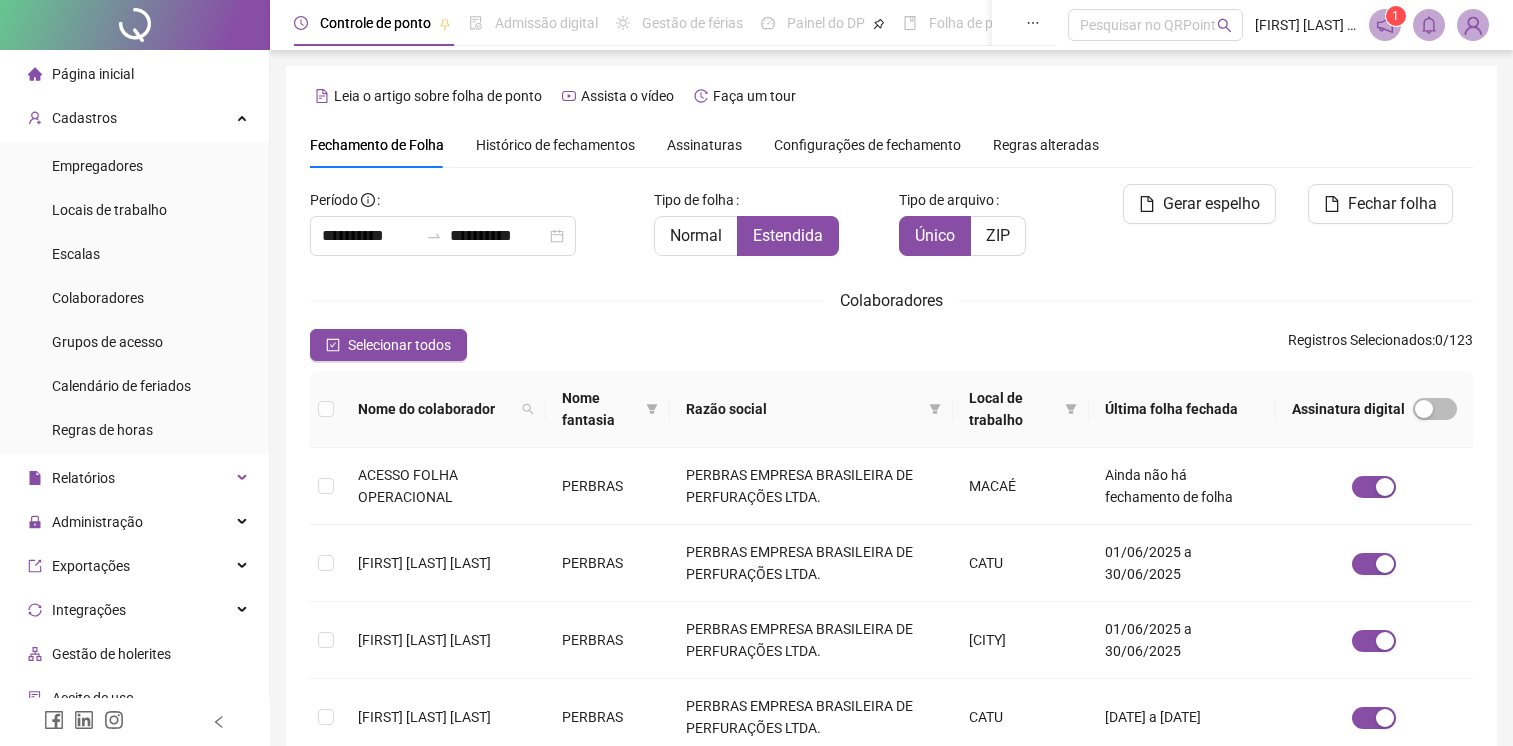 scroll, scrollTop: 36, scrollLeft: 0, axis: vertical 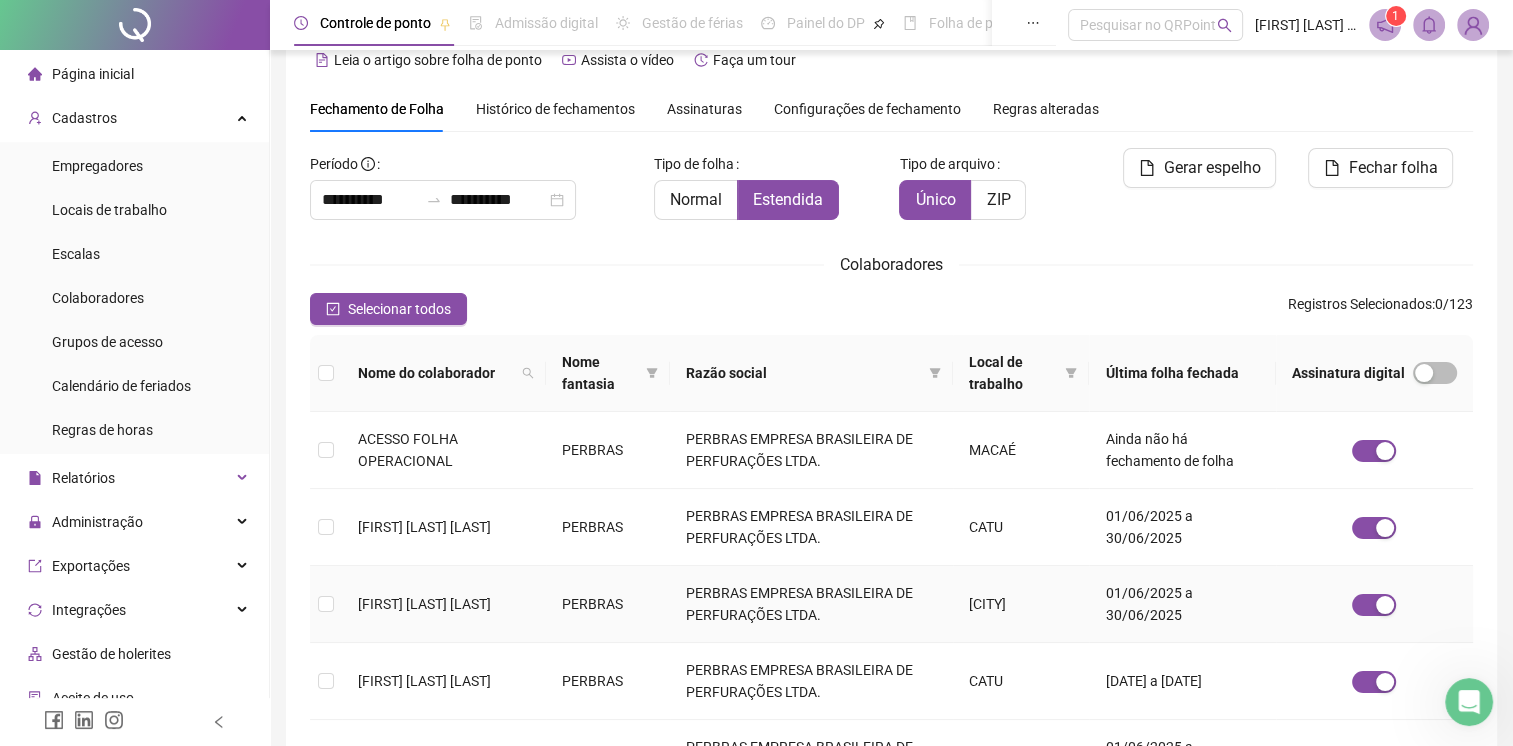 click at bounding box center (326, 527) 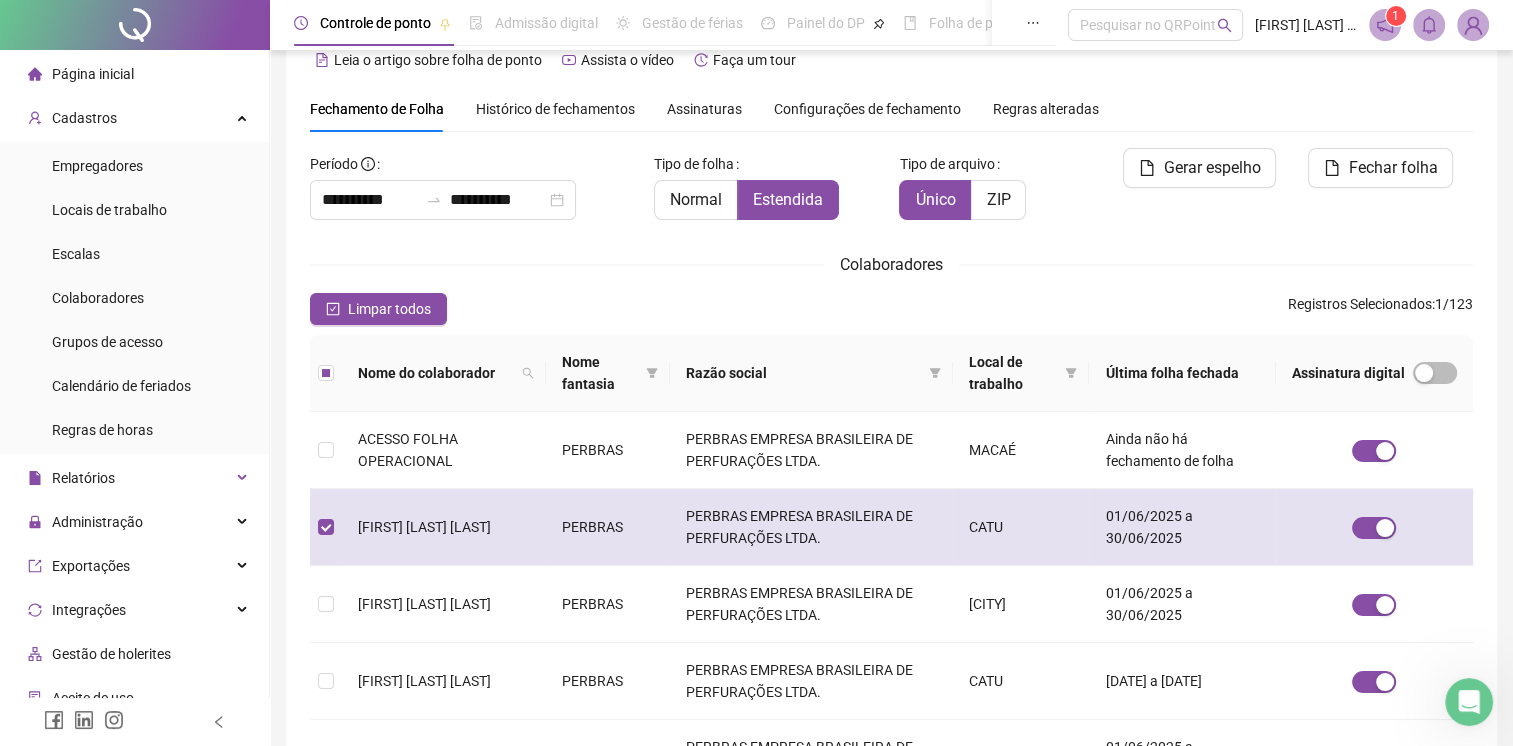 click on "[FIRST] [LAST] [LAST]" at bounding box center (444, 527) 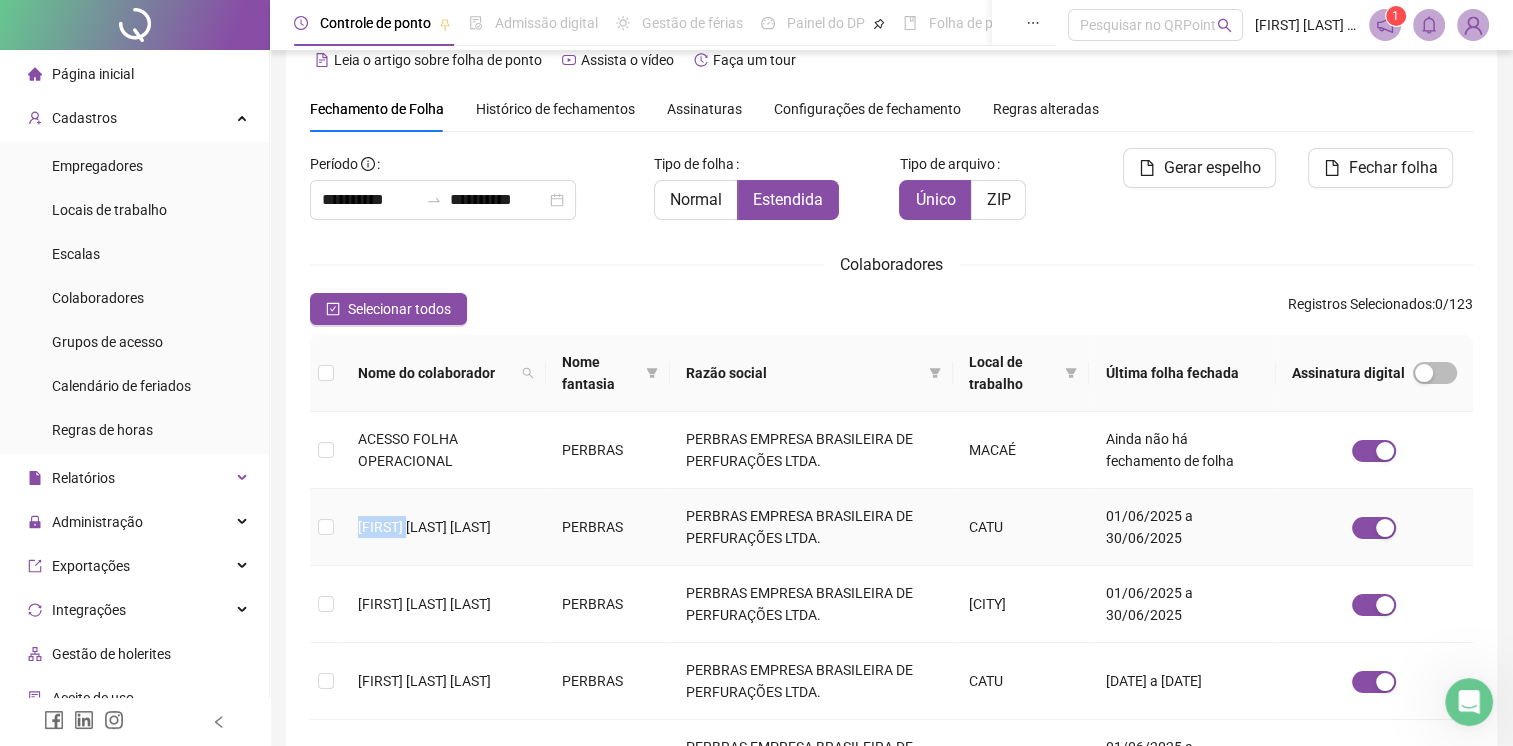 click on "[FIRST] [LAST] [LAST]" at bounding box center (444, 527) 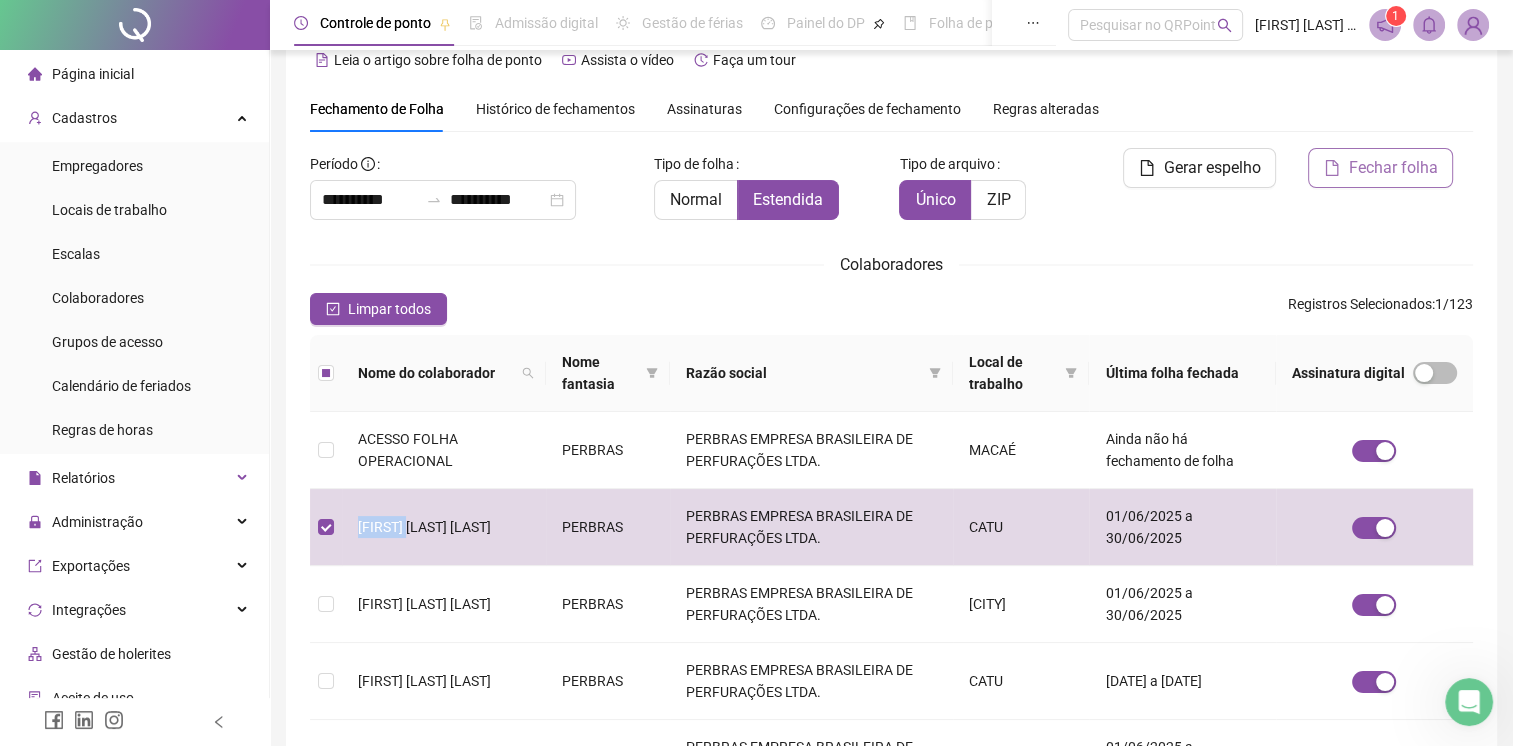 click on "Fechar folha" at bounding box center [1392, 168] 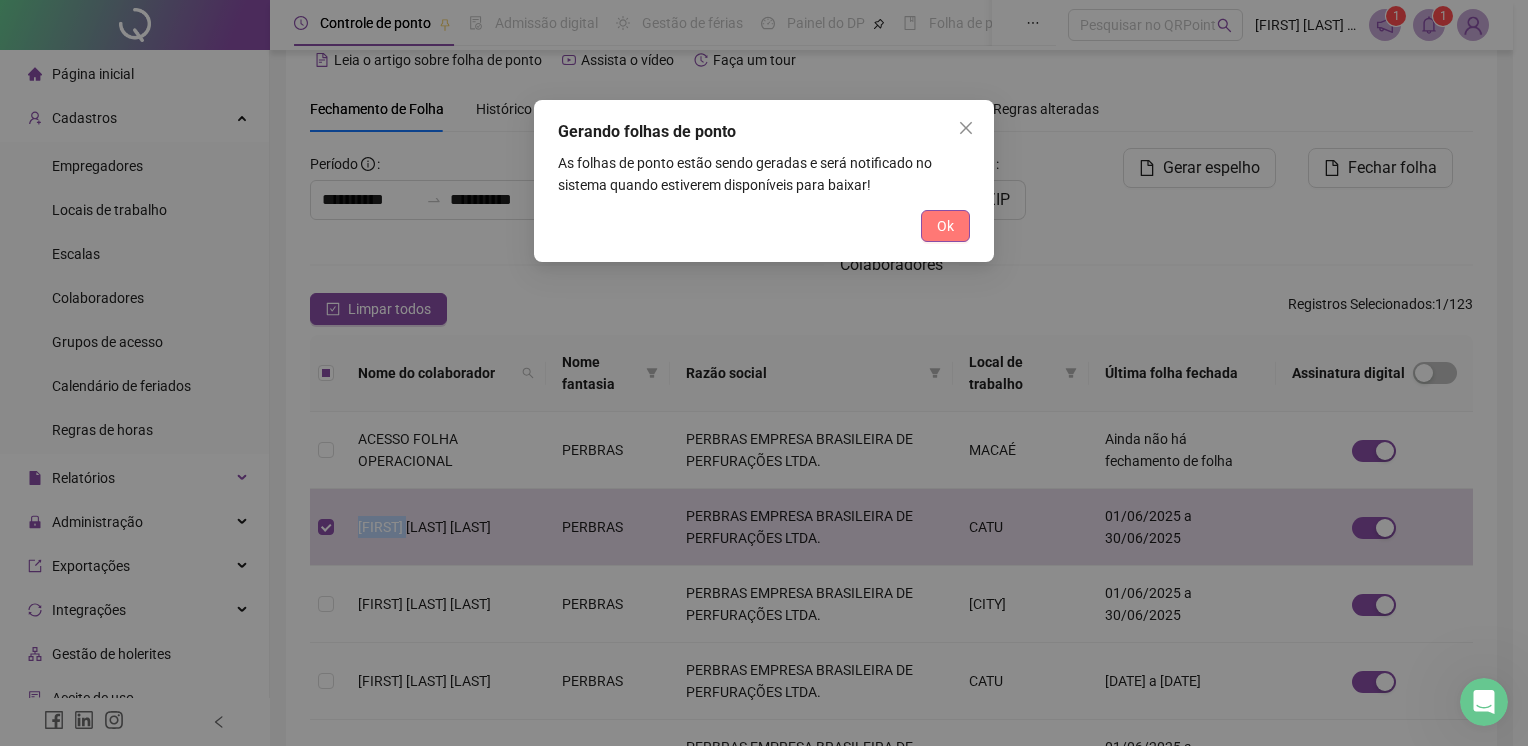 click on "Ok" at bounding box center [945, 226] 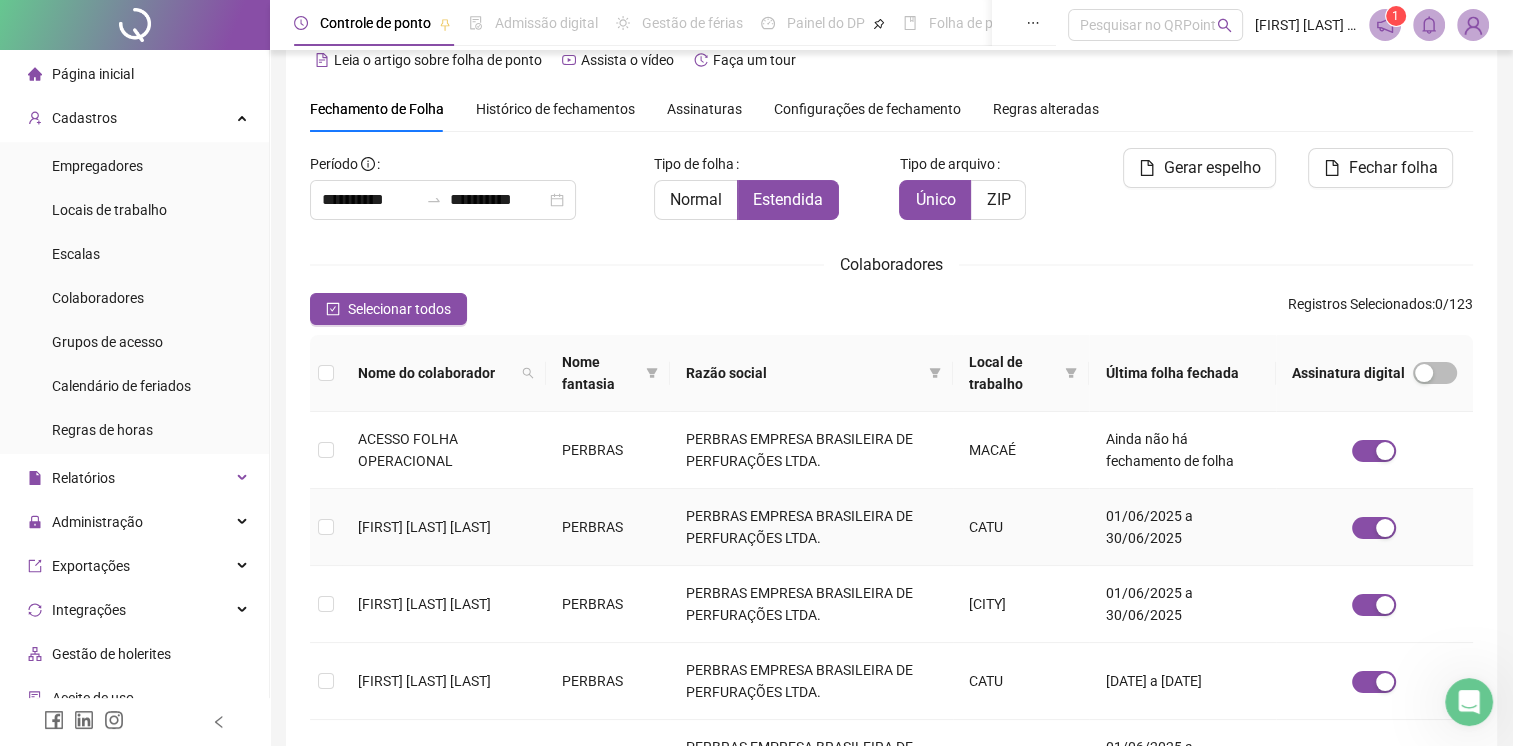 click on "[FIRST] [LAST] [LAST]" at bounding box center [444, 527] 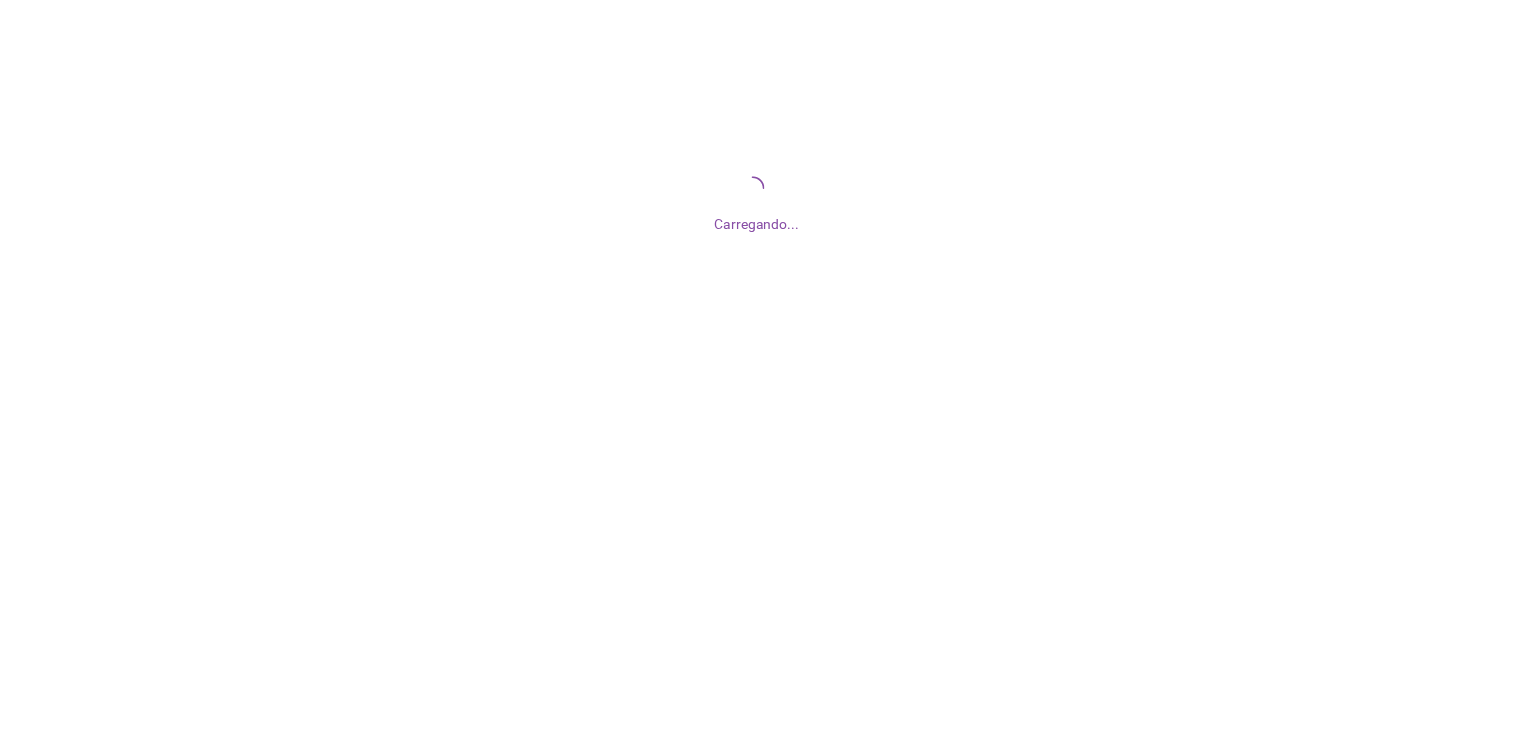 scroll, scrollTop: 0, scrollLeft: 0, axis: both 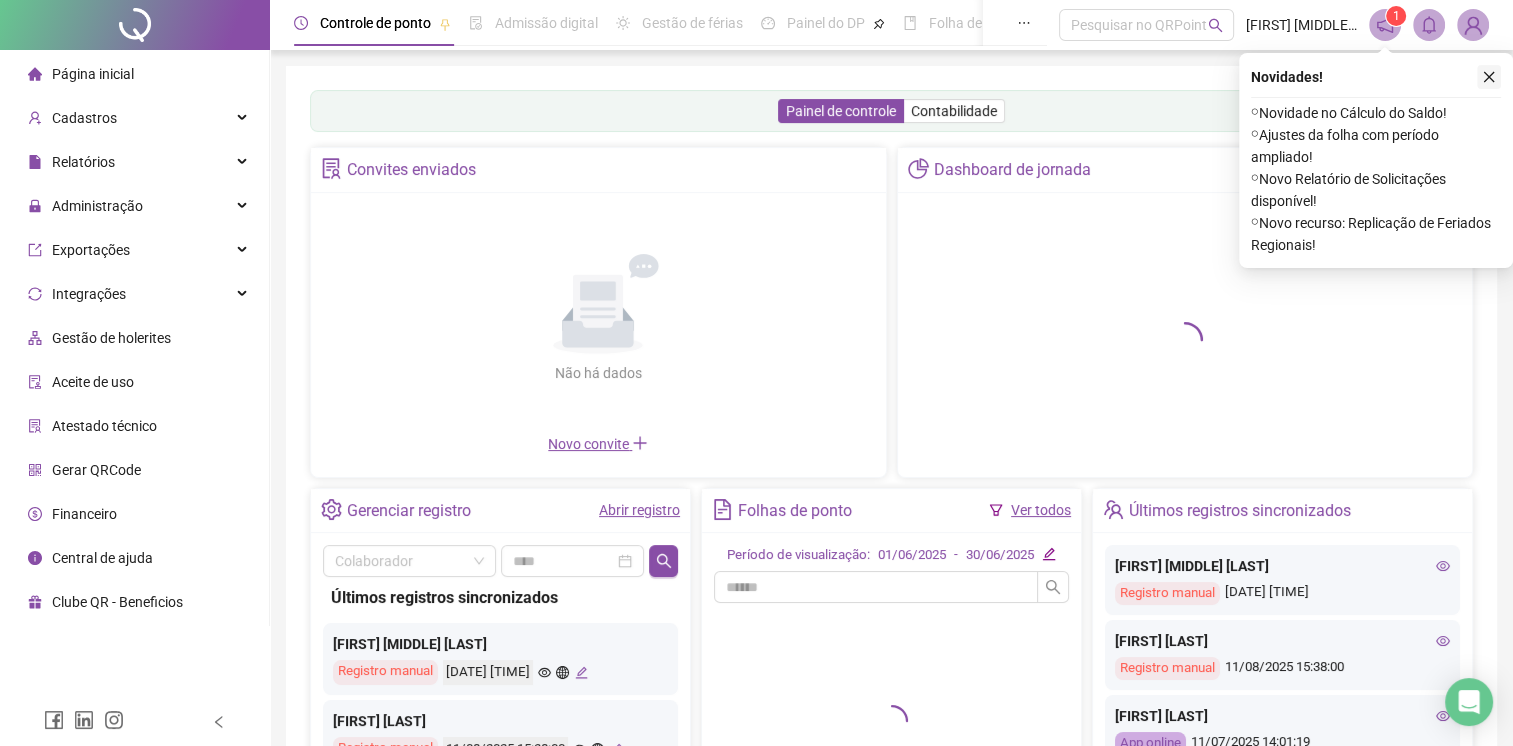 click 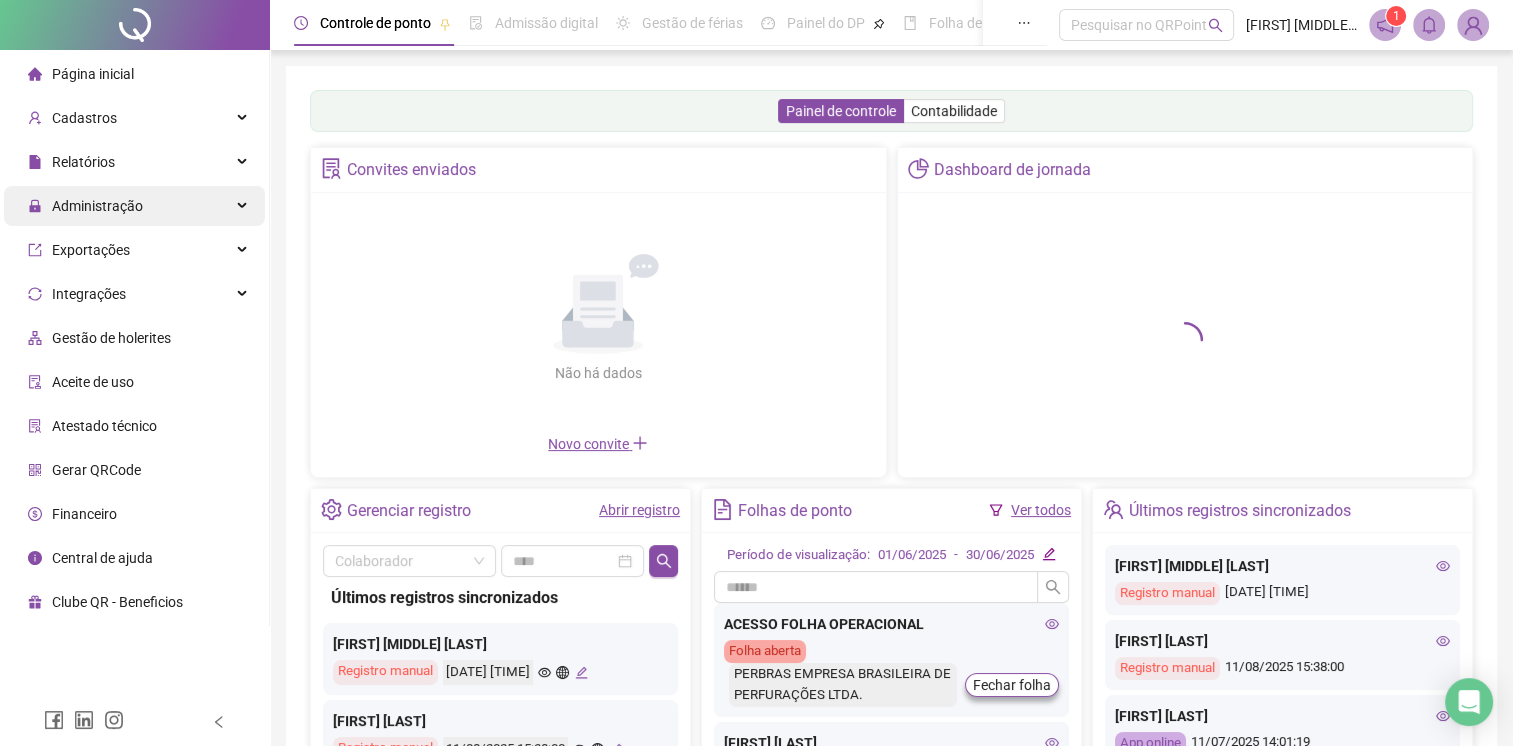 click on "Administração" at bounding box center (134, 206) 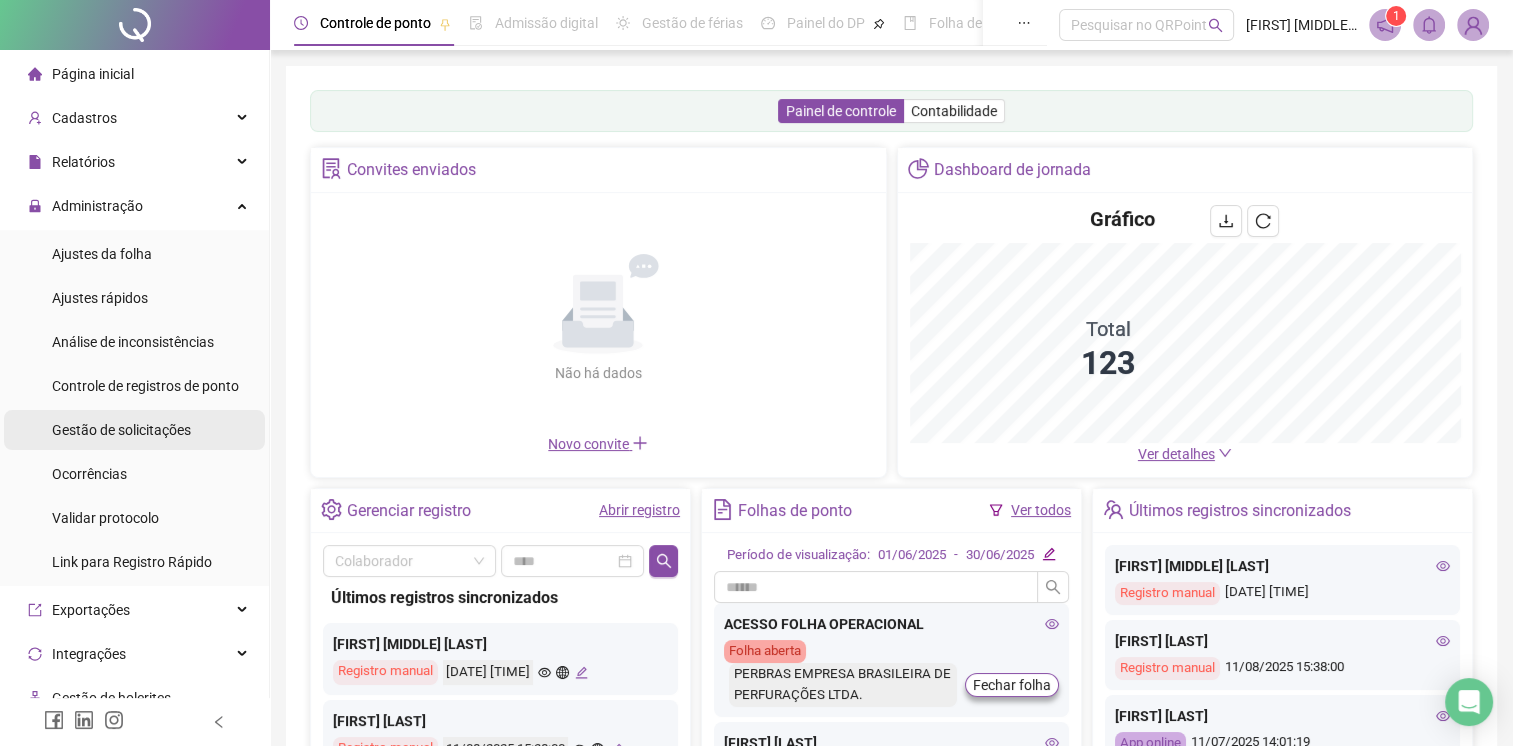 click on "Gestão de solicitações" at bounding box center (121, 430) 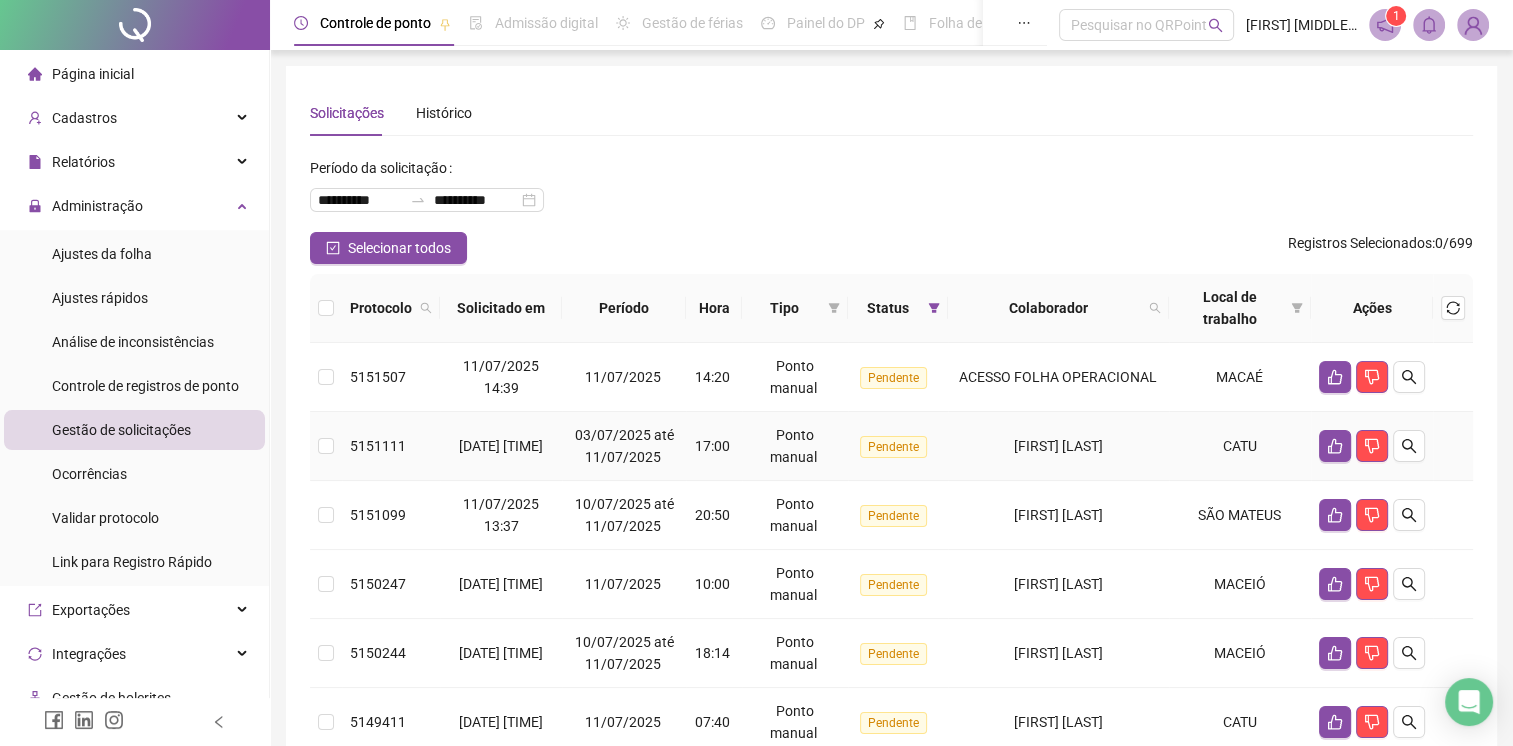 click on "Pendente" at bounding box center [898, 446] 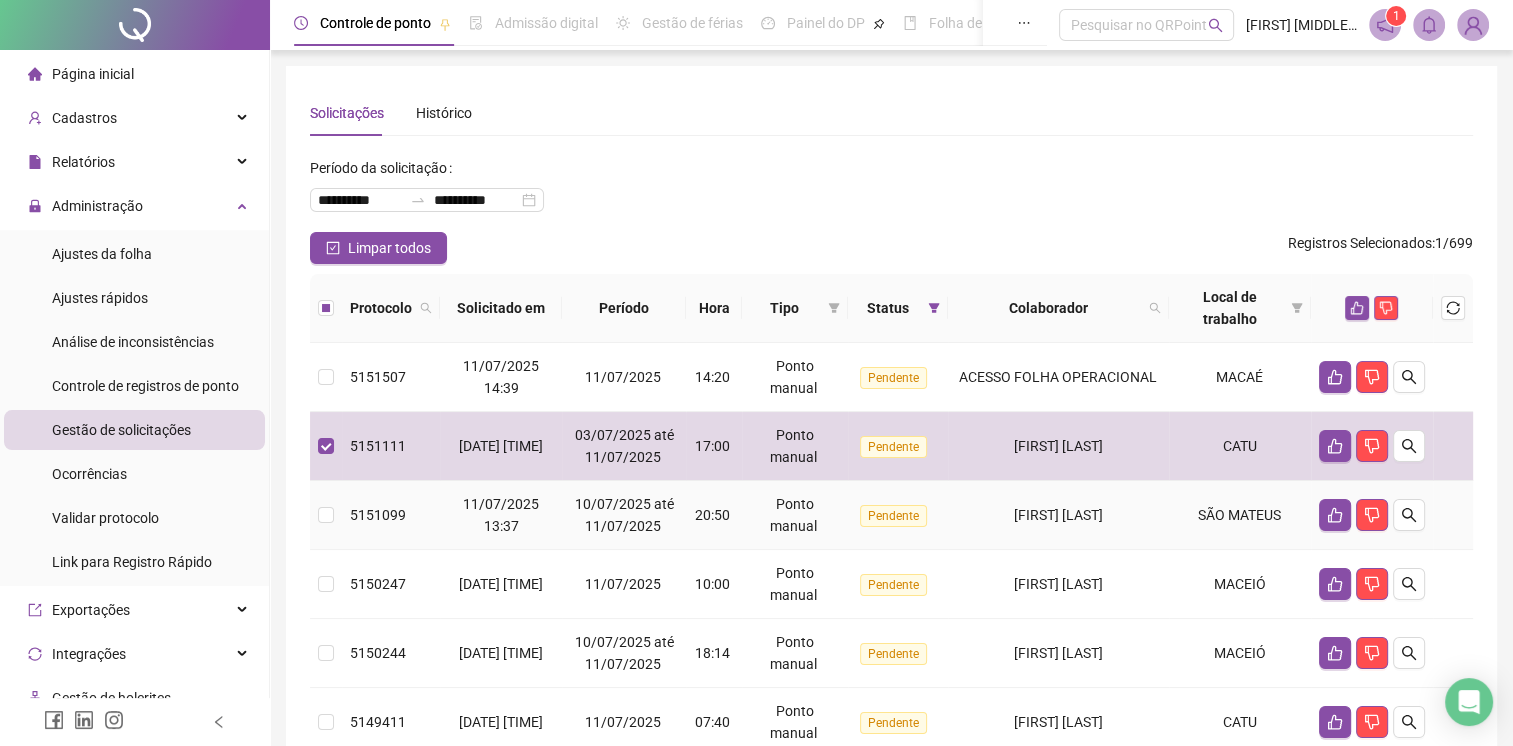 click on "[FIRST] [LAST]" at bounding box center (1058, 515) 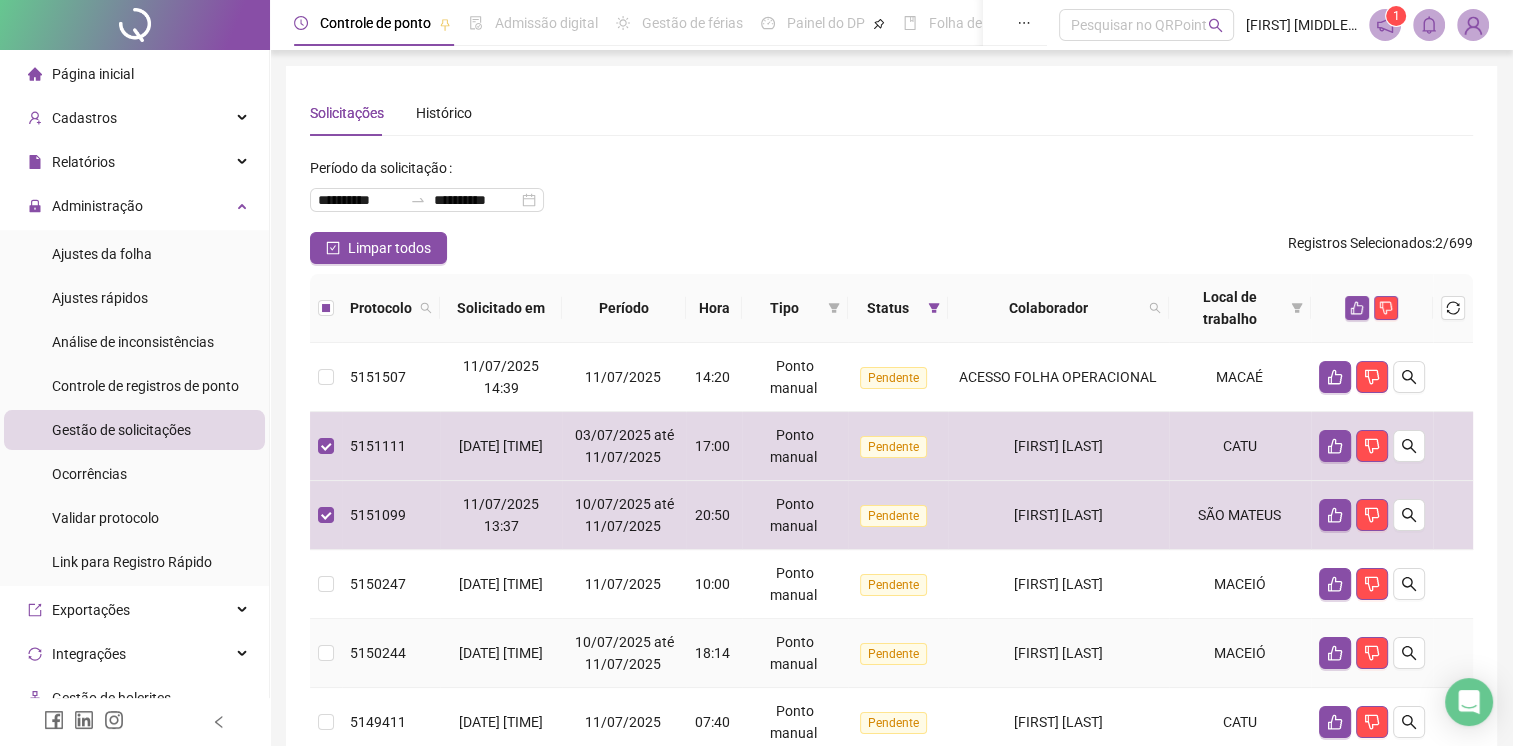 click on "[FIRST] [LAST]" at bounding box center (1058, 653) 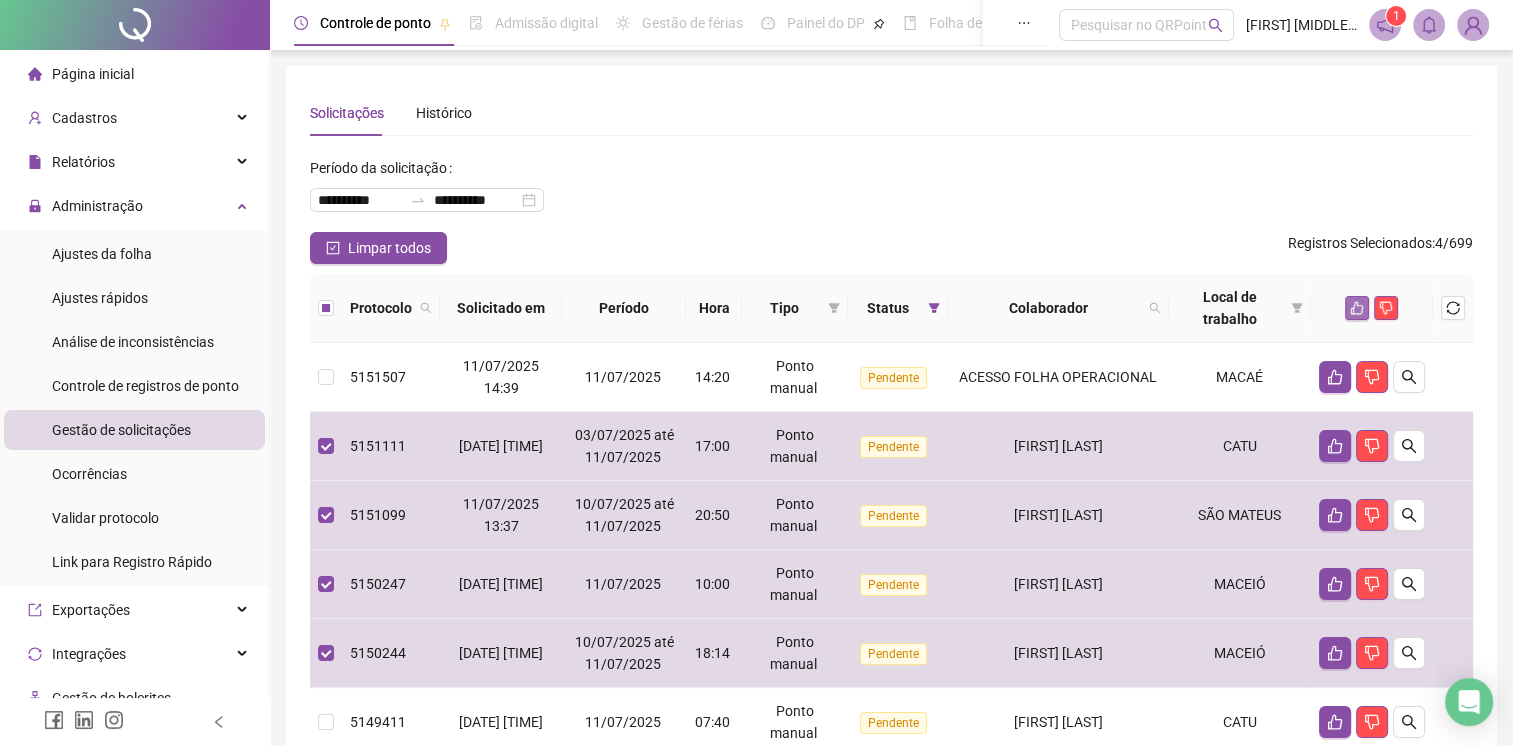 click 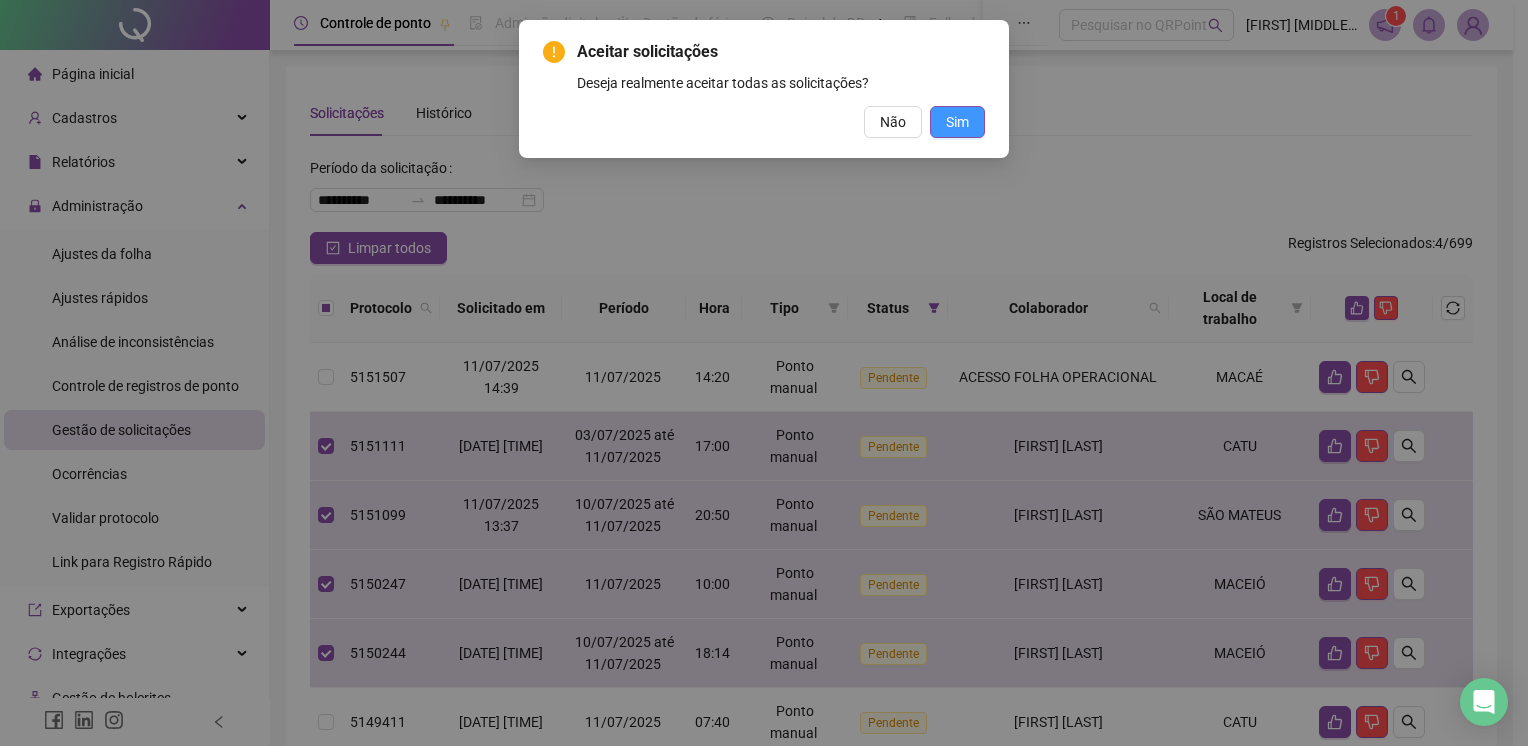 click on "Sim" at bounding box center [957, 122] 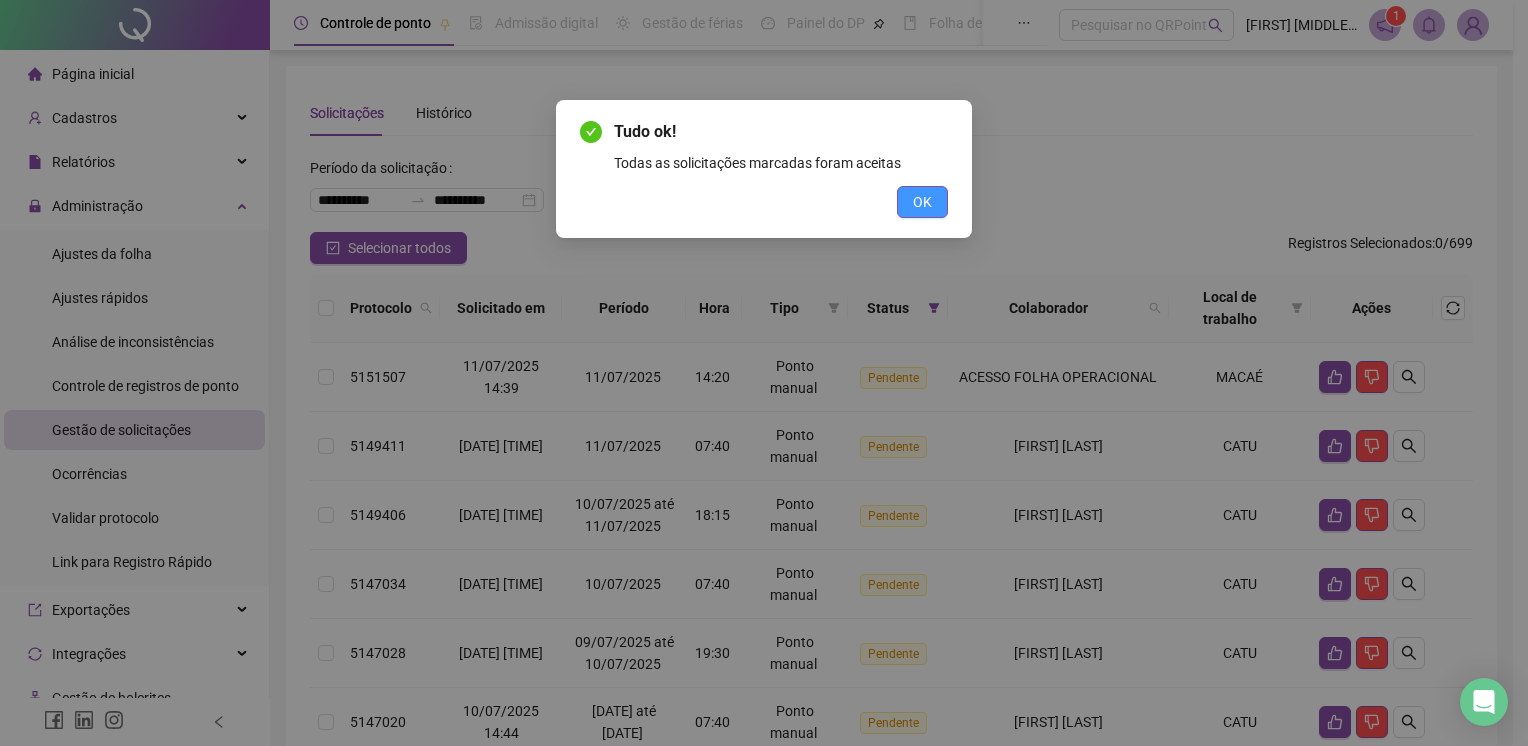 click on "OK" at bounding box center (922, 202) 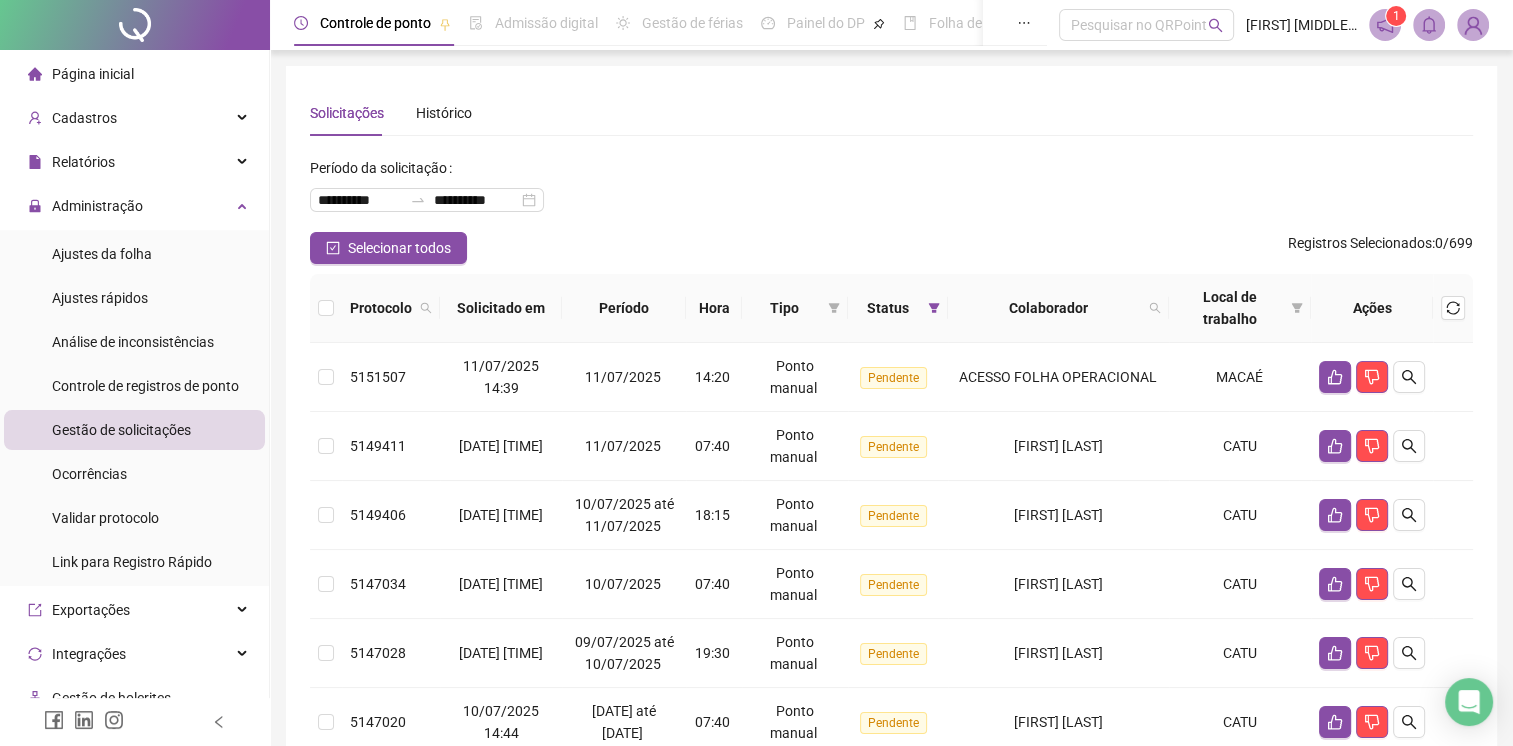 click on "Página inicial" at bounding box center (81, 74) 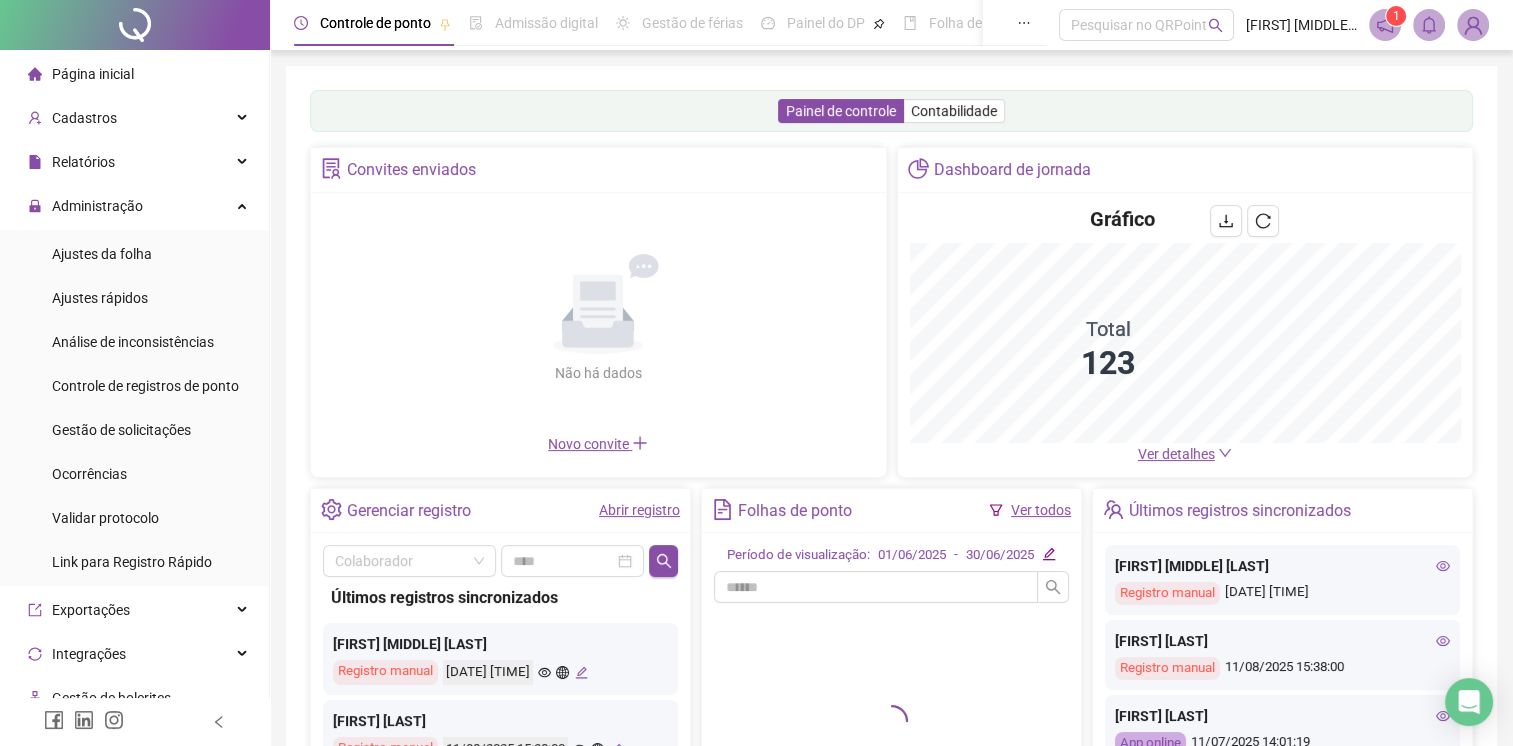 click on "Gráfico" at bounding box center (1185, 224) 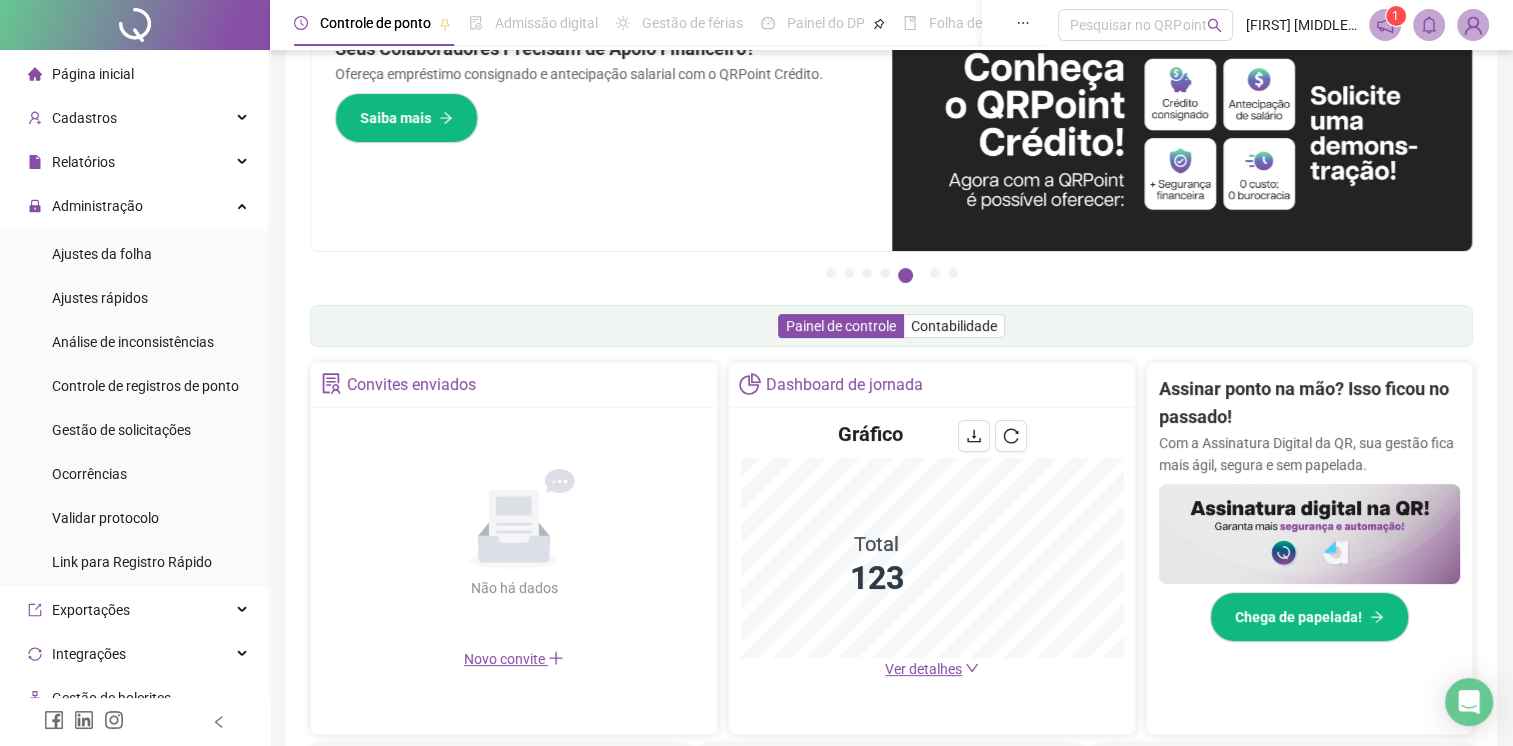 scroll, scrollTop: 0, scrollLeft: 0, axis: both 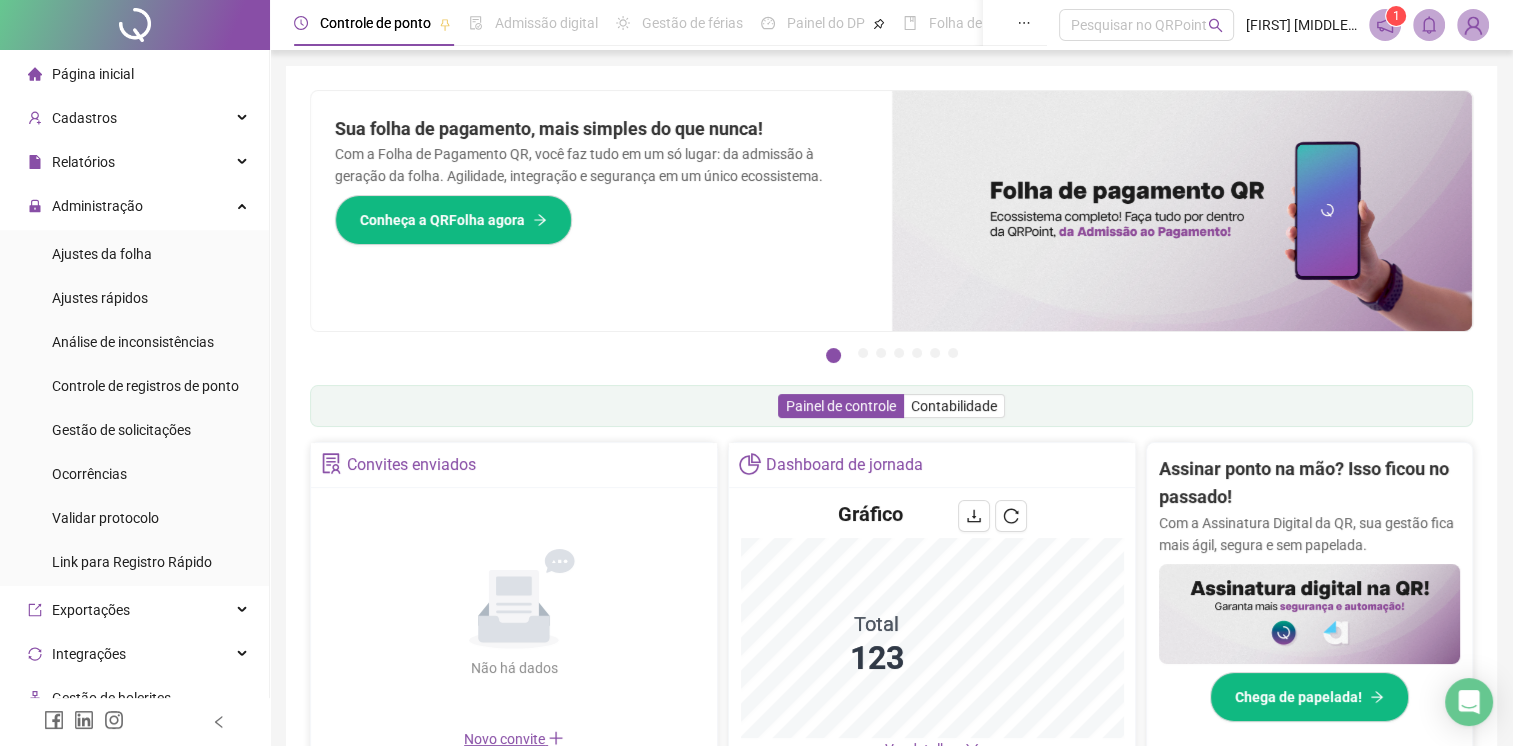 click on "Página inicial" at bounding box center [134, 74] 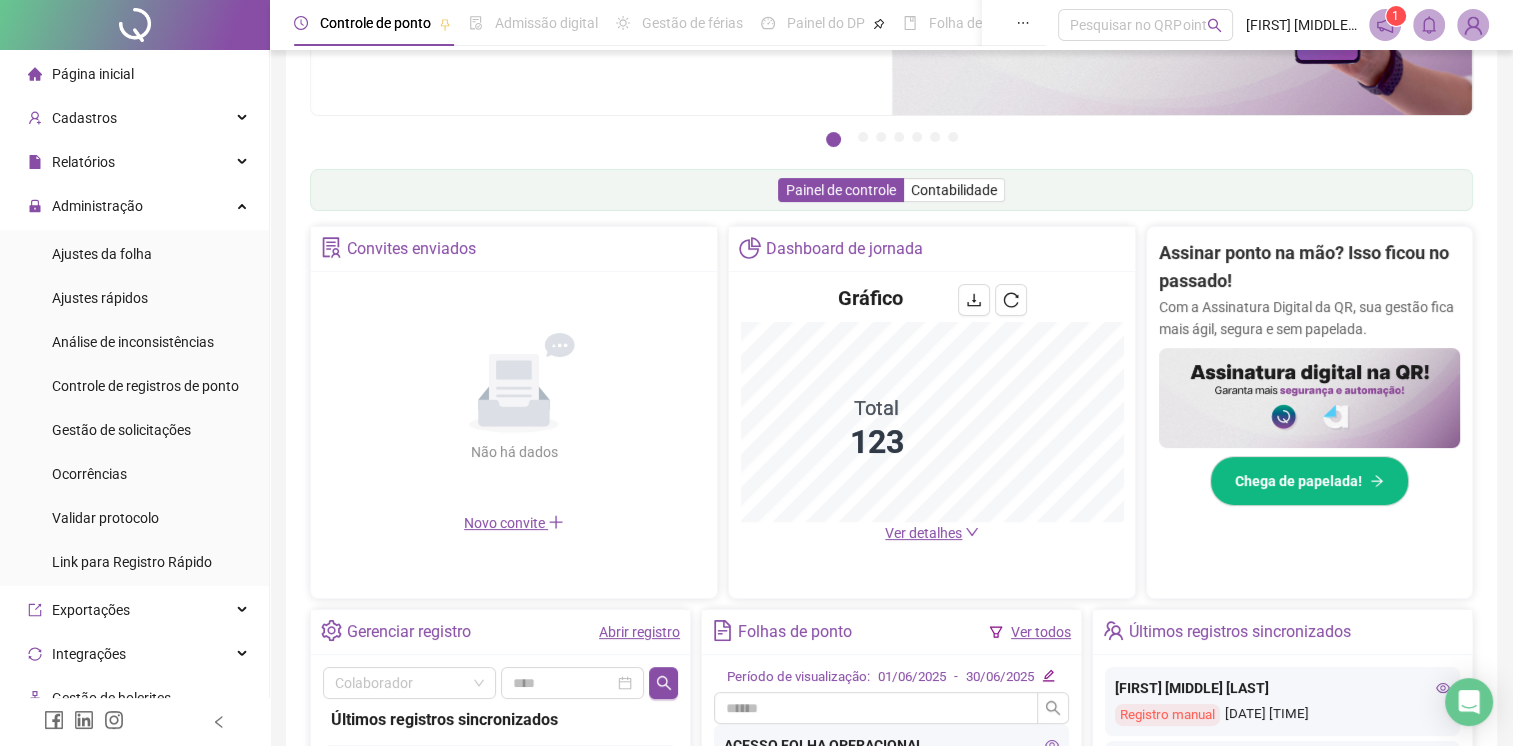 scroll, scrollTop: 300, scrollLeft: 0, axis: vertical 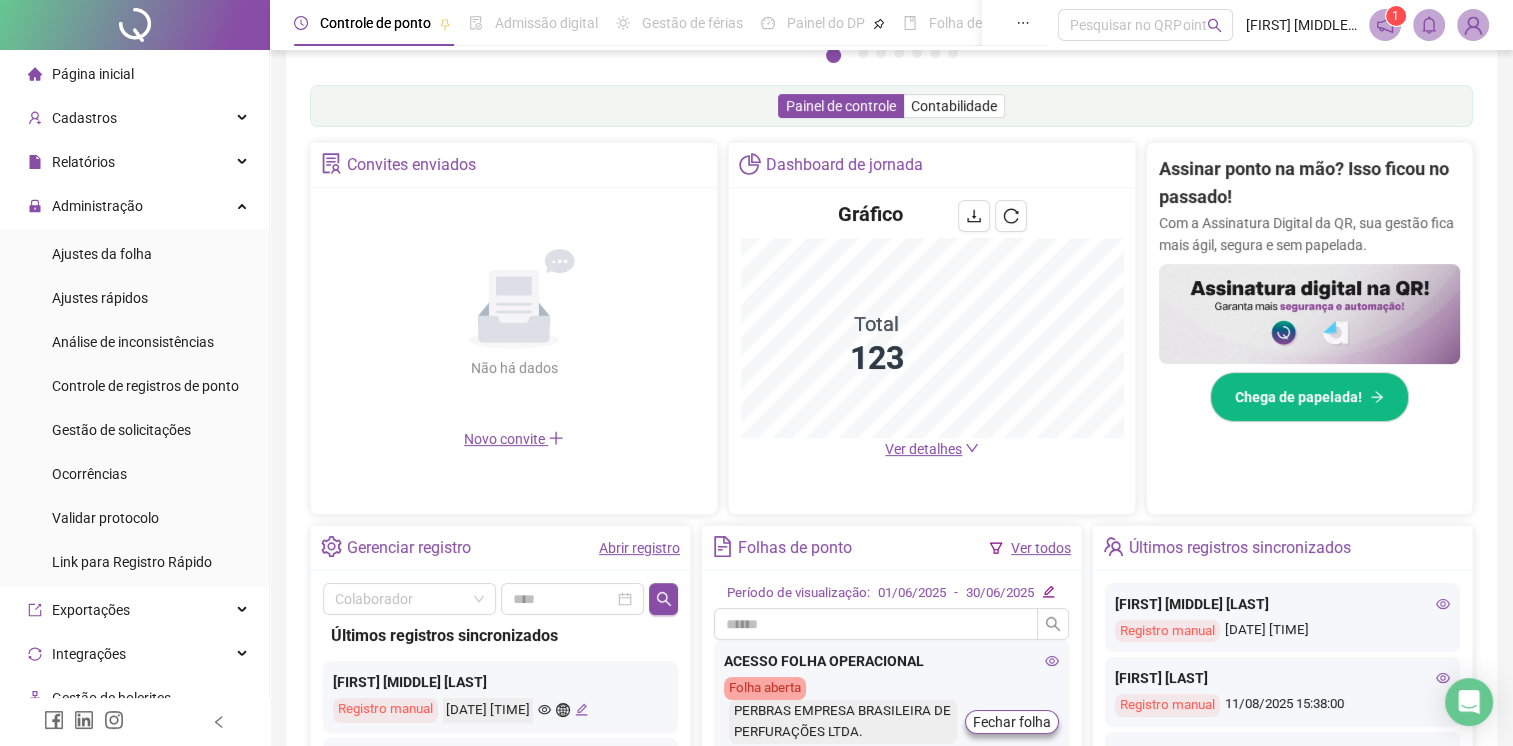 click on "Ver todos" at bounding box center (1041, 548) 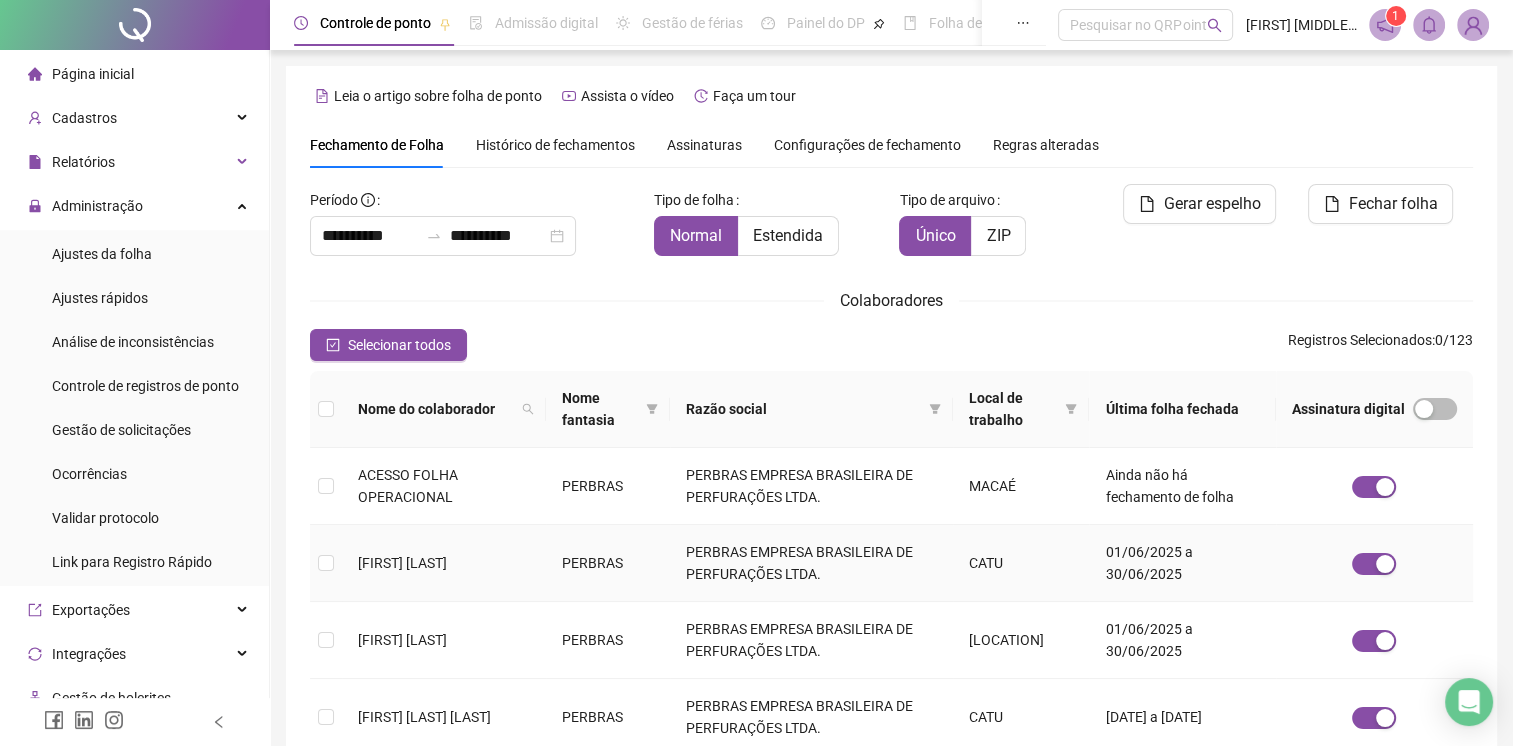 scroll, scrollTop: 36, scrollLeft: 0, axis: vertical 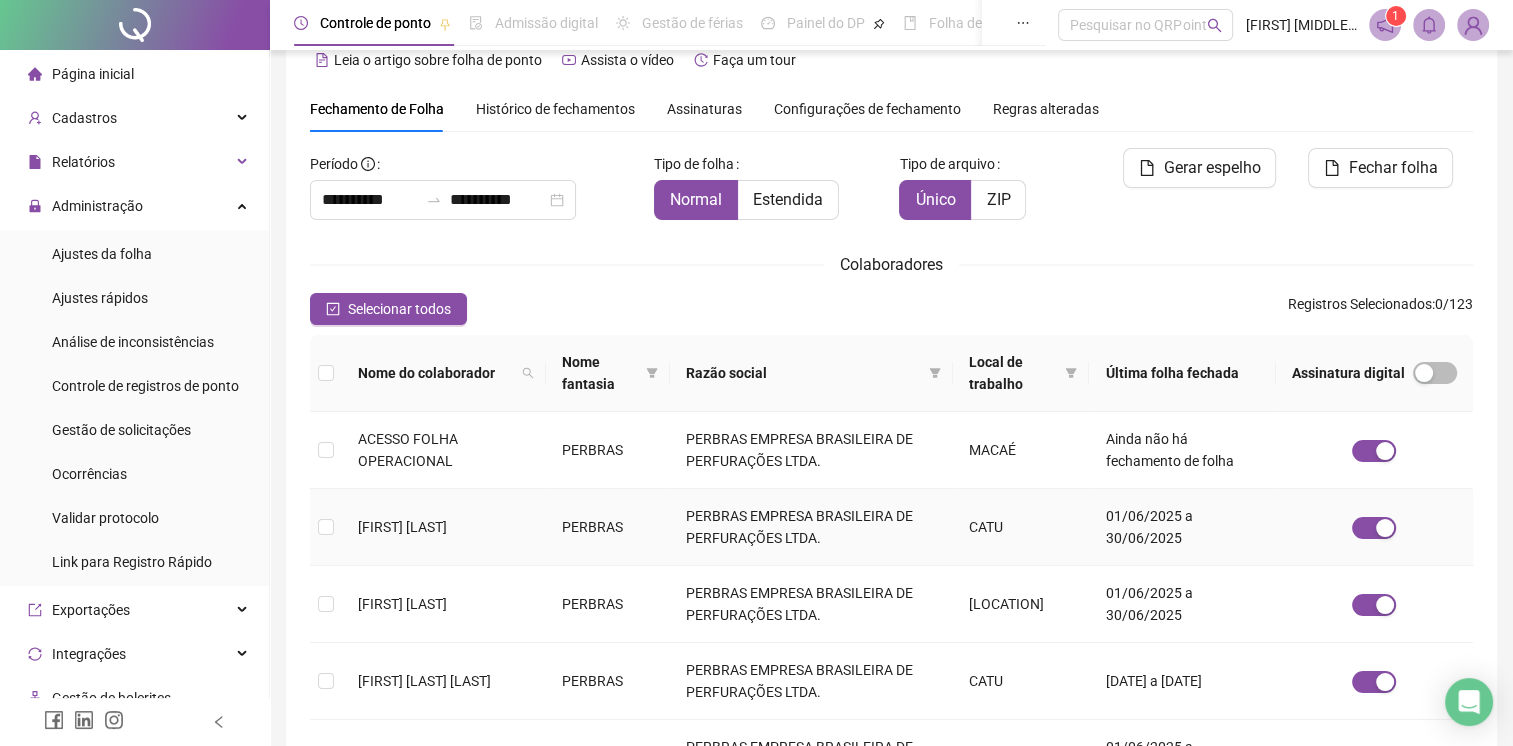 click on "PERBRAS EMPRESA BRASILEIRA DE PERFURAÇÕES LTDA." at bounding box center (811, 527) 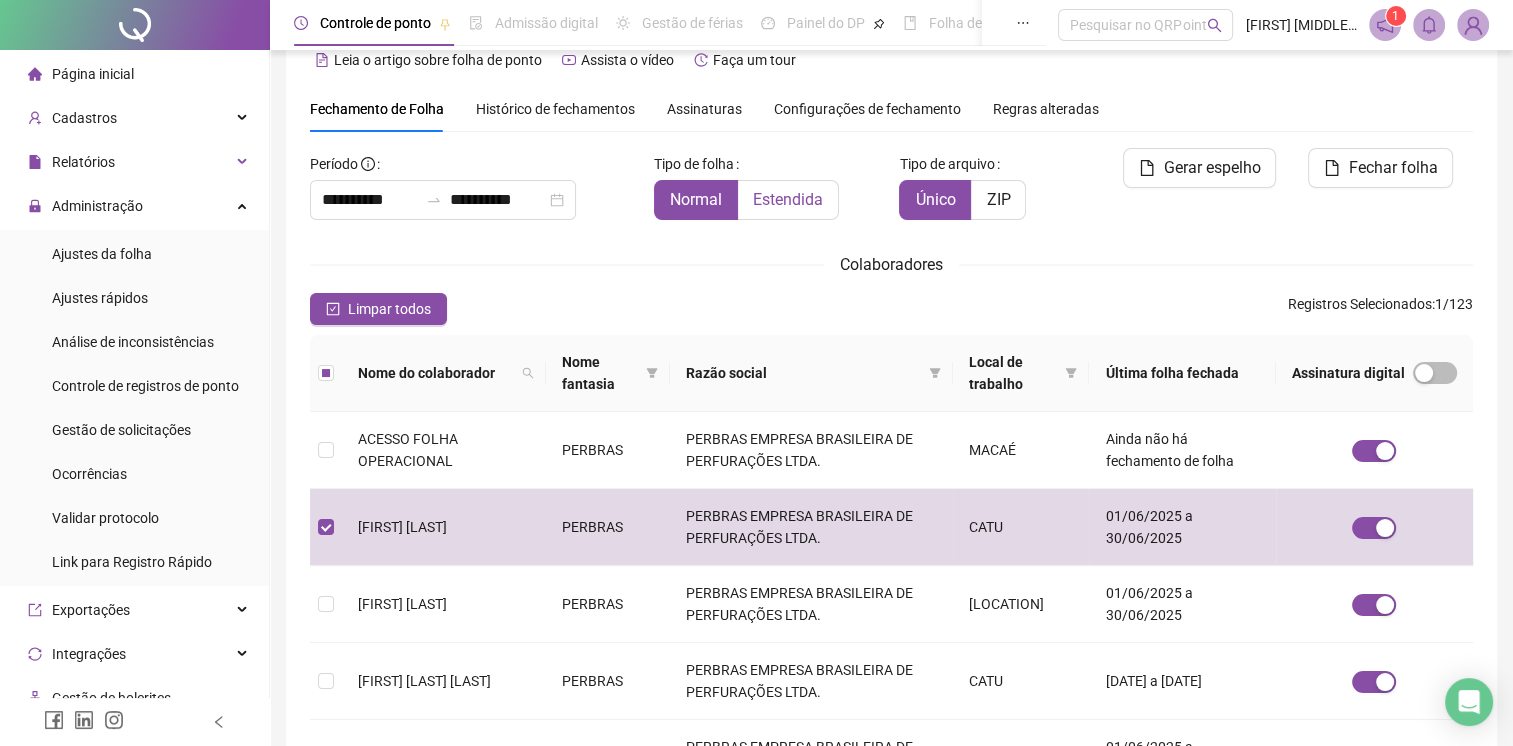 click on "Estendida" at bounding box center (788, 199) 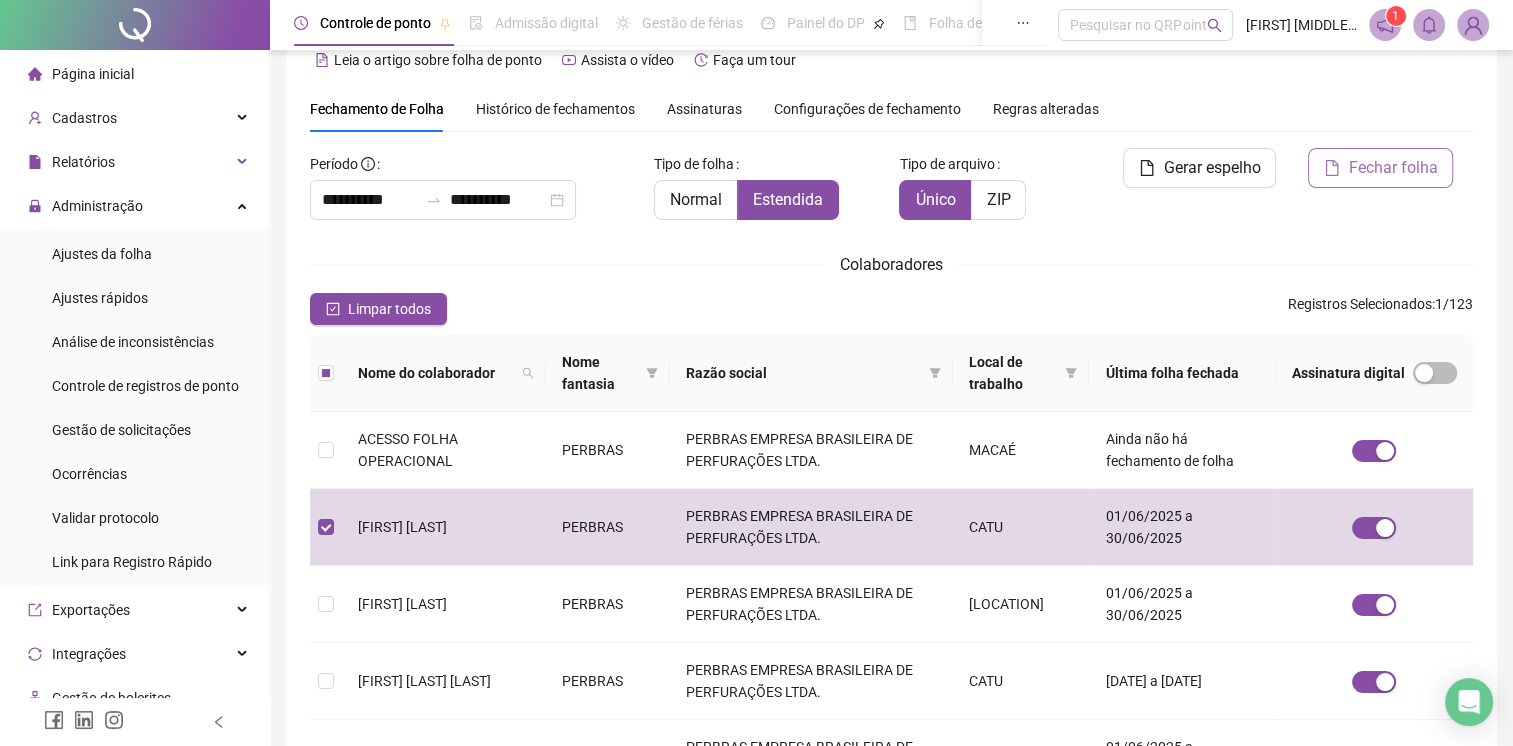 click on "Fechar folha" at bounding box center (1392, 168) 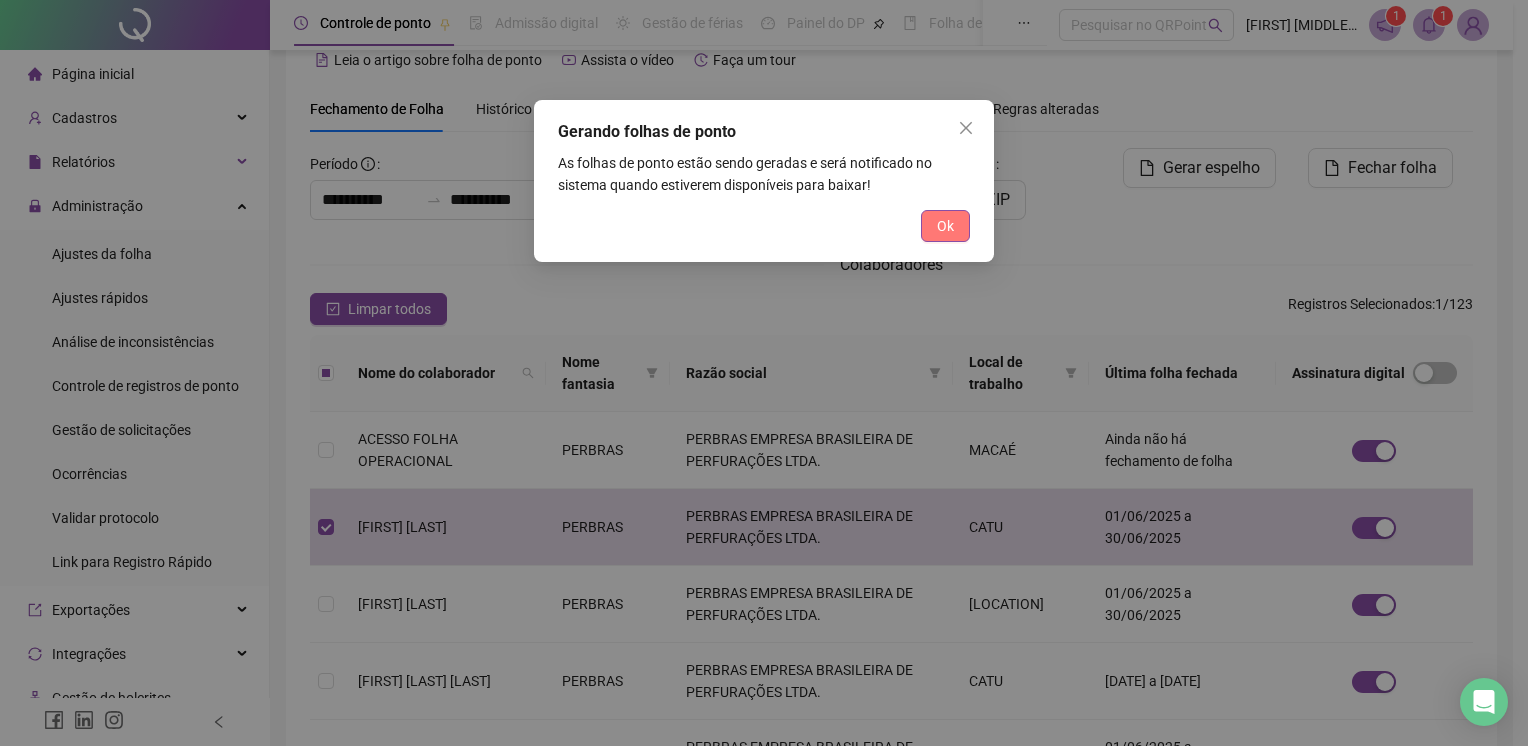 click on "Ok" at bounding box center (945, 226) 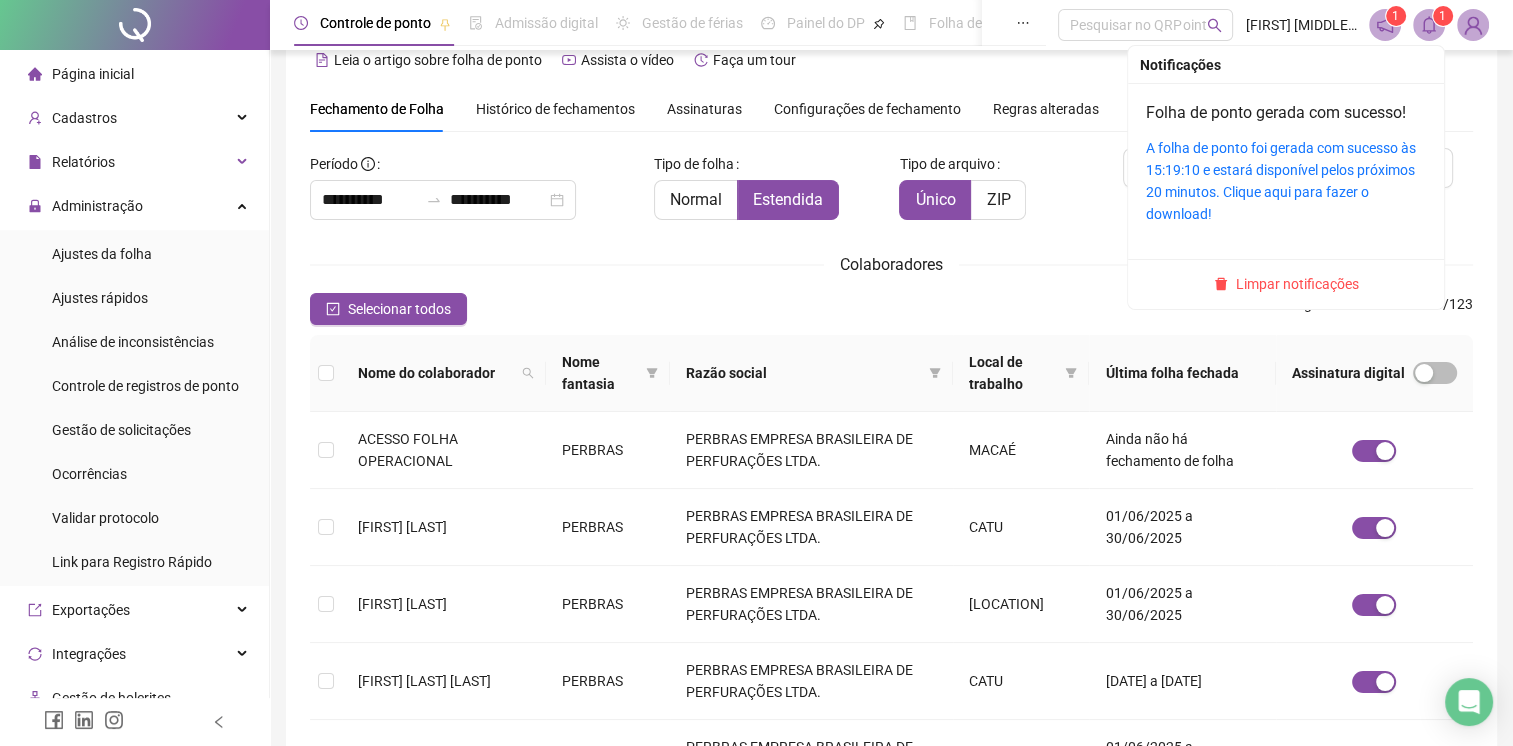 click on "1" at bounding box center [1442, 16] 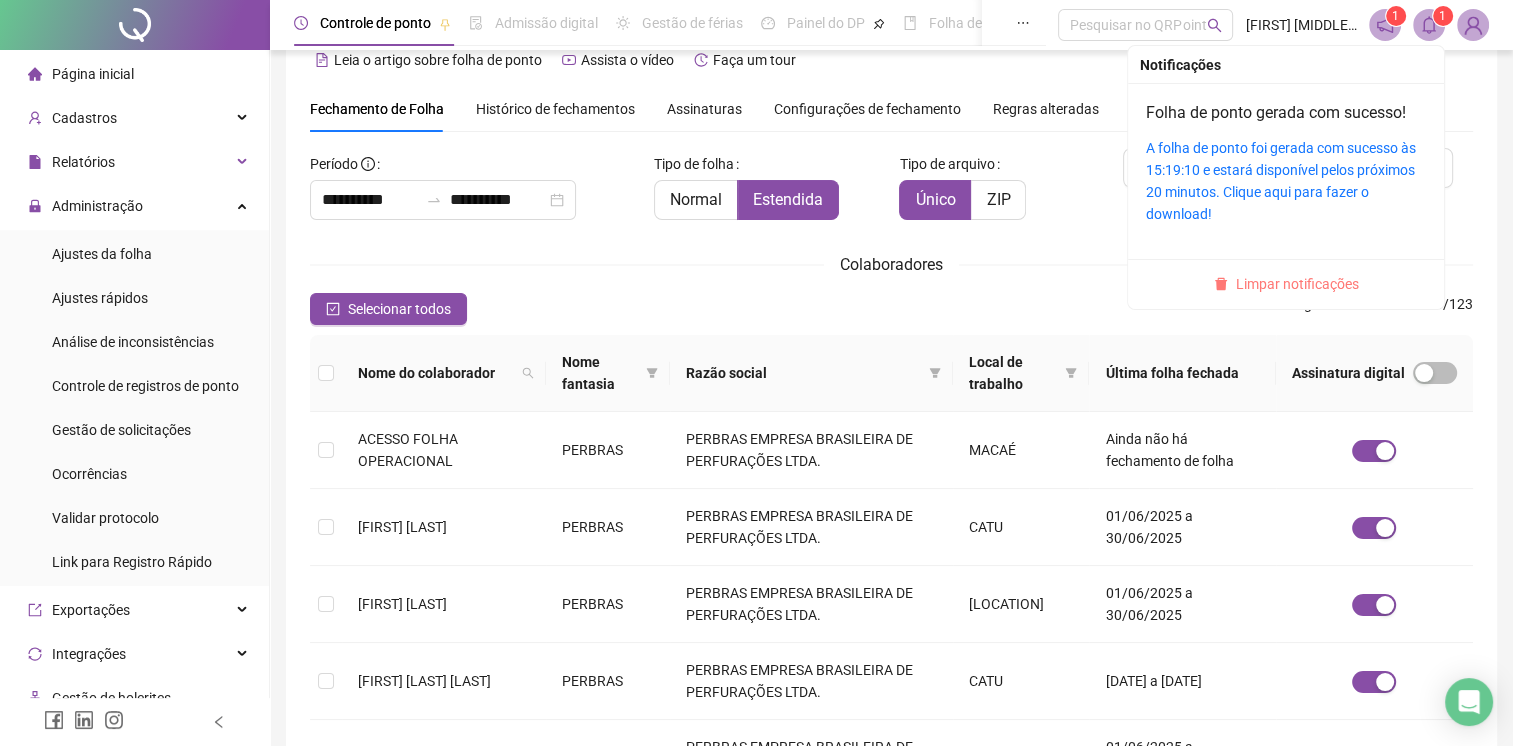 click on "Limpar notificações" at bounding box center [1297, 284] 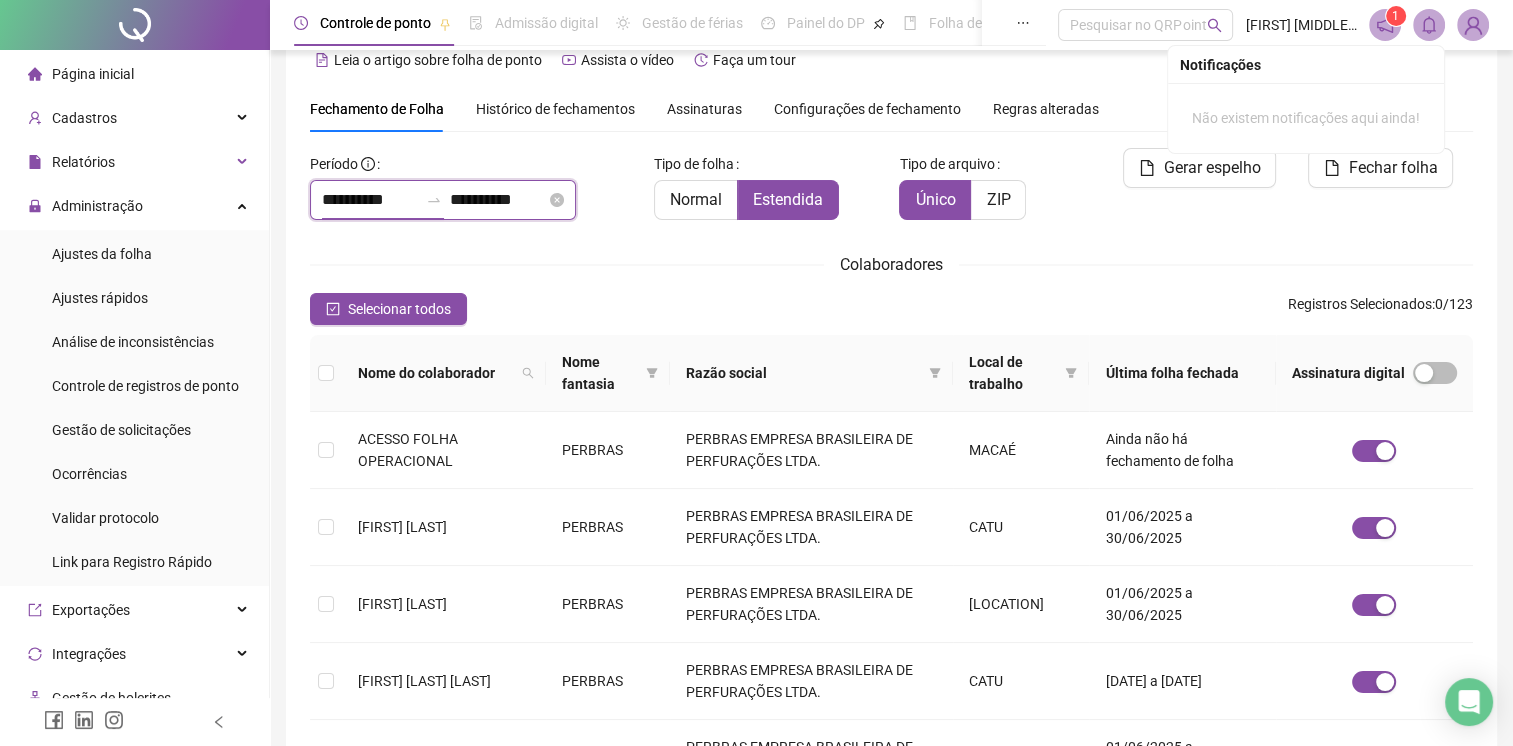click on "**********" at bounding box center (370, 200) 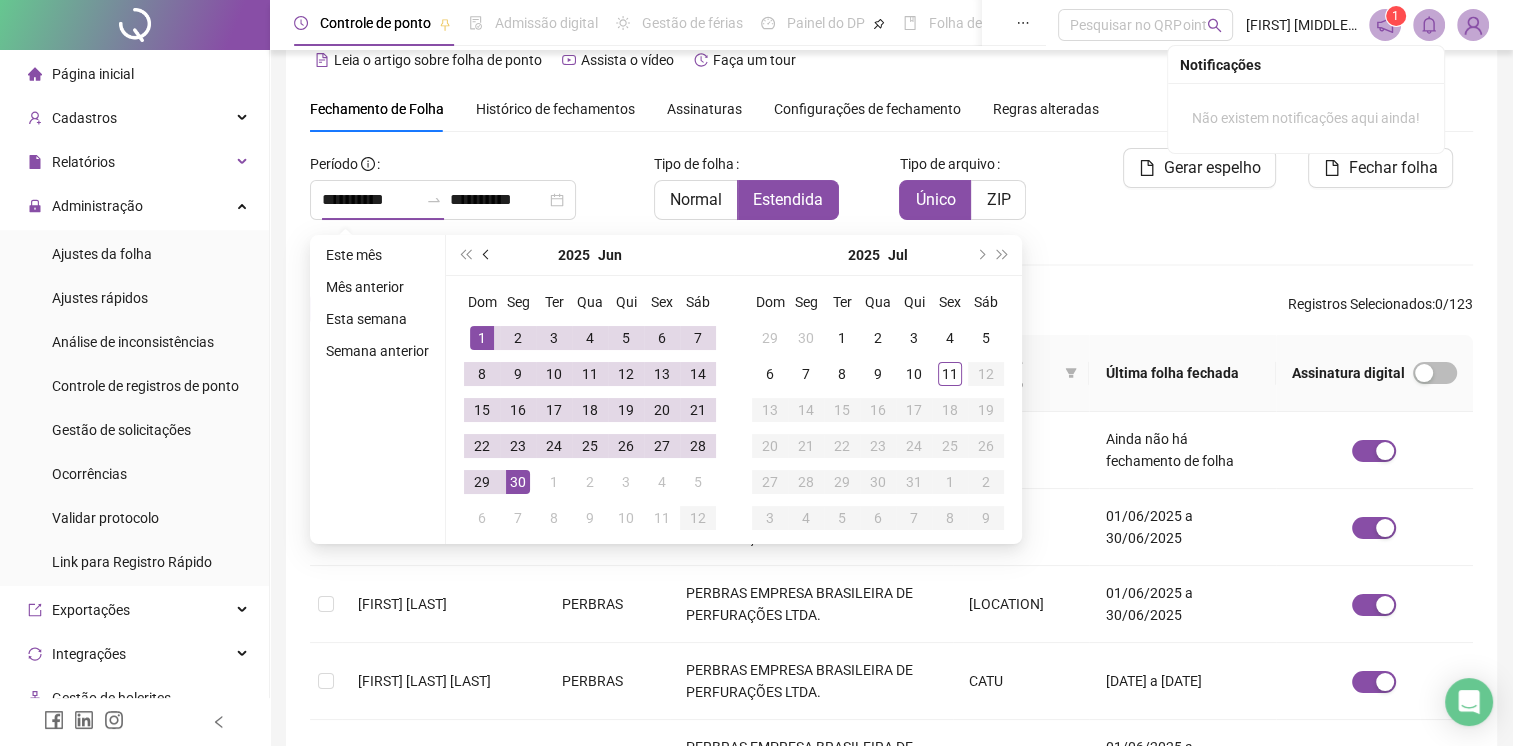 click at bounding box center (487, 255) 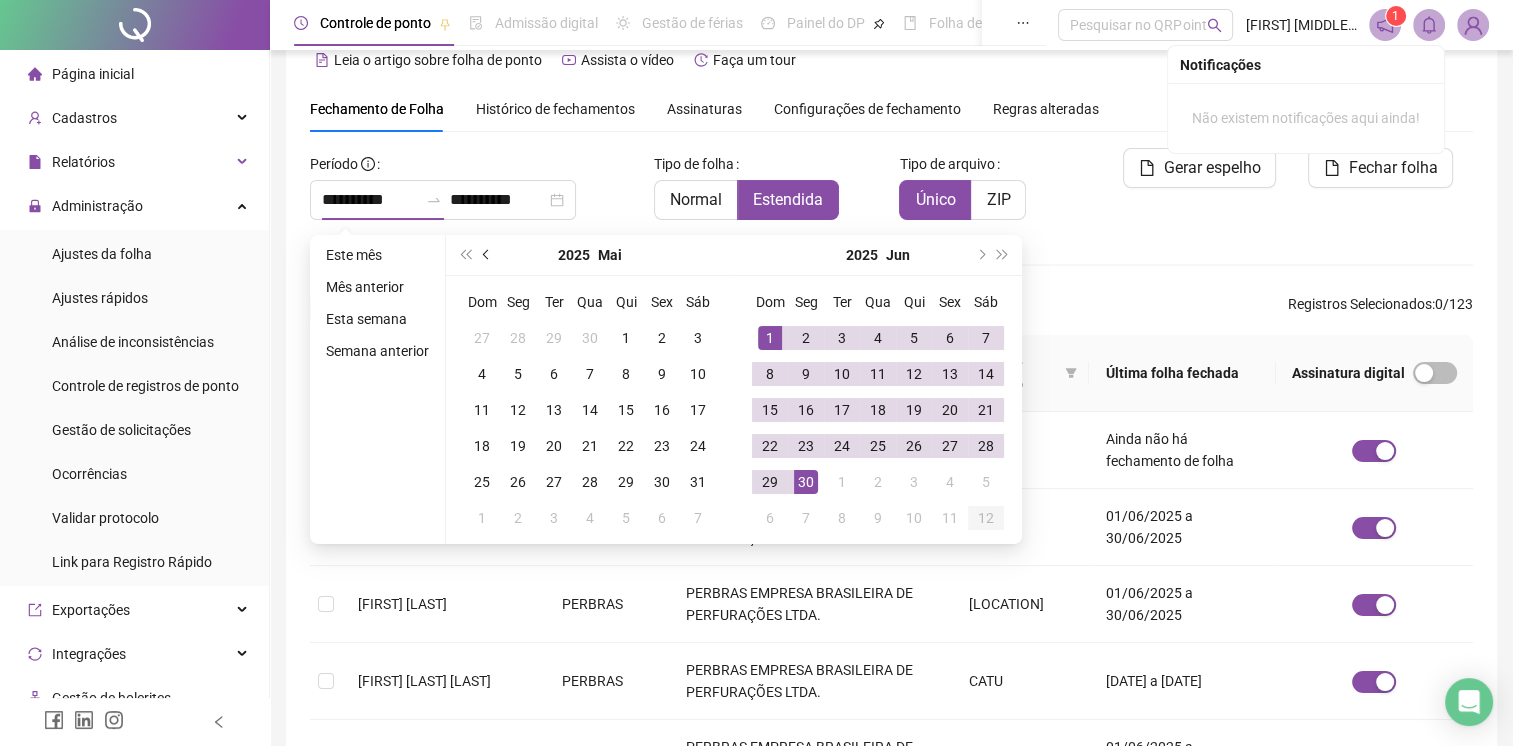 click at bounding box center (487, 255) 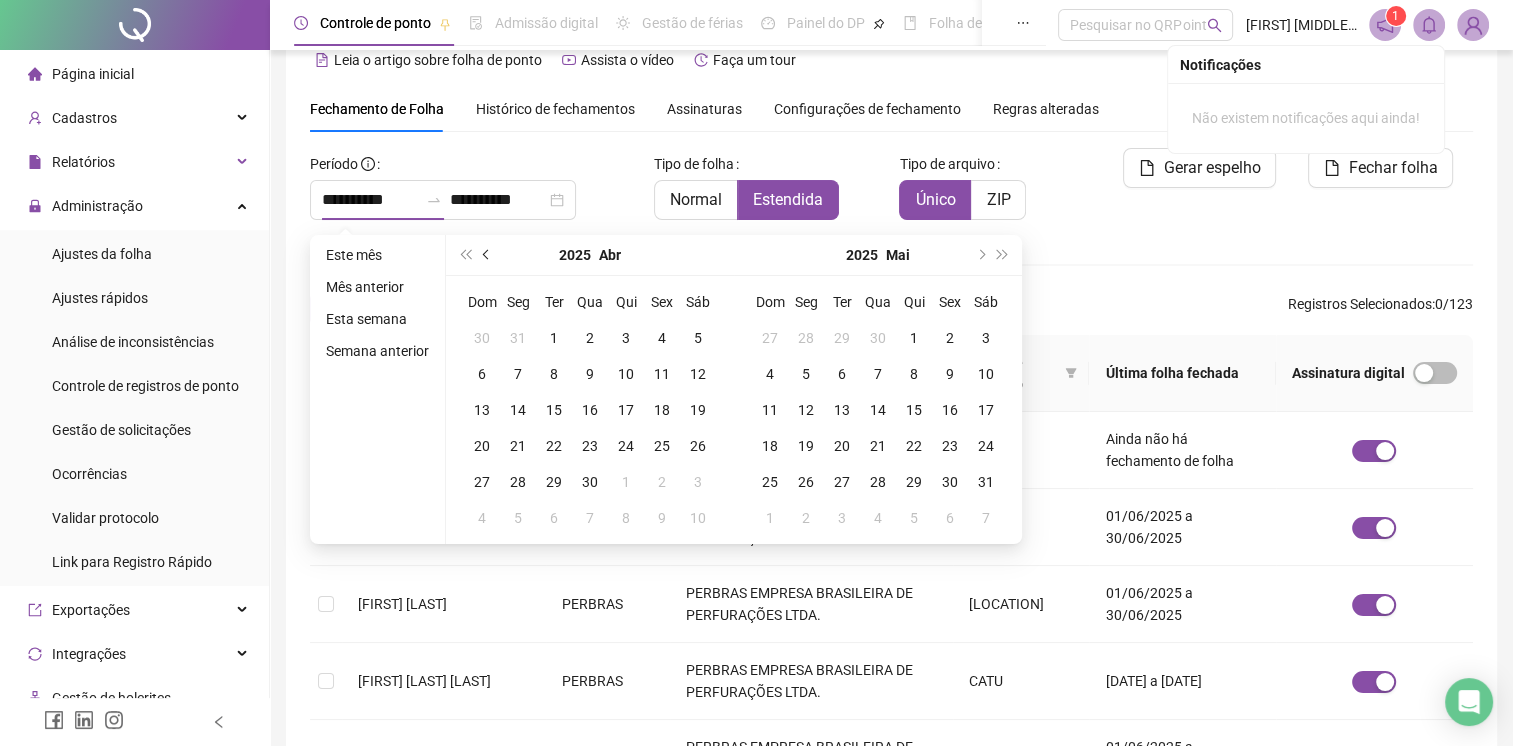 click at bounding box center [487, 255] 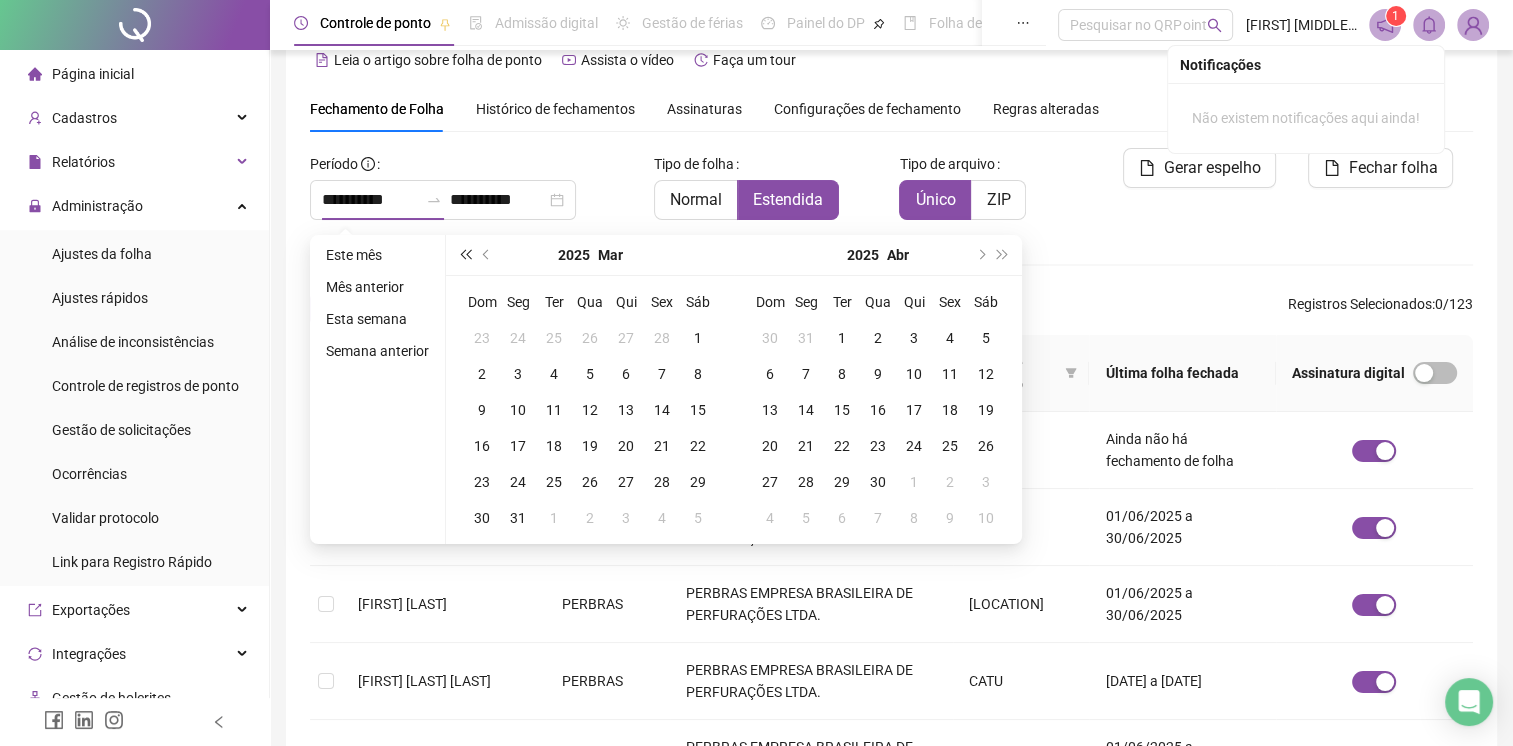 click at bounding box center [465, 255] 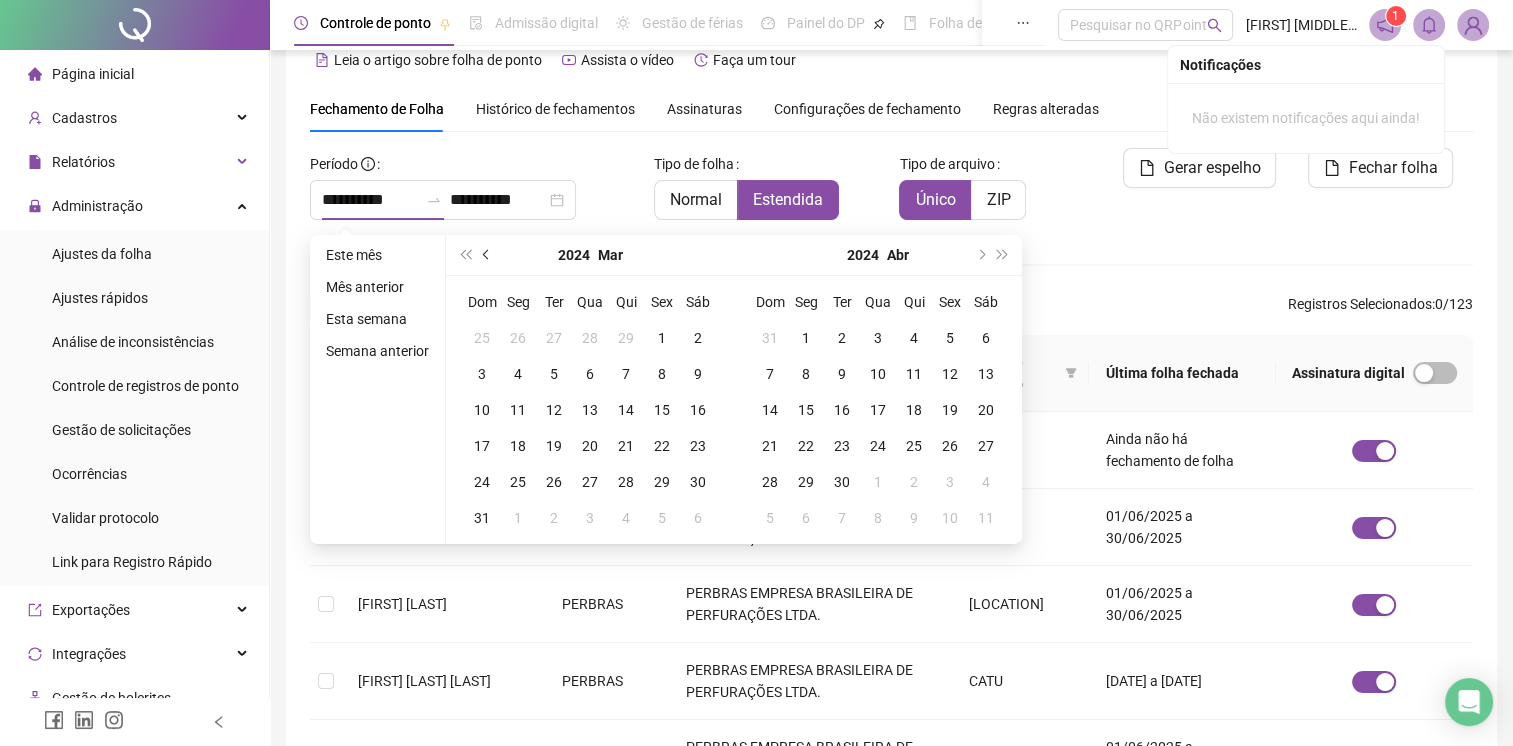click at bounding box center [487, 255] 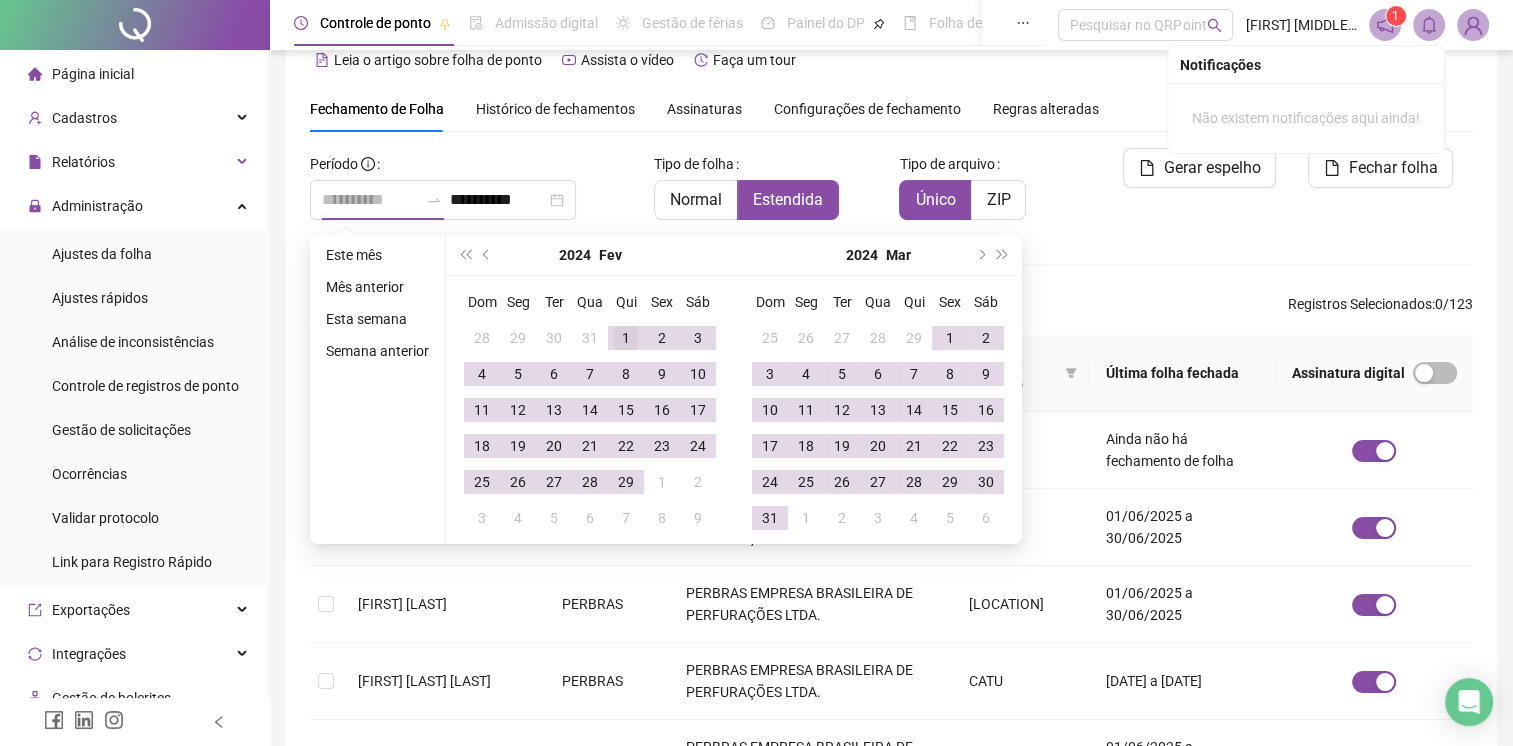 type on "**********" 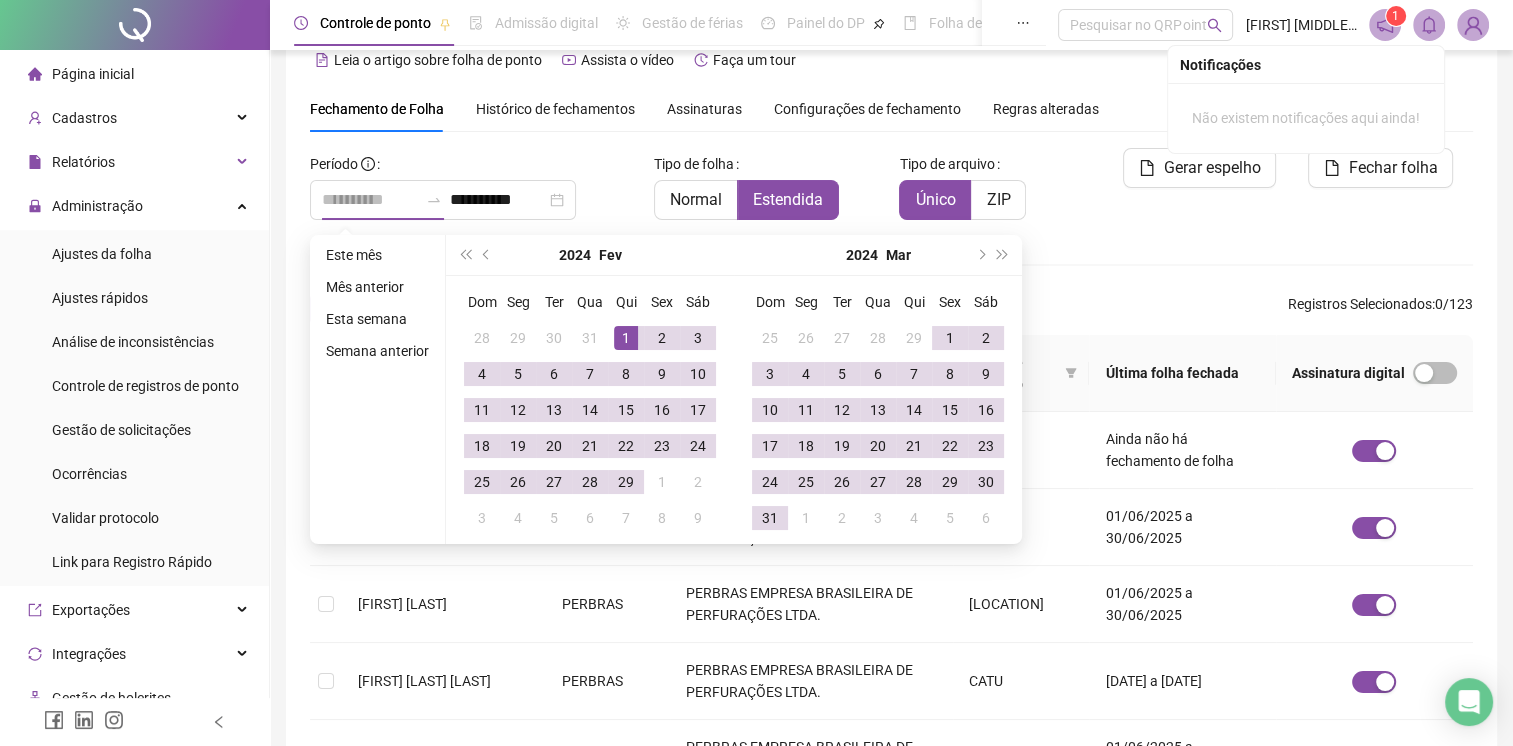 click on "1" at bounding box center [626, 338] 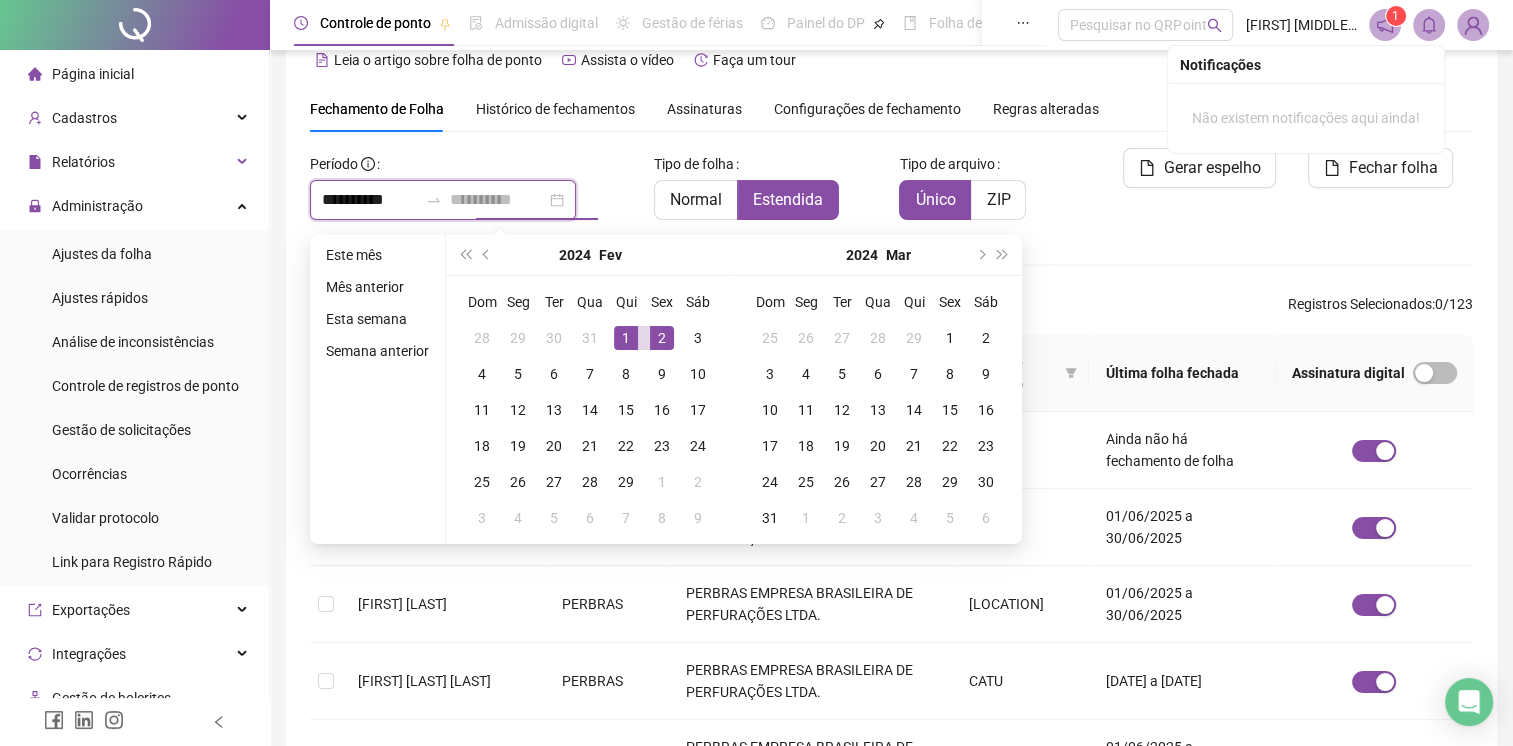 type on "**********" 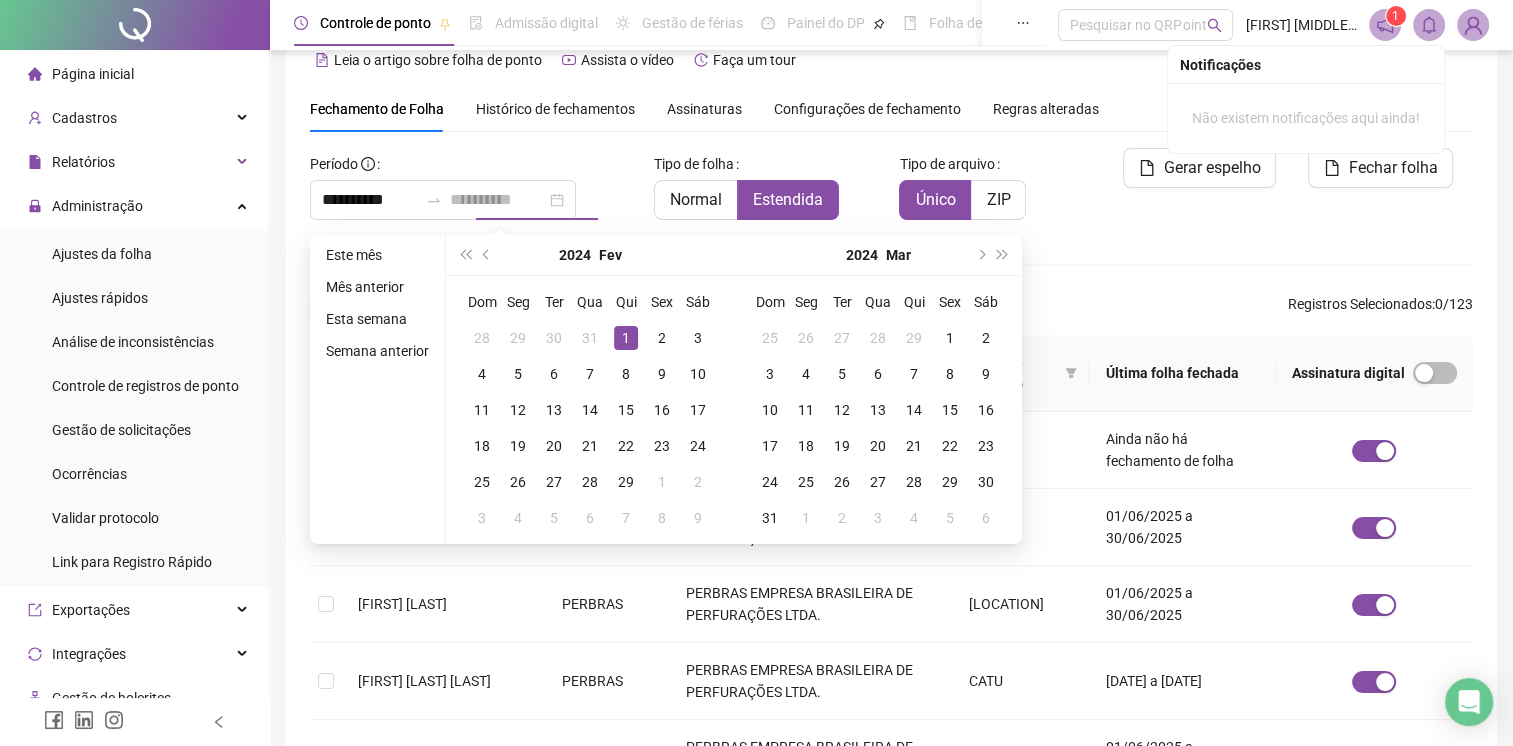 click on "1" at bounding box center [626, 338] 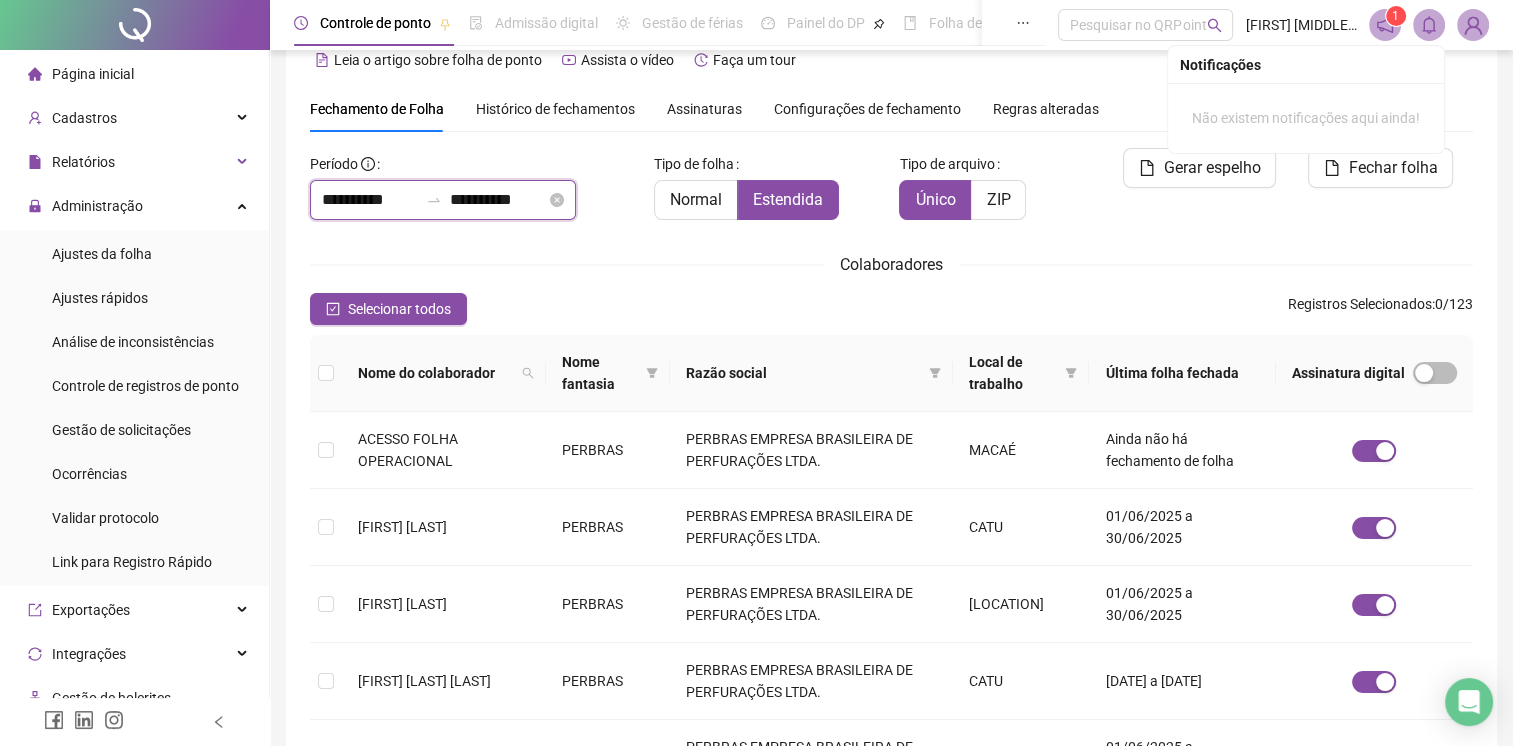 click on "**********" at bounding box center (370, 200) 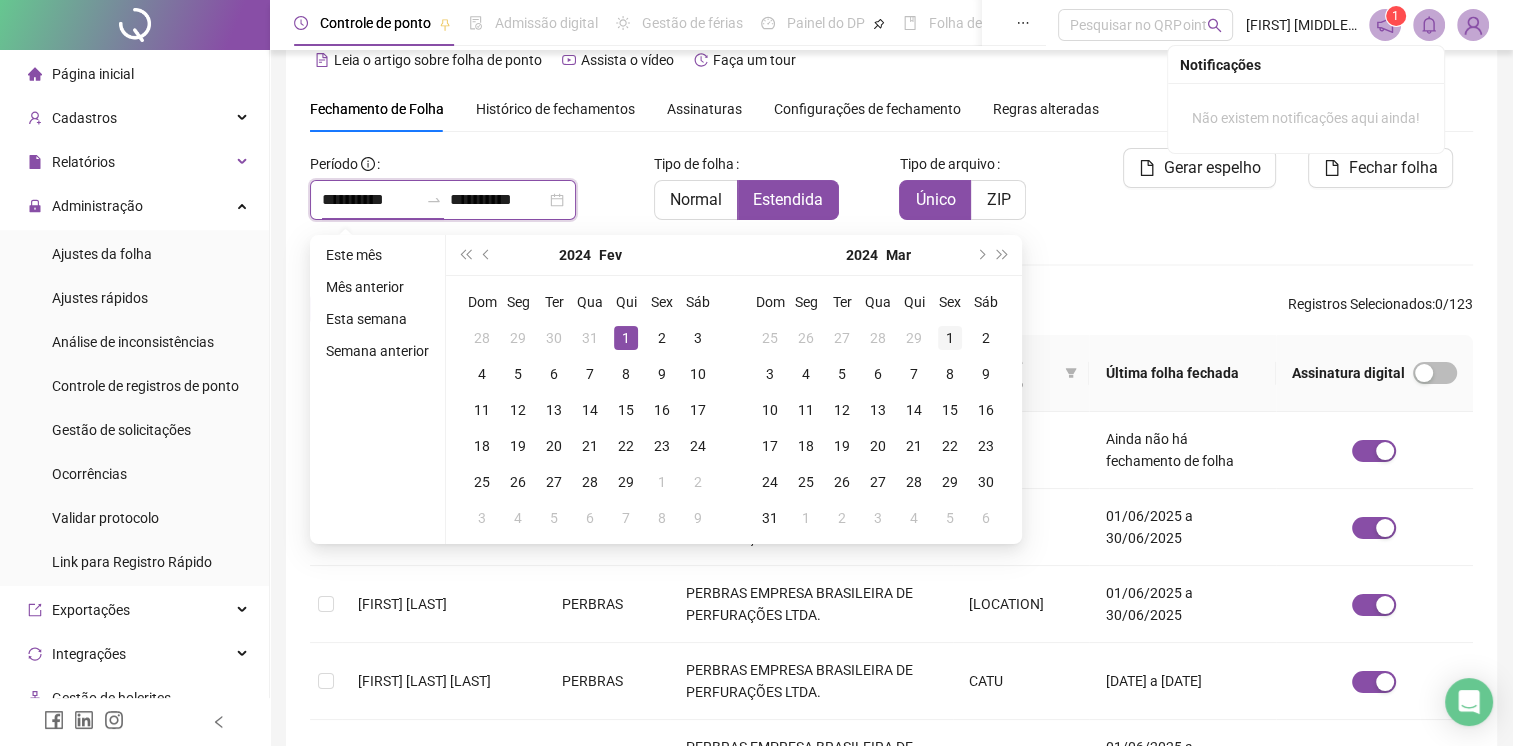 type on "**********" 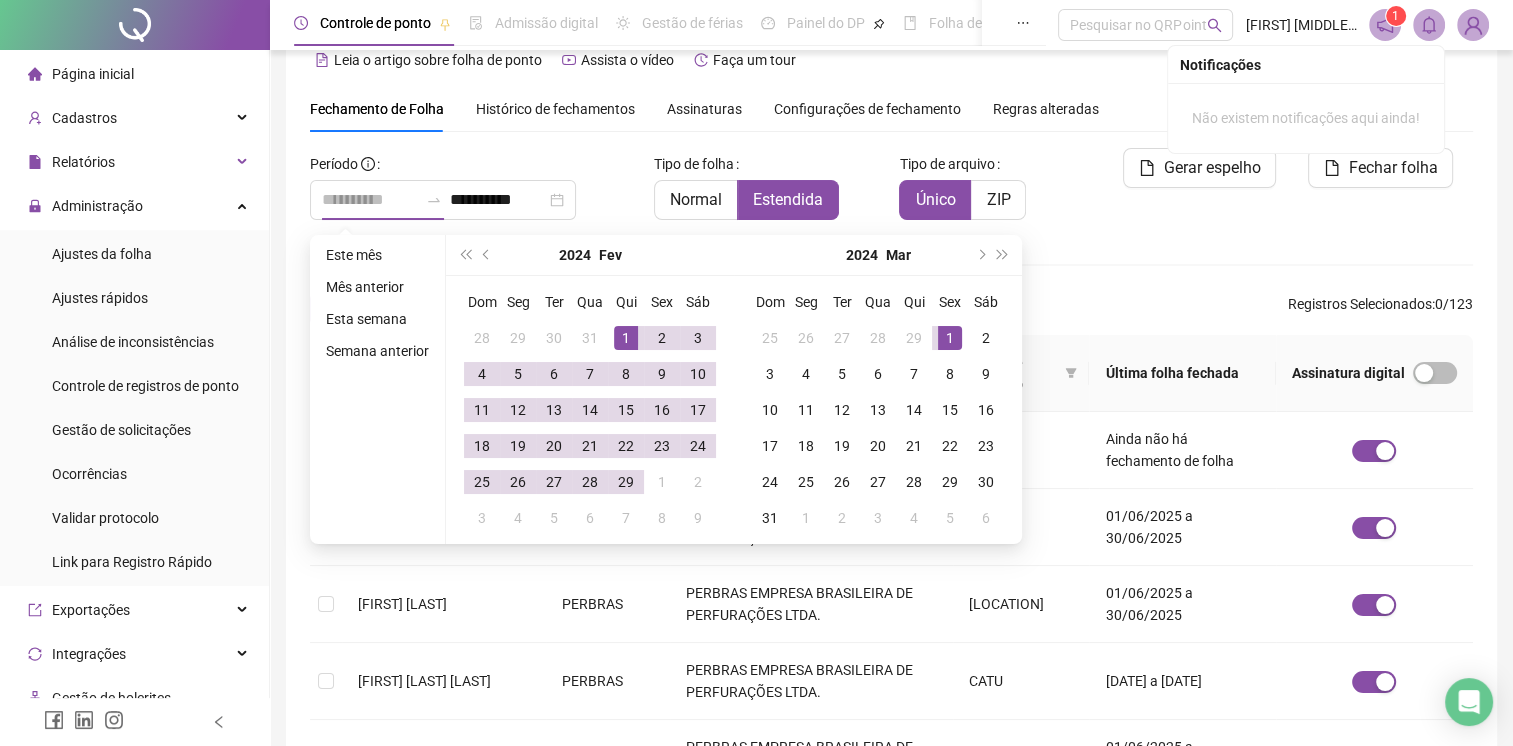 click on "1" at bounding box center (950, 338) 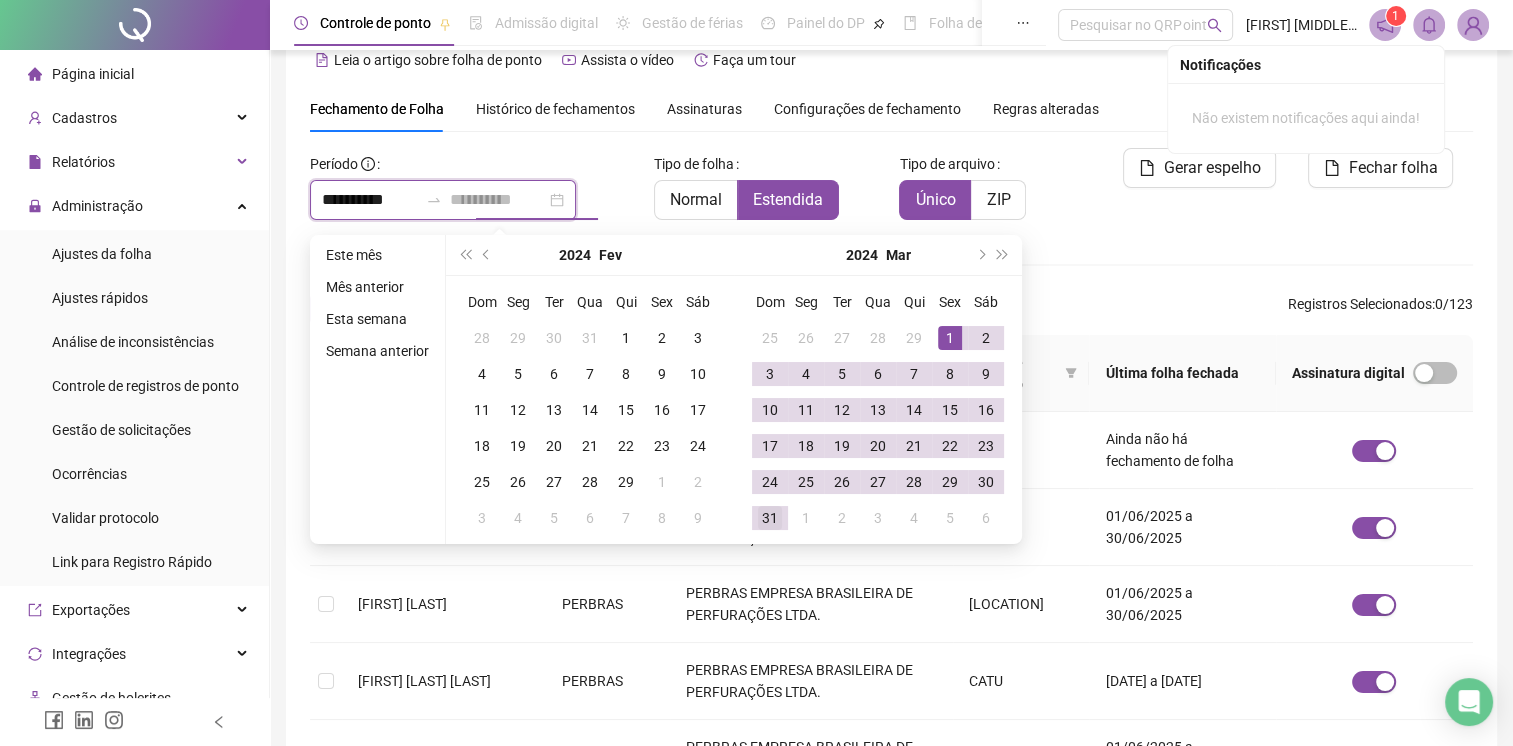 type on "**********" 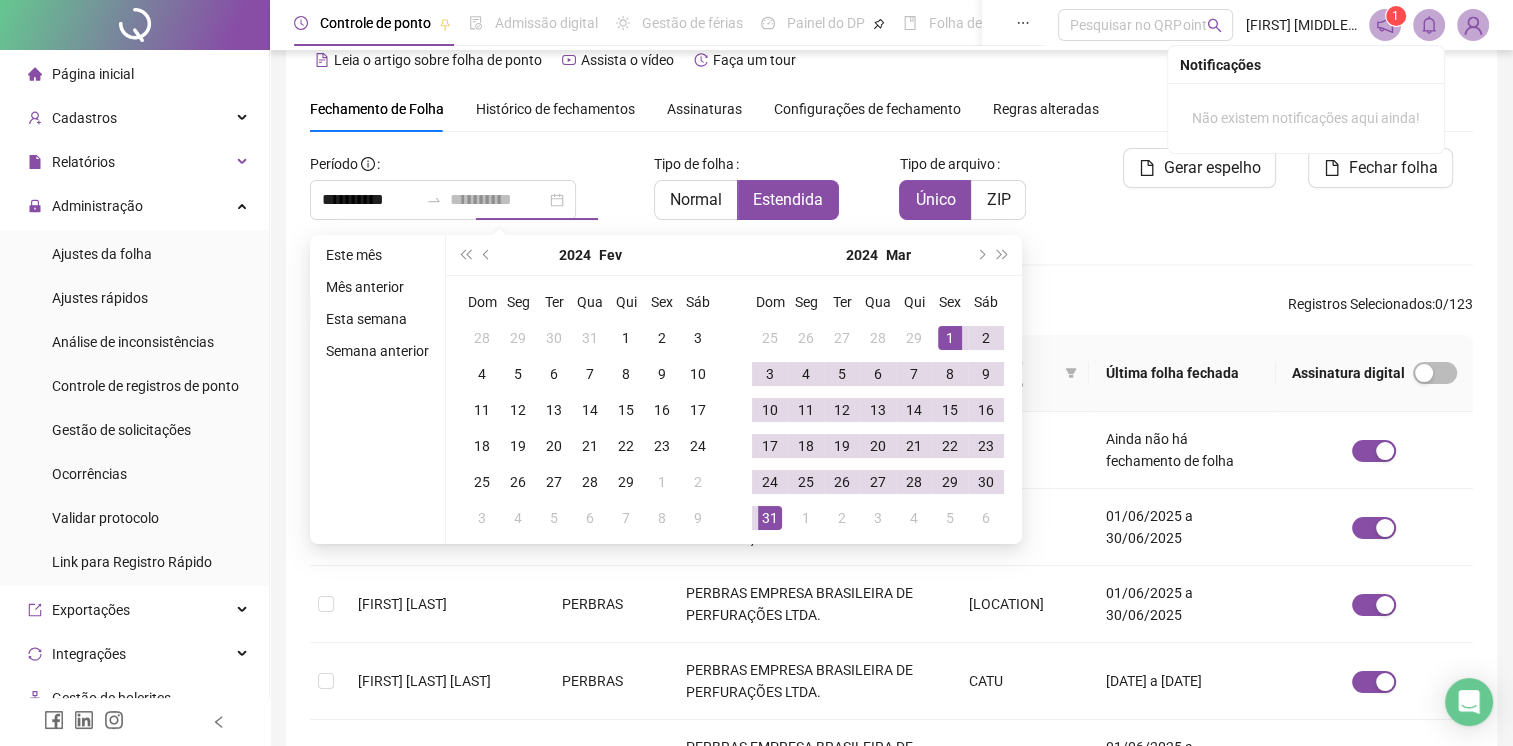 click on "31" at bounding box center (770, 518) 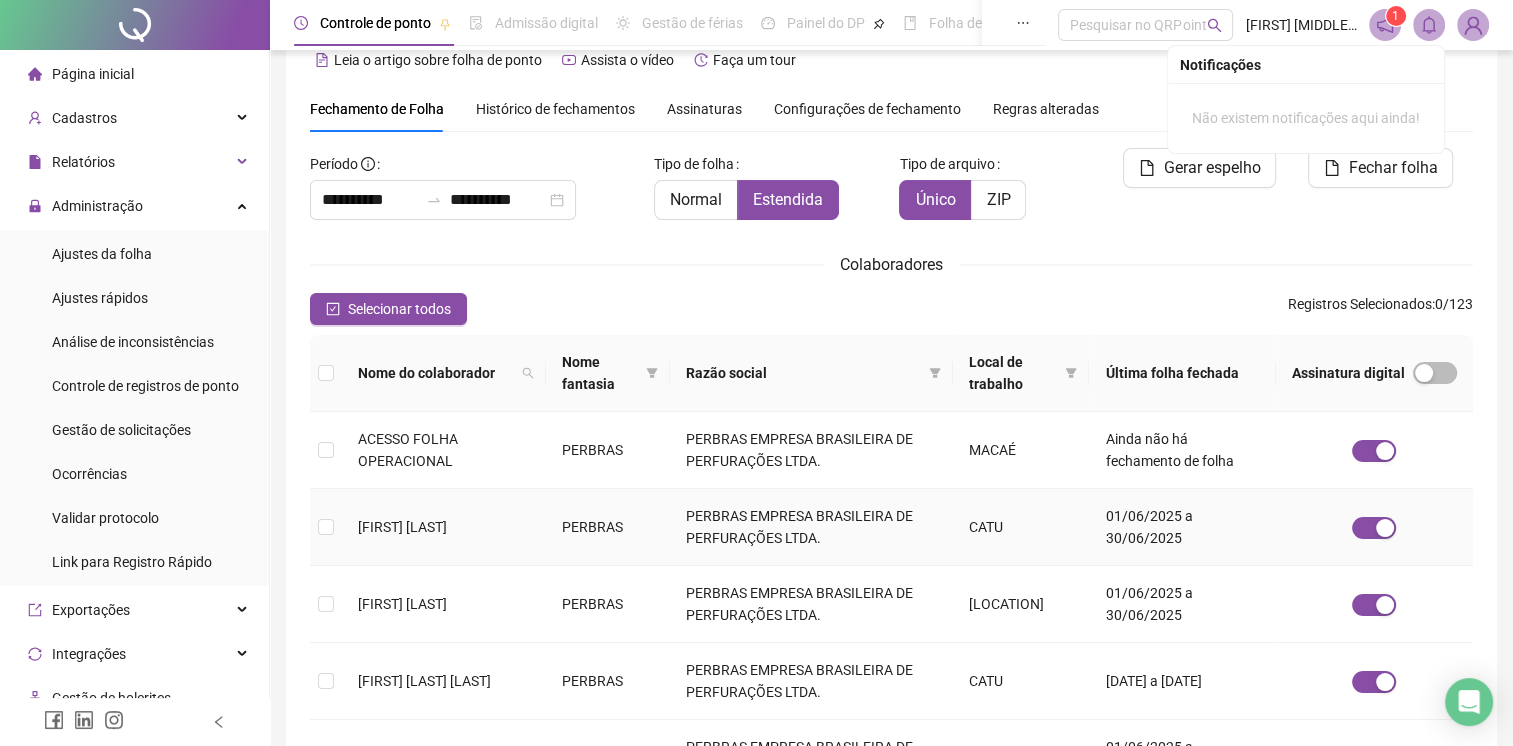 click on "[FIRST] [LAST]" at bounding box center [444, 527] 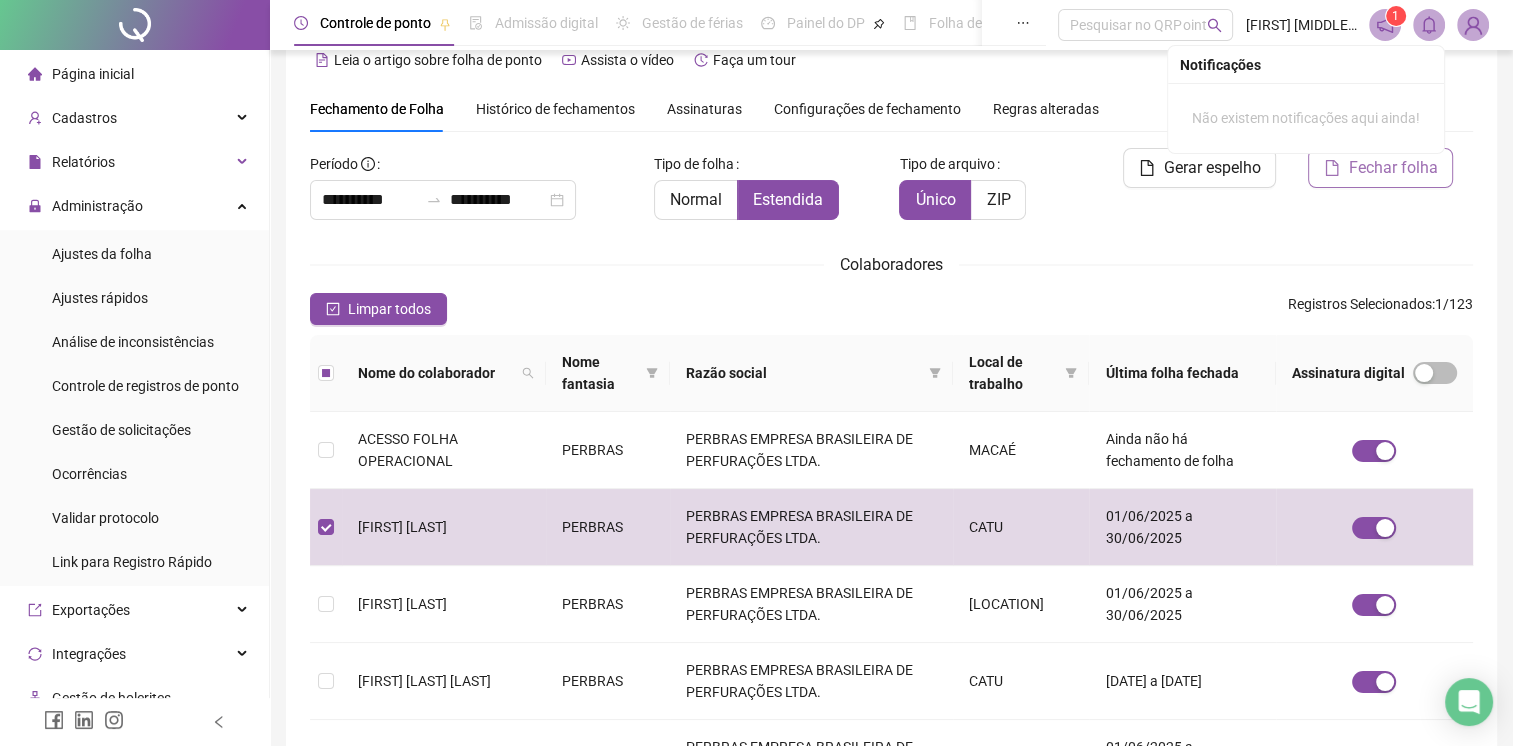 click on "Fechar folha" at bounding box center (1392, 168) 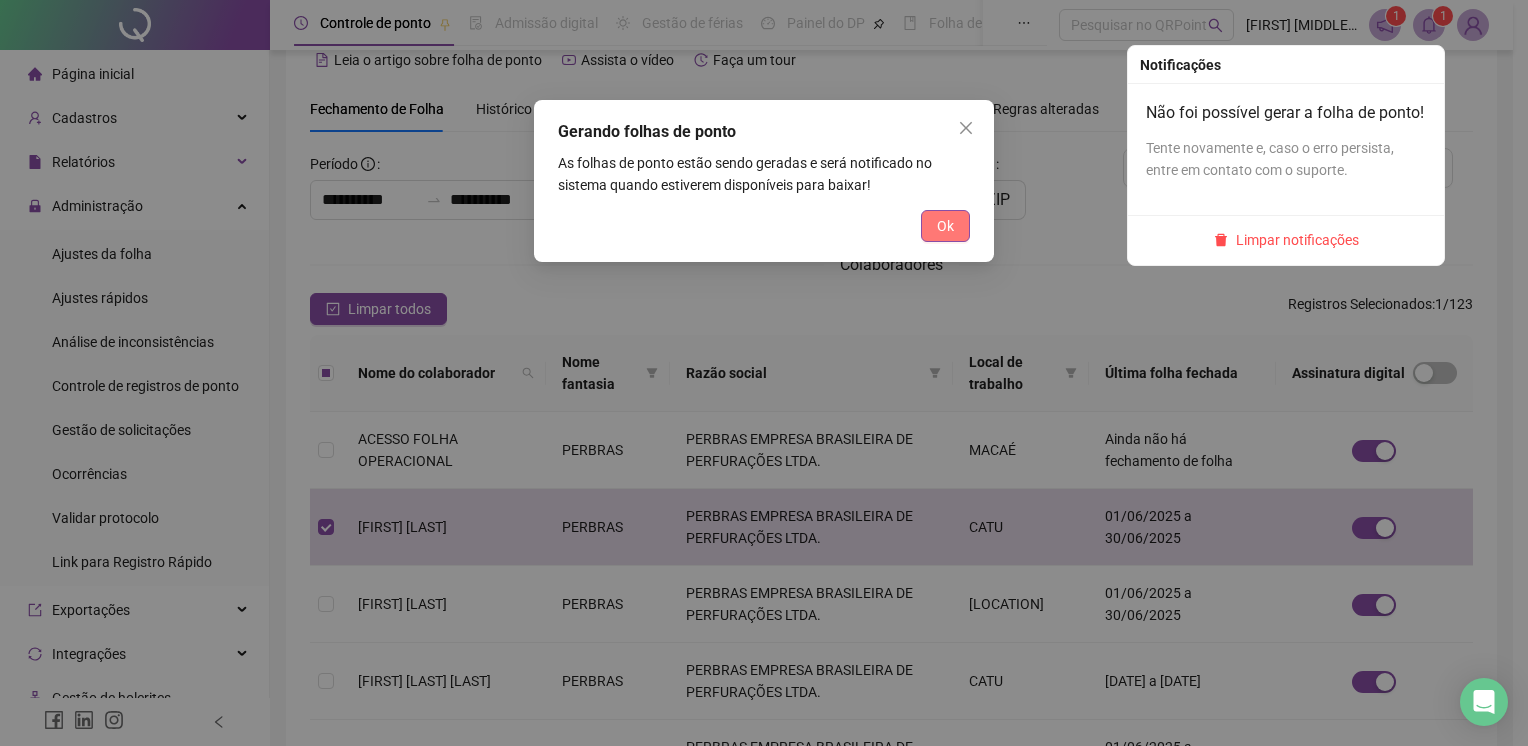 click on "Ok" at bounding box center (945, 226) 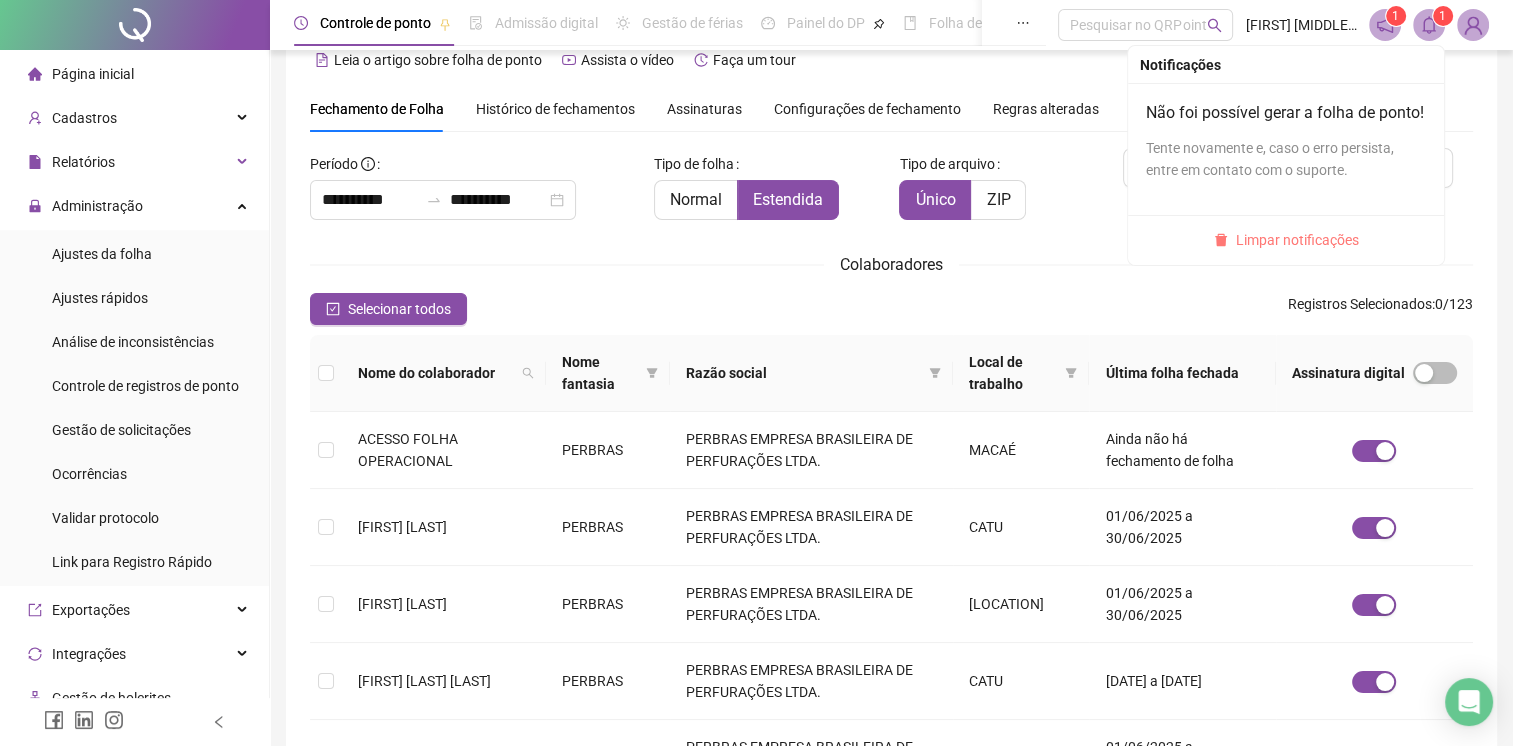 click on "Limpar notificações" at bounding box center (1297, 240) 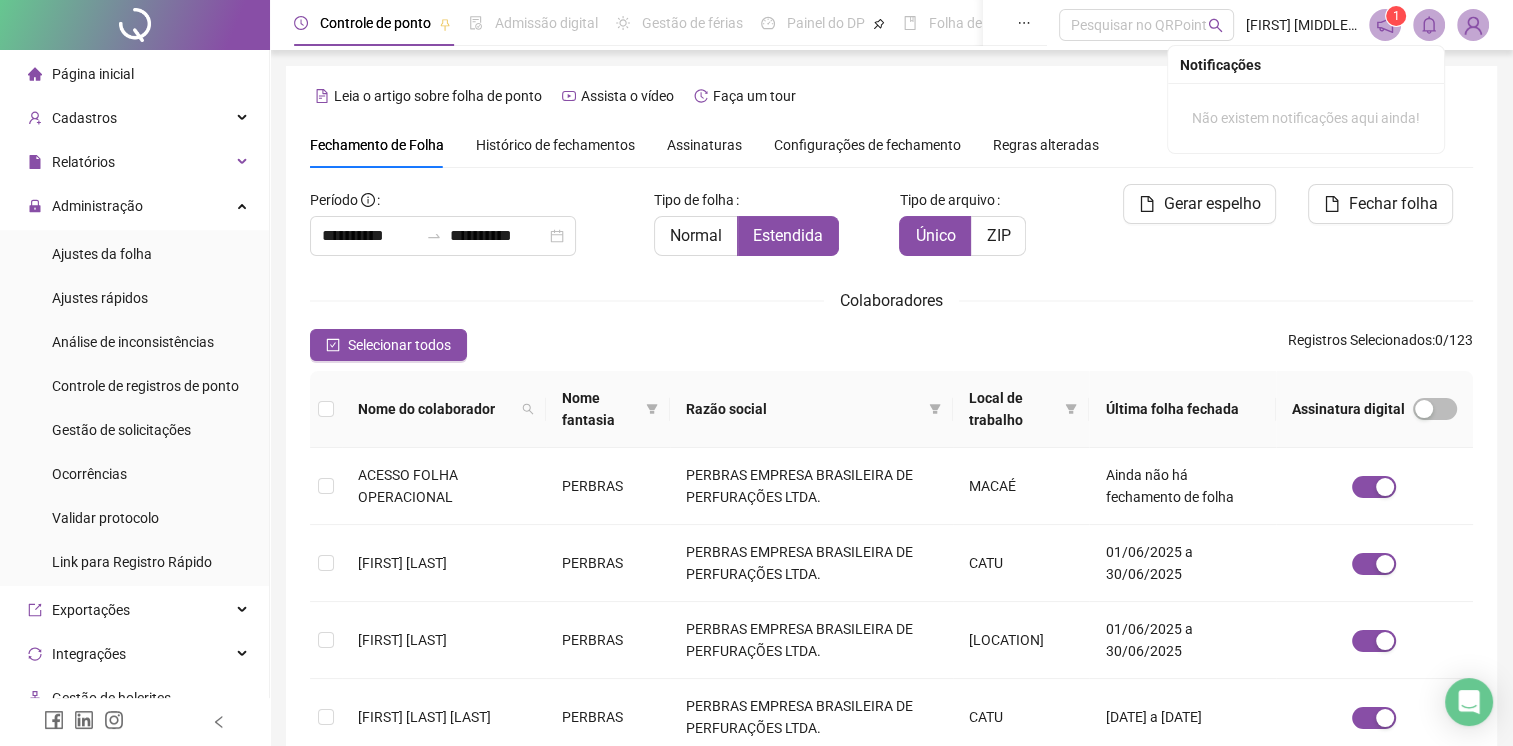 scroll, scrollTop: 0, scrollLeft: 0, axis: both 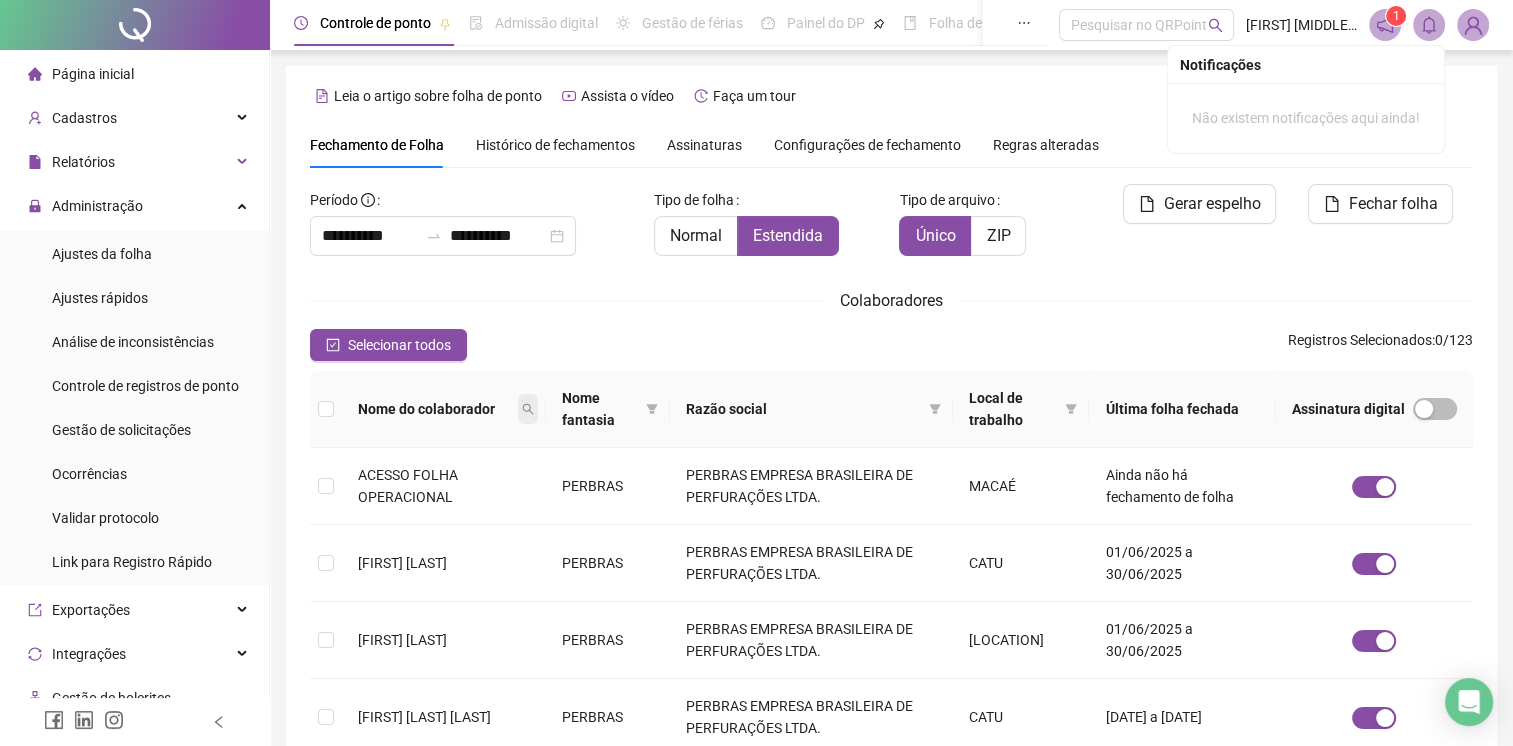 click 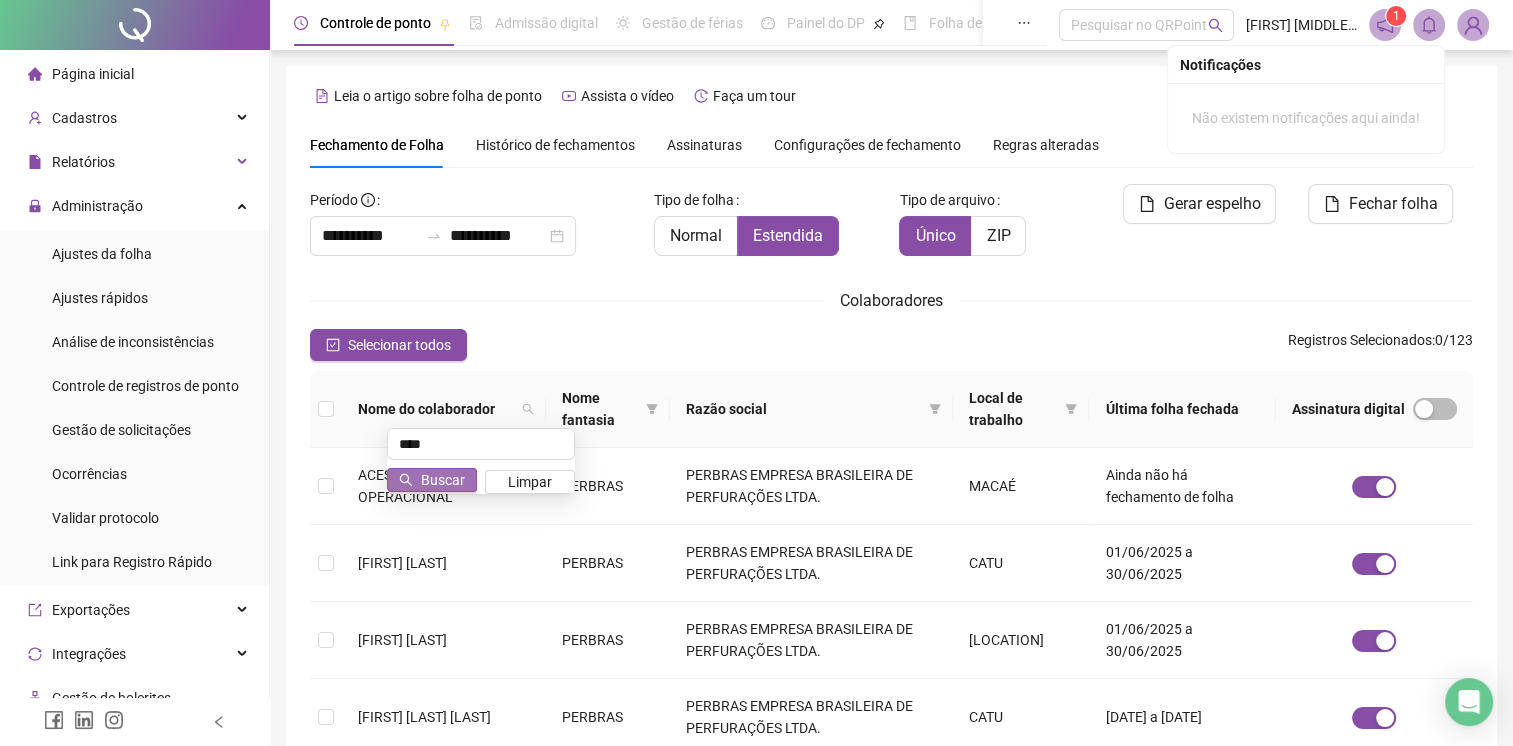 click on "Buscar" at bounding box center [443, 480] 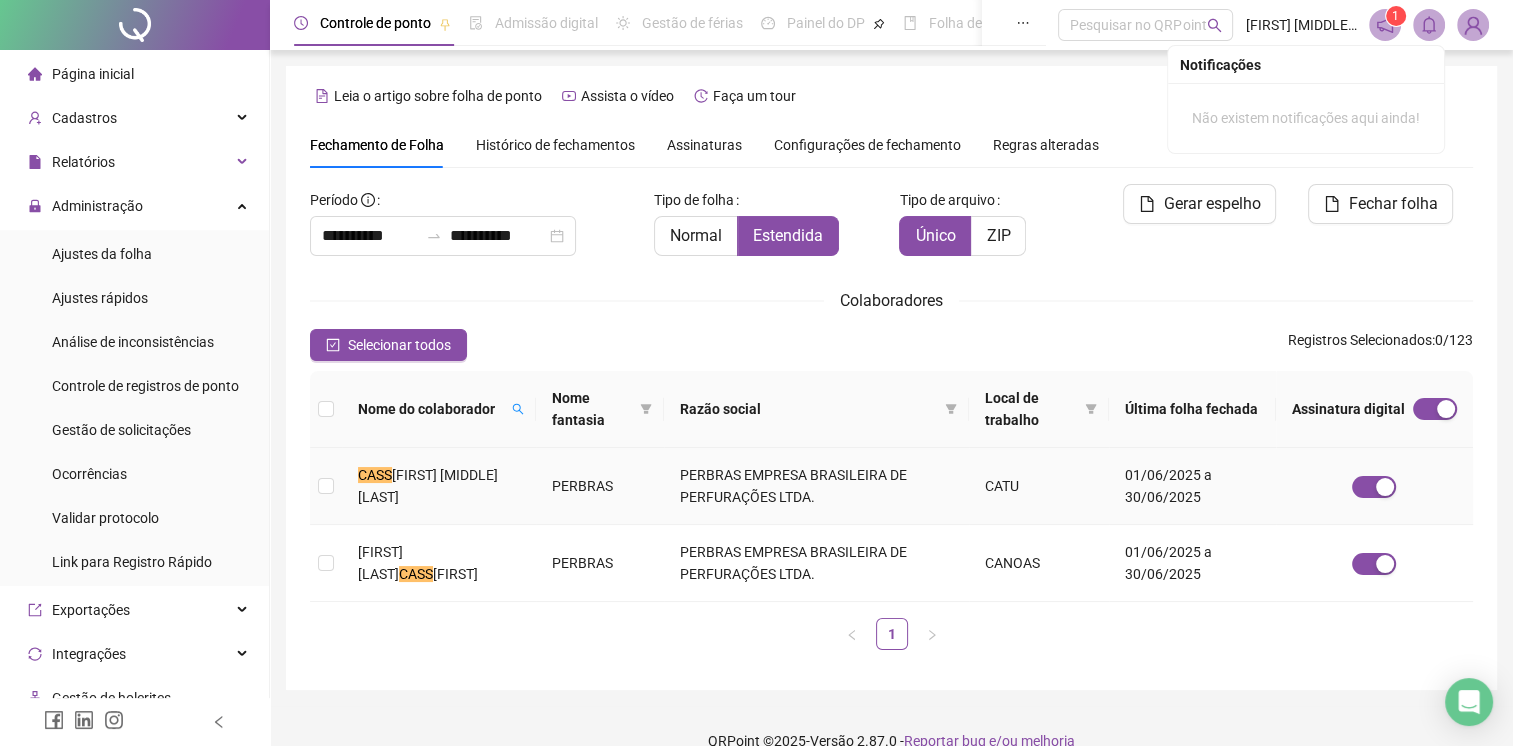 scroll, scrollTop: 28, scrollLeft: 0, axis: vertical 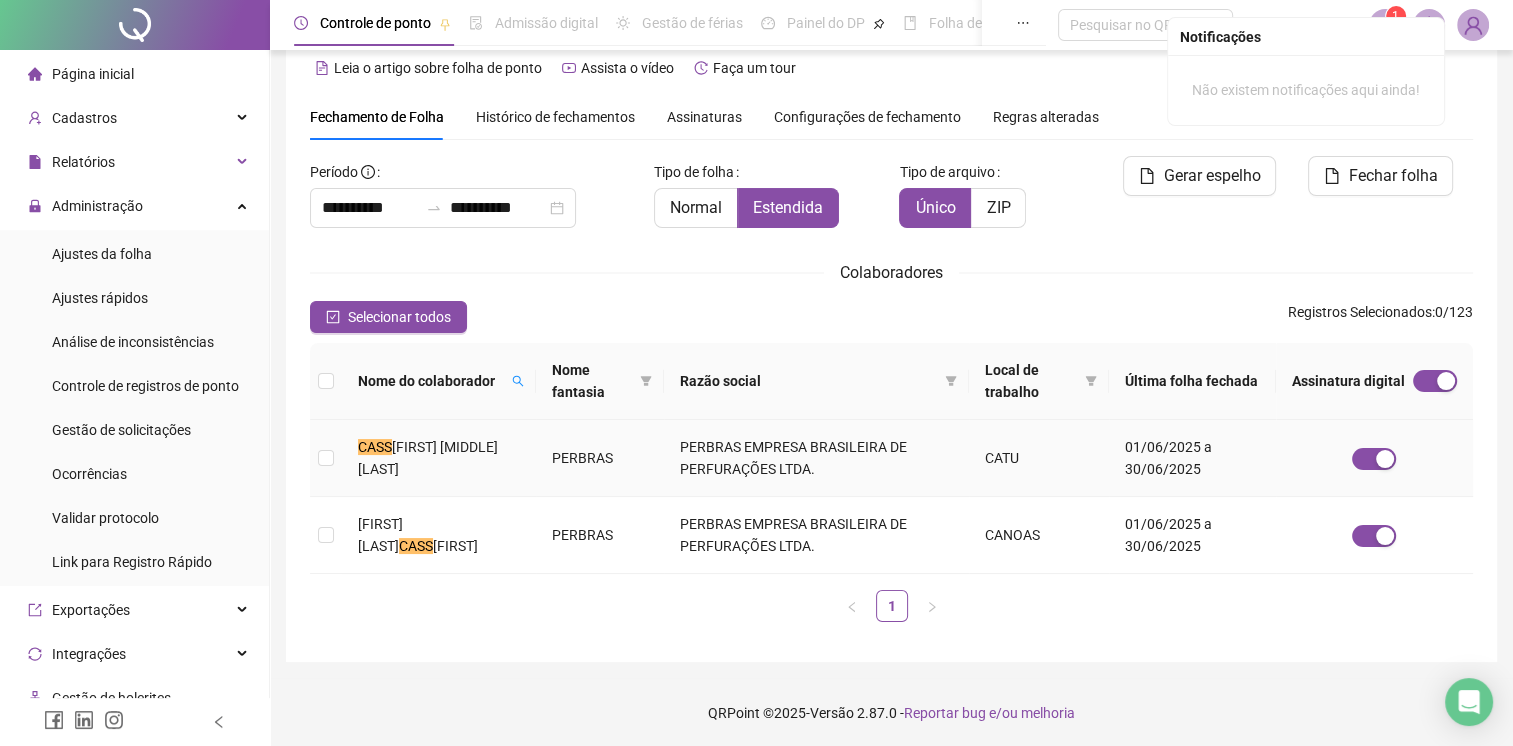 click on "[FIRST] [LAST]" at bounding box center (439, 458) 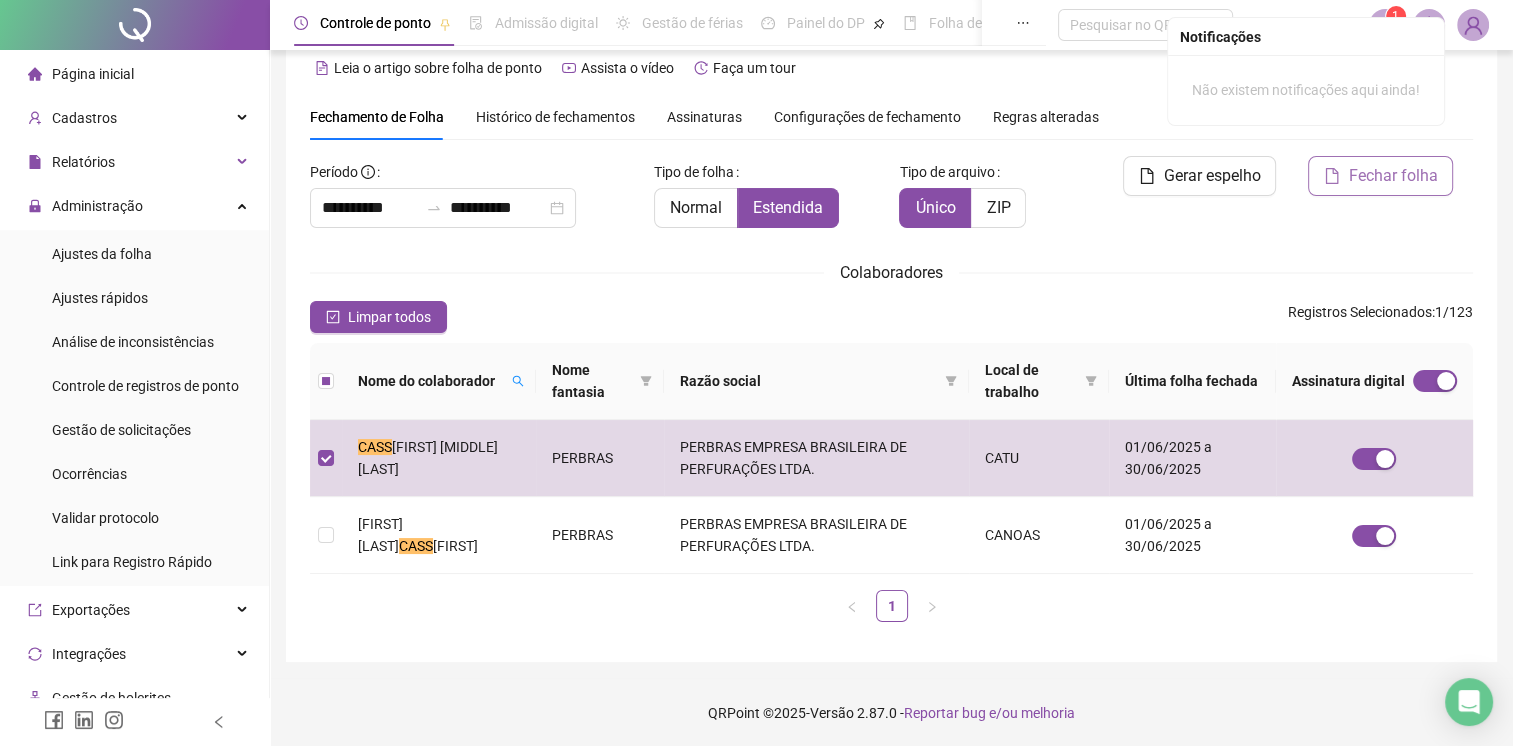 click on "Fechar folha" at bounding box center (1380, 176) 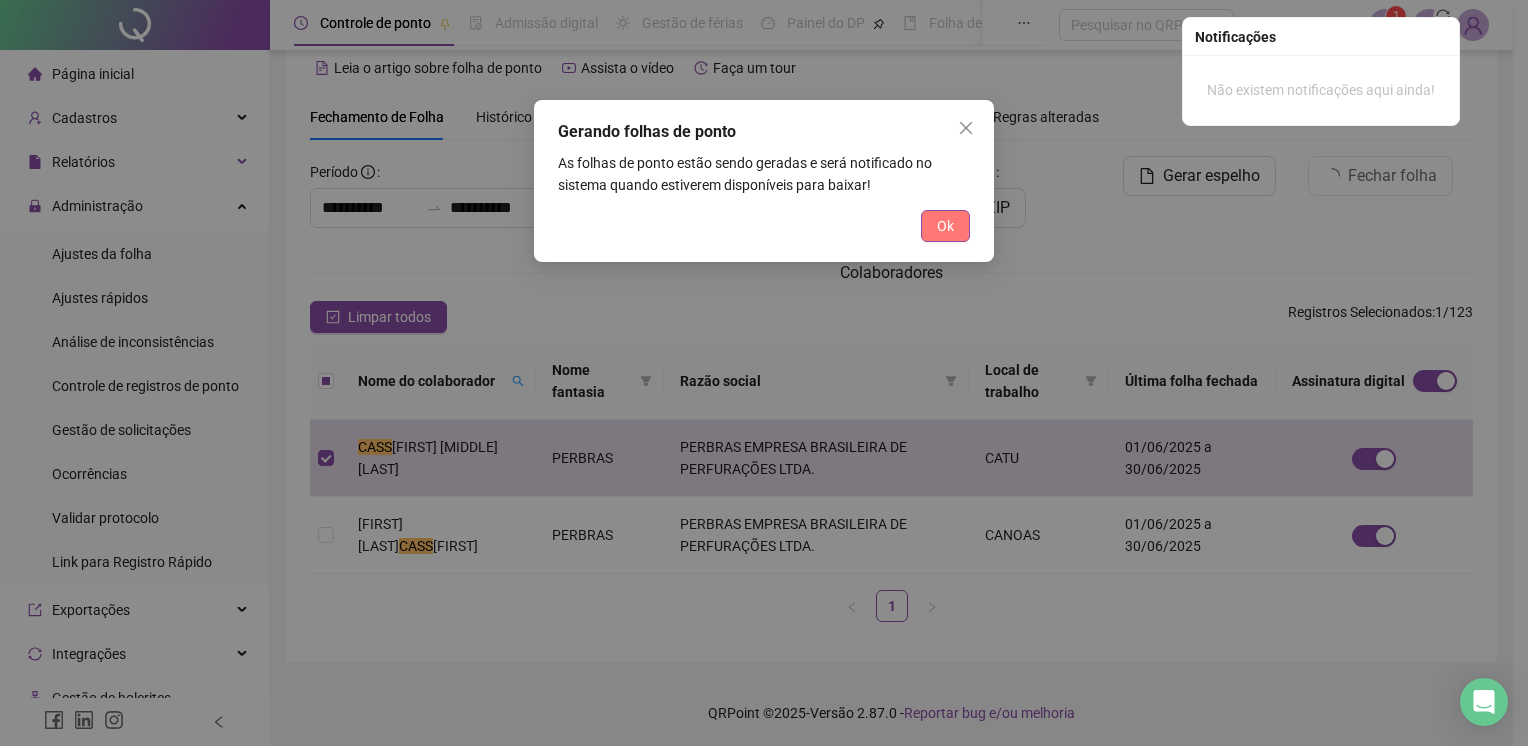 click on "Ok" at bounding box center (945, 226) 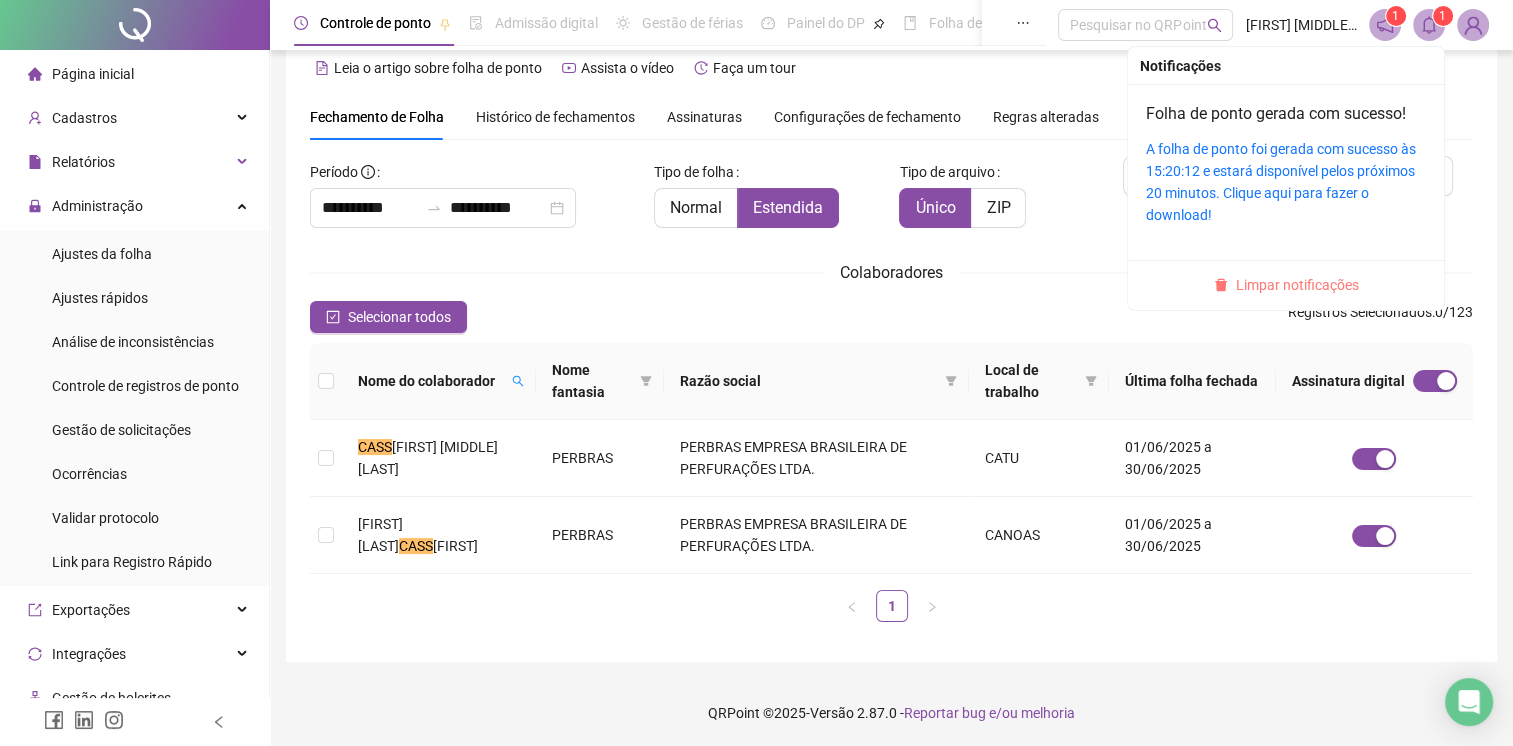 click on "Limpar notificações" at bounding box center (1297, 285) 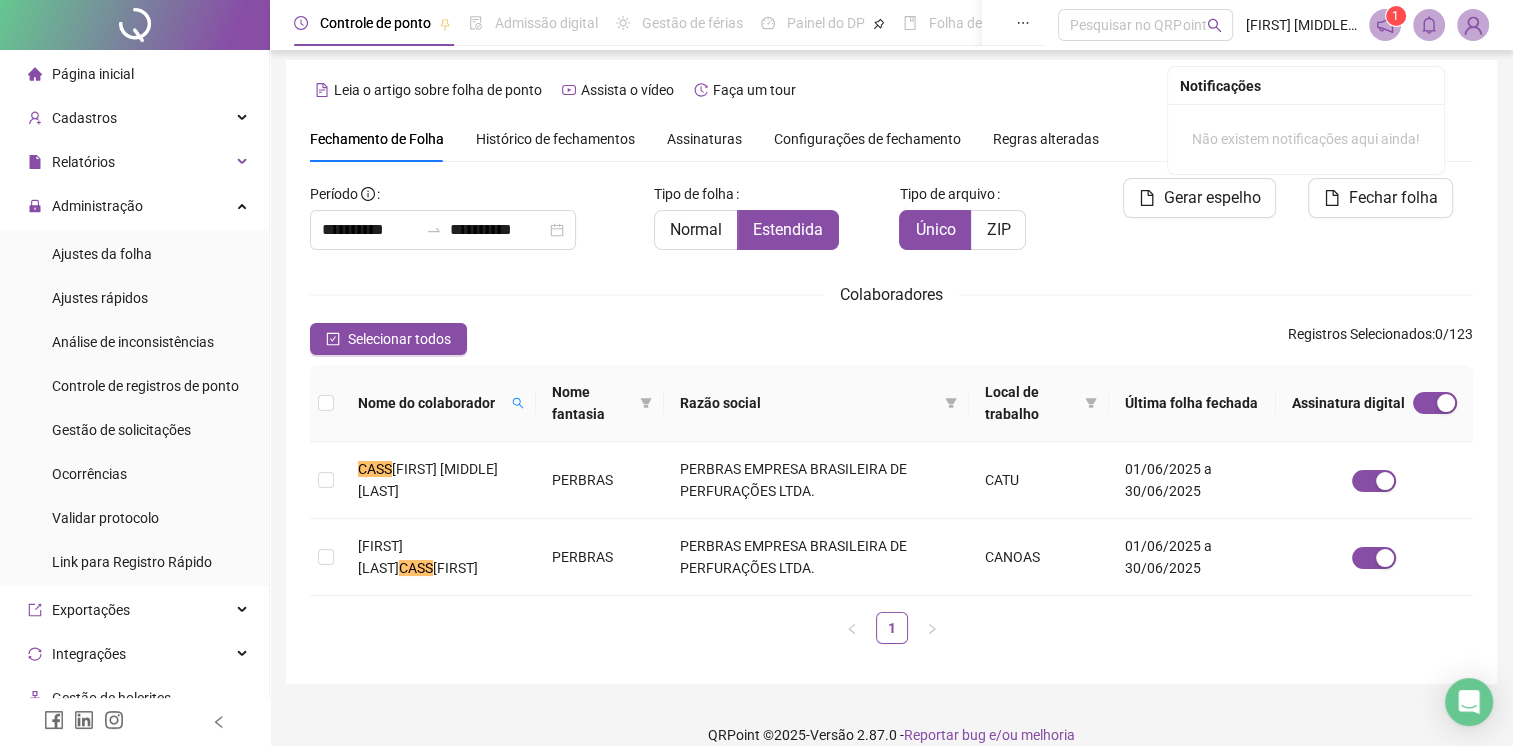 scroll, scrollTop: 0, scrollLeft: 0, axis: both 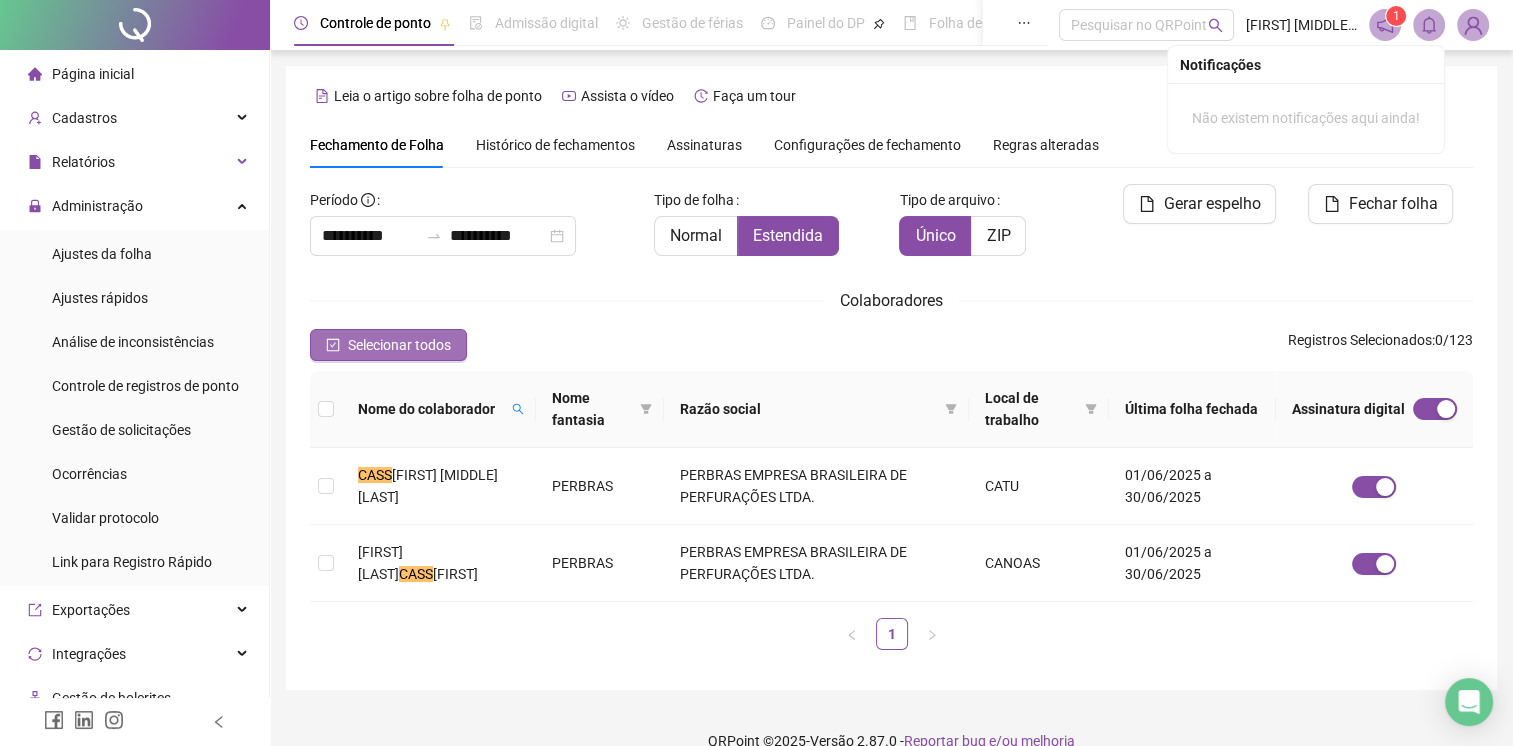 click on "Selecionar todos" at bounding box center [388, 345] 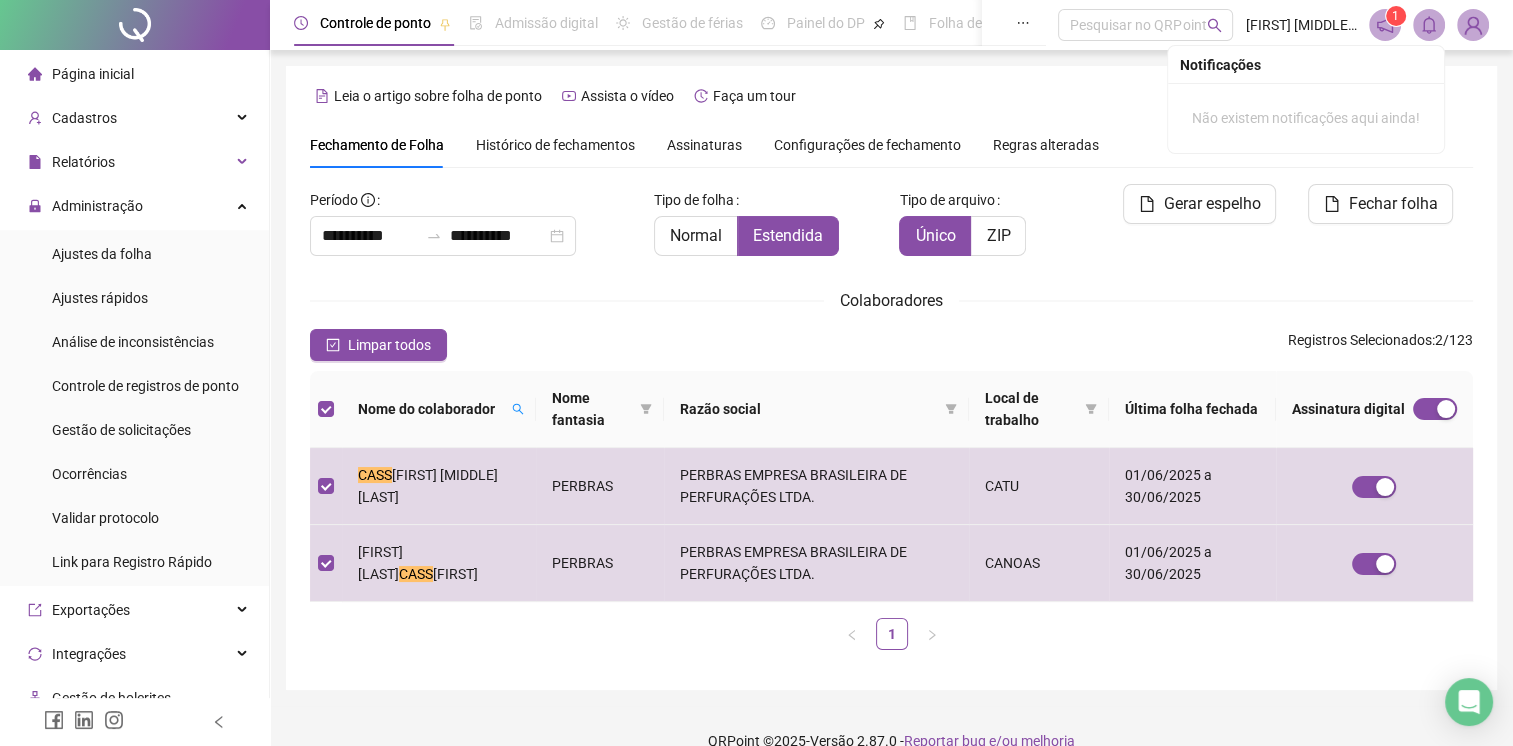 scroll, scrollTop: 28, scrollLeft: 0, axis: vertical 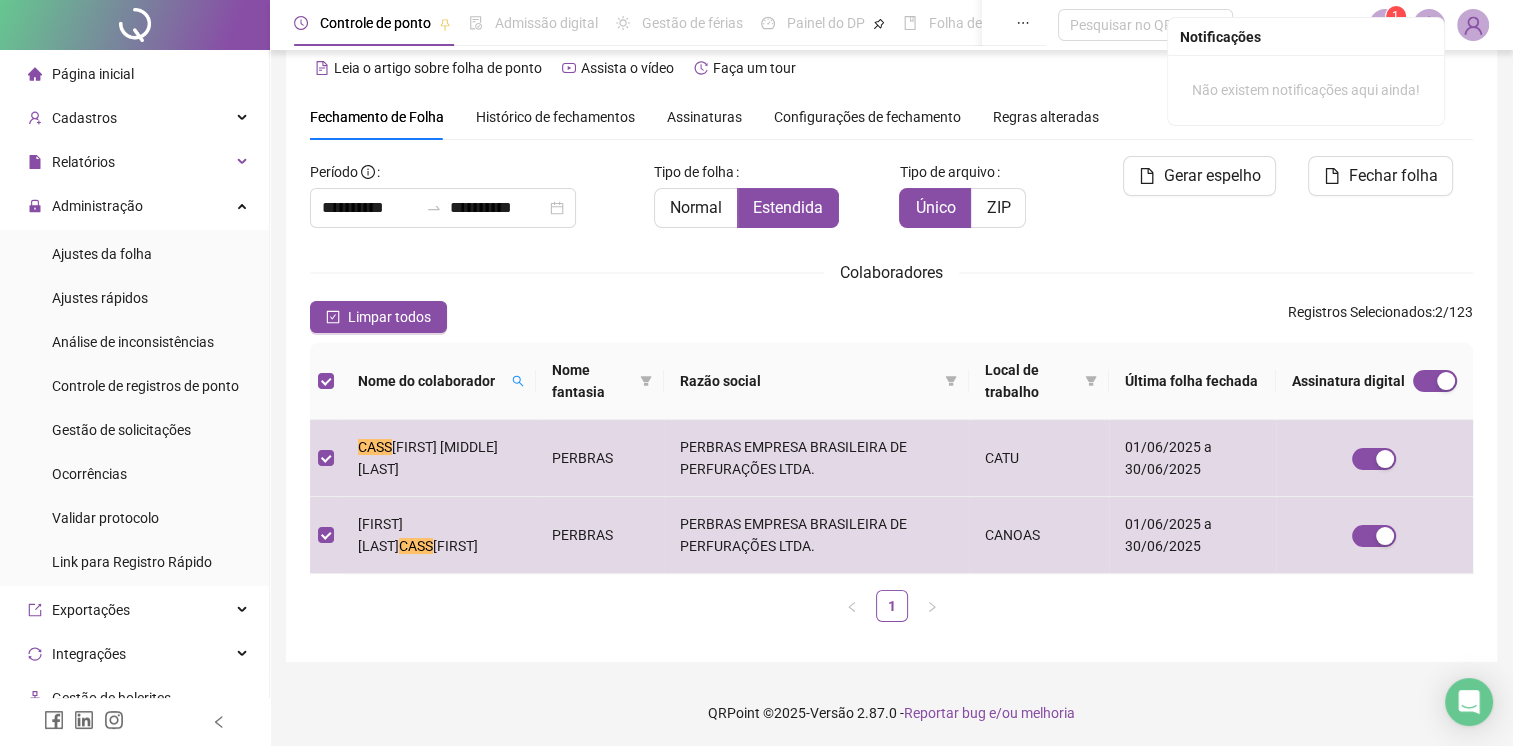 drag, startPoint x: 377, startPoint y: 321, endPoint x: 419, endPoint y: 336, distance: 44.598206 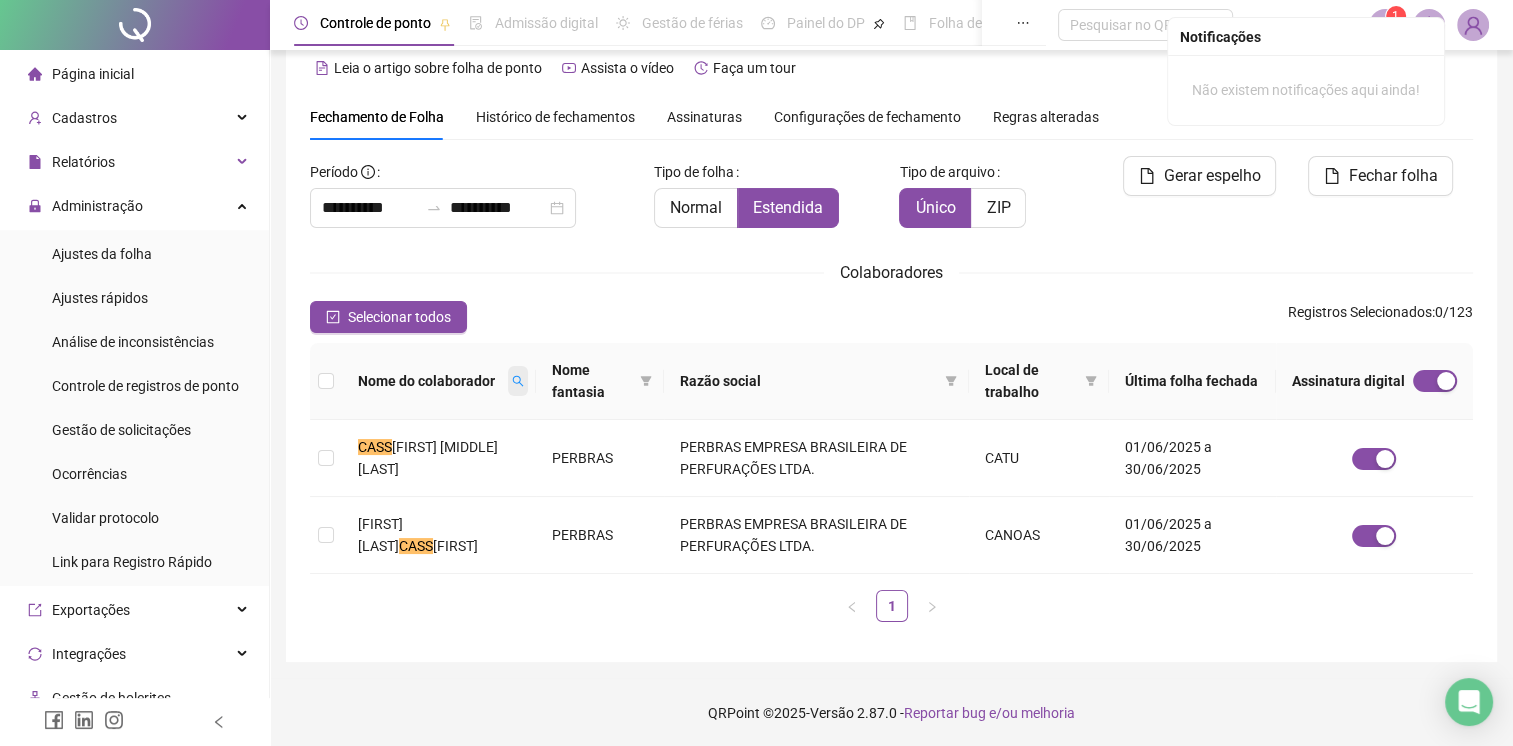 click at bounding box center (518, 381) 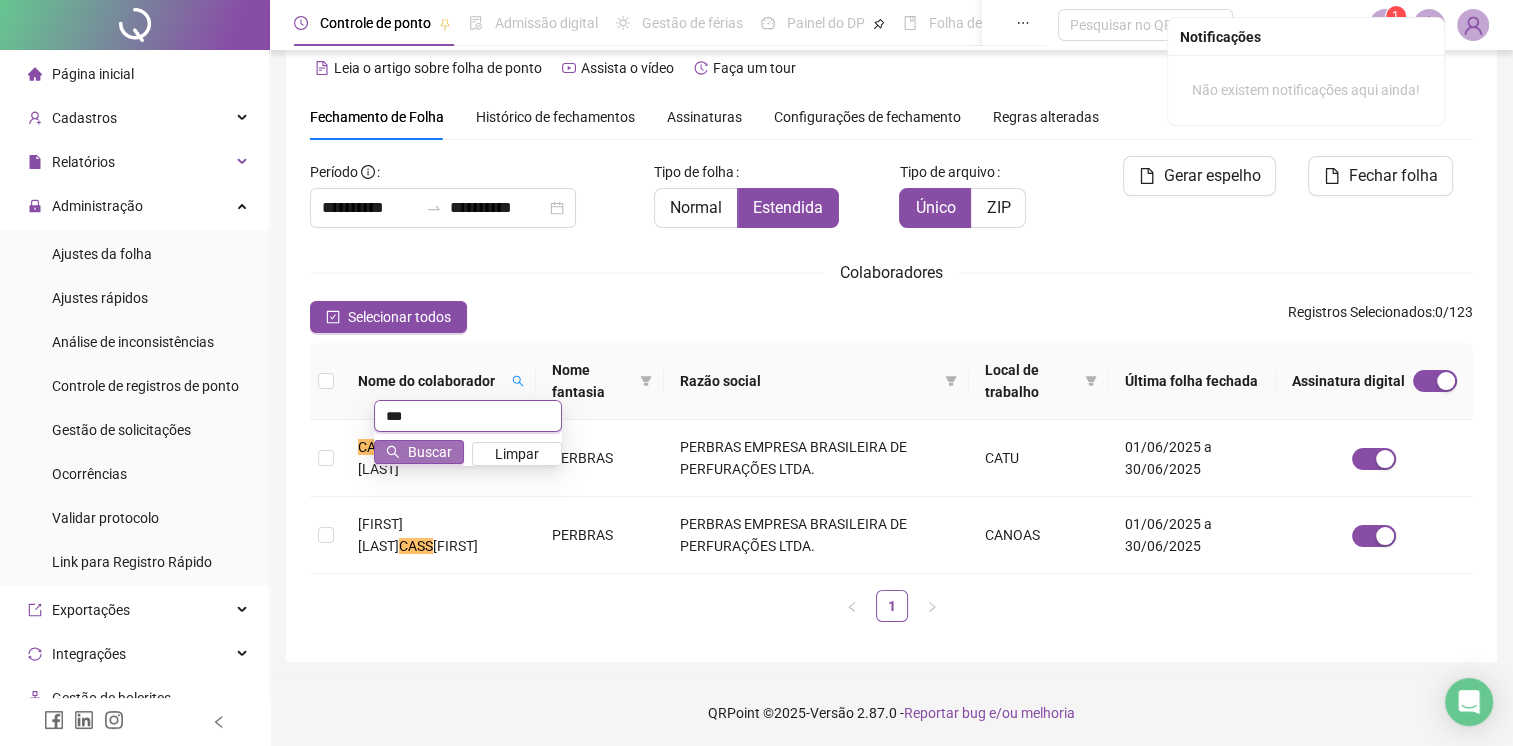 type on "***" 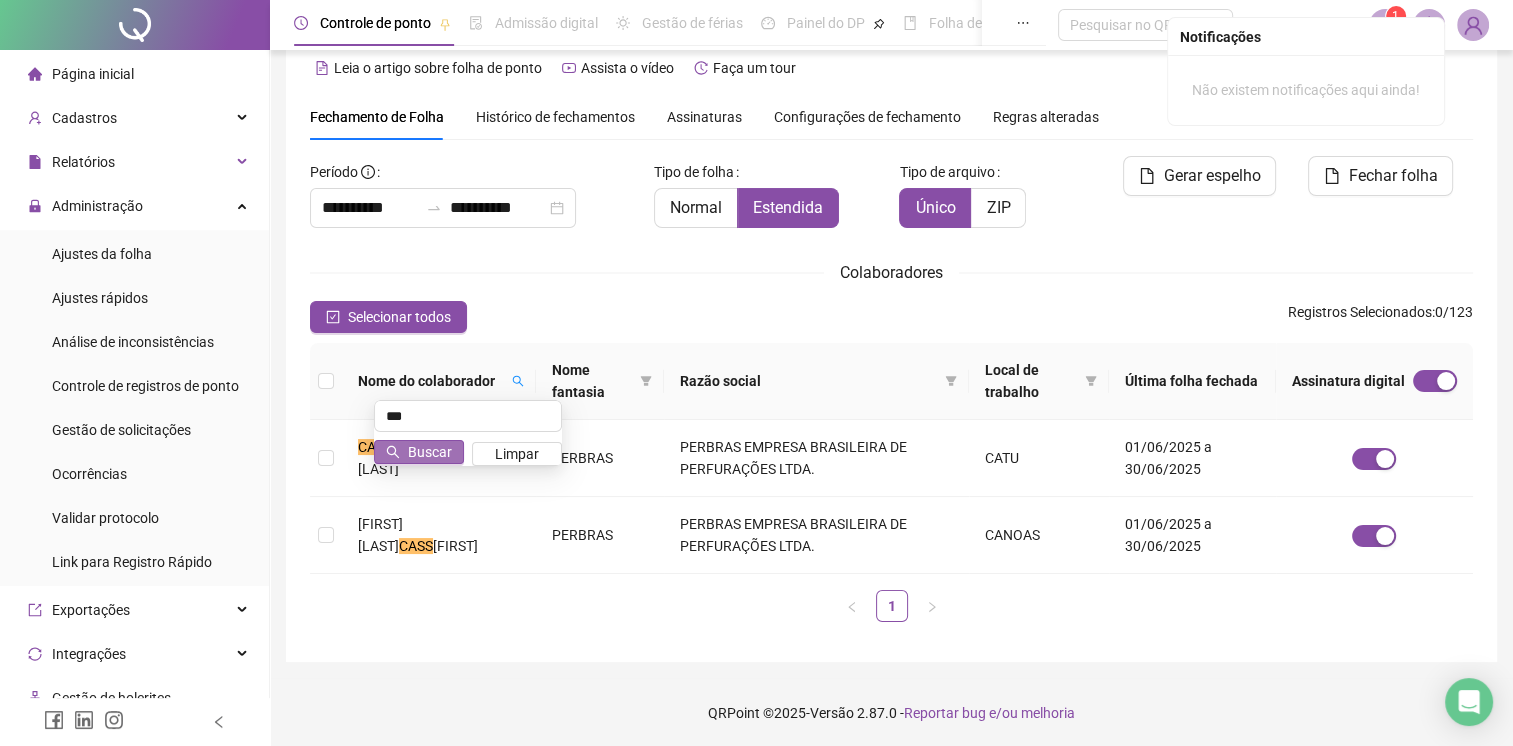 click on "Buscar" at bounding box center [430, 452] 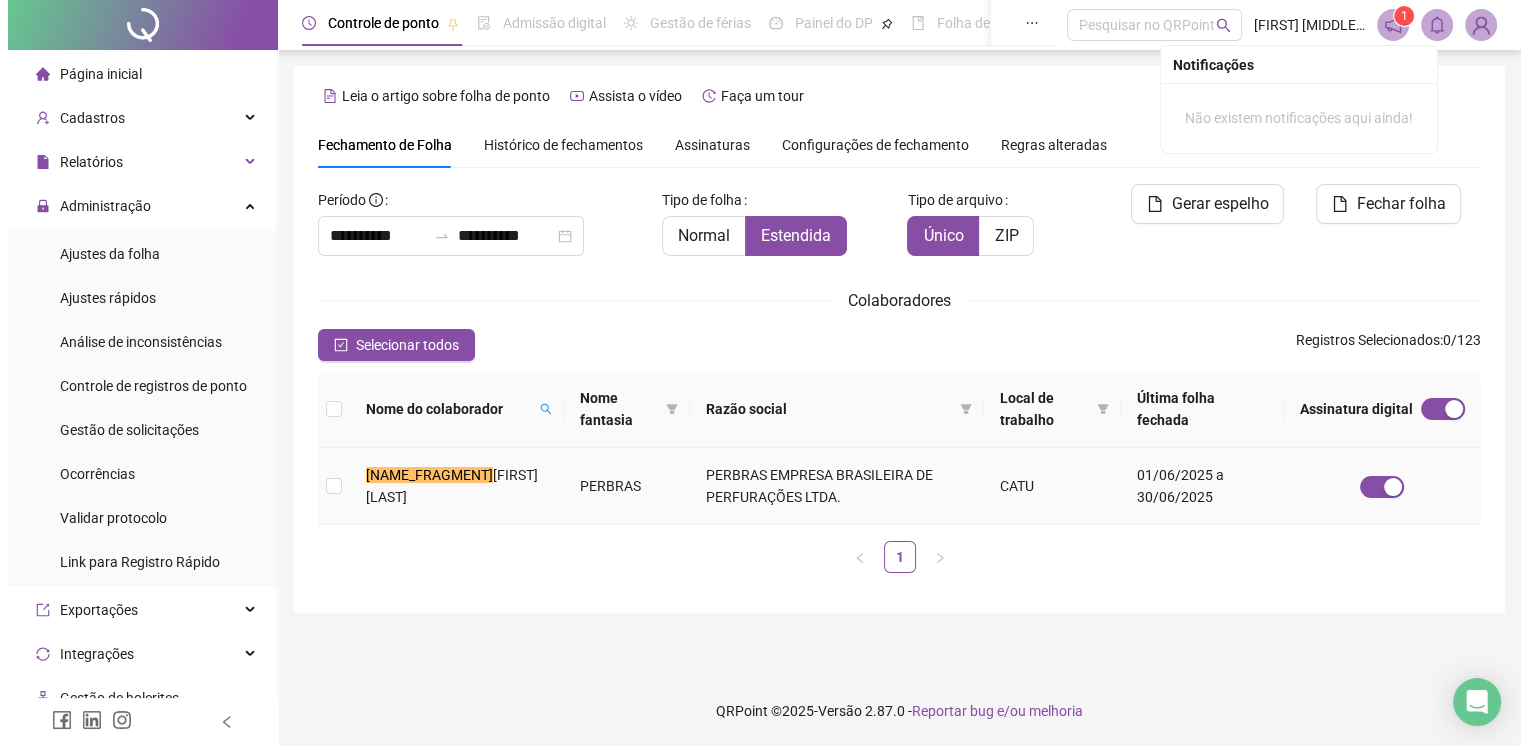 scroll, scrollTop: 0, scrollLeft: 0, axis: both 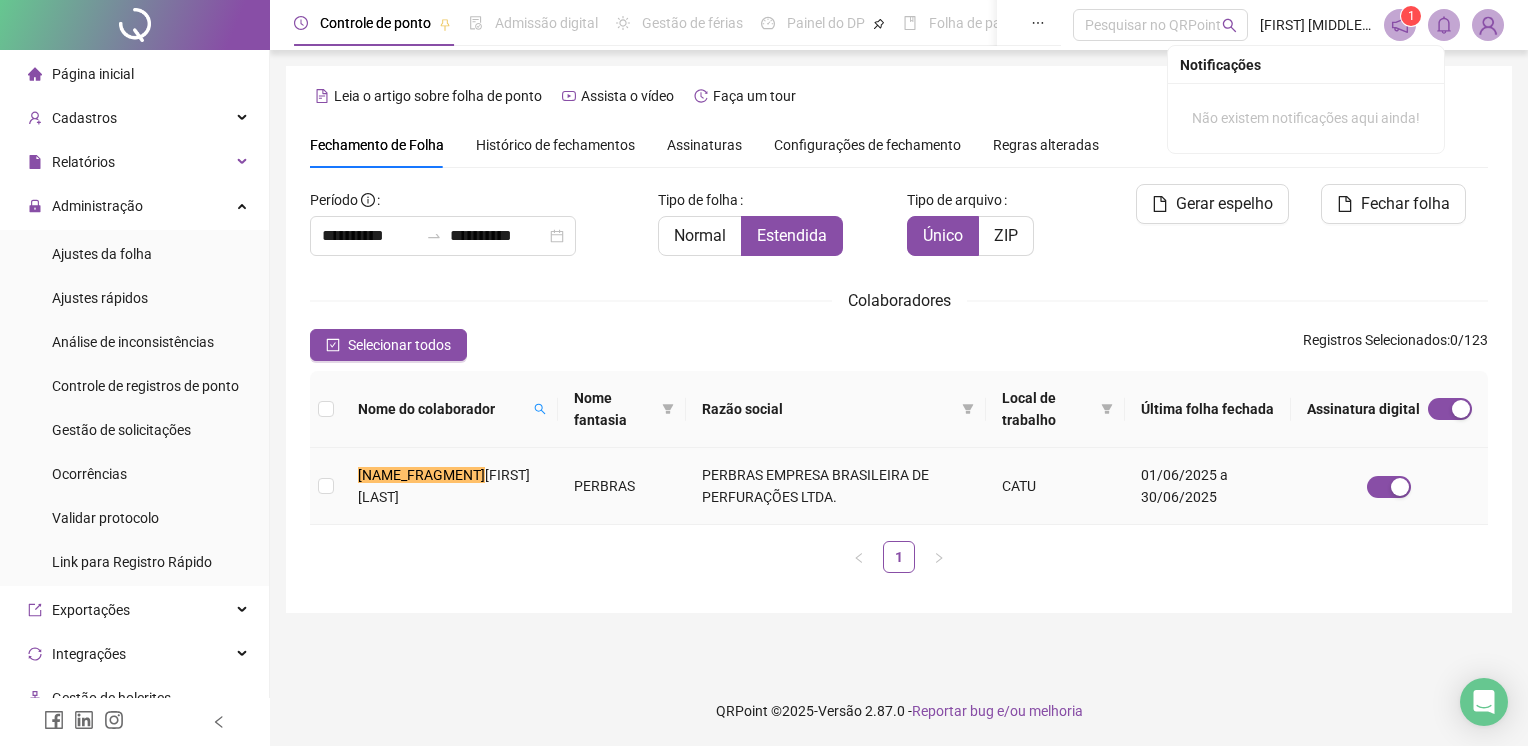 click on "[FIRST] [LAST]" at bounding box center [444, 486] 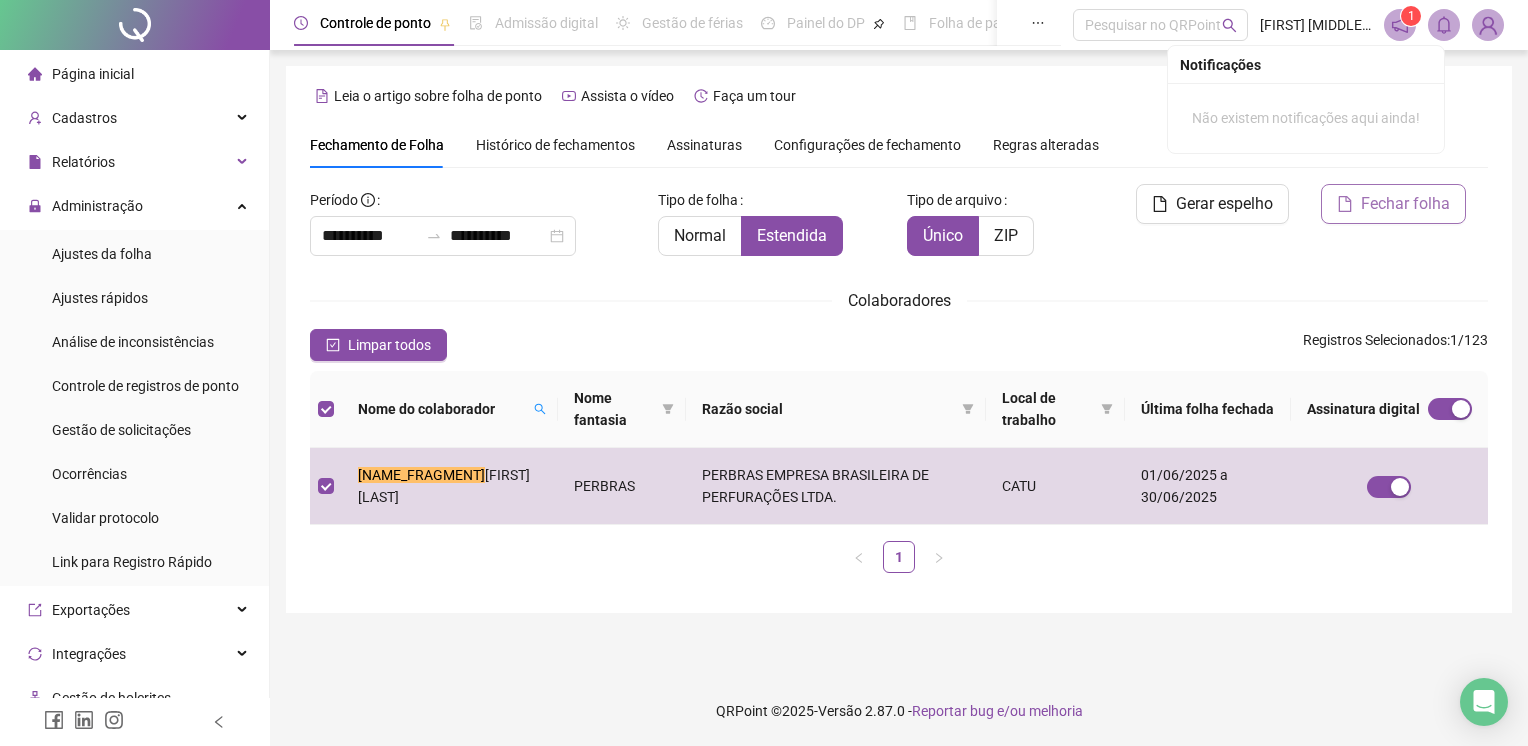 click on "Fechar folha" at bounding box center [1405, 204] 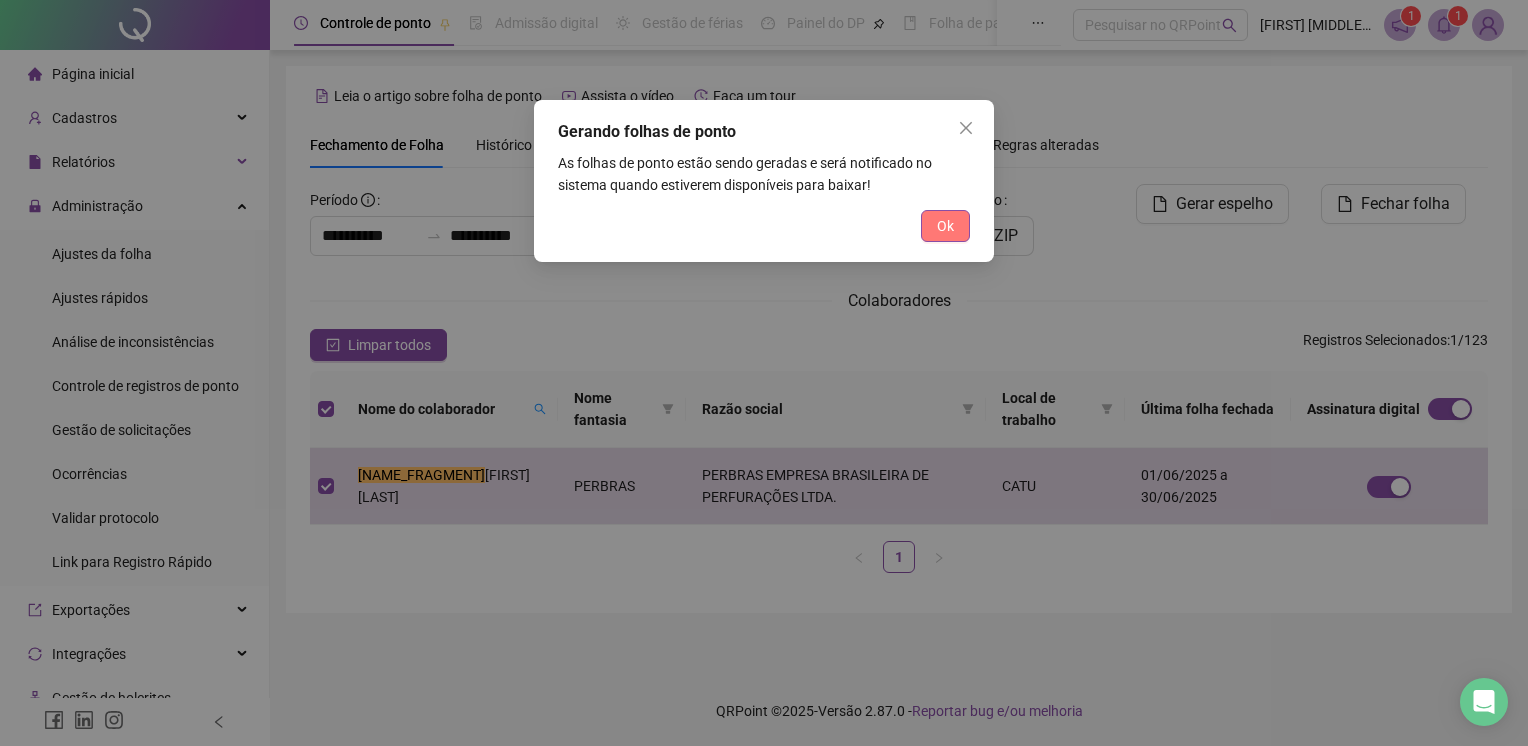click on "Ok" at bounding box center [945, 226] 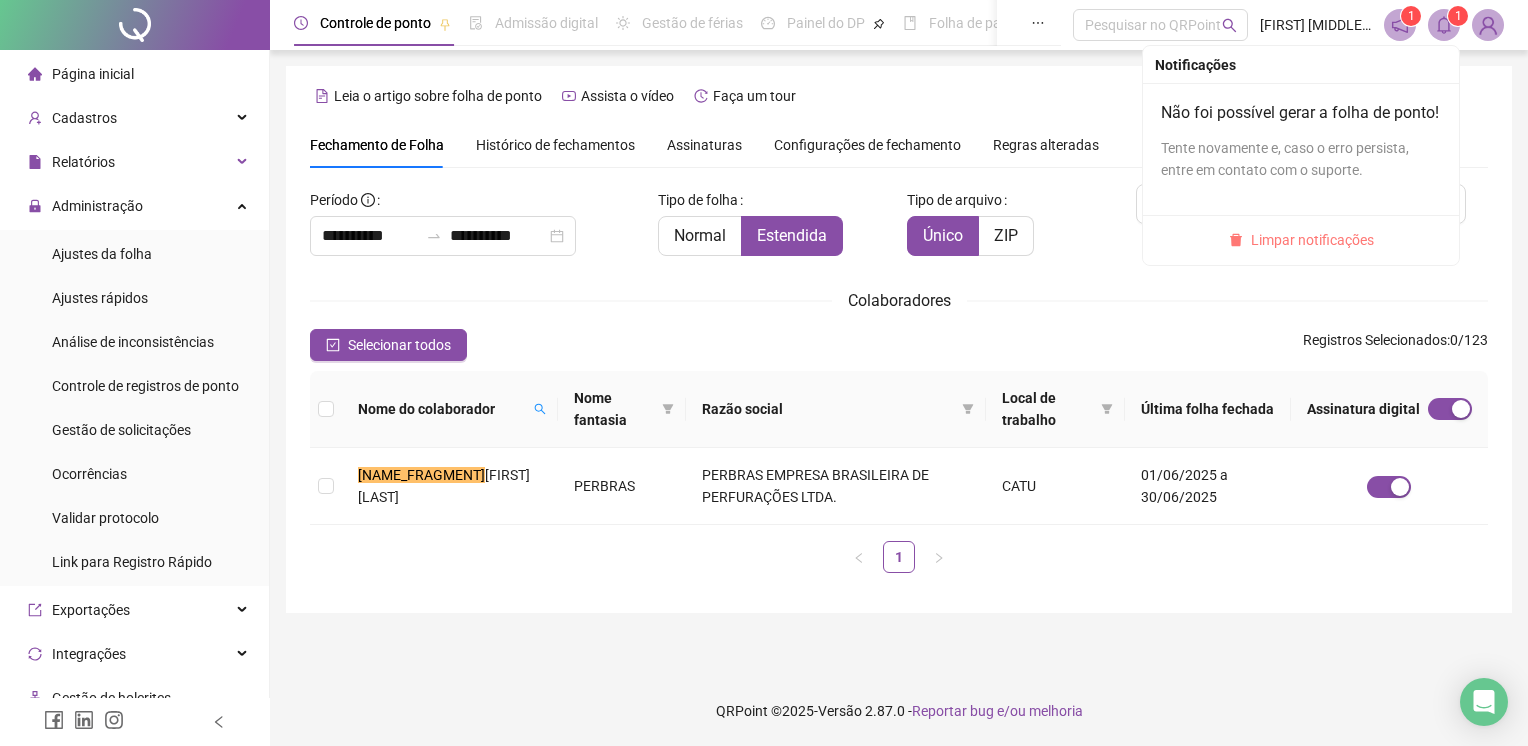 click on "Limpar notificações" at bounding box center (1312, 240) 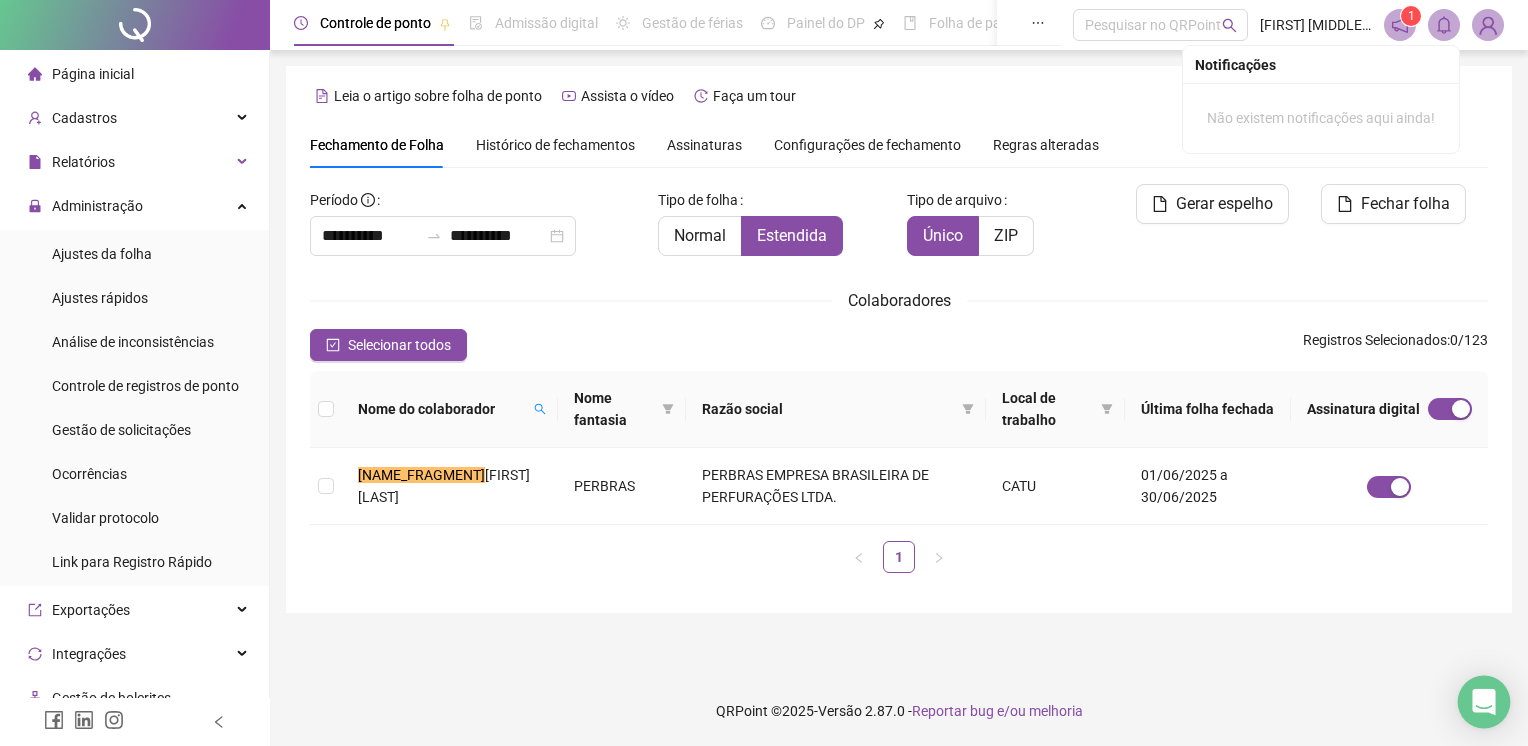 click at bounding box center [1484, 702] 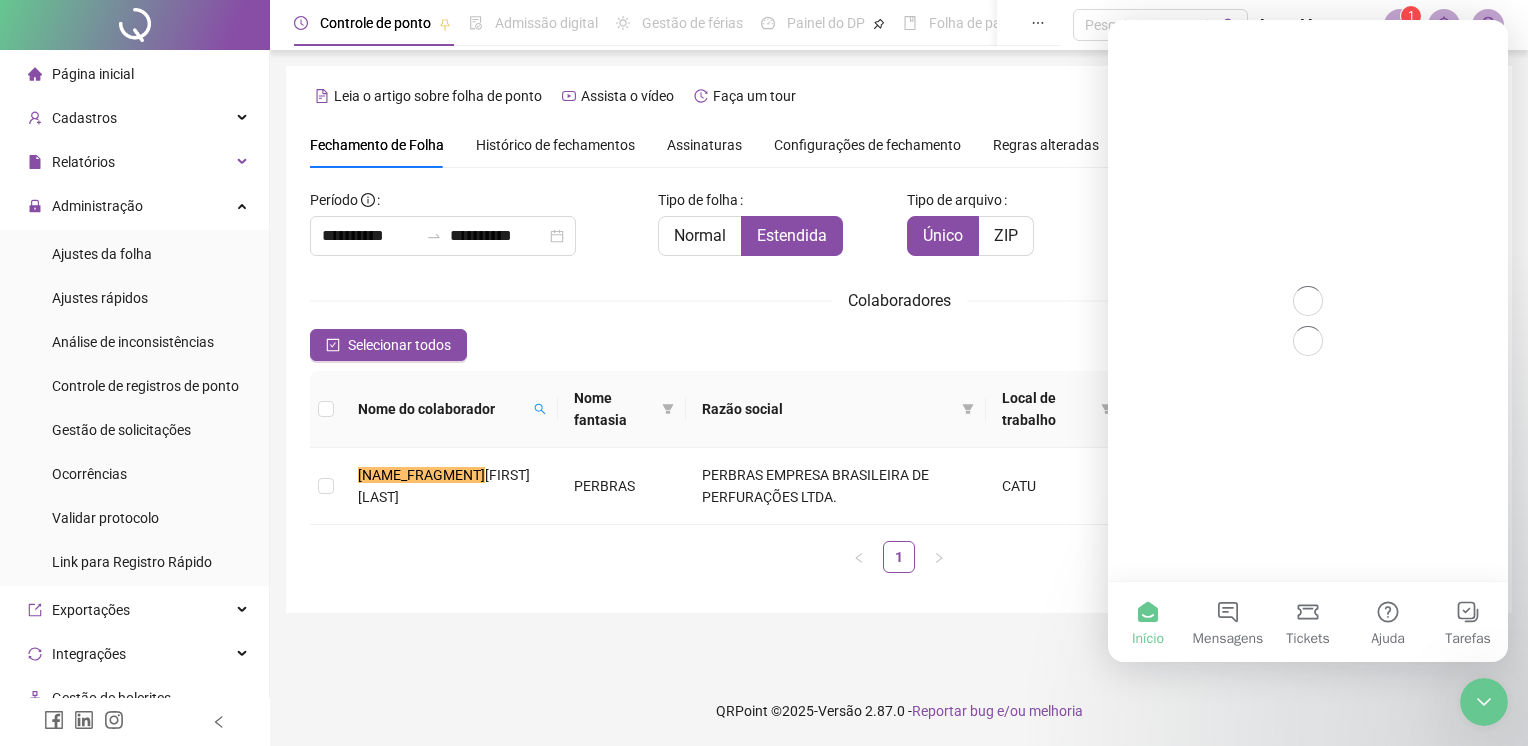 scroll, scrollTop: 0, scrollLeft: 0, axis: both 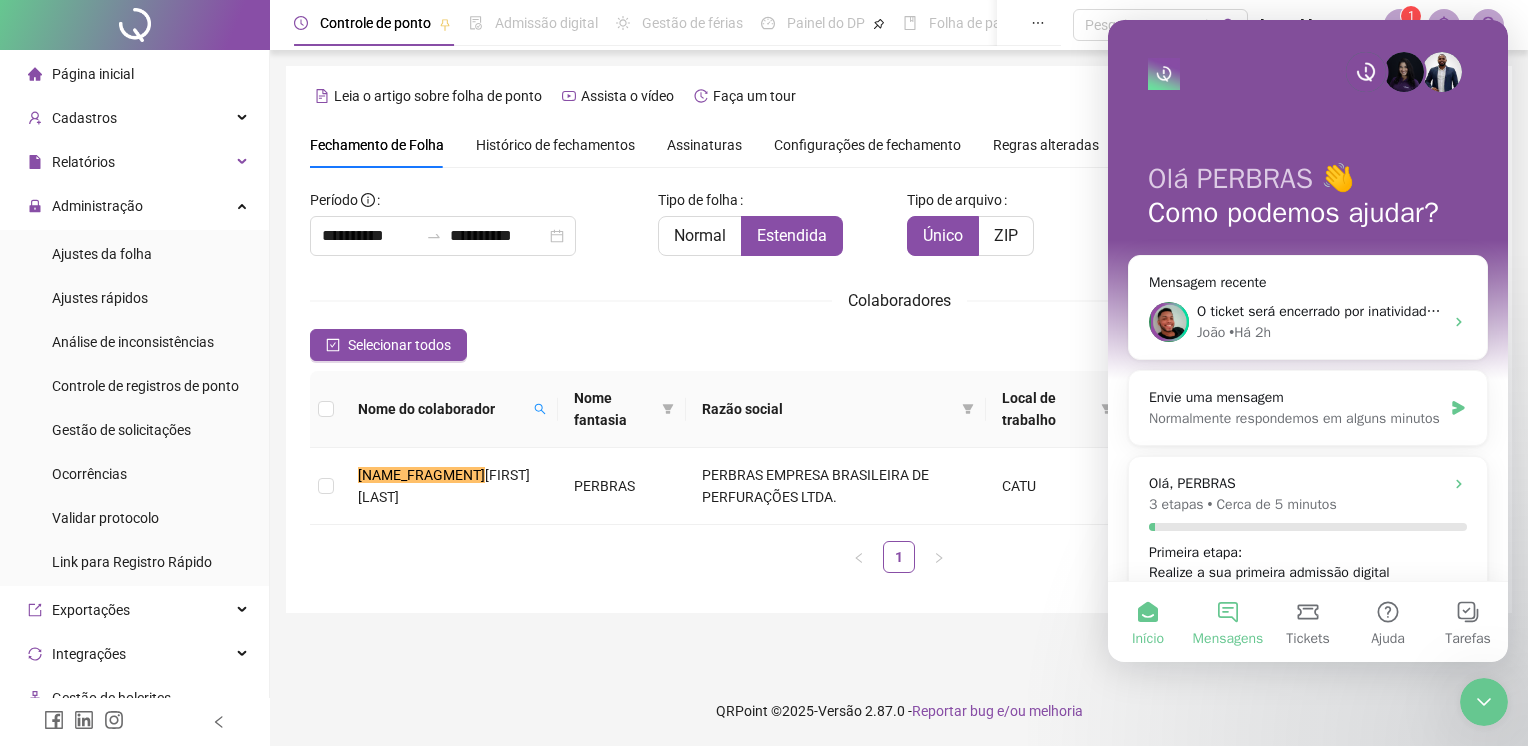 click on "Mensagens" at bounding box center [1228, 622] 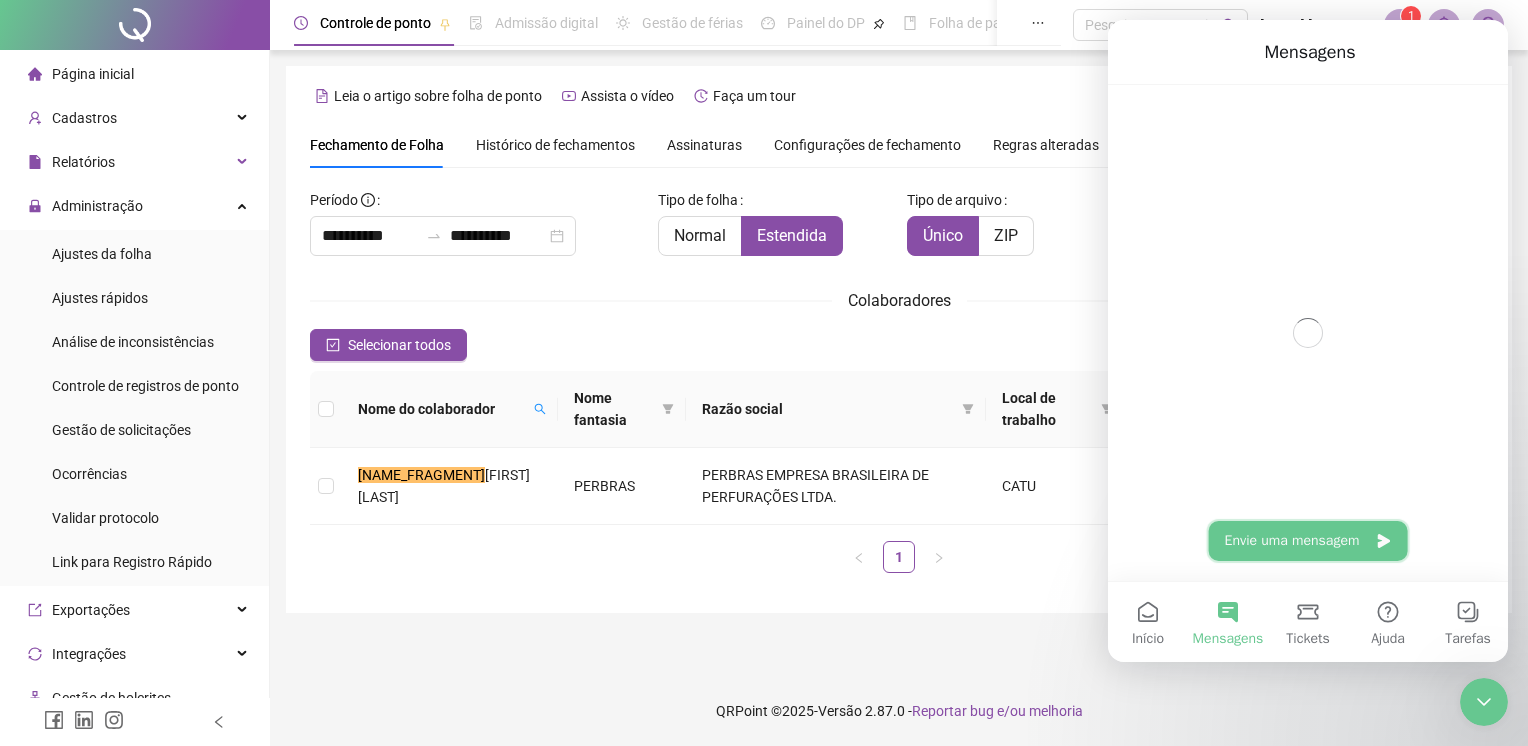 click on "Envie uma mensagem" at bounding box center (1308, 541) 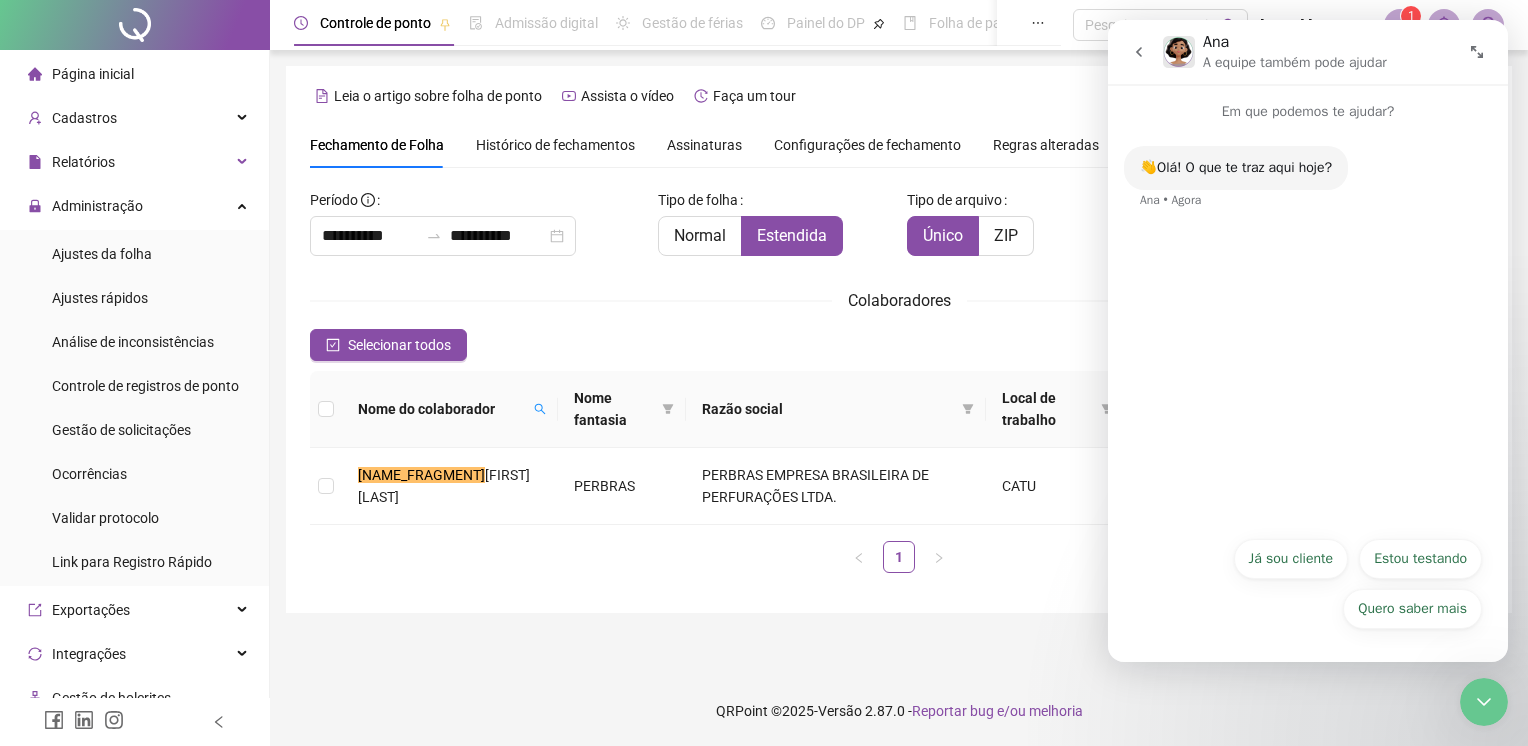 click on "Já sou cliente" at bounding box center (1291, 559) 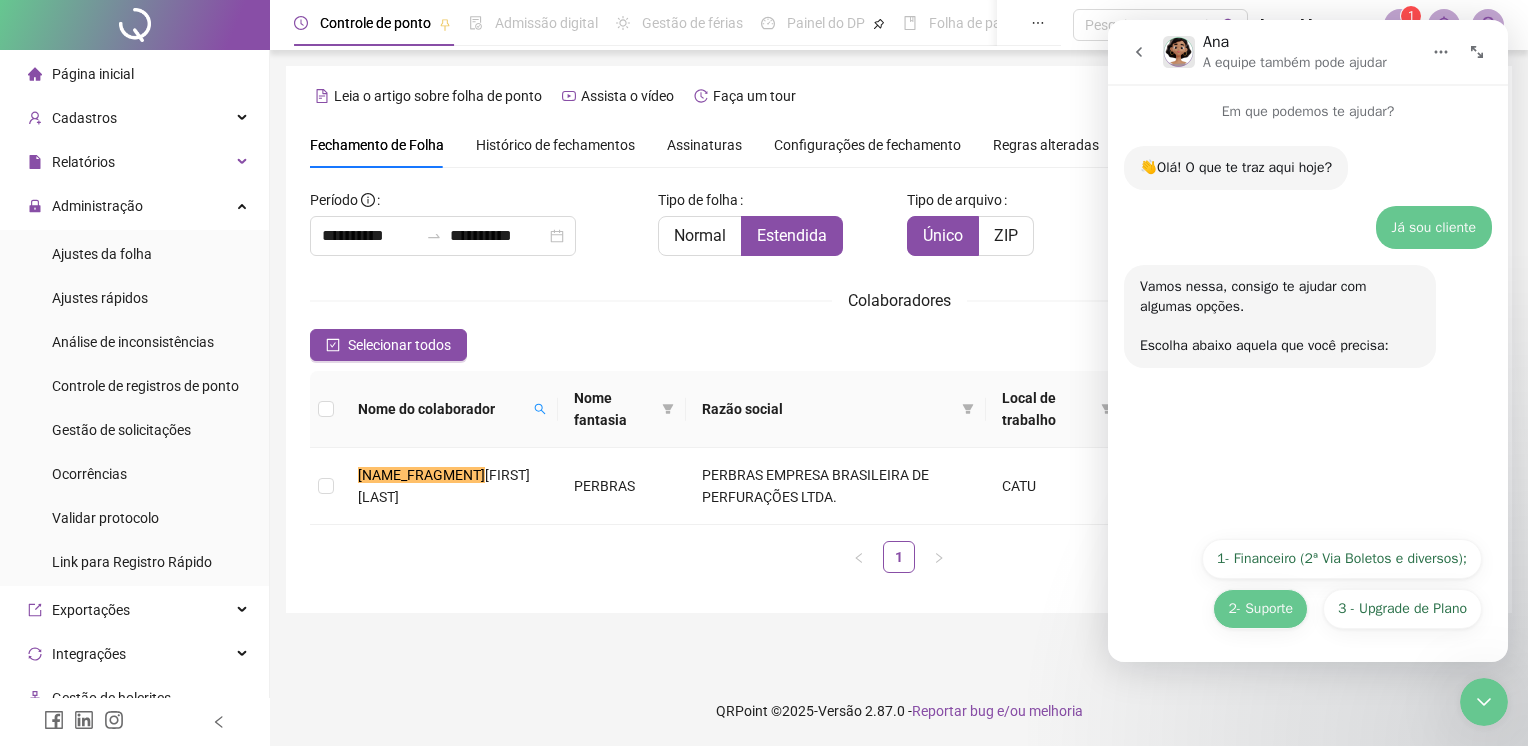 click on "2- Suporte" at bounding box center (1260, 609) 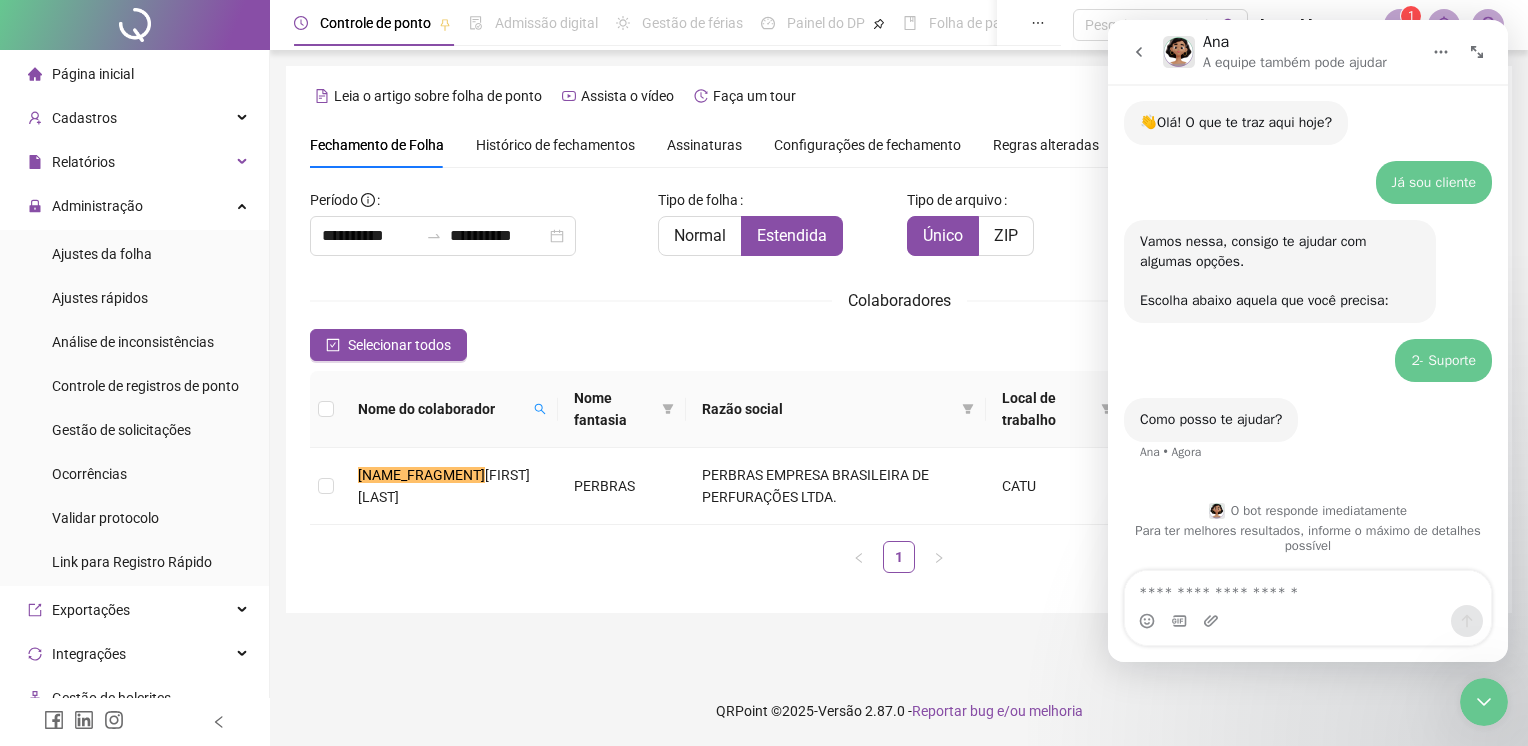 scroll, scrollTop: 46, scrollLeft: 0, axis: vertical 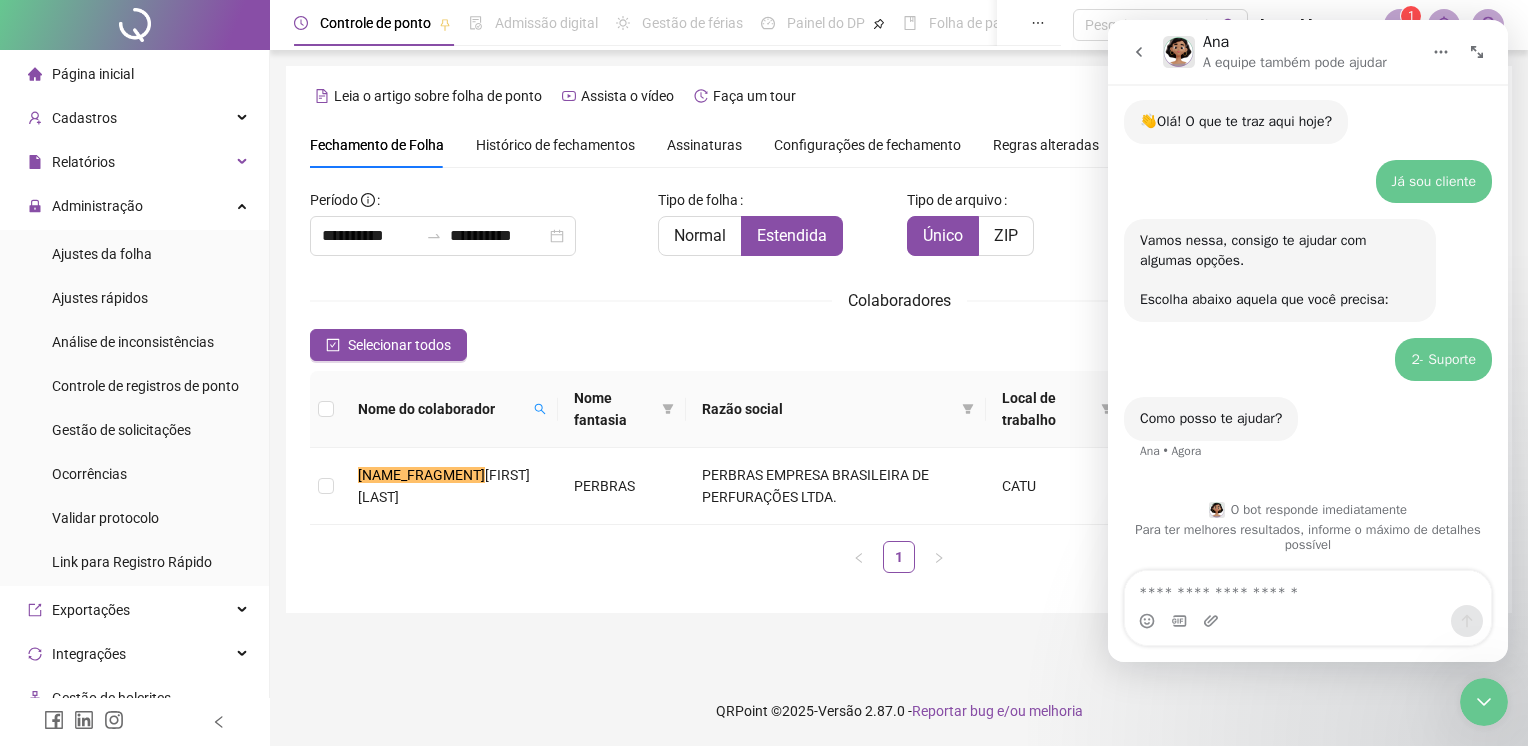 click at bounding box center [1308, 588] 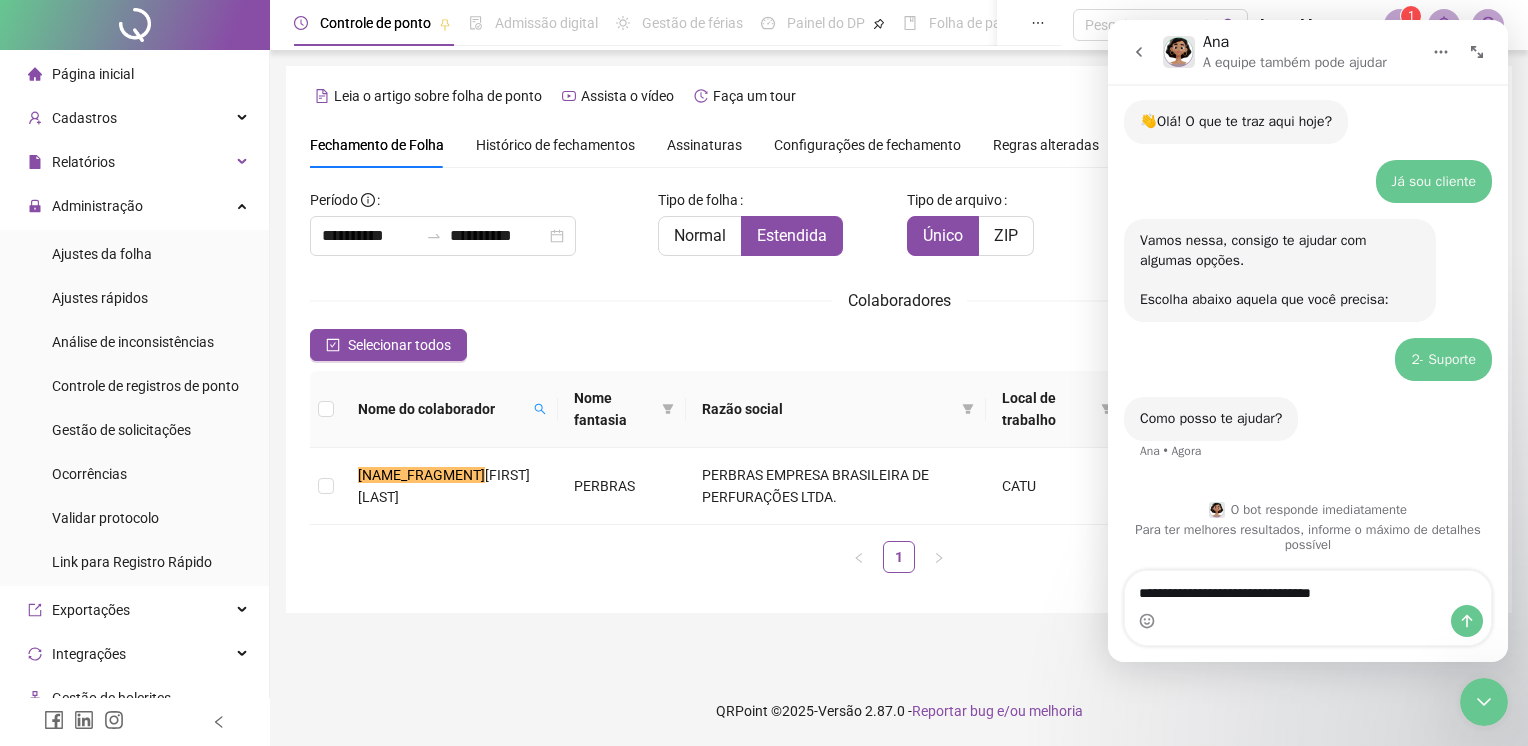 type on "**********" 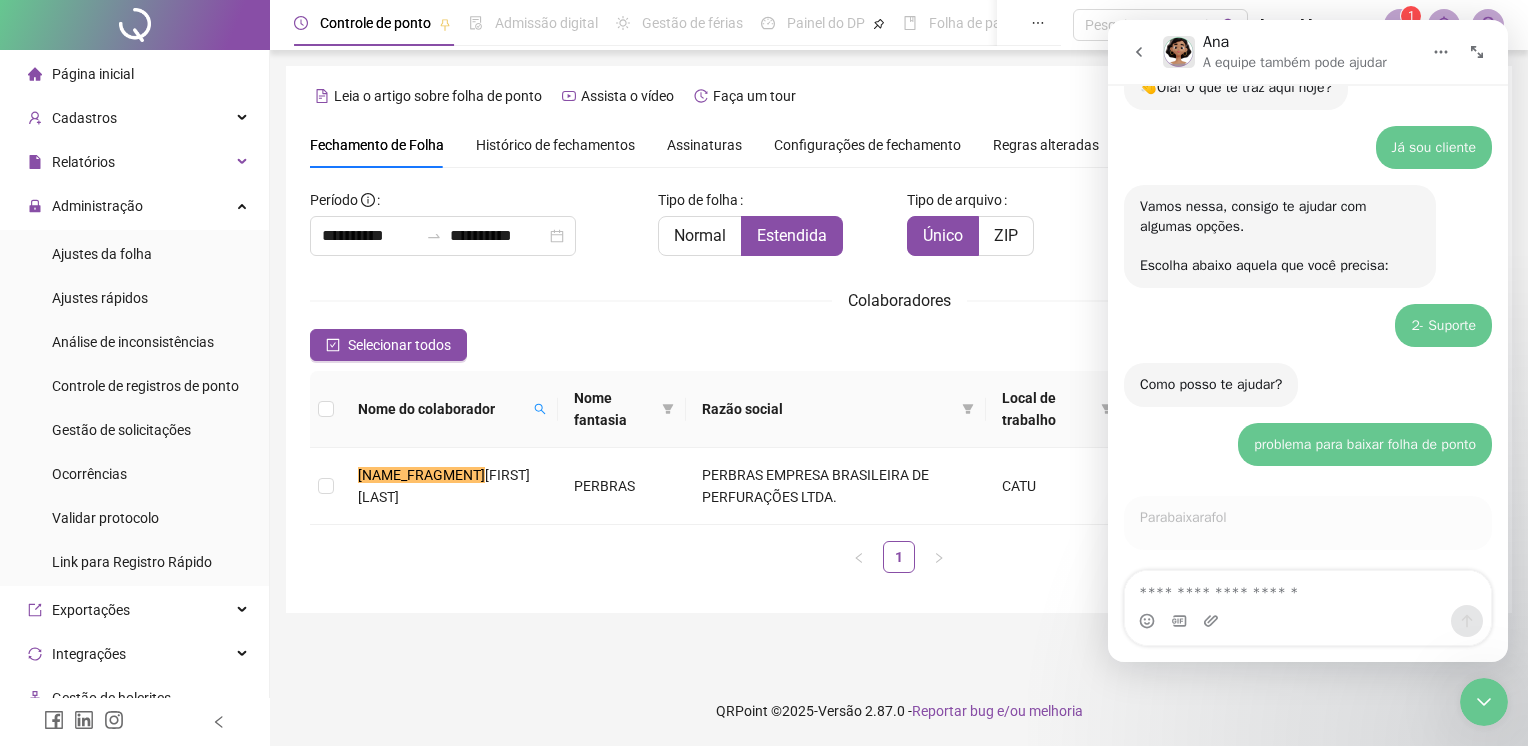 scroll, scrollTop: 106, scrollLeft: 0, axis: vertical 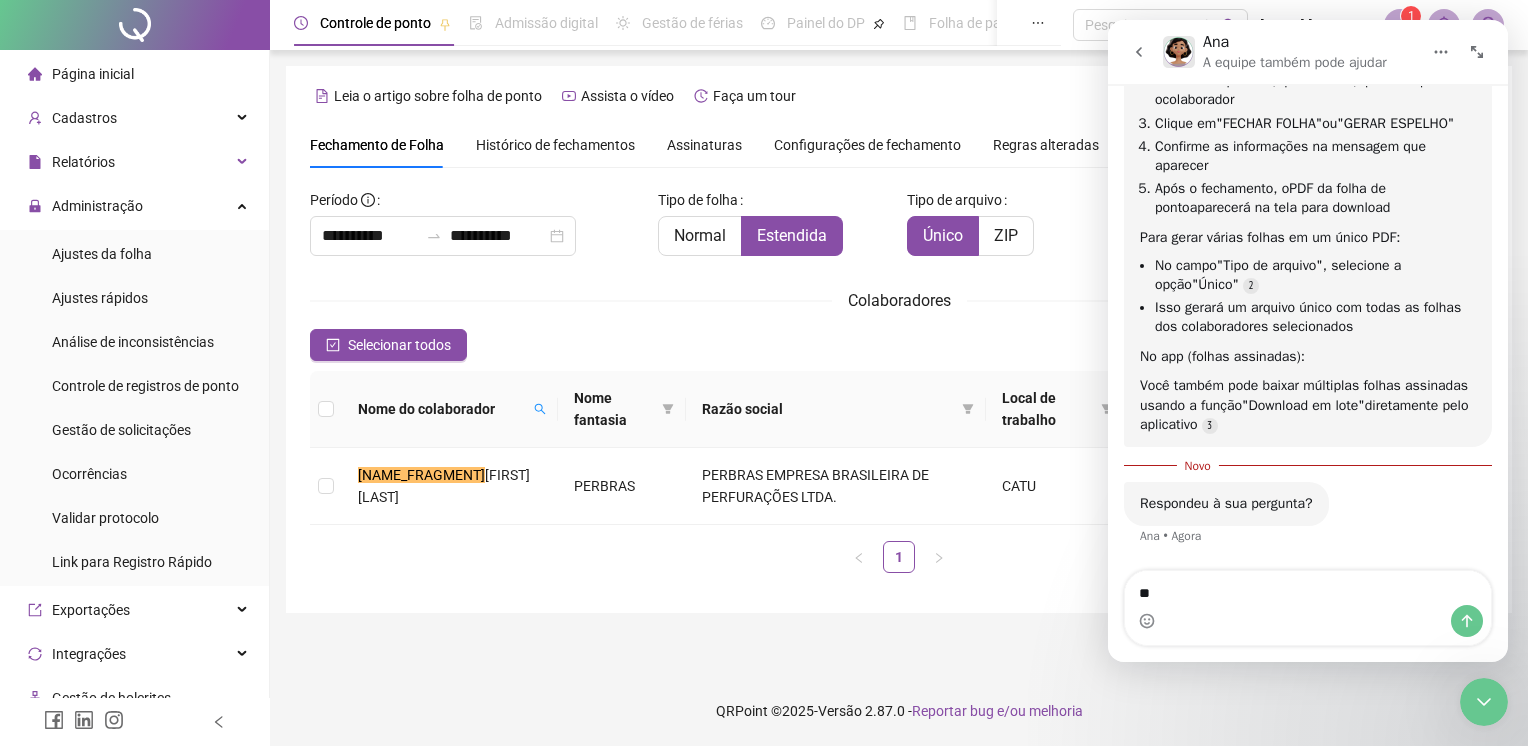 type on "***" 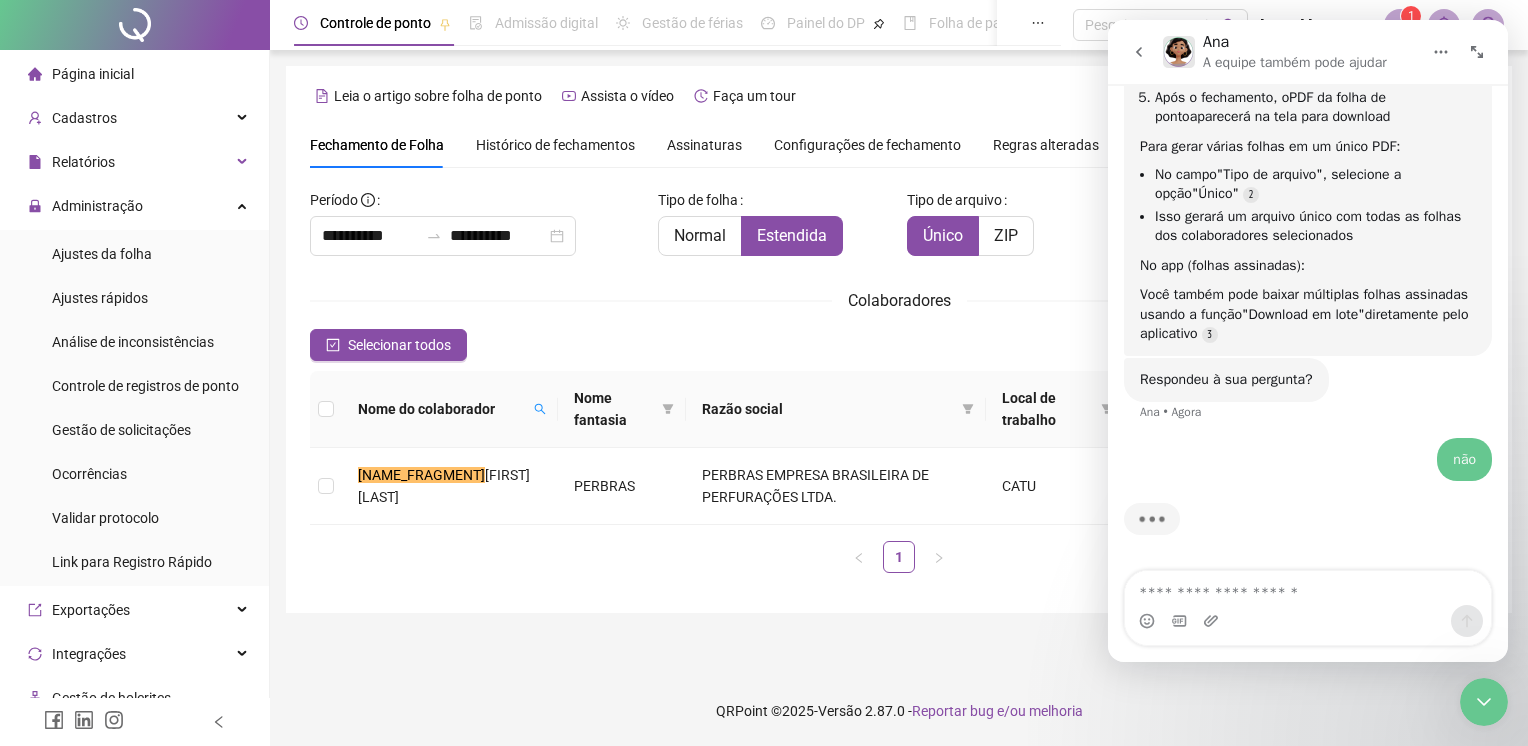 scroll, scrollTop: 728, scrollLeft: 0, axis: vertical 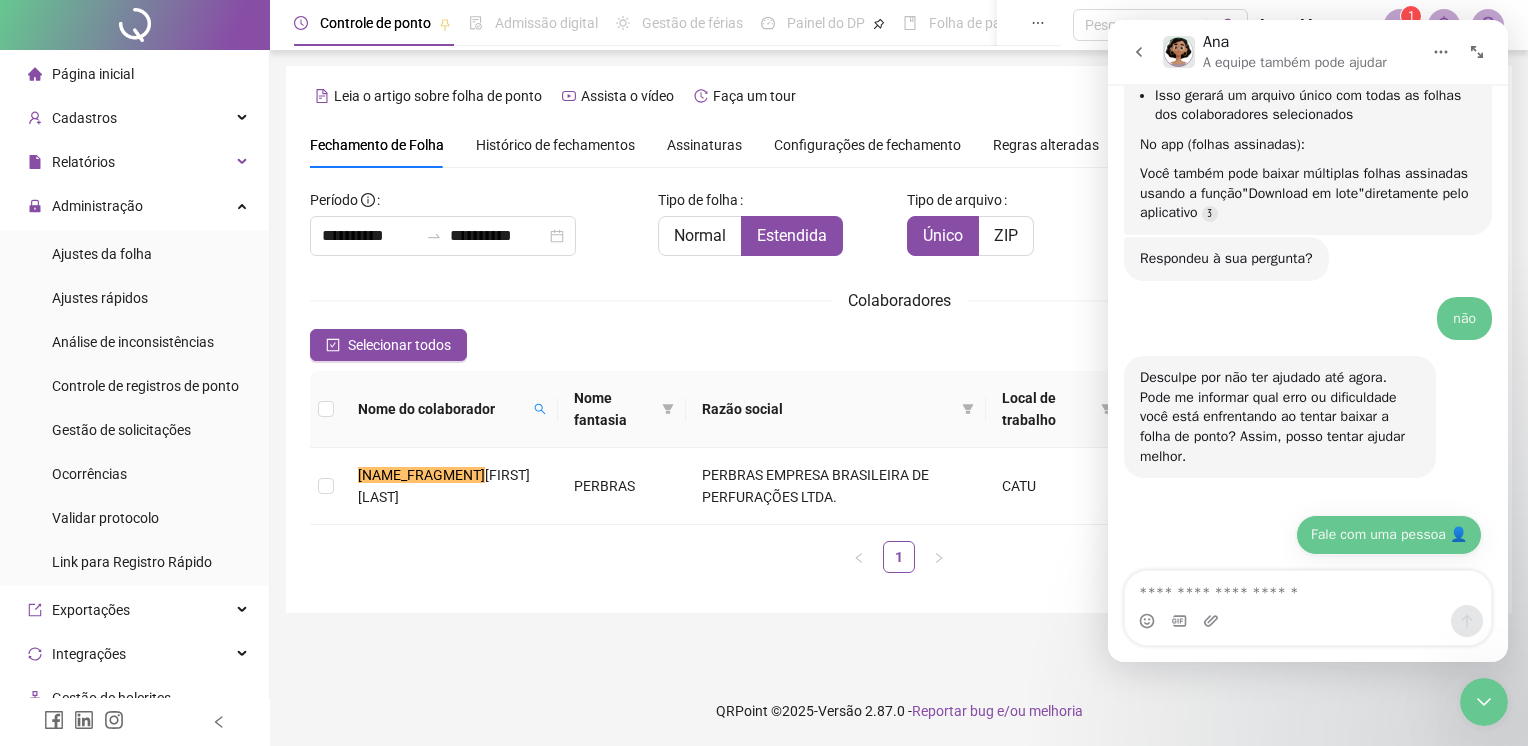 click on "Fale com uma pessoa 👤" at bounding box center [1389, 535] 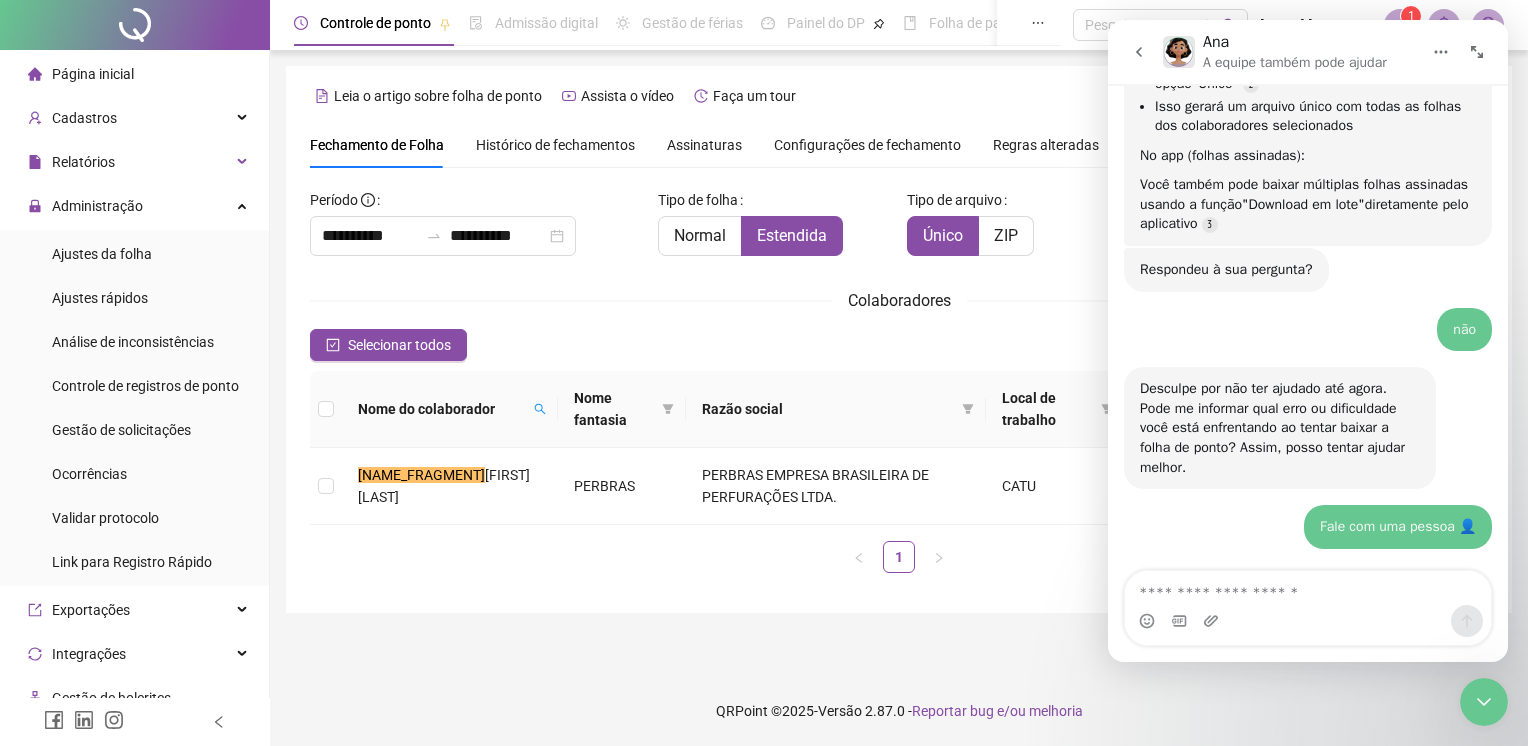 scroll, scrollTop: 906, scrollLeft: 0, axis: vertical 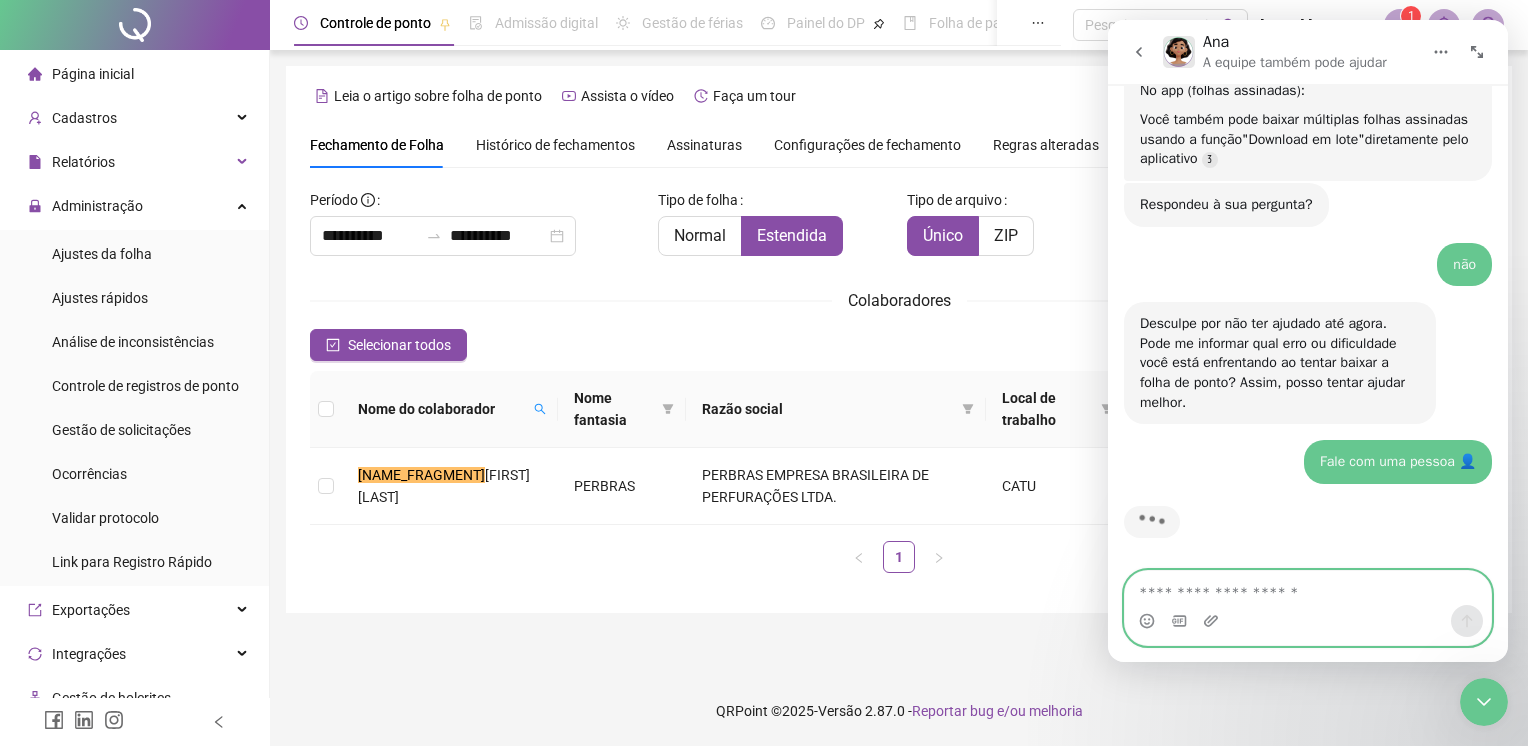 click at bounding box center (1308, 588) 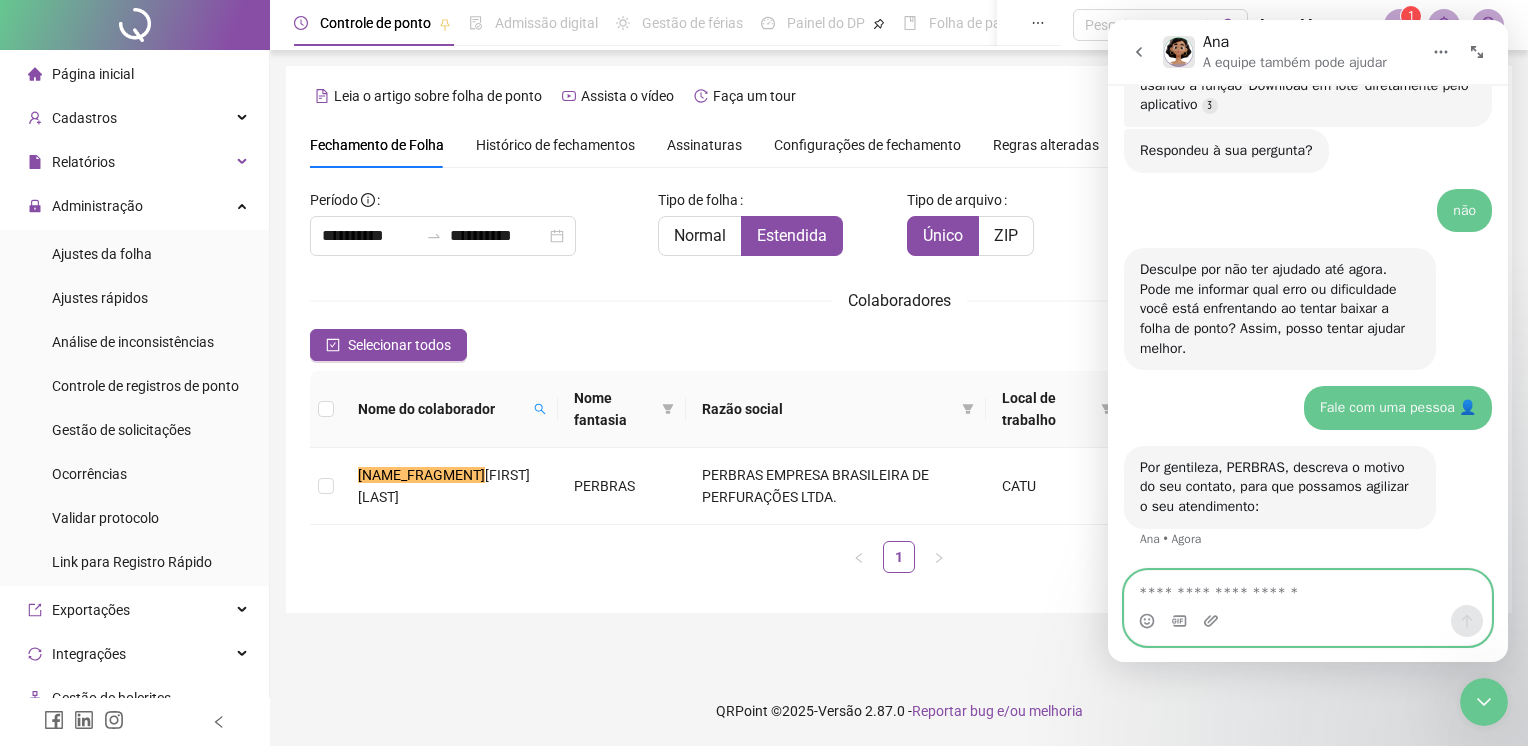 scroll, scrollTop: 960, scrollLeft: 0, axis: vertical 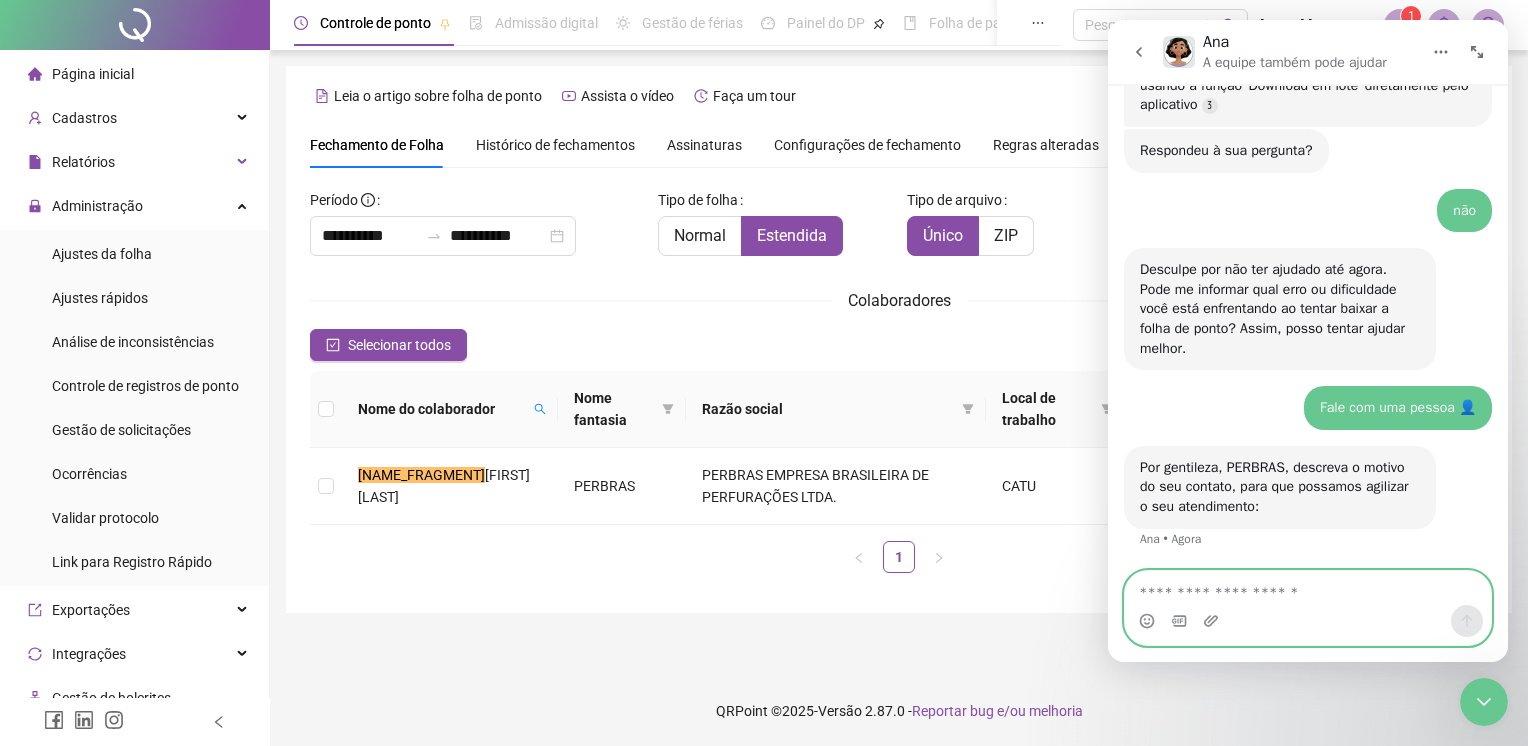 type on "*" 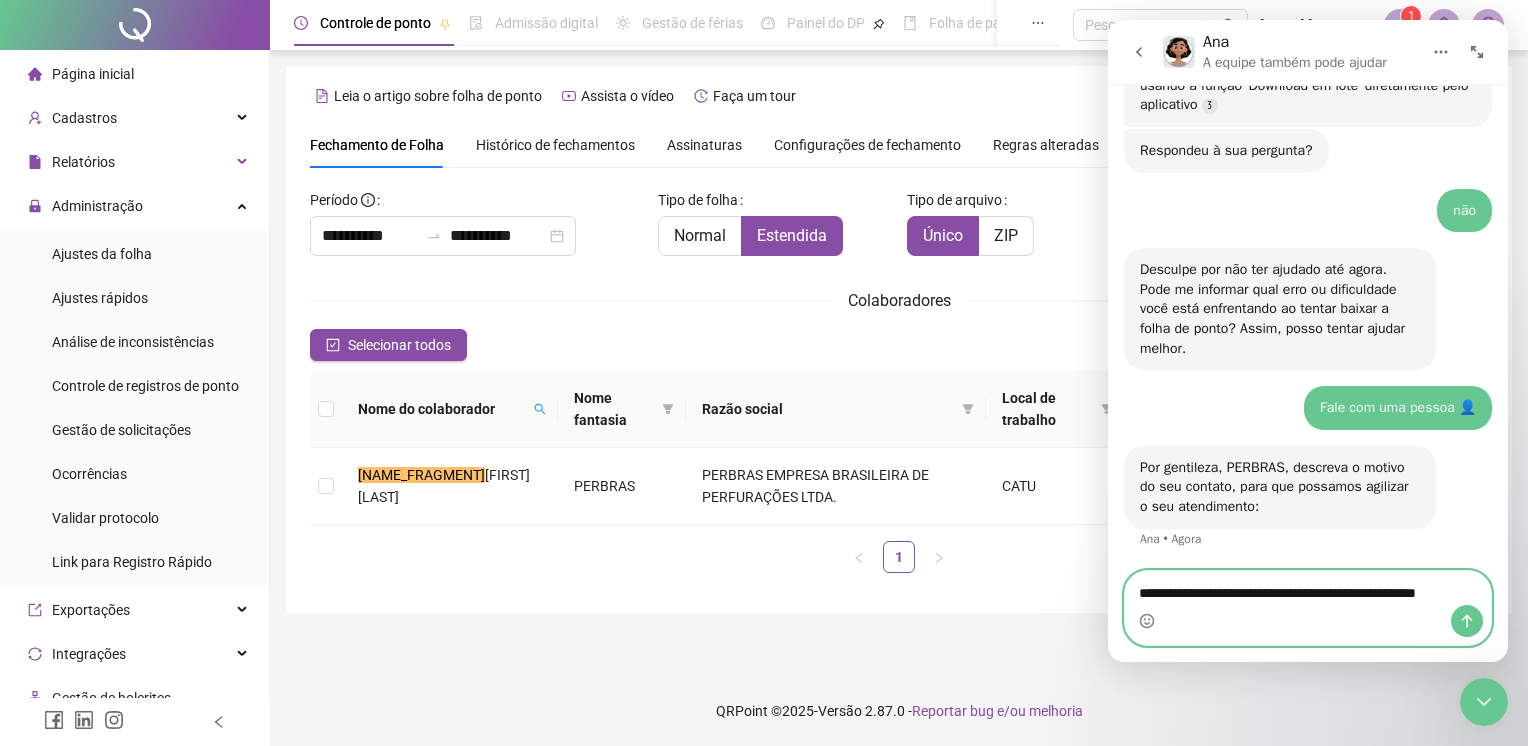 type on "**********" 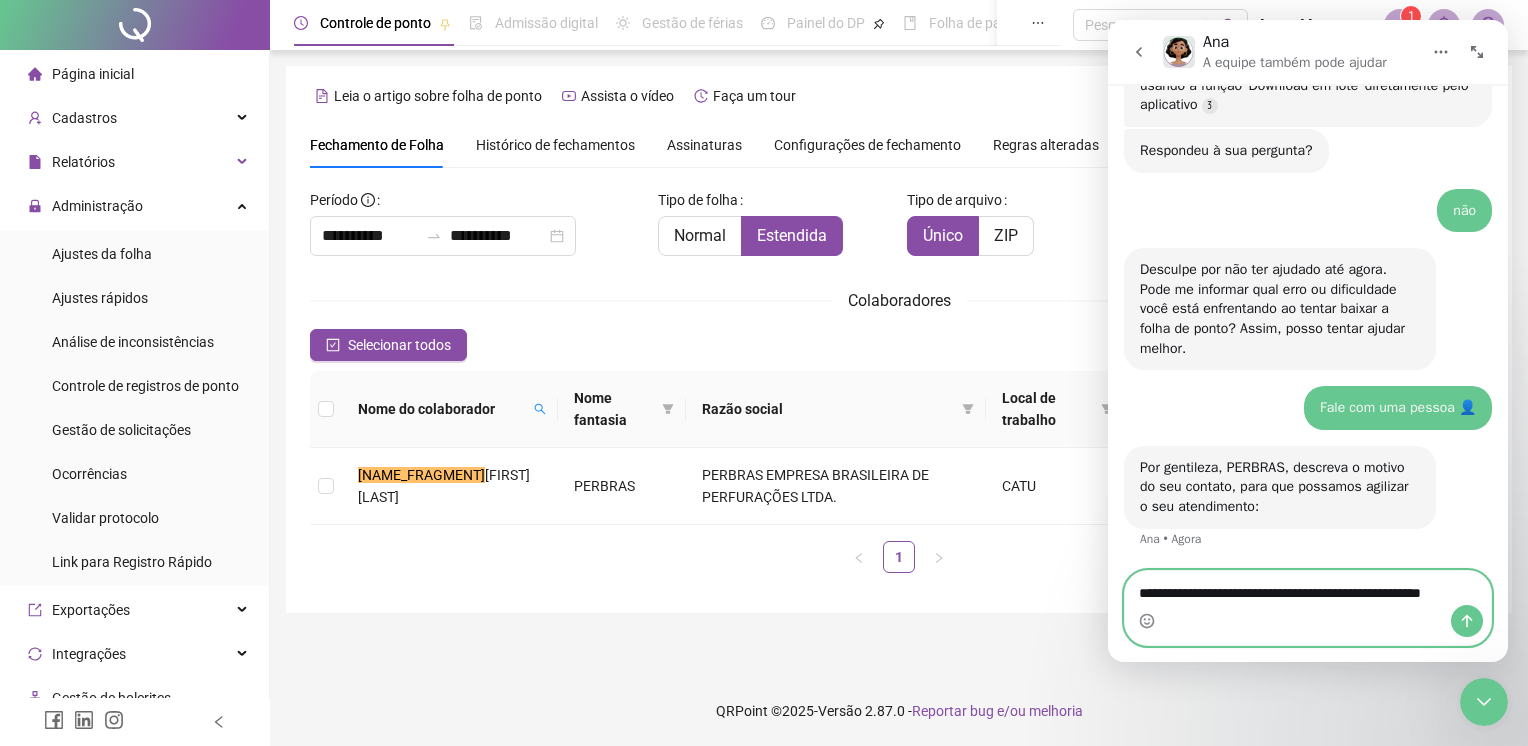 type 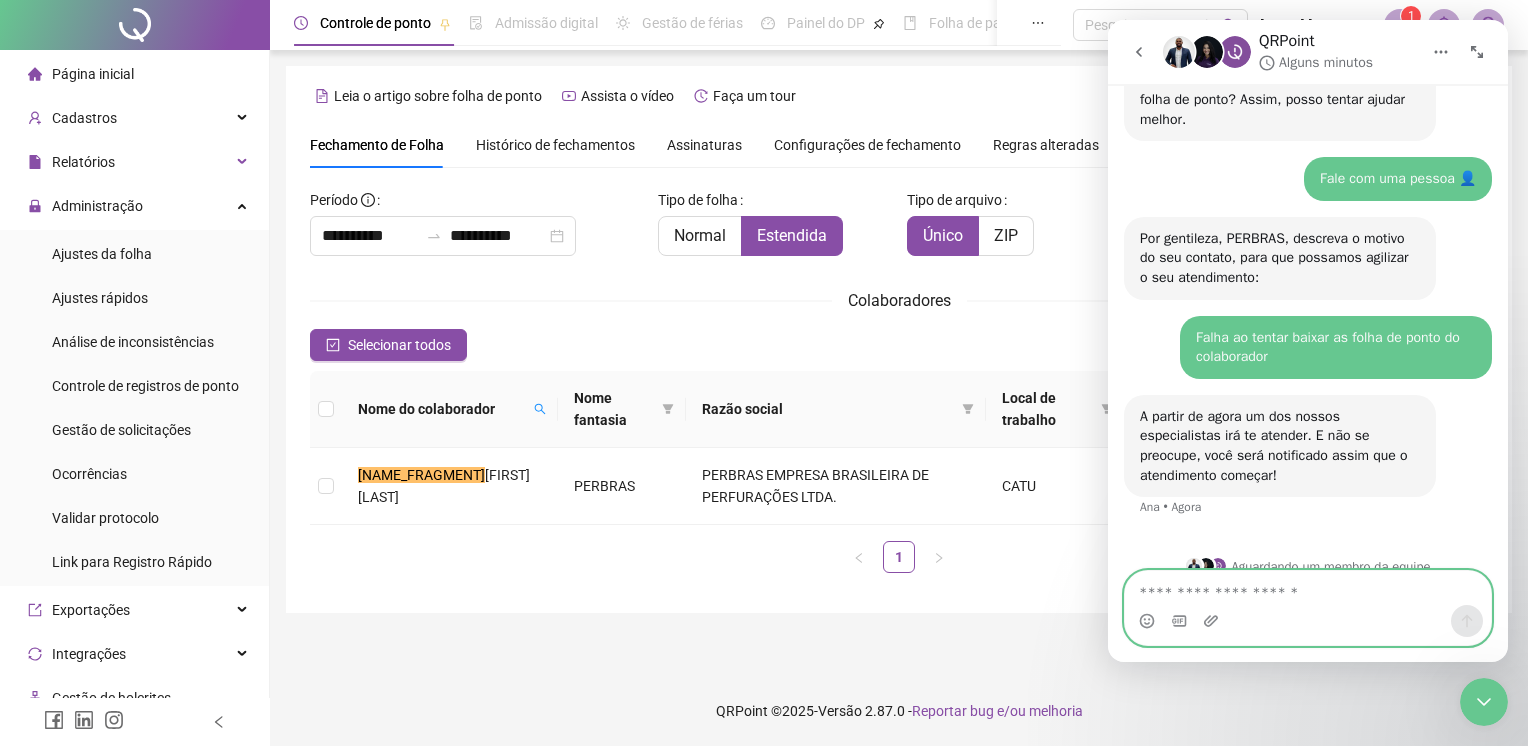 scroll, scrollTop: 1213, scrollLeft: 0, axis: vertical 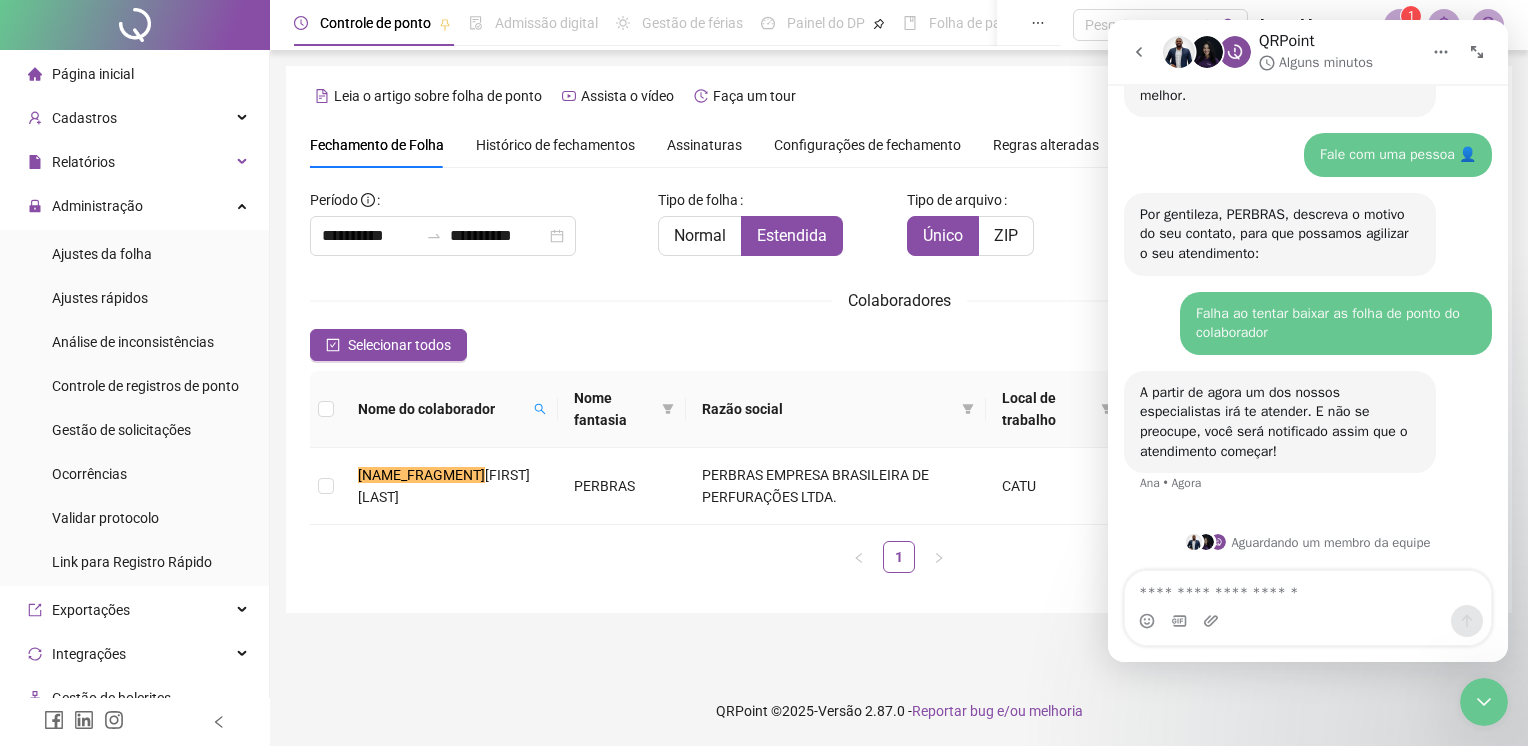 click 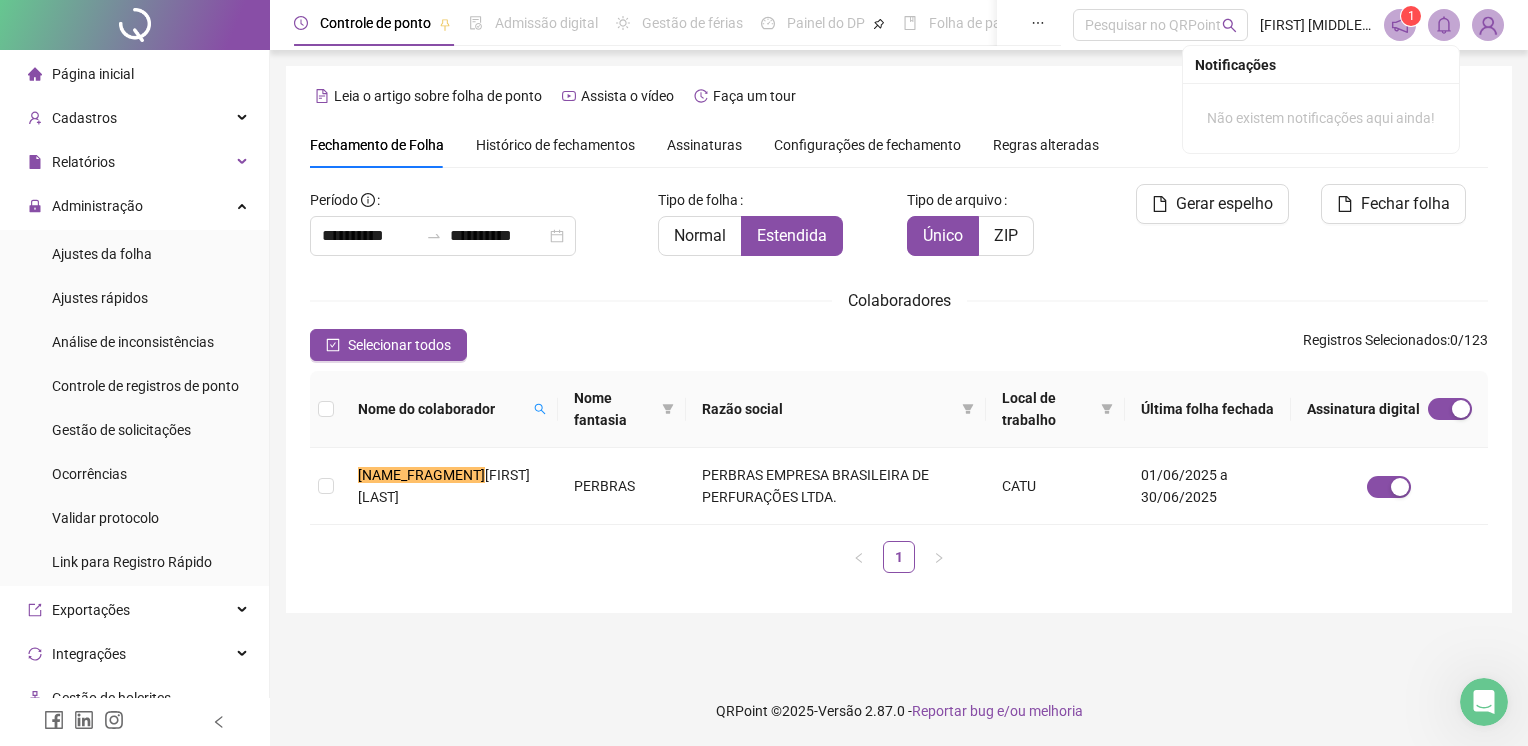 scroll, scrollTop: 0, scrollLeft: 0, axis: both 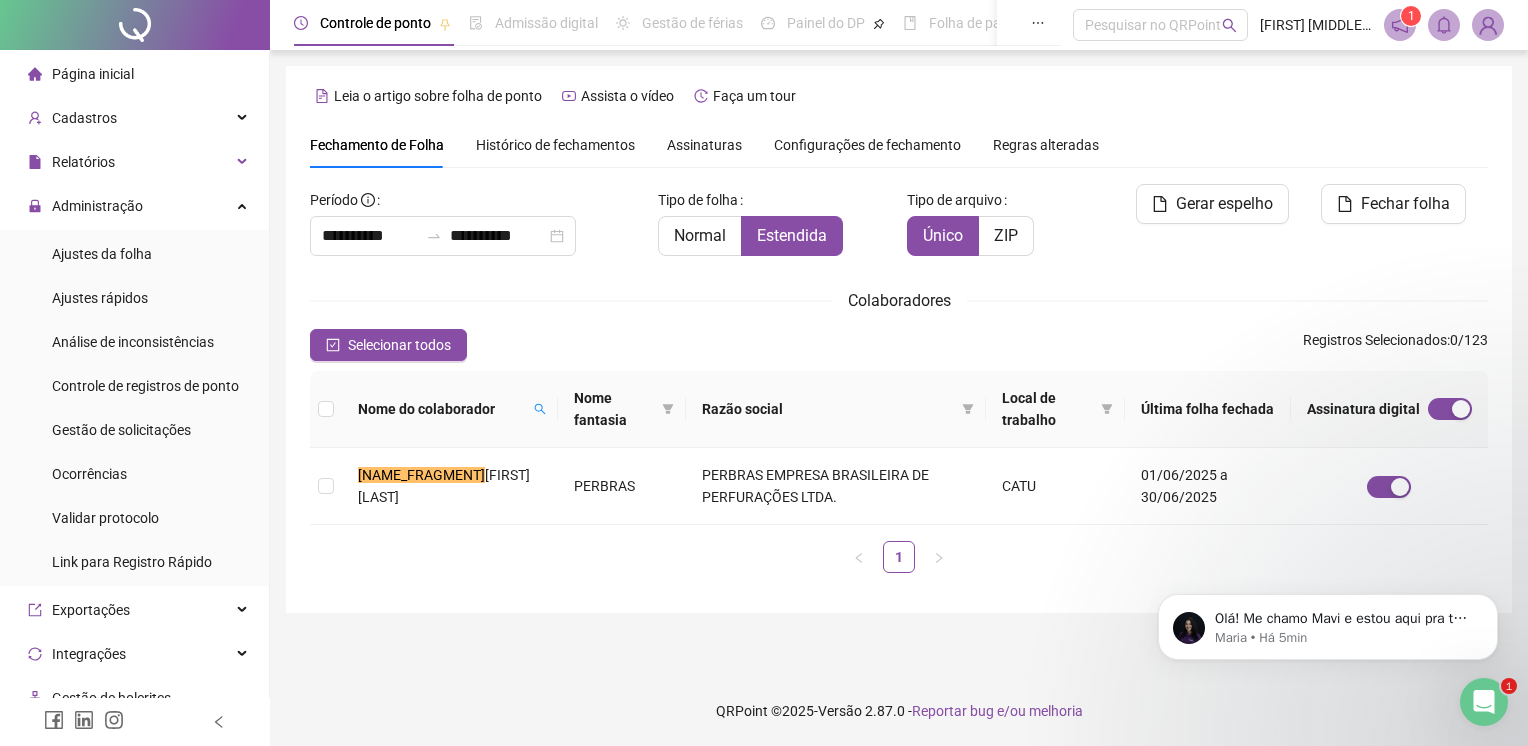click 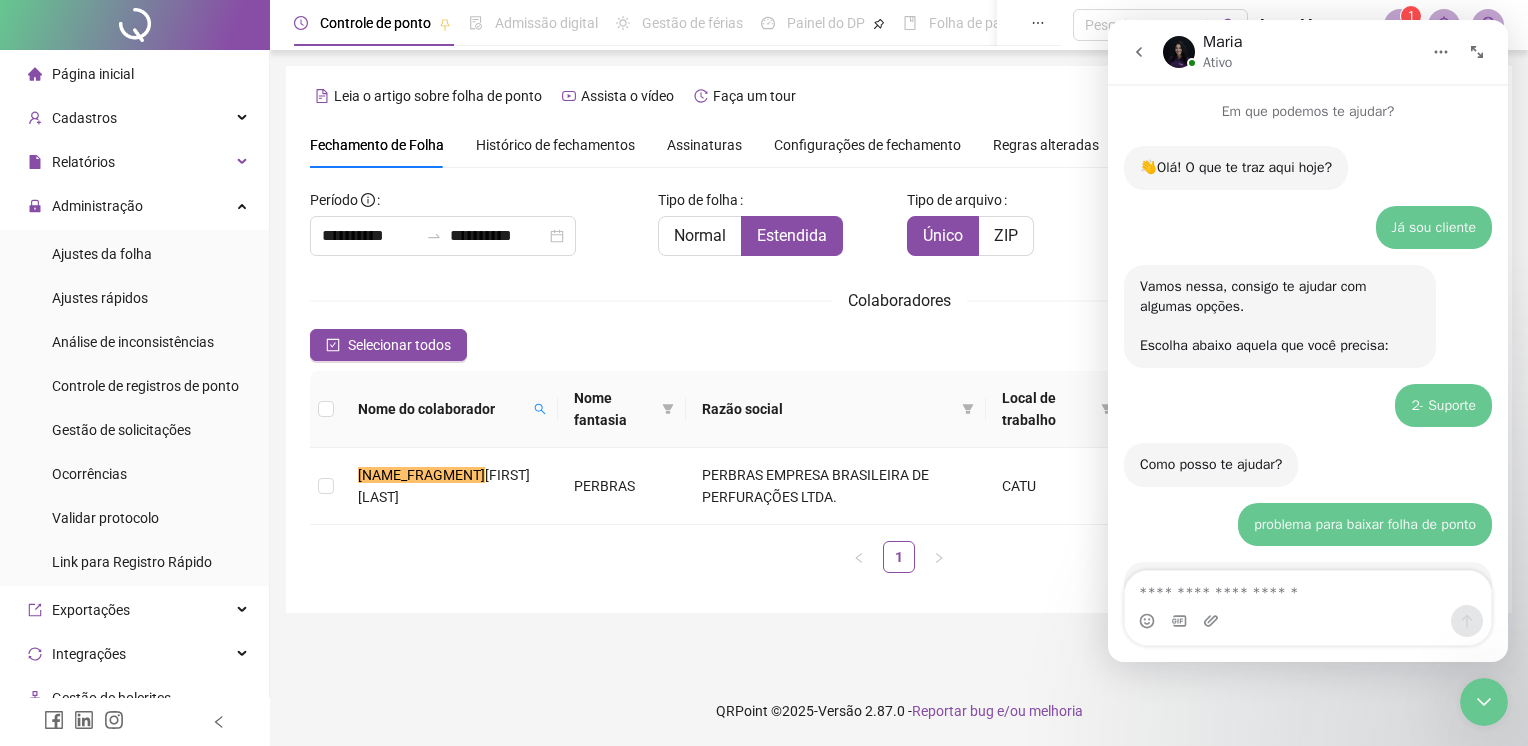 scroll, scrollTop: 75, scrollLeft: 0, axis: vertical 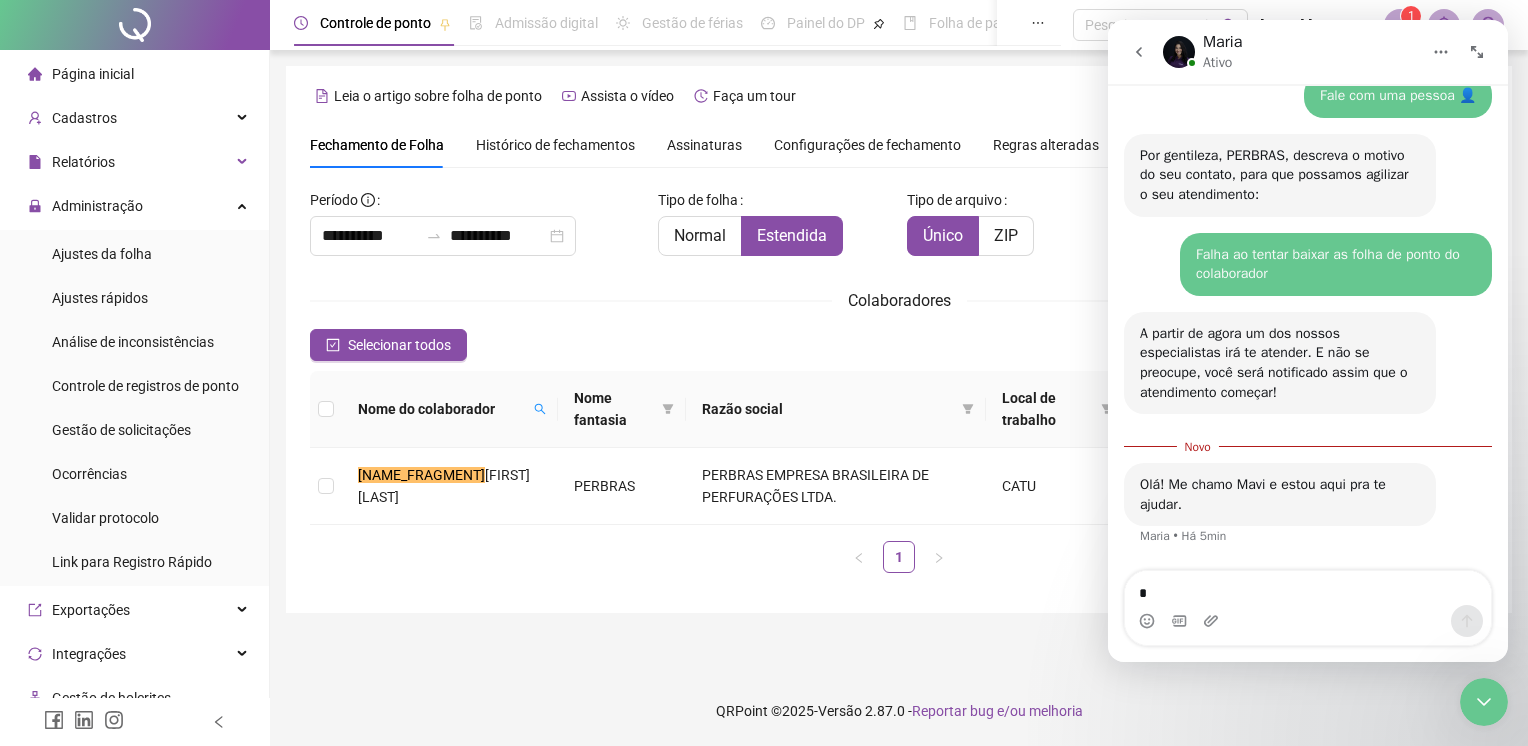 type on "**" 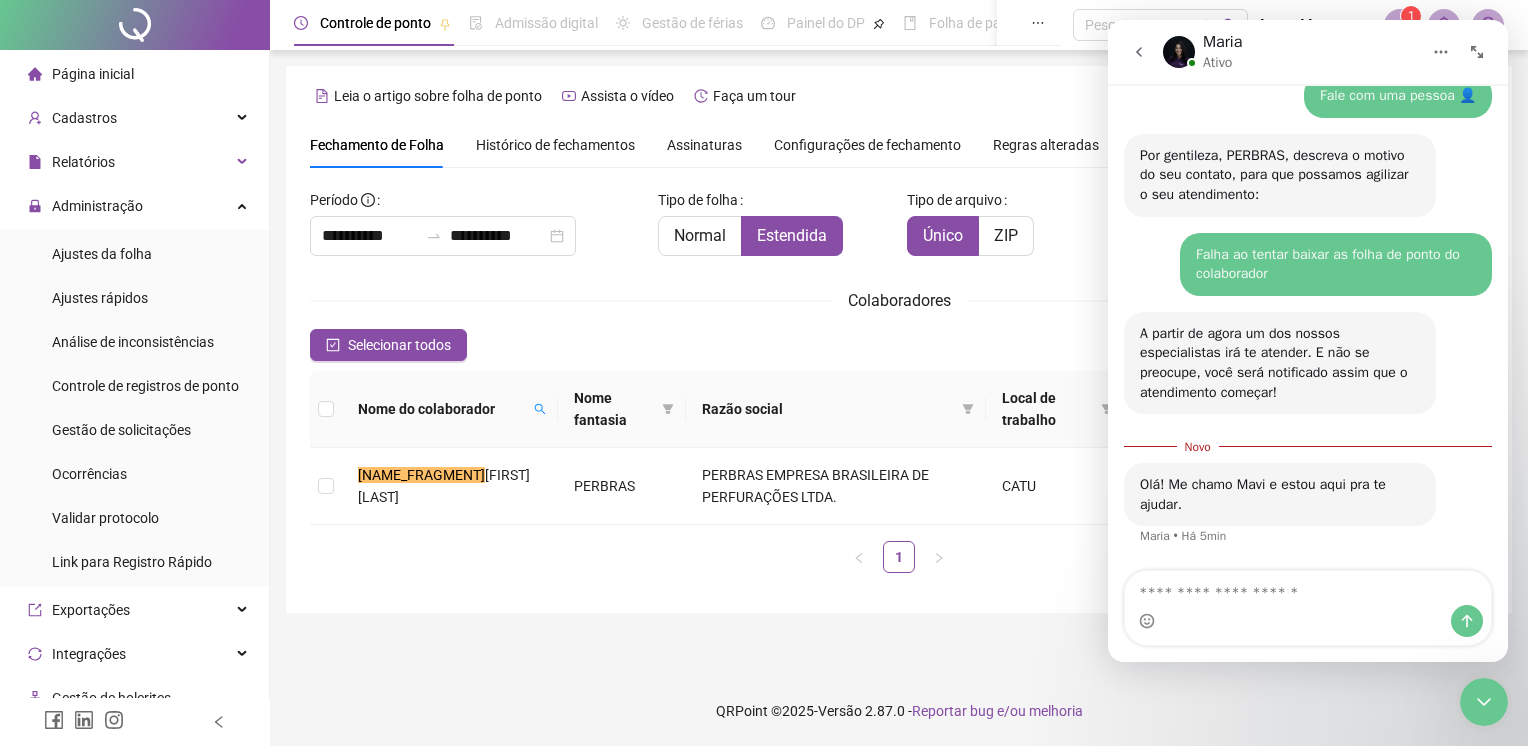 scroll, scrollTop: 1296, scrollLeft: 0, axis: vertical 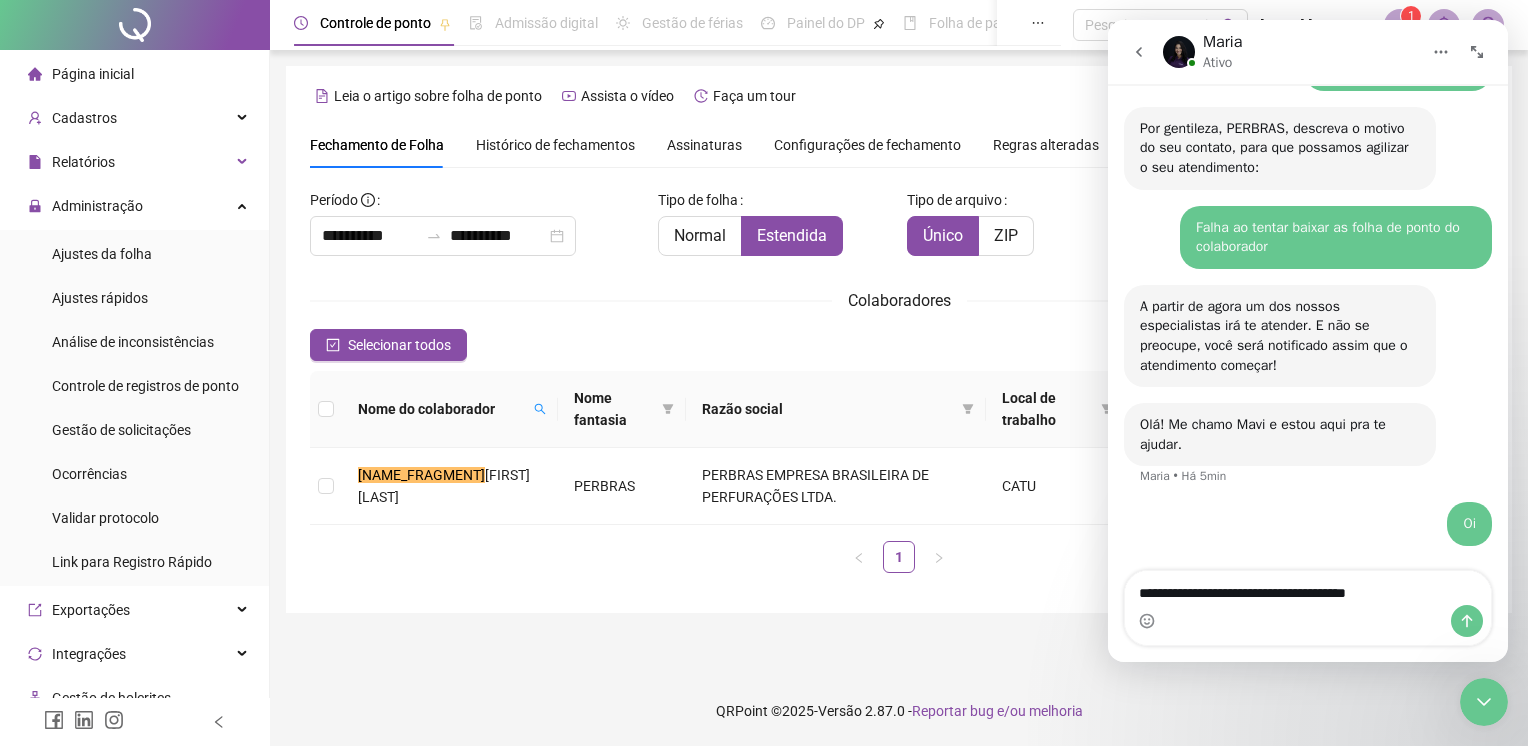 type on "**********" 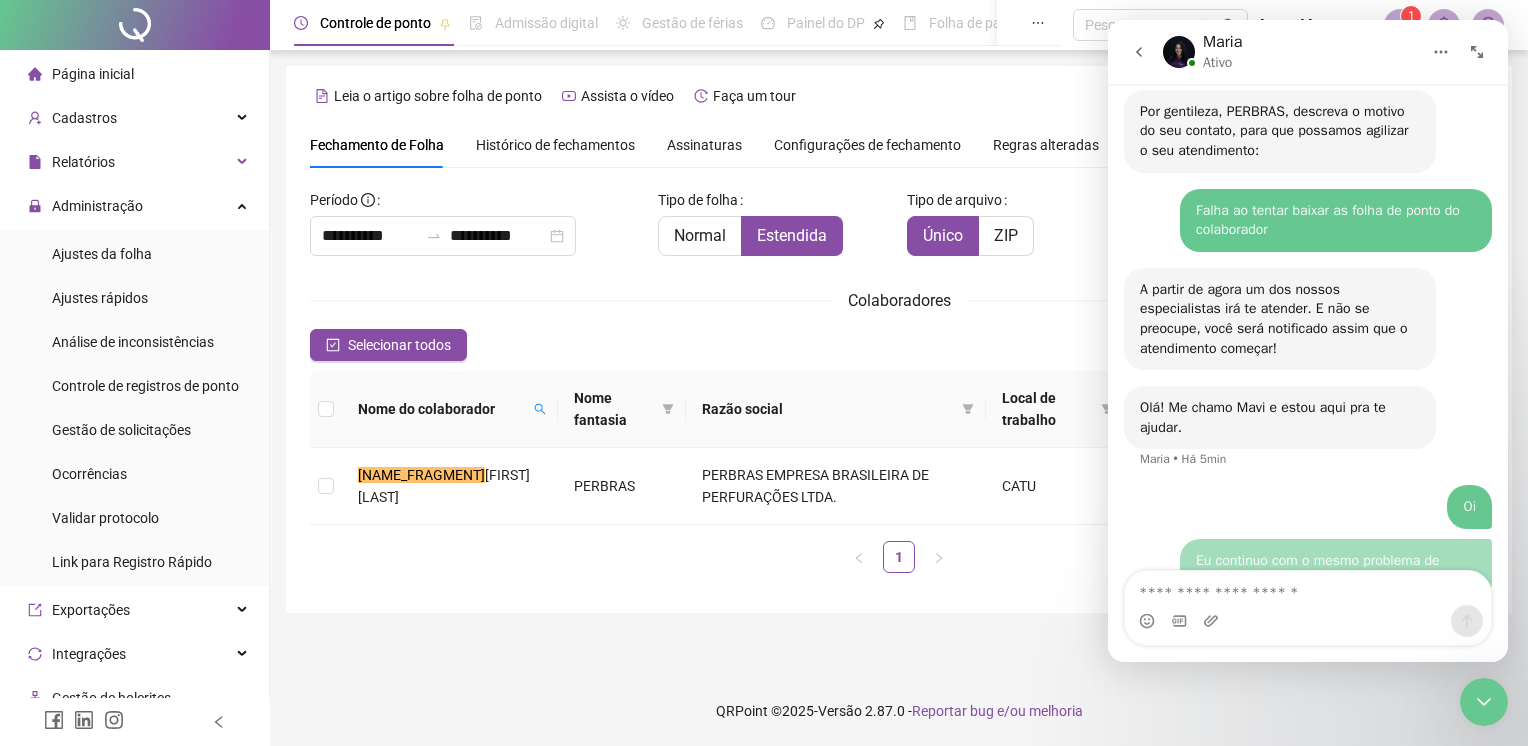 scroll, scrollTop: 2, scrollLeft: 0, axis: vertical 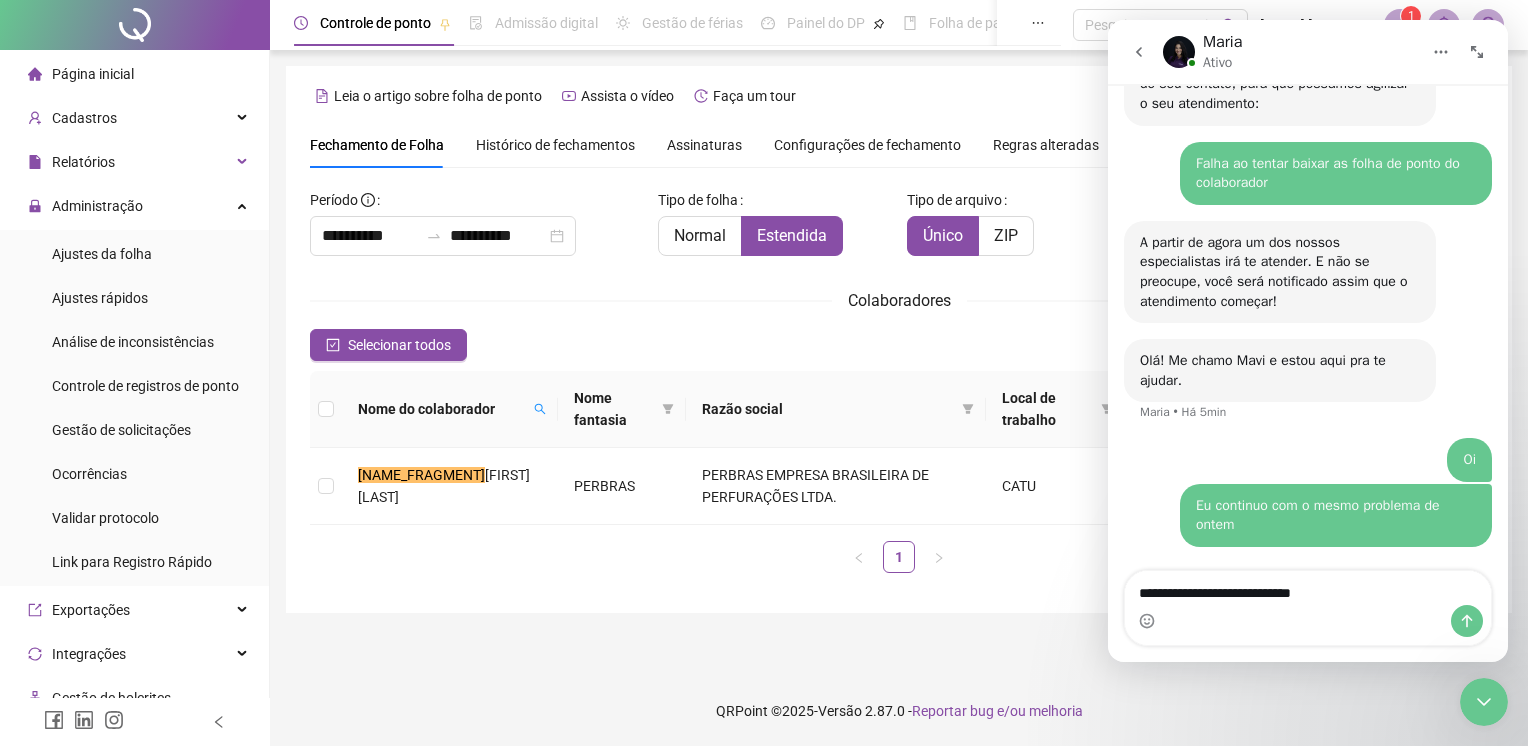 type on "**********" 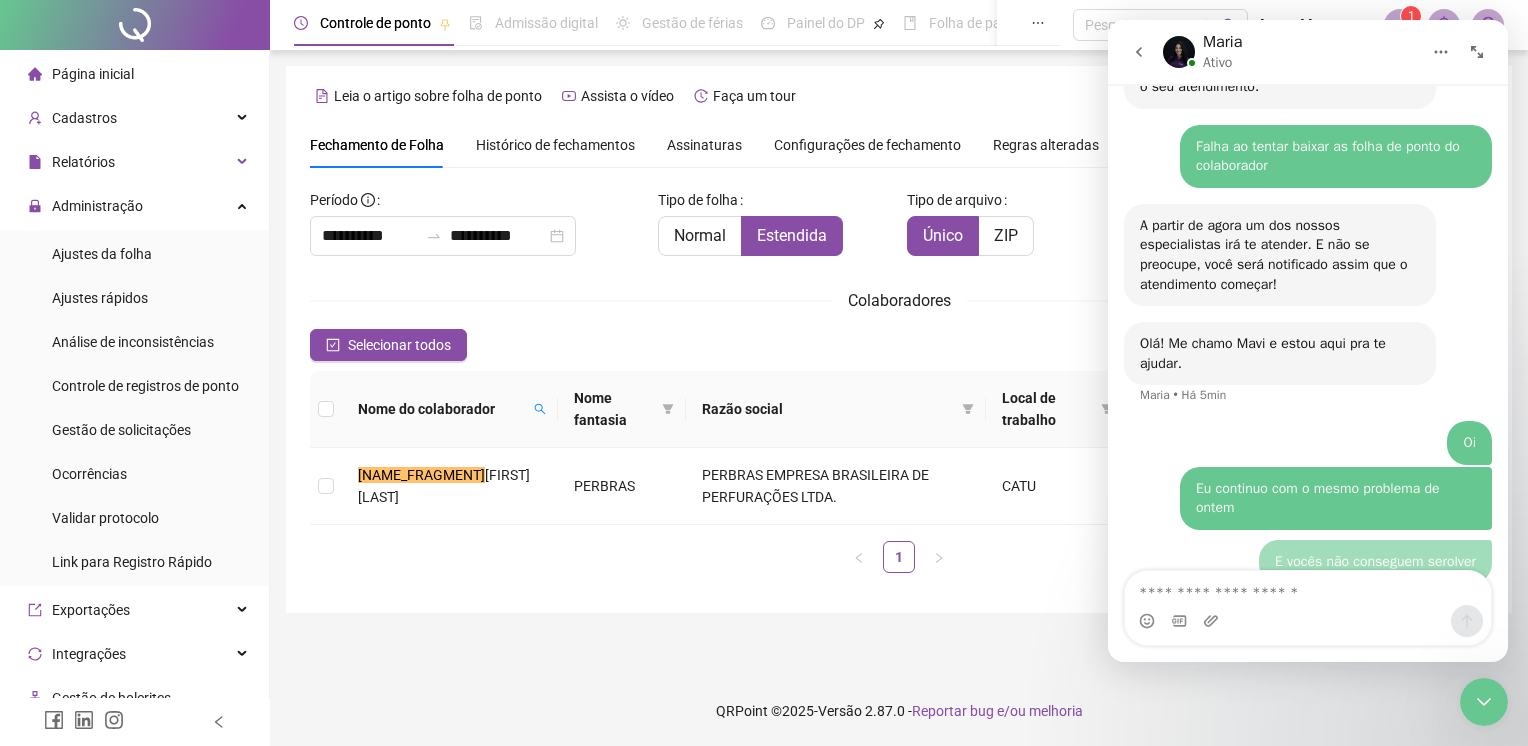scroll, scrollTop: 1407, scrollLeft: 0, axis: vertical 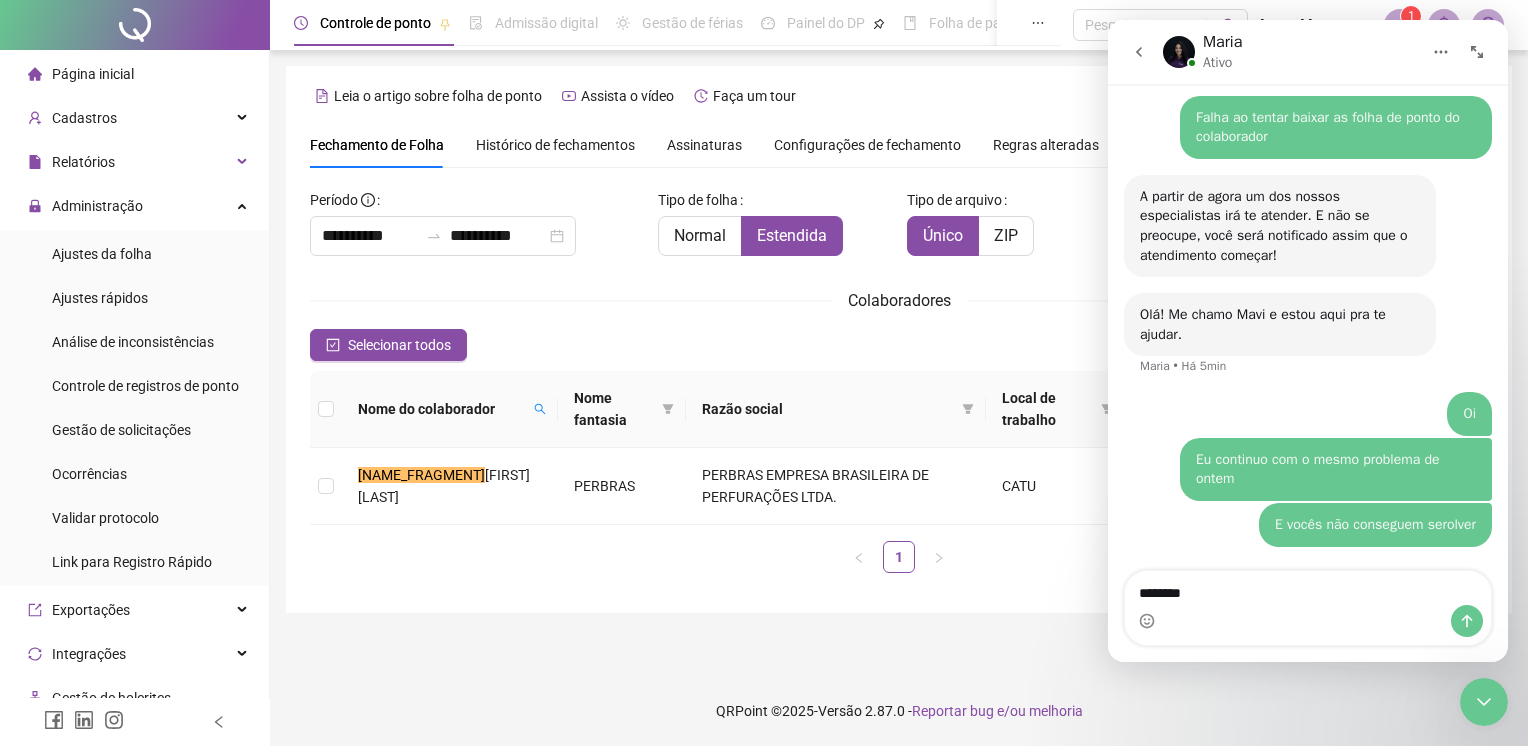 type on "********" 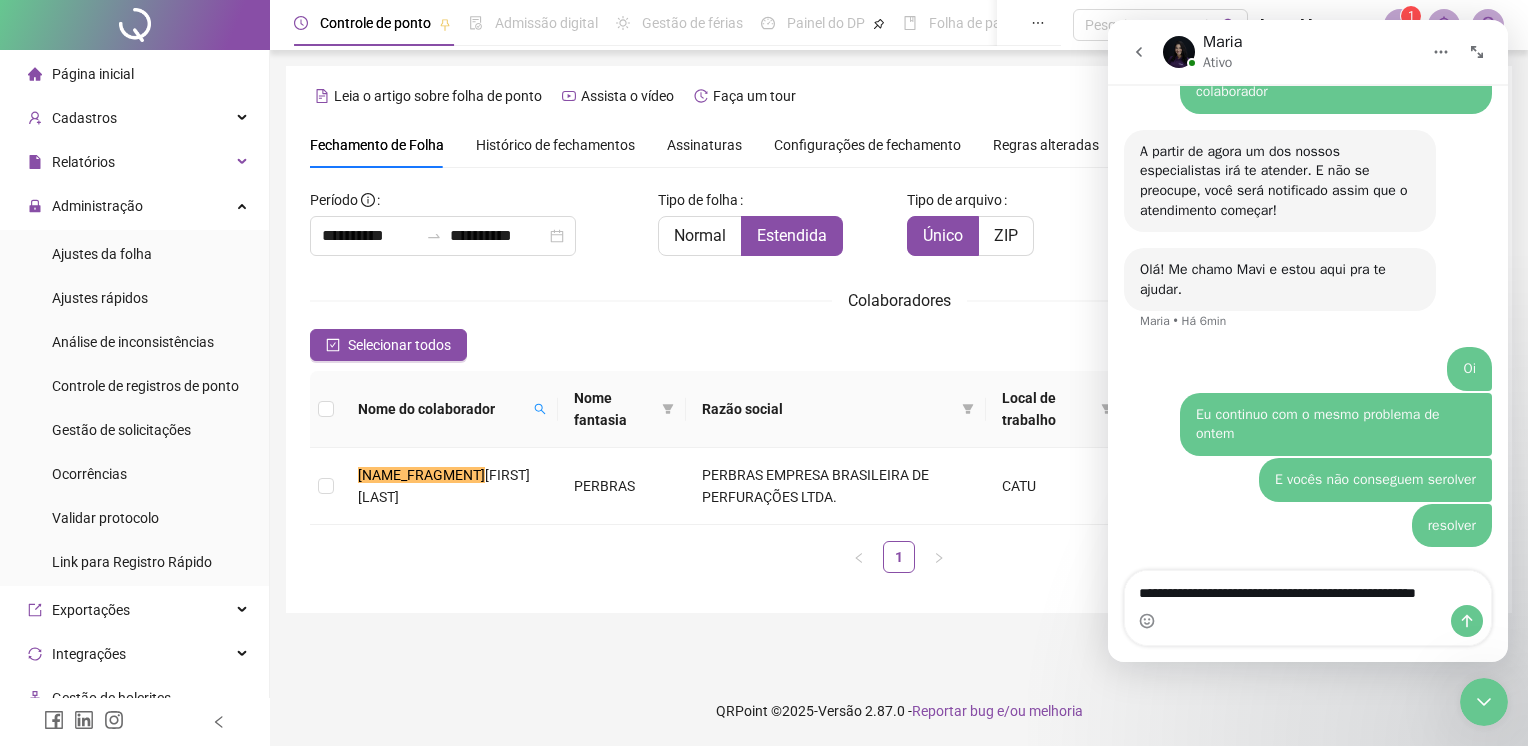scroll, scrollTop: 1472, scrollLeft: 0, axis: vertical 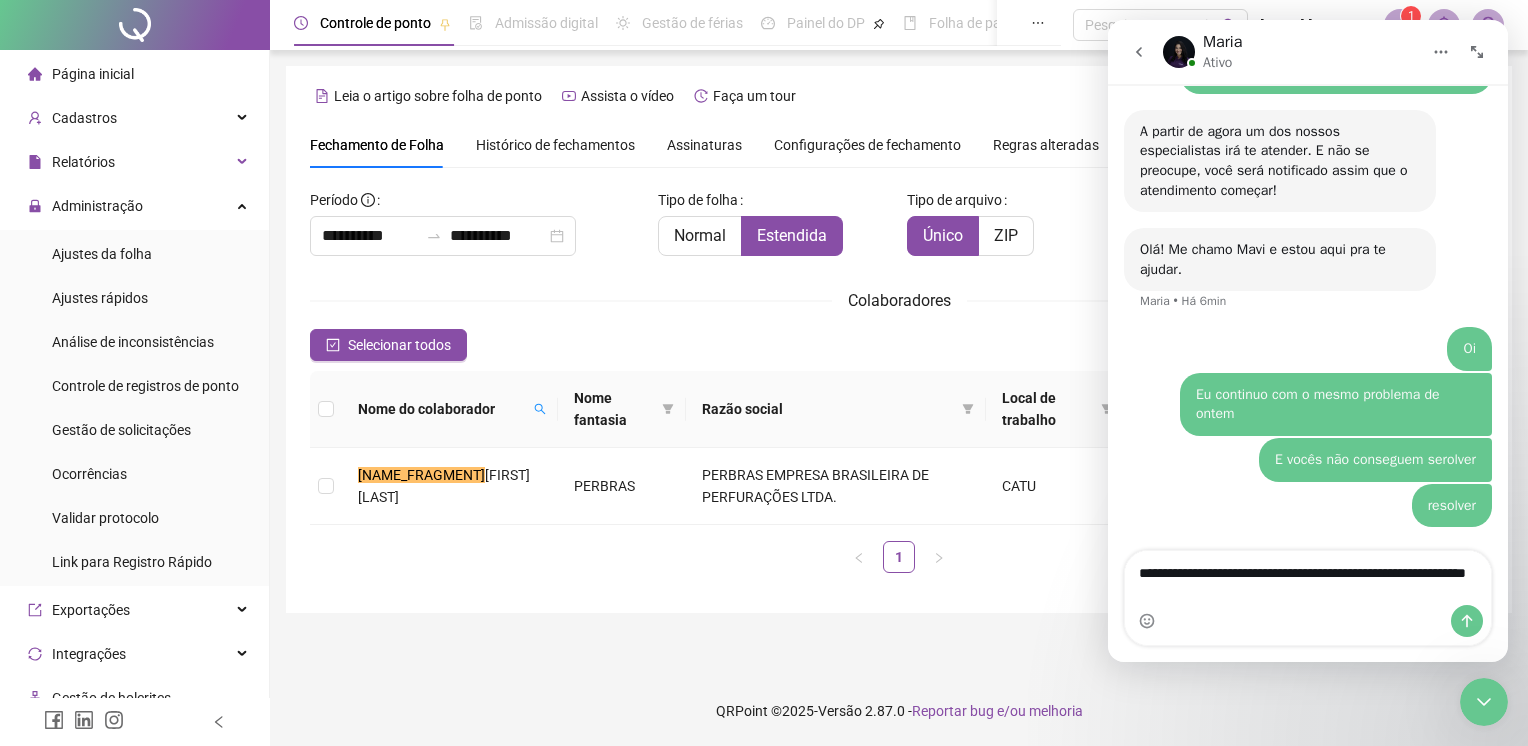 type on "**********" 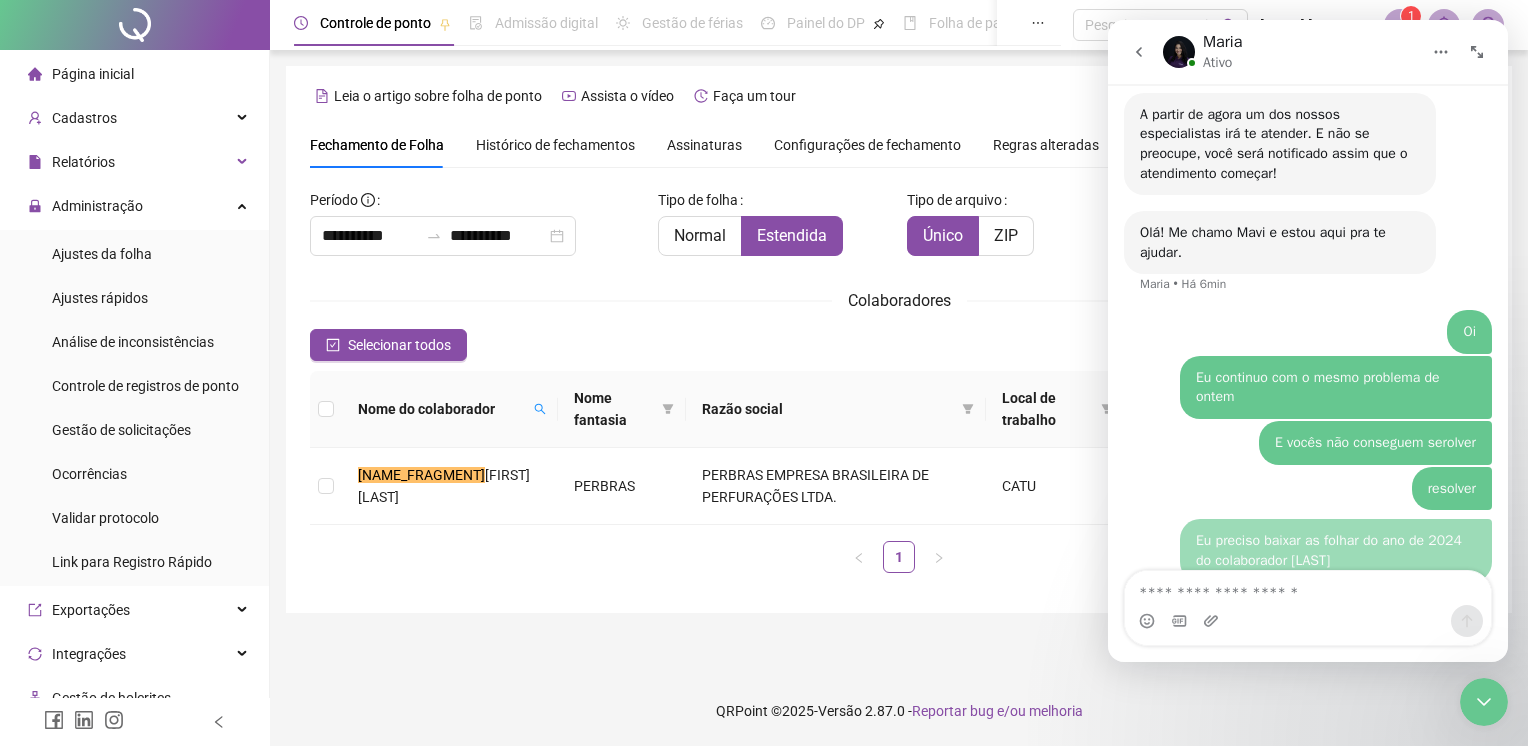 scroll, scrollTop: 1517, scrollLeft: 0, axis: vertical 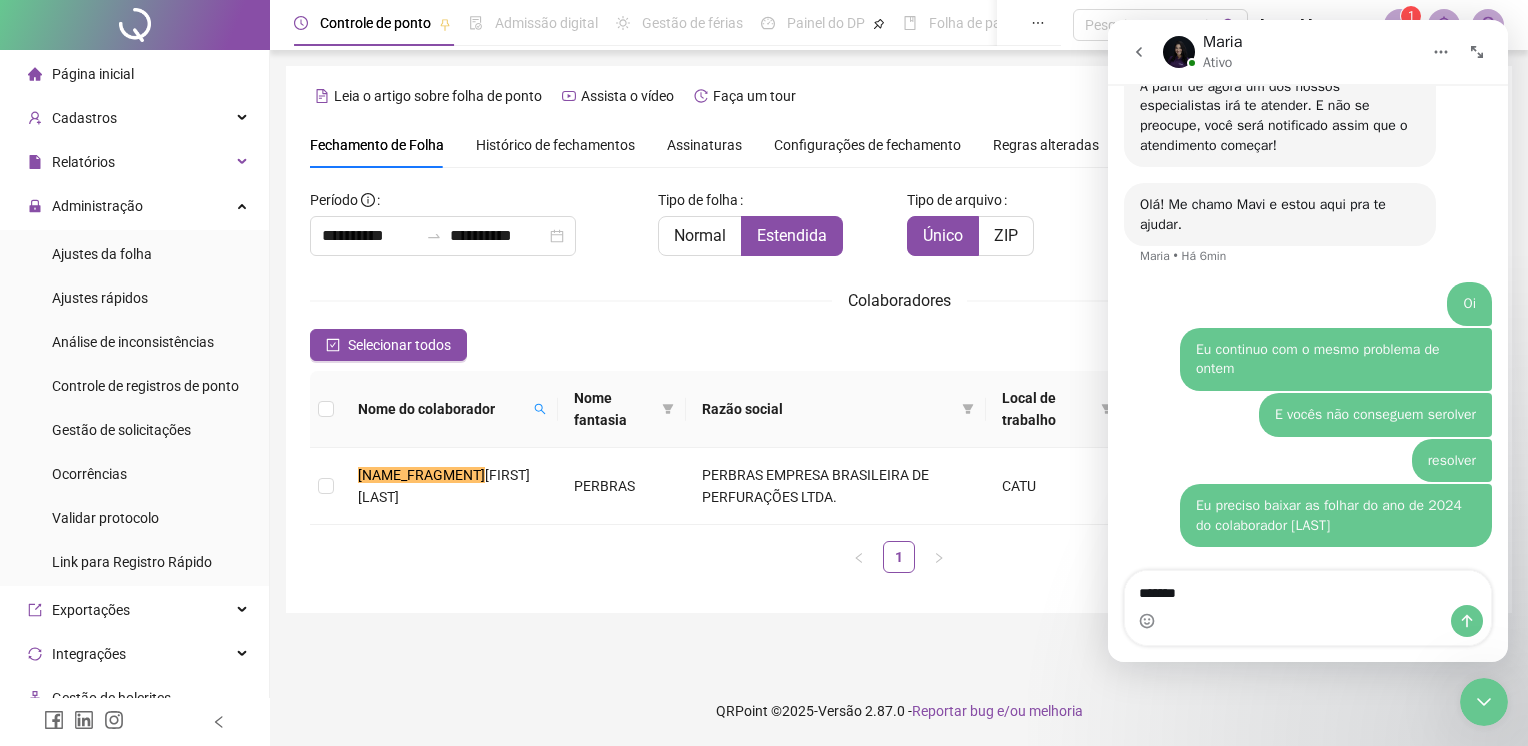 type on "*******" 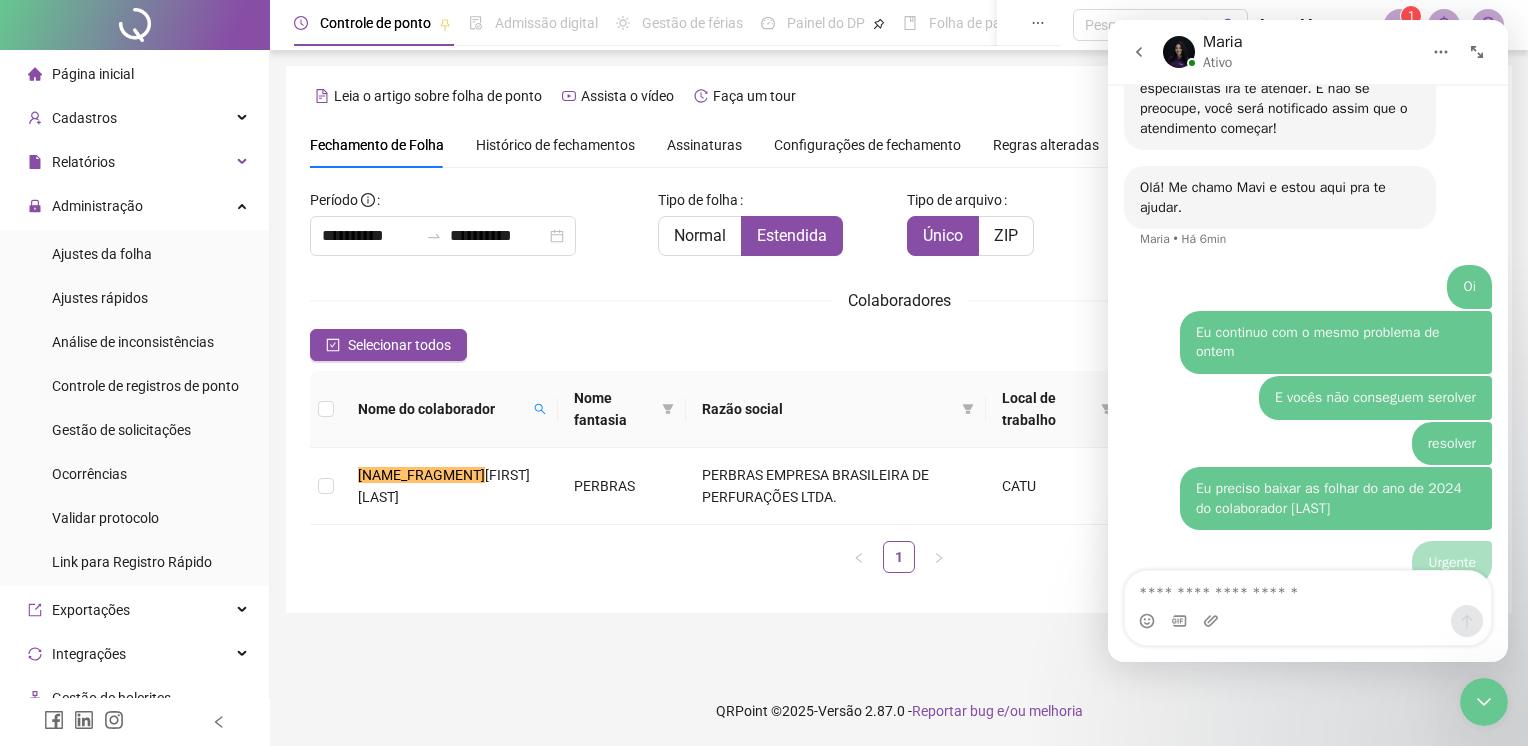 scroll, scrollTop: 1563, scrollLeft: 0, axis: vertical 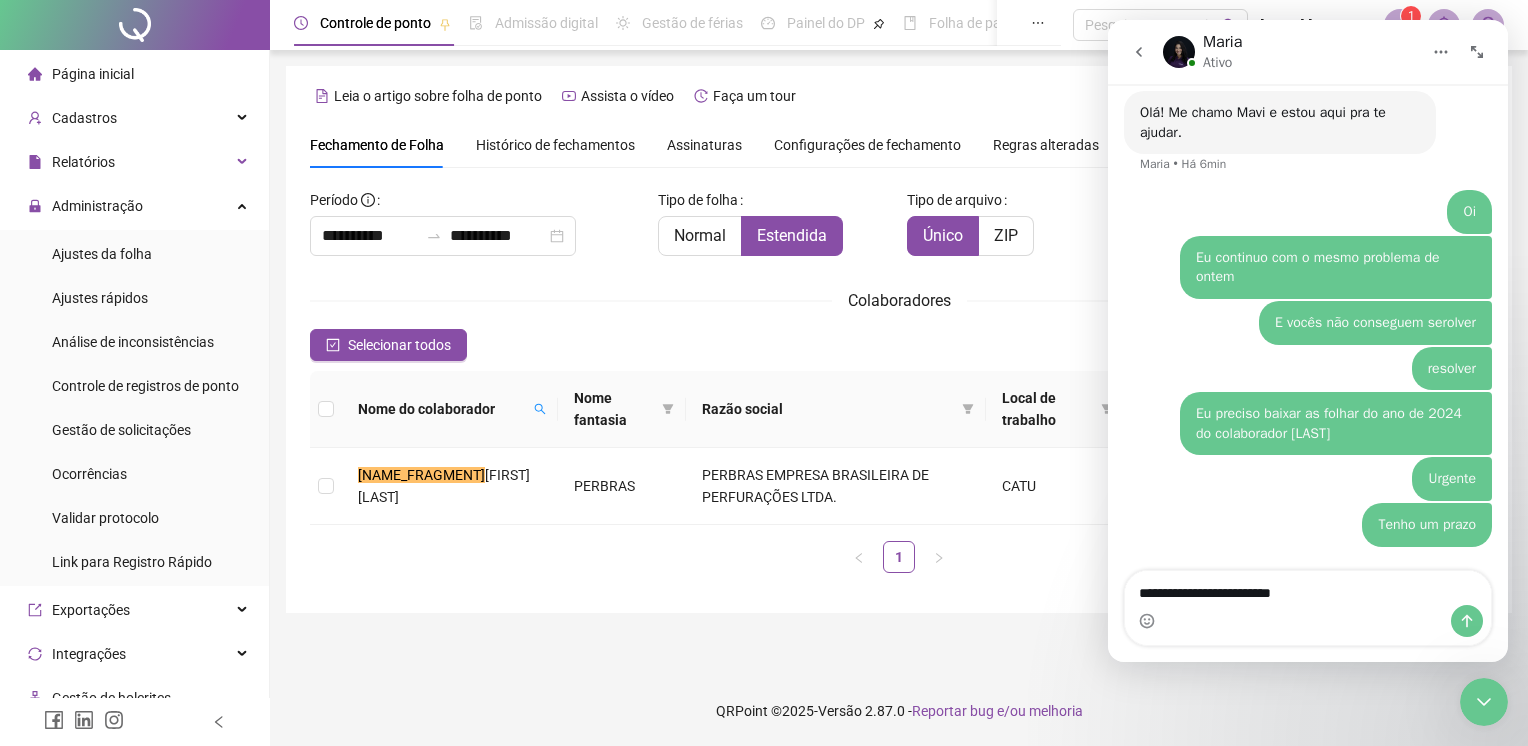 type on "**********" 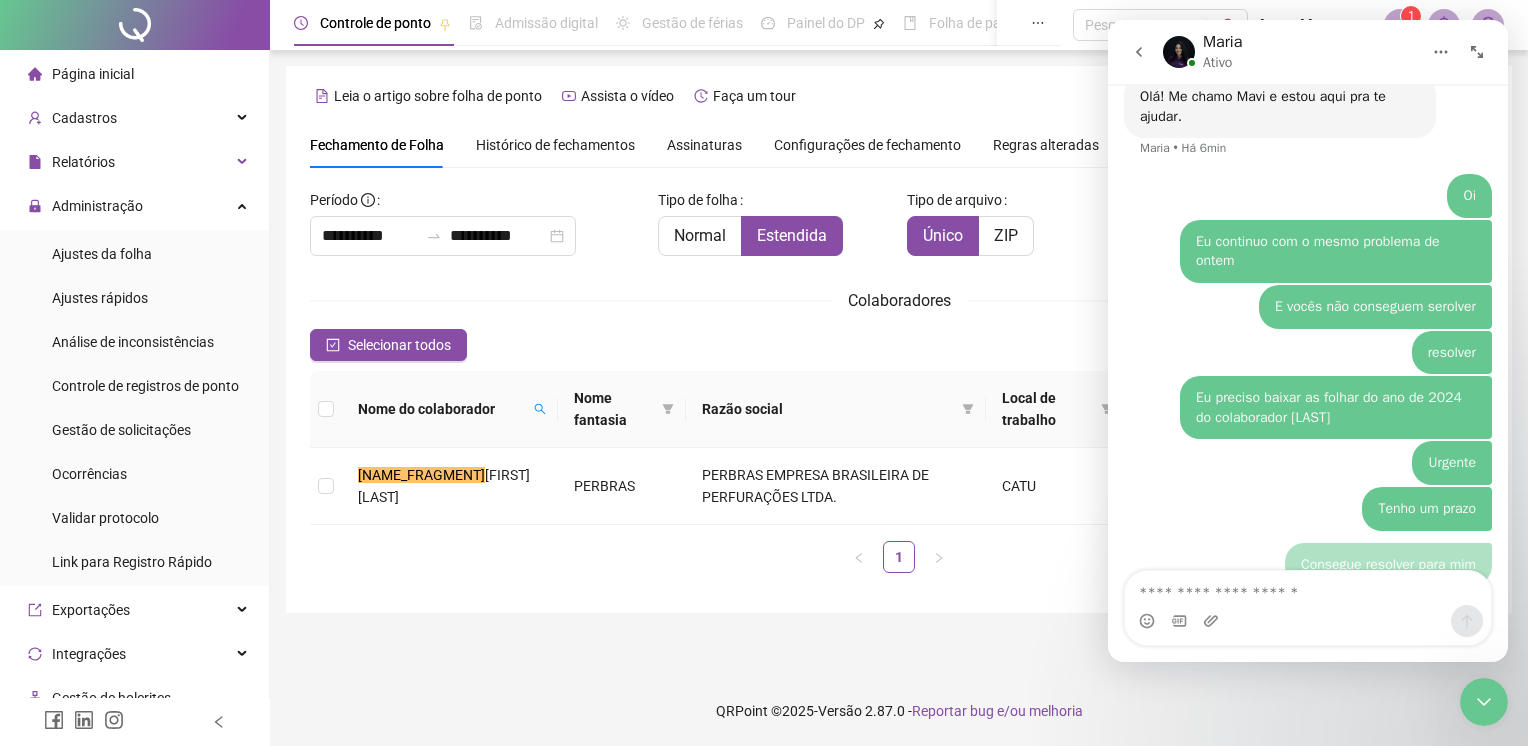 scroll, scrollTop: 1654, scrollLeft: 0, axis: vertical 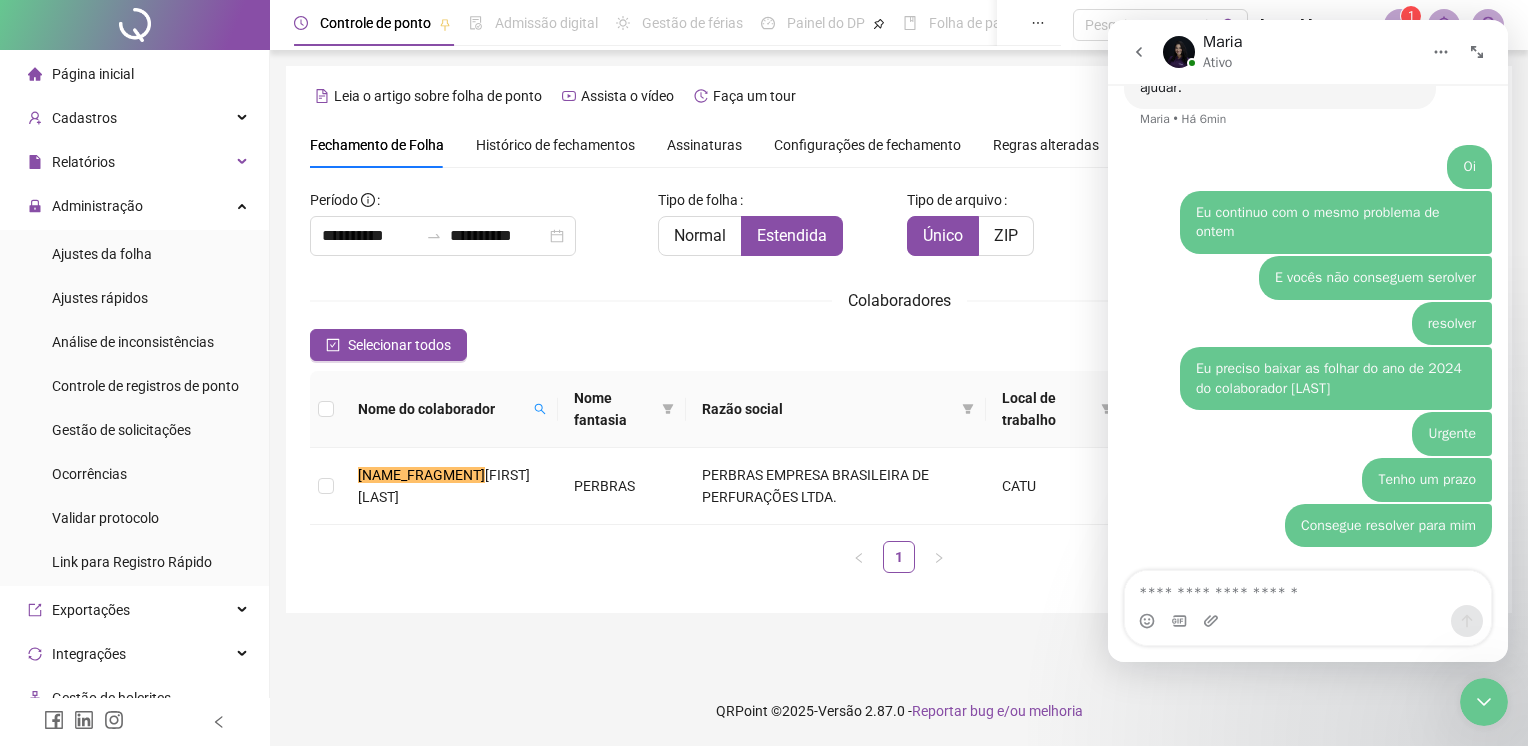 type on "*" 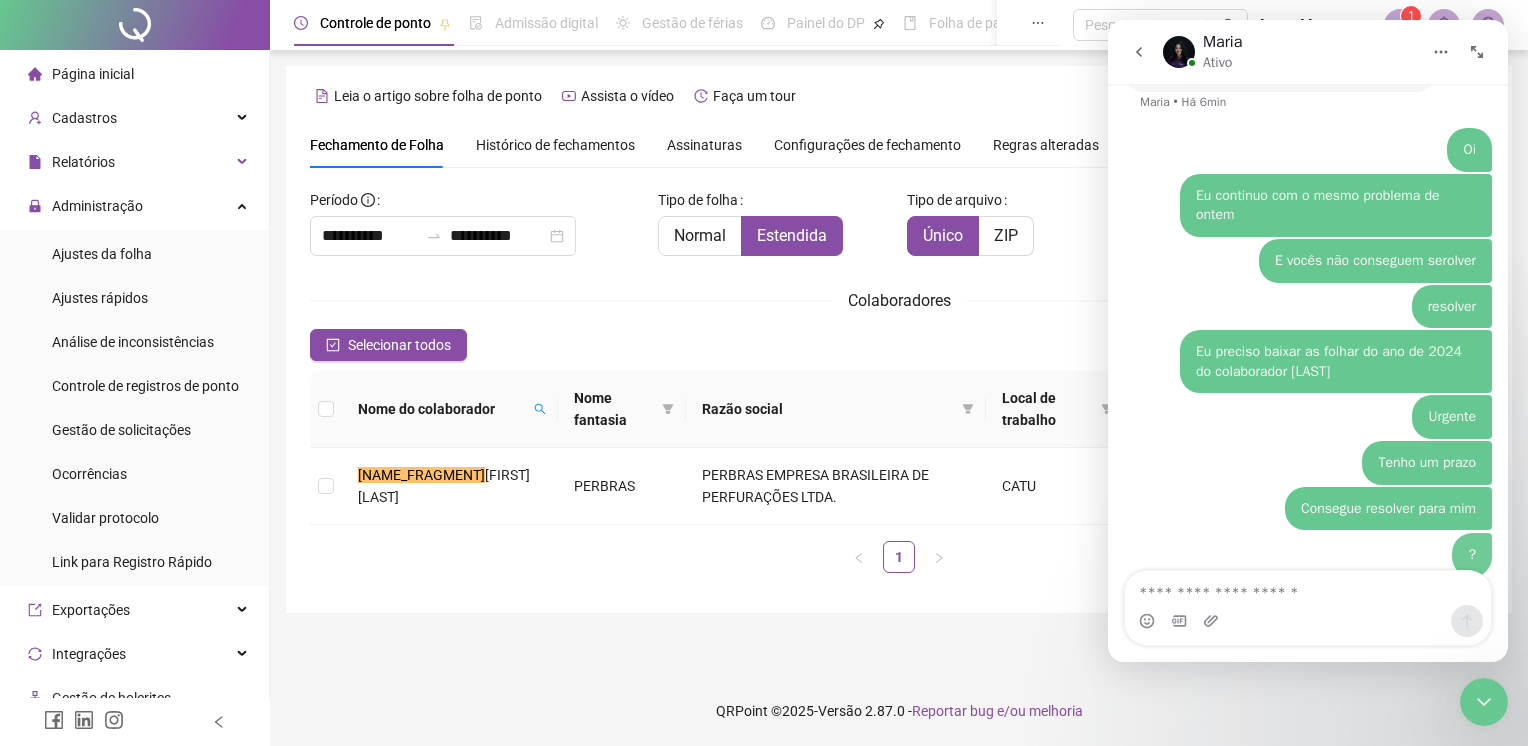 scroll, scrollTop: 1700, scrollLeft: 0, axis: vertical 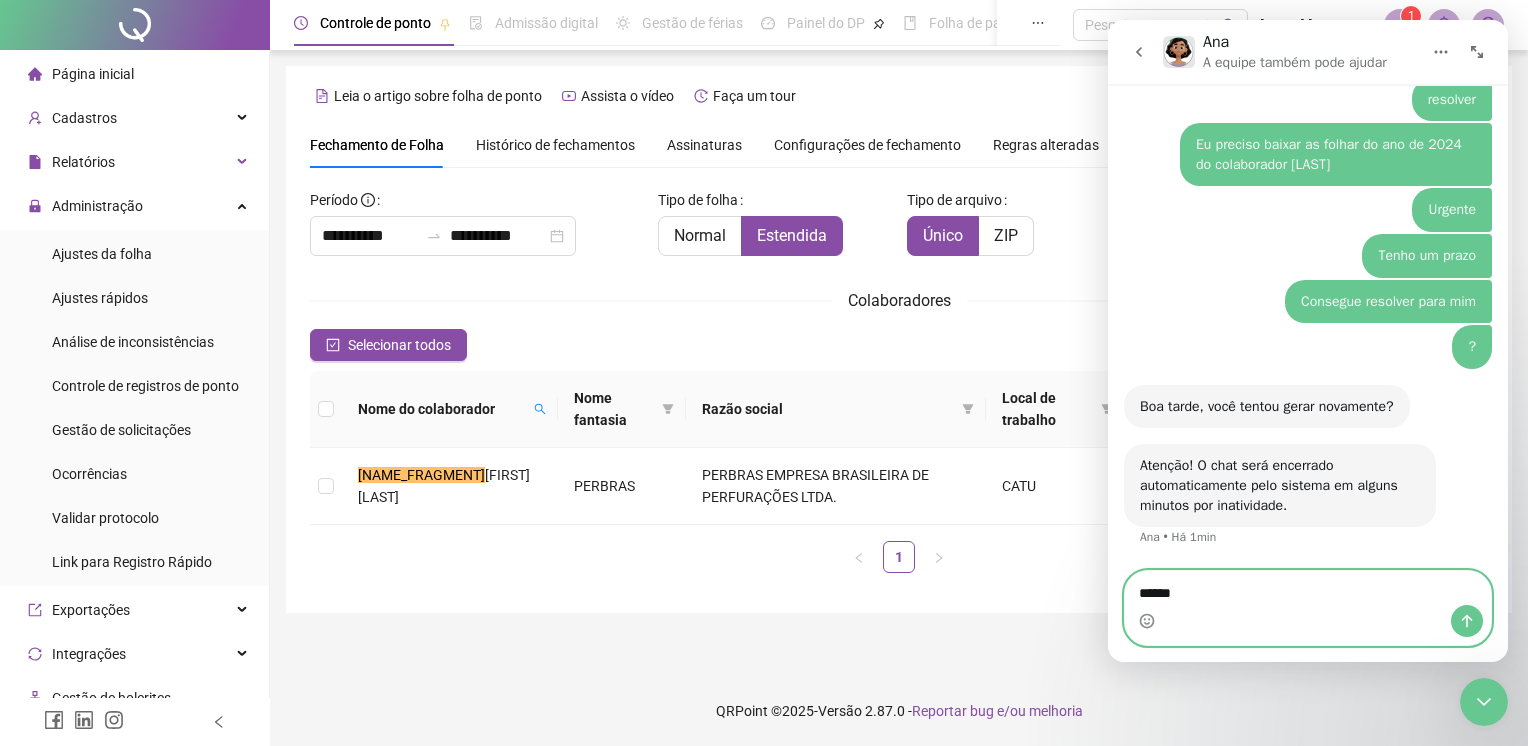 type on "******" 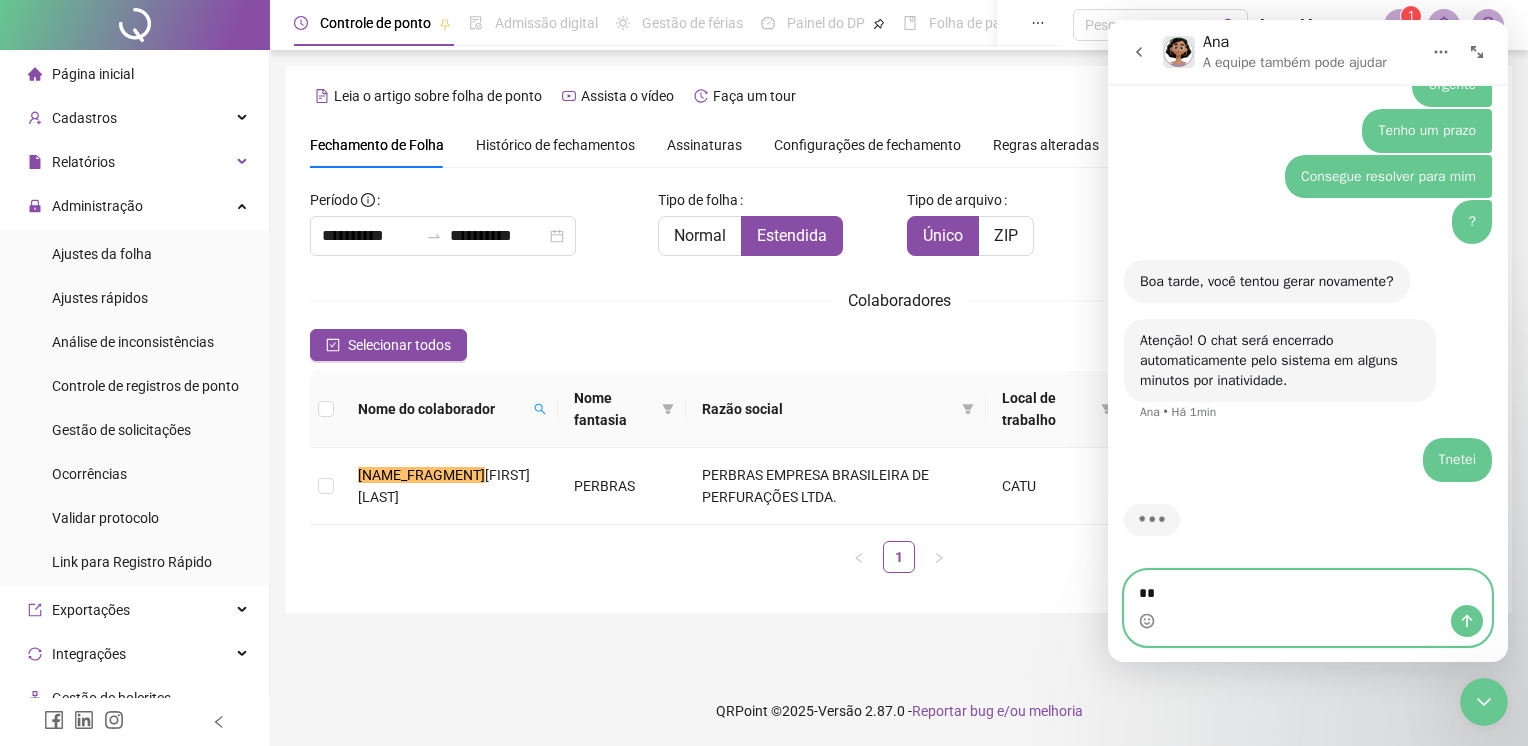 scroll, scrollTop: 2003, scrollLeft: 0, axis: vertical 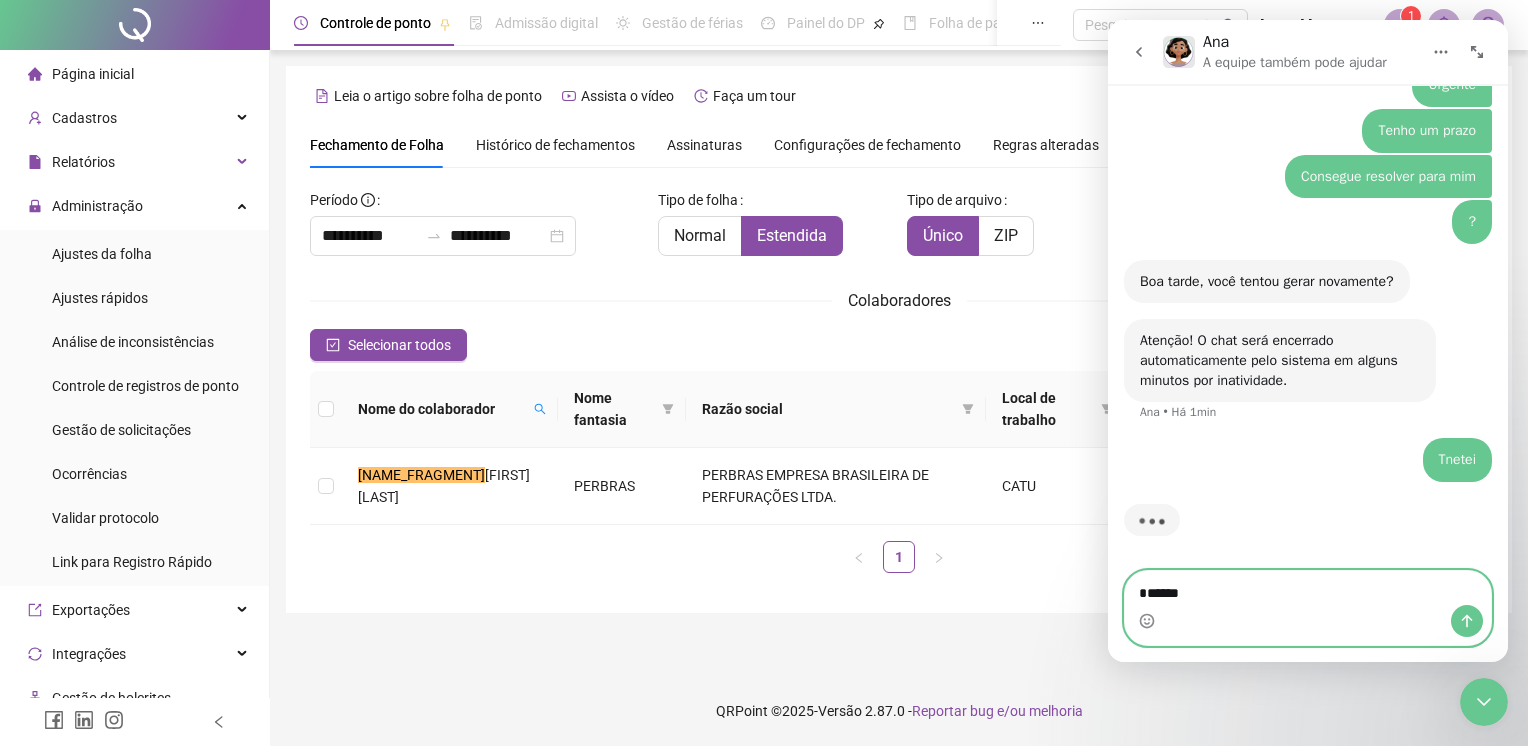 type on "******" 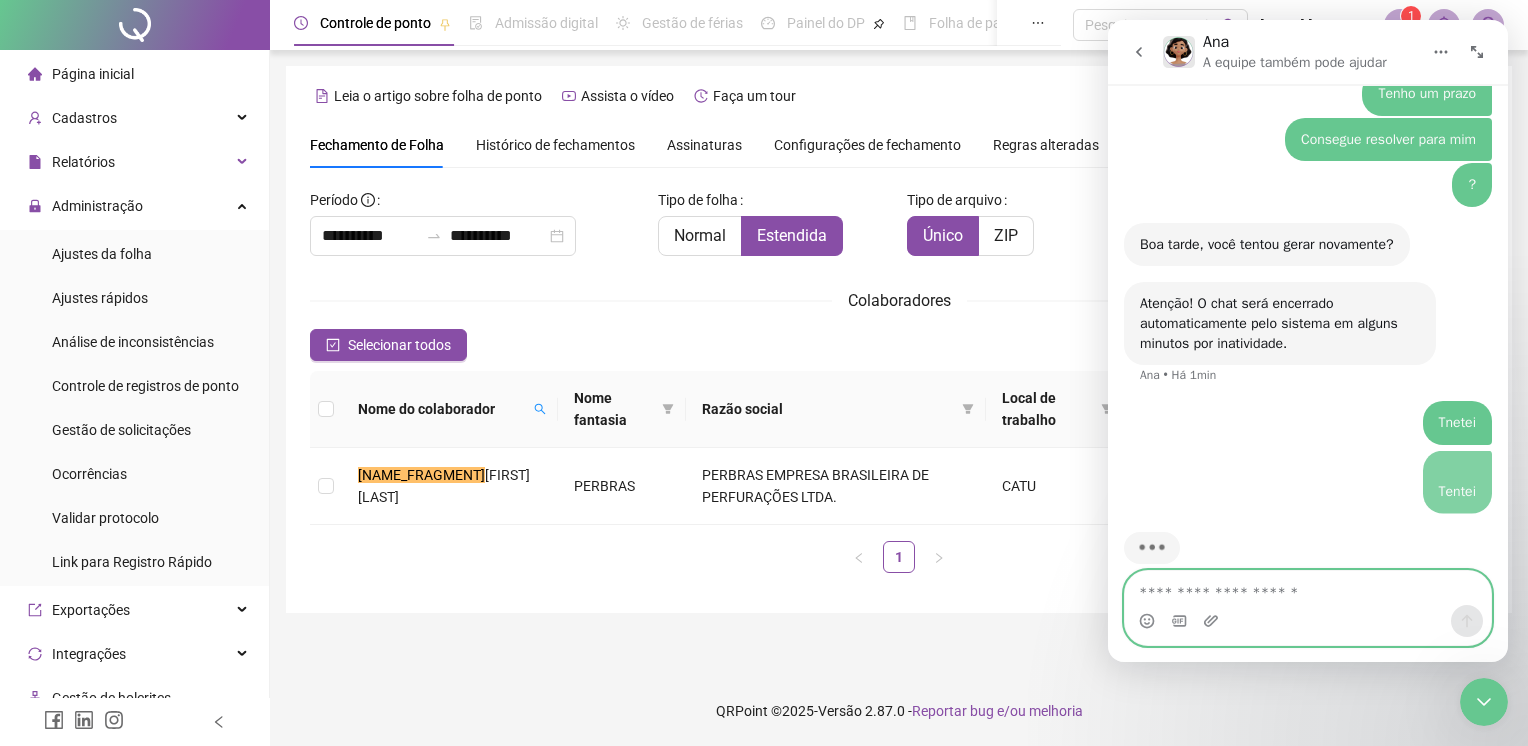 scroll, scrollTop: 2048, scrollLeft: 0, axis: vertical 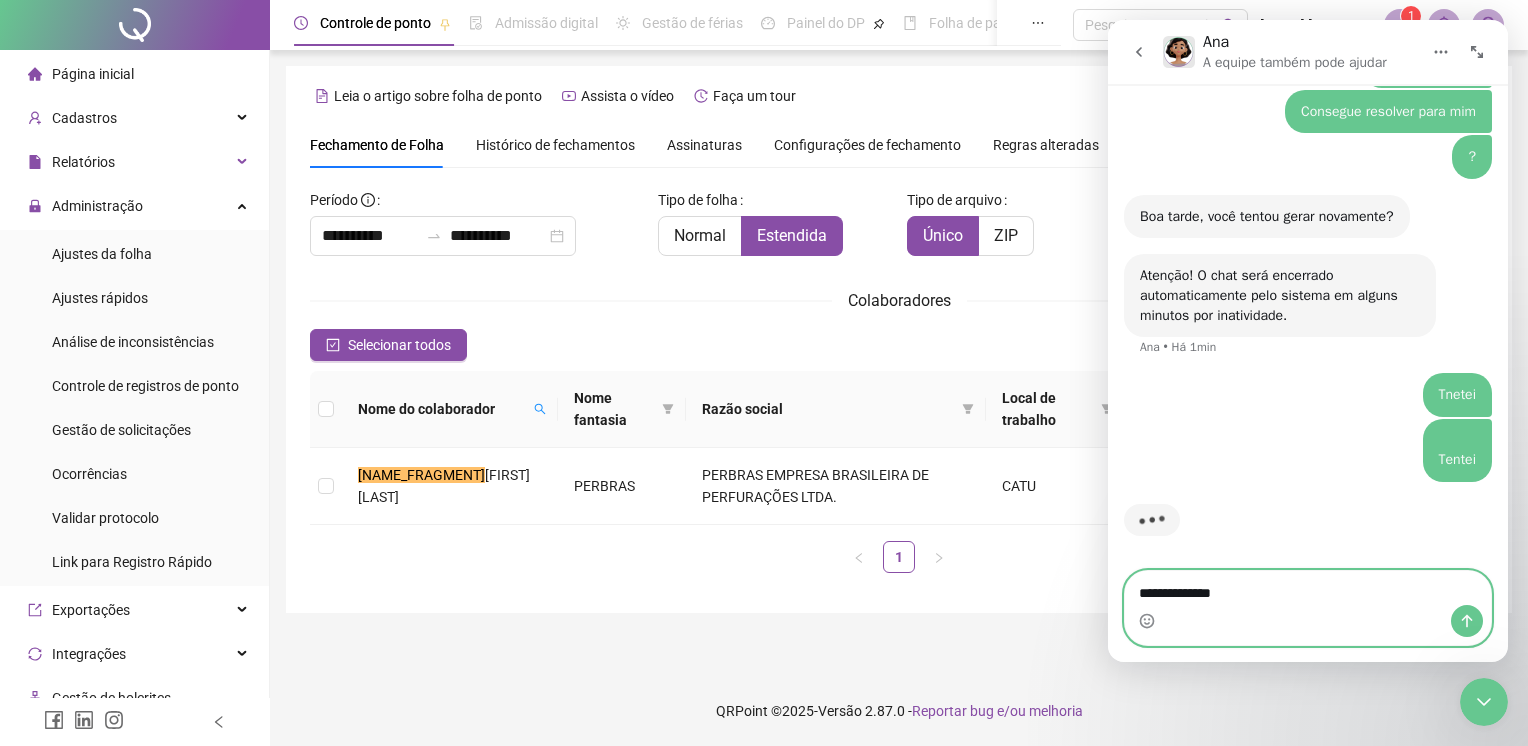 type on "**********" 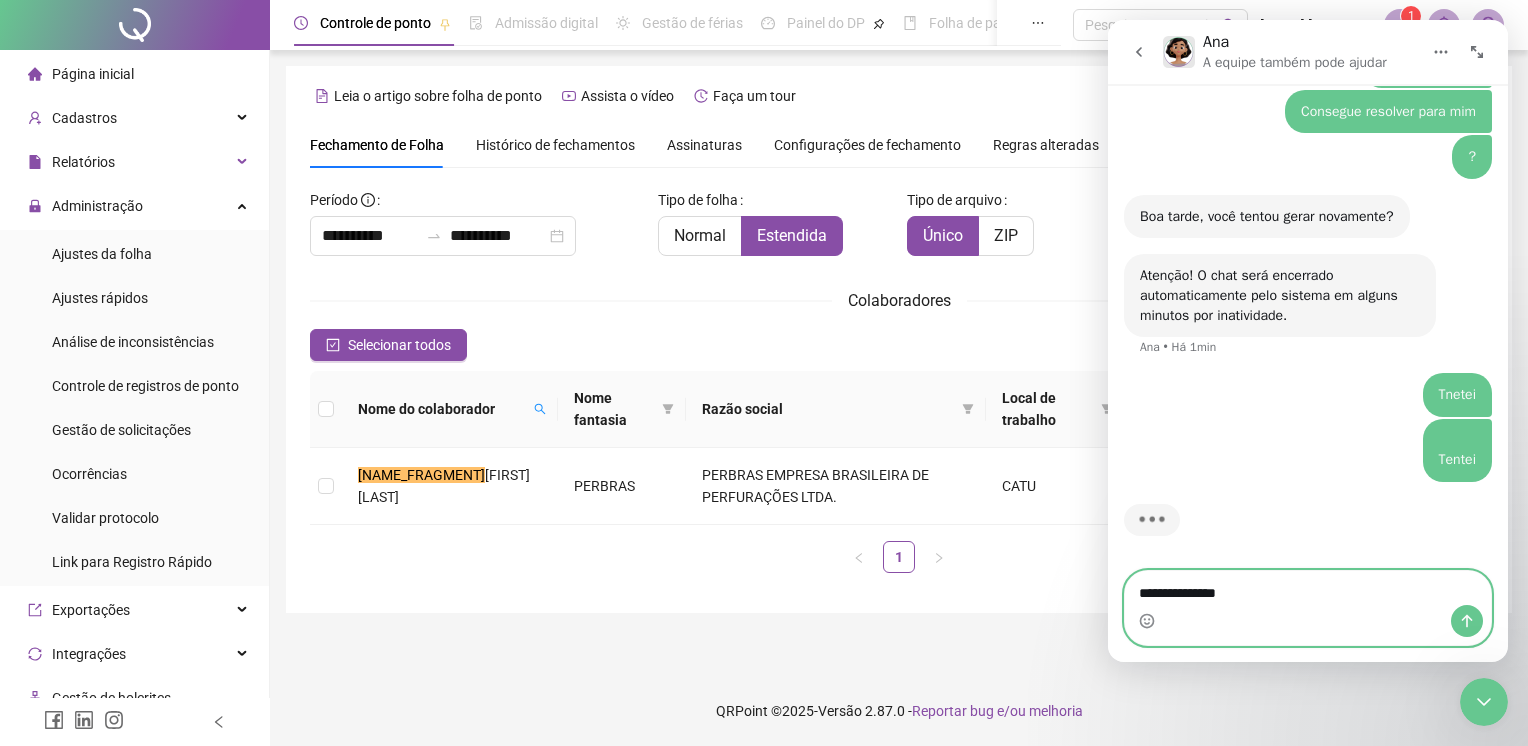 type 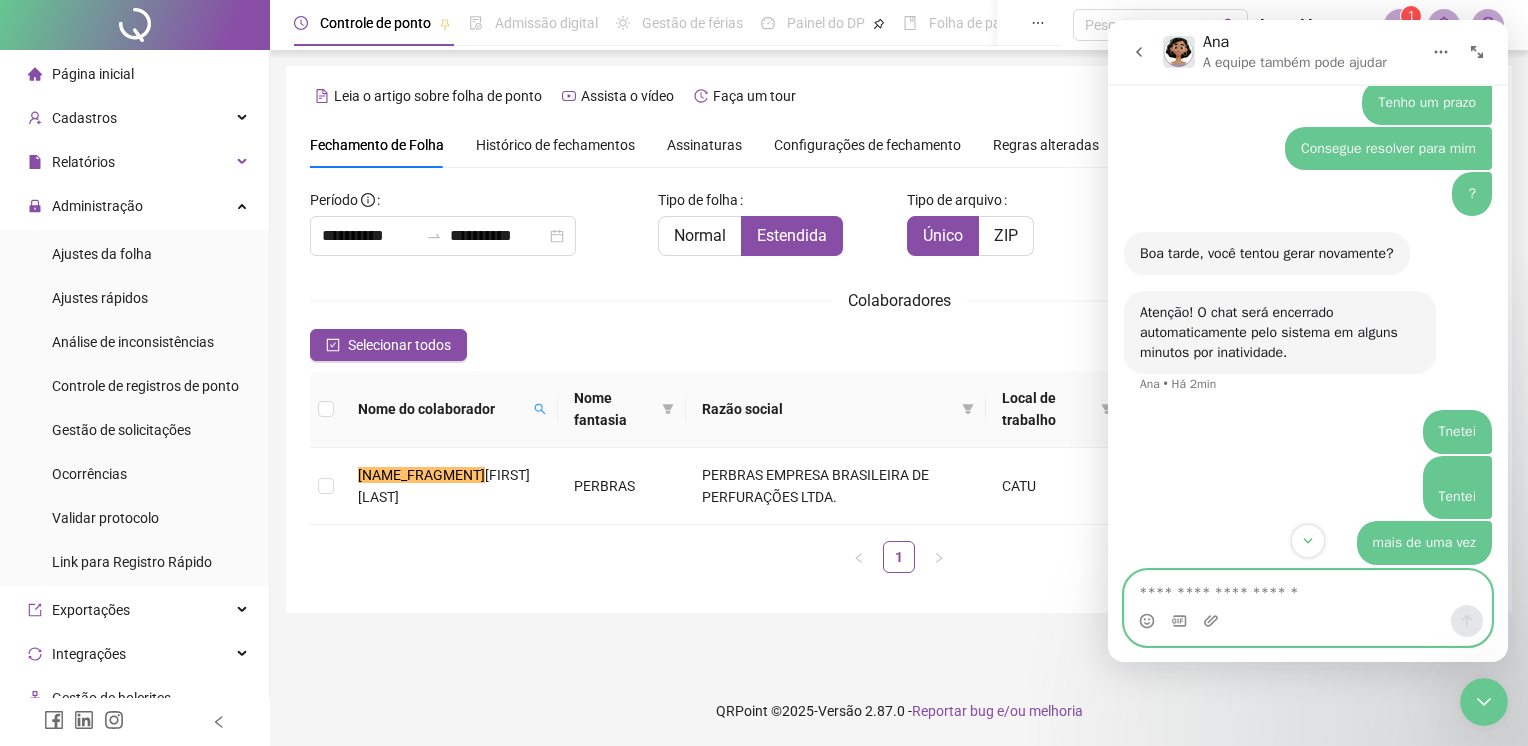 scroll, scrollTop: 2094, scrollLeft: 0, axis: vertical 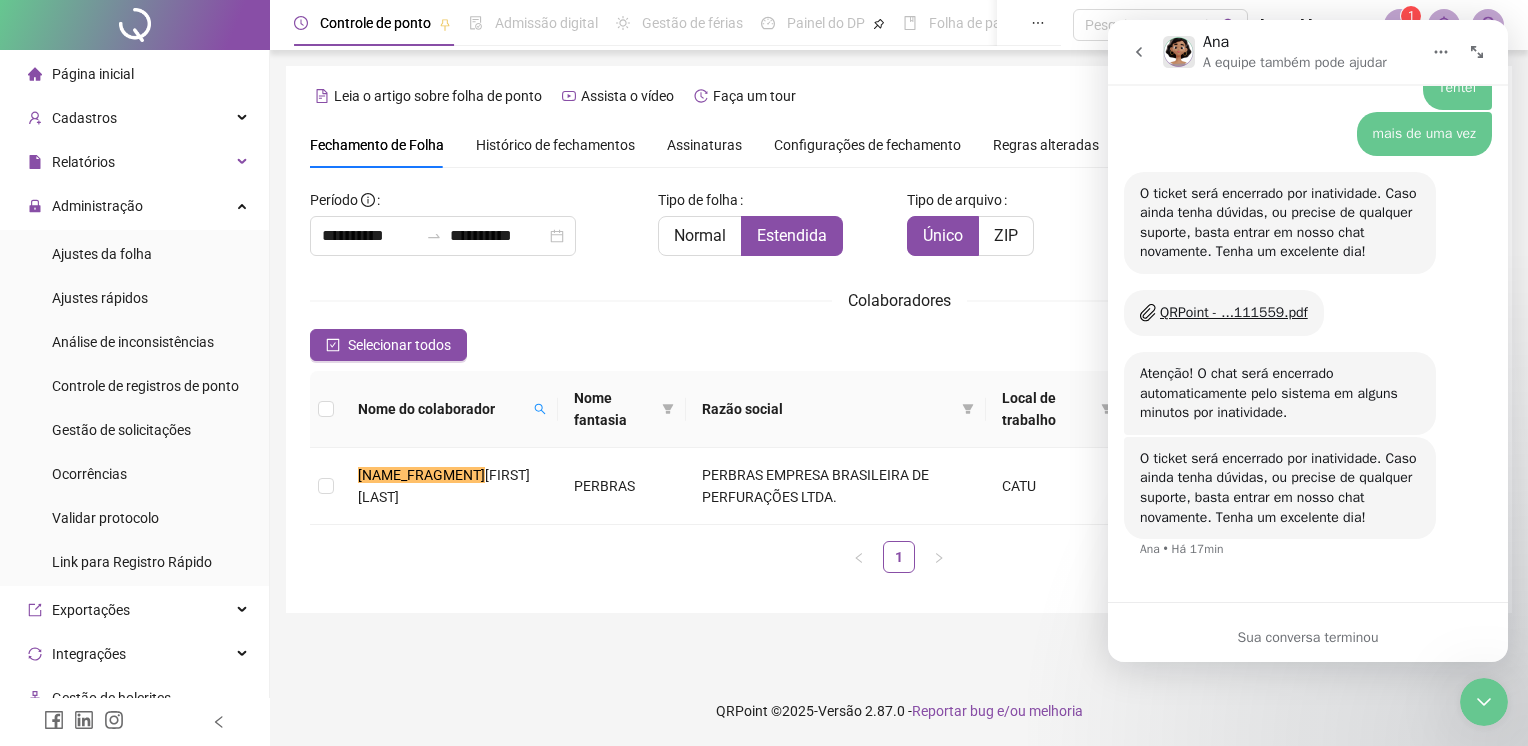 click at bounding box center (1484, 702) 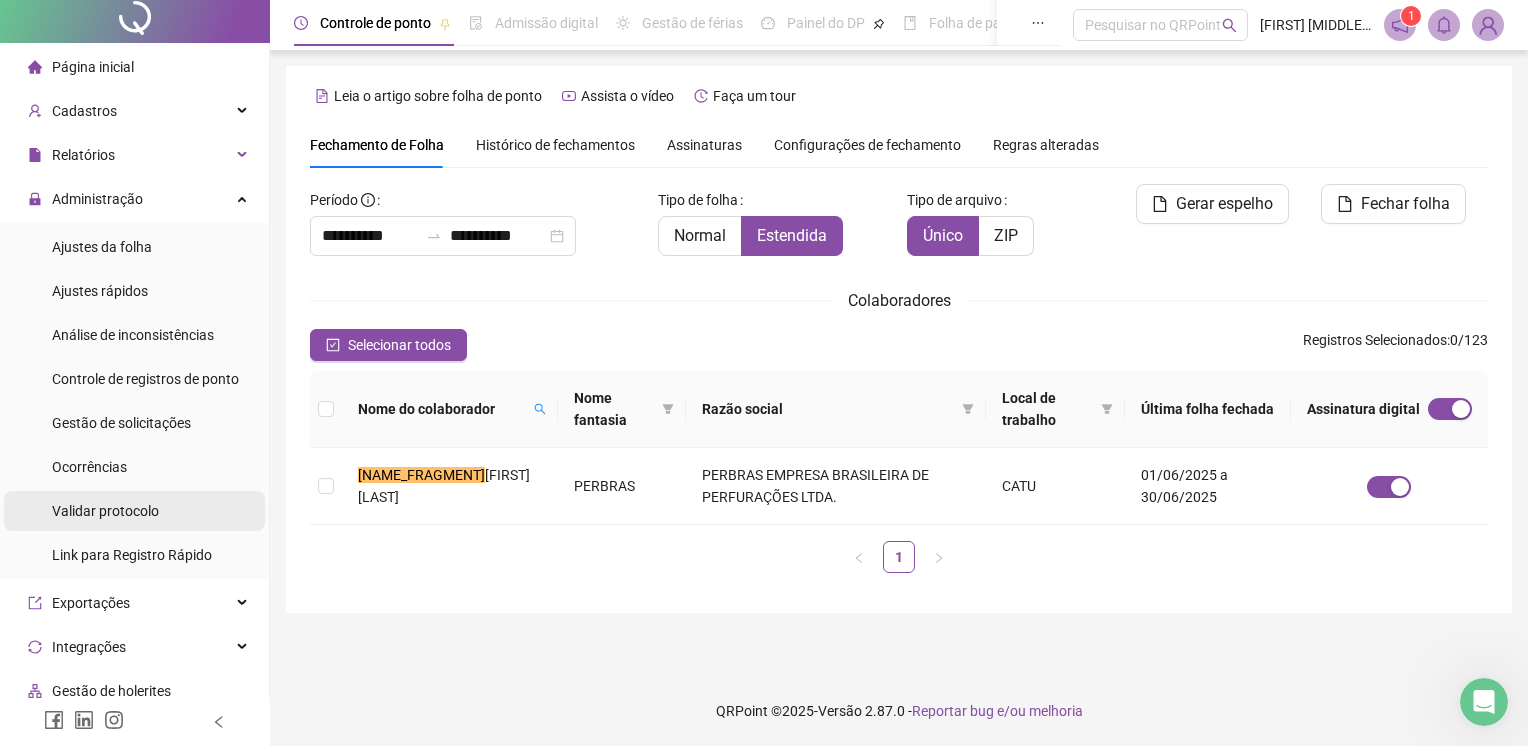 scroll, scrollTop: 0, scrollLeft: 0, axis: both 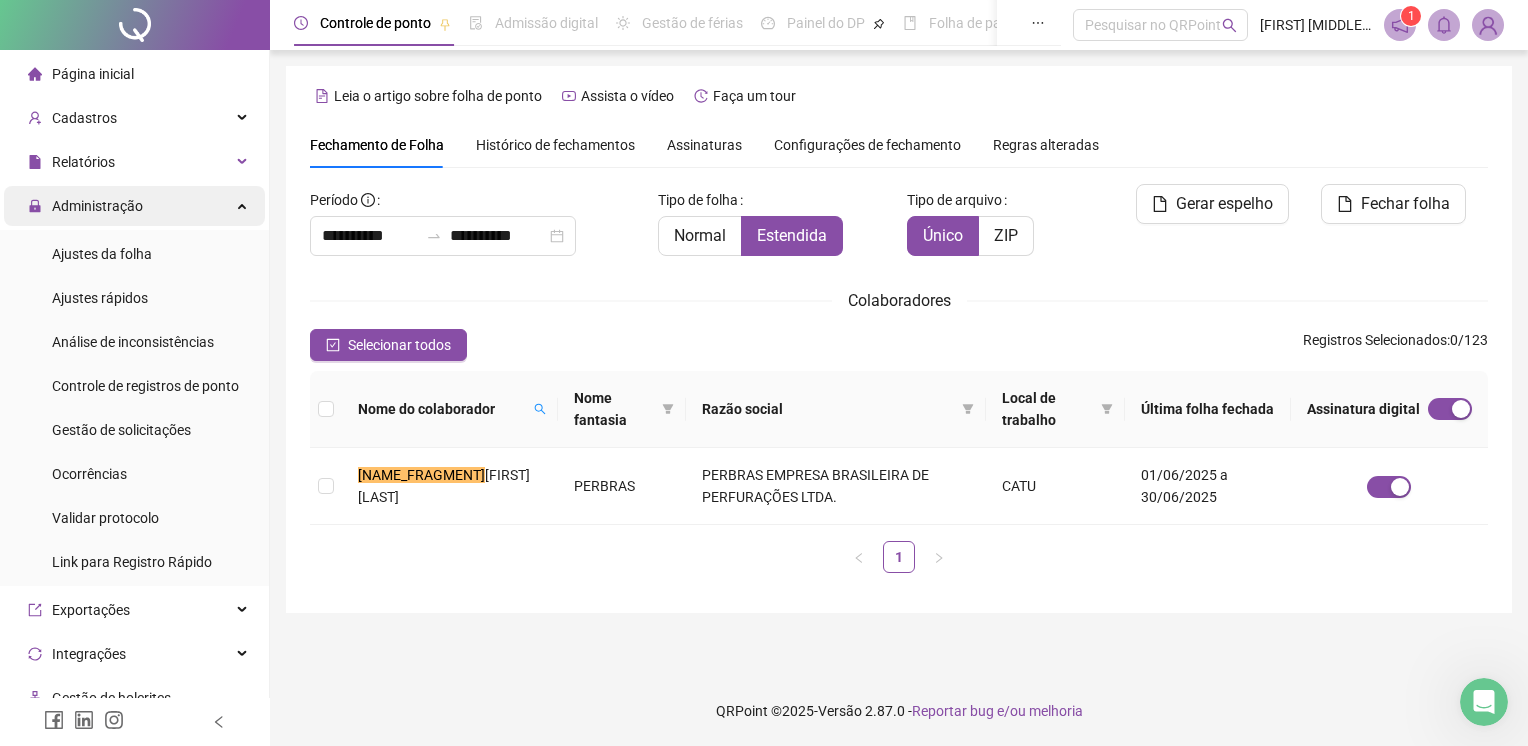 click on "Administração" at bounding box center (134, 206) 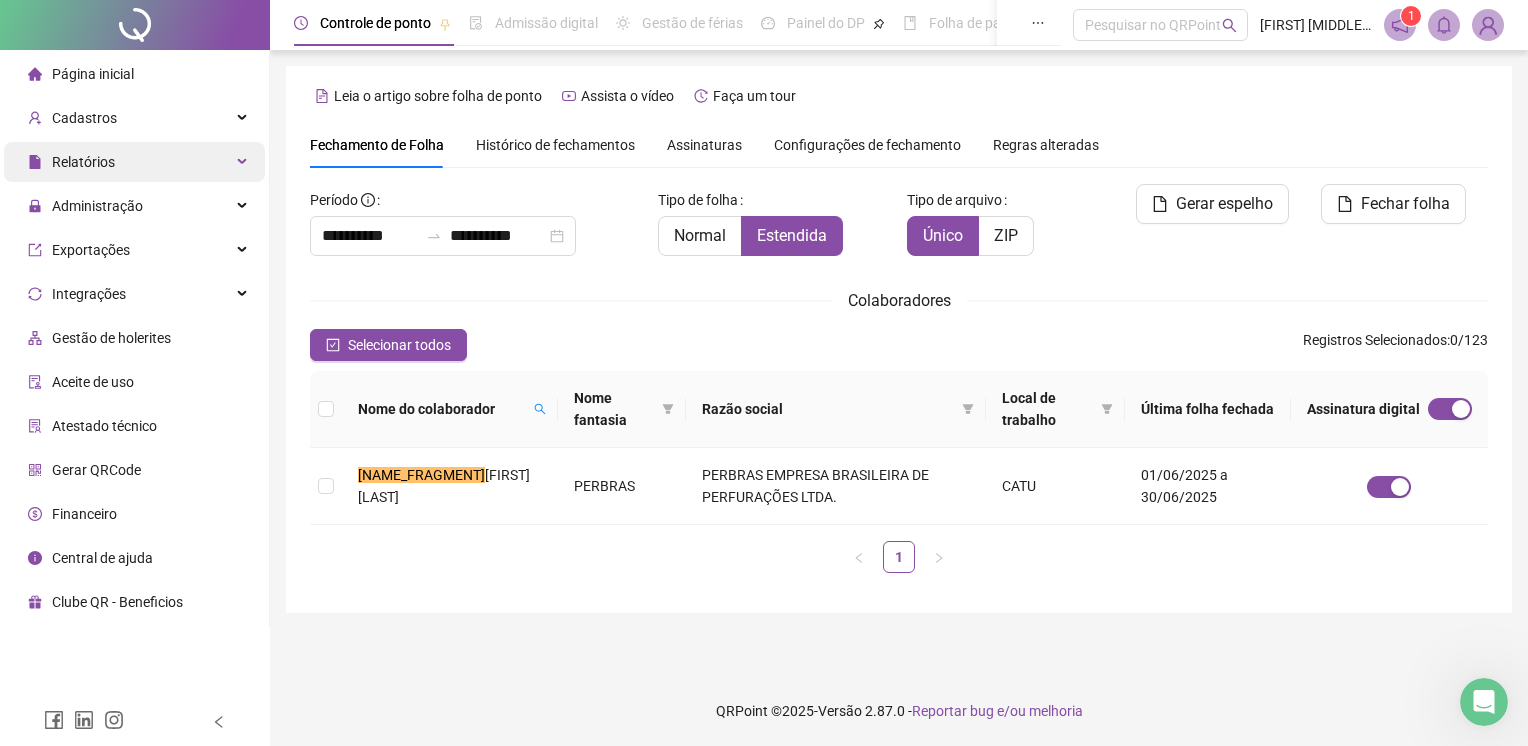 click on "Relatórios" at bounding box center (134, 162) 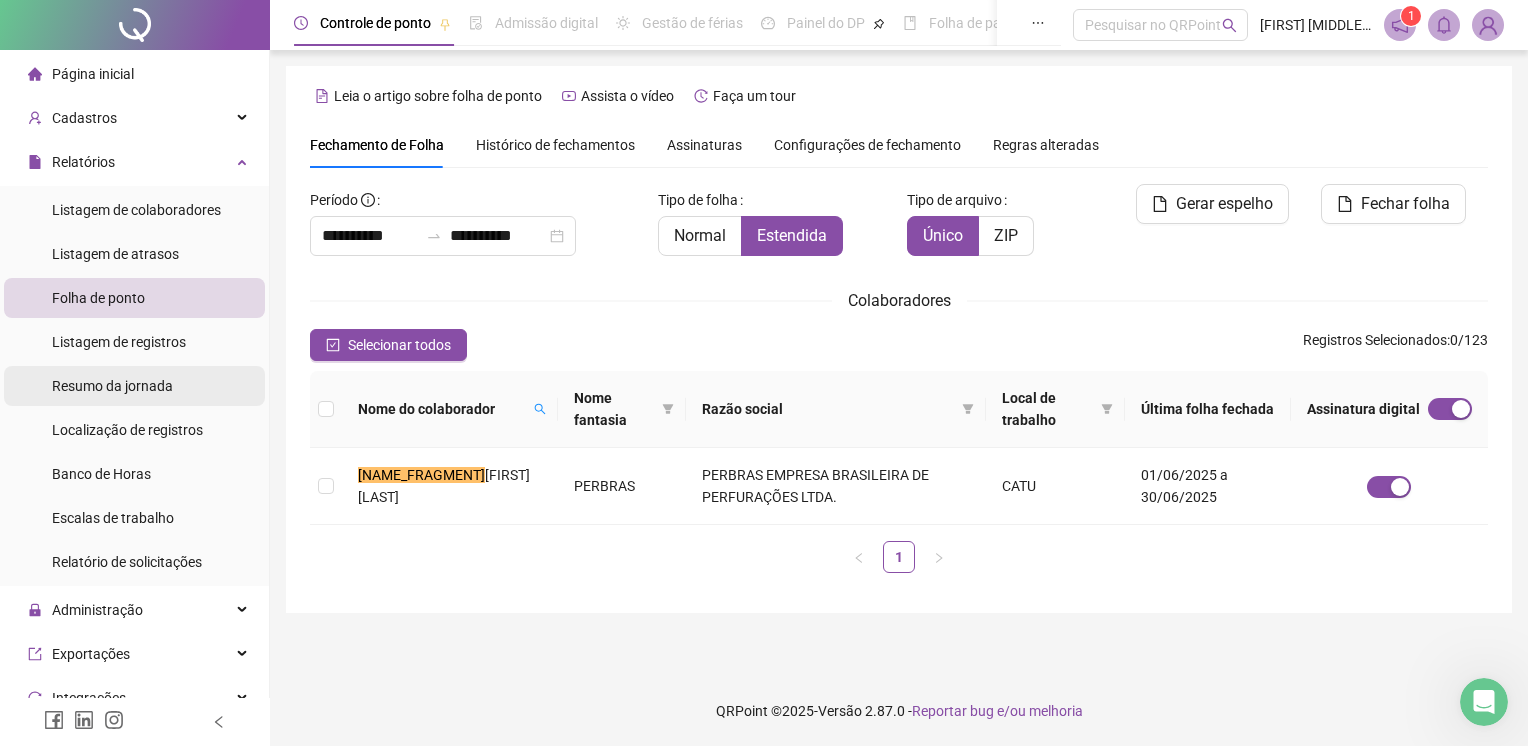 click on "Resumo da jornada" at bounding box center [112, 386] 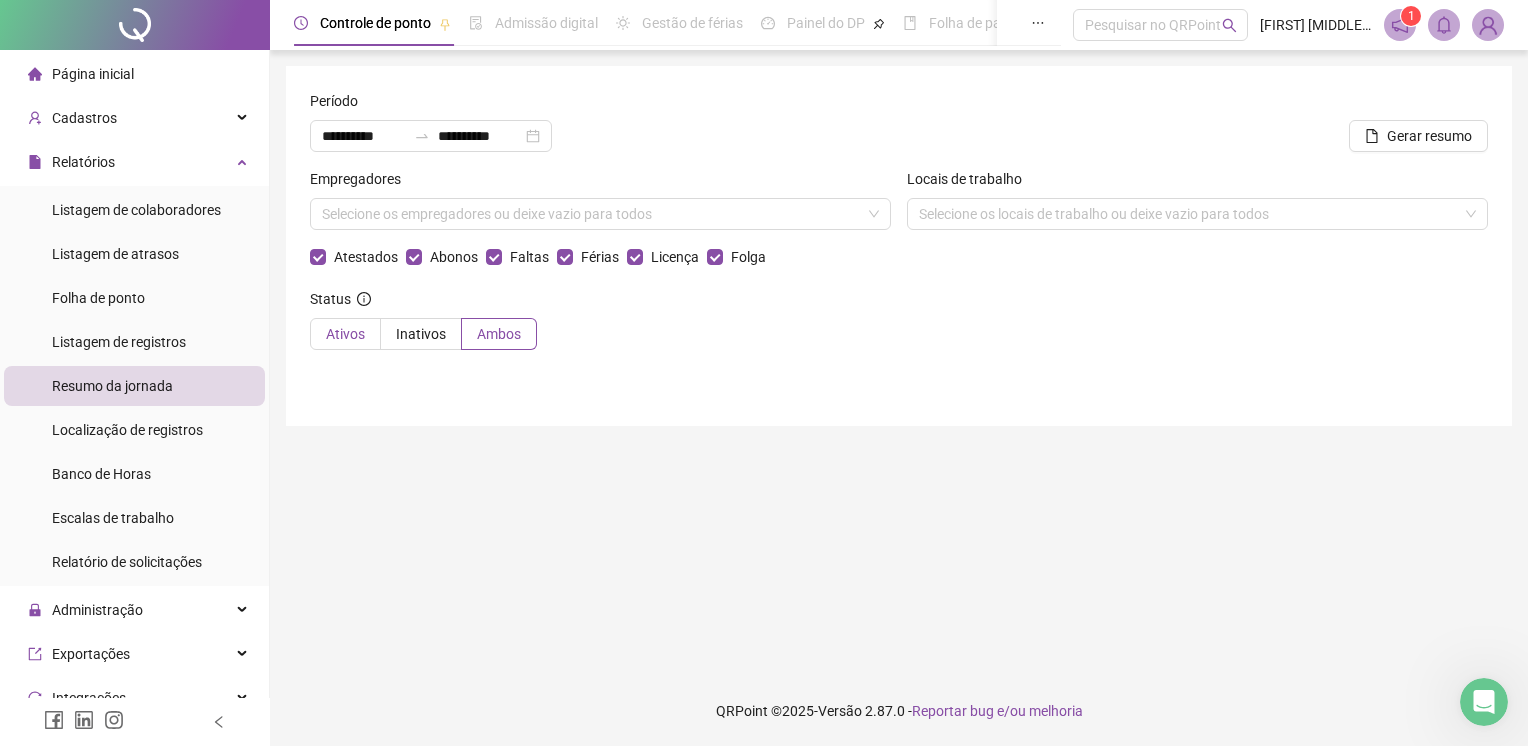 click on "Ativos" at bounding box center [345, 334] 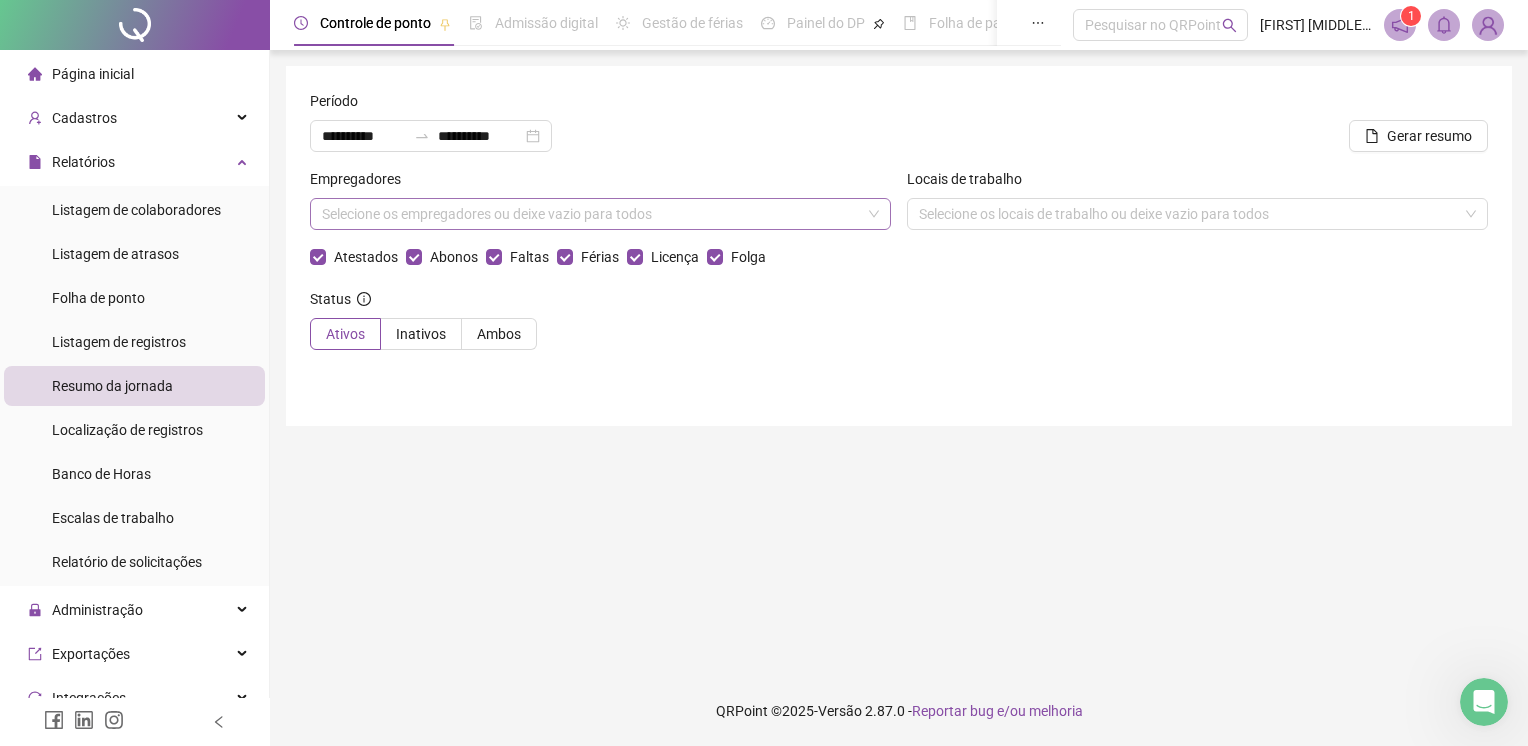 click at bounding box center [590, 214] 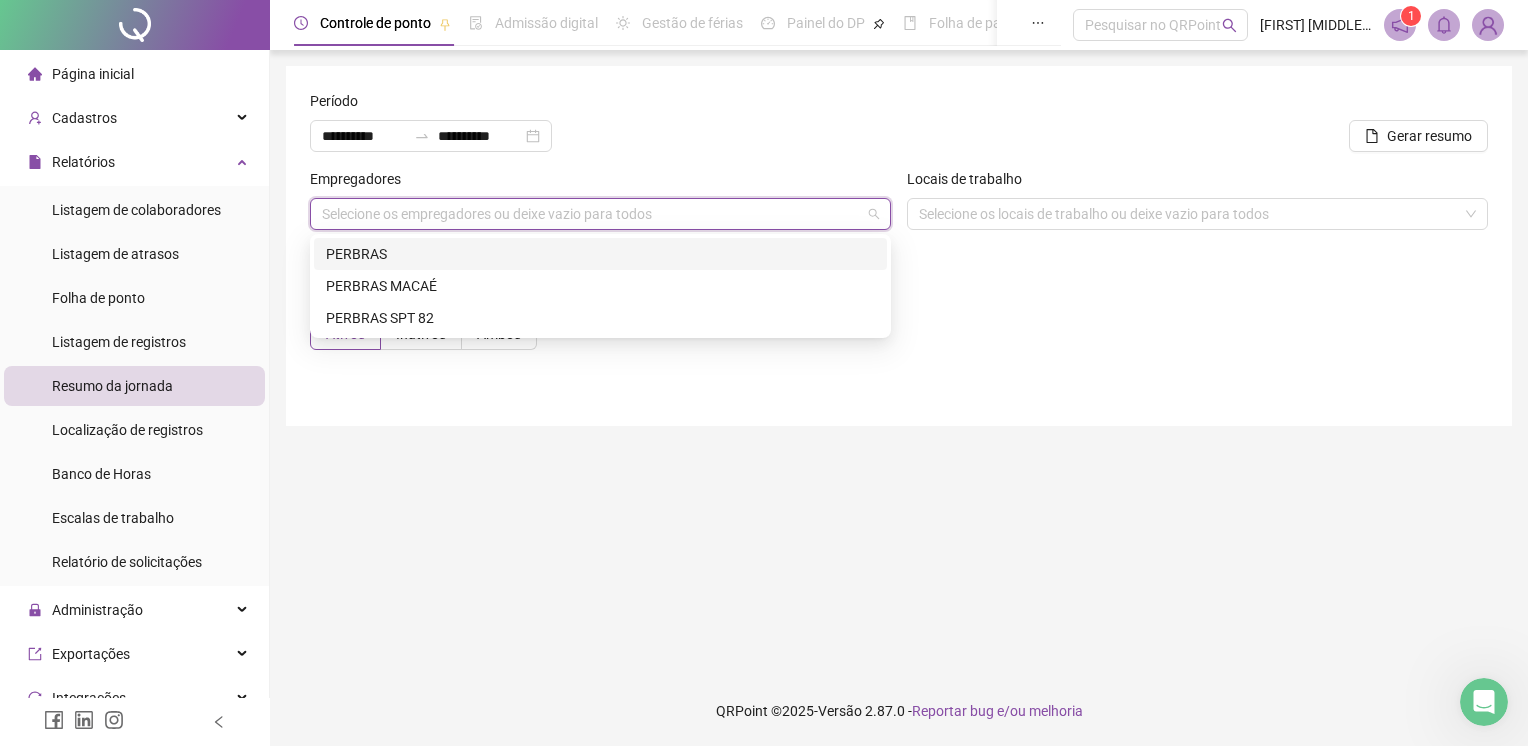 click on "PERBRAS" at bounding box center [600, 254] 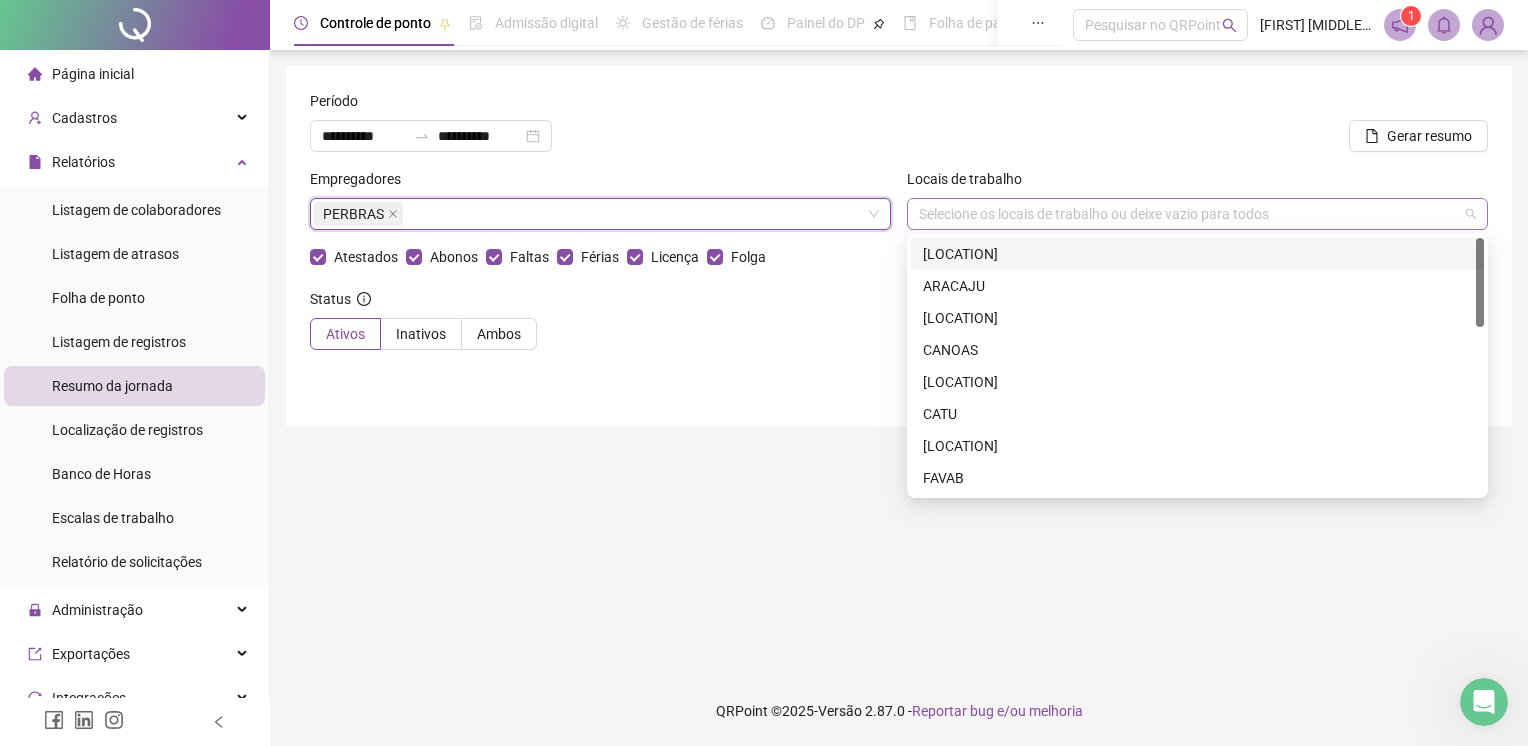 click at bounding box center (1187, 214) 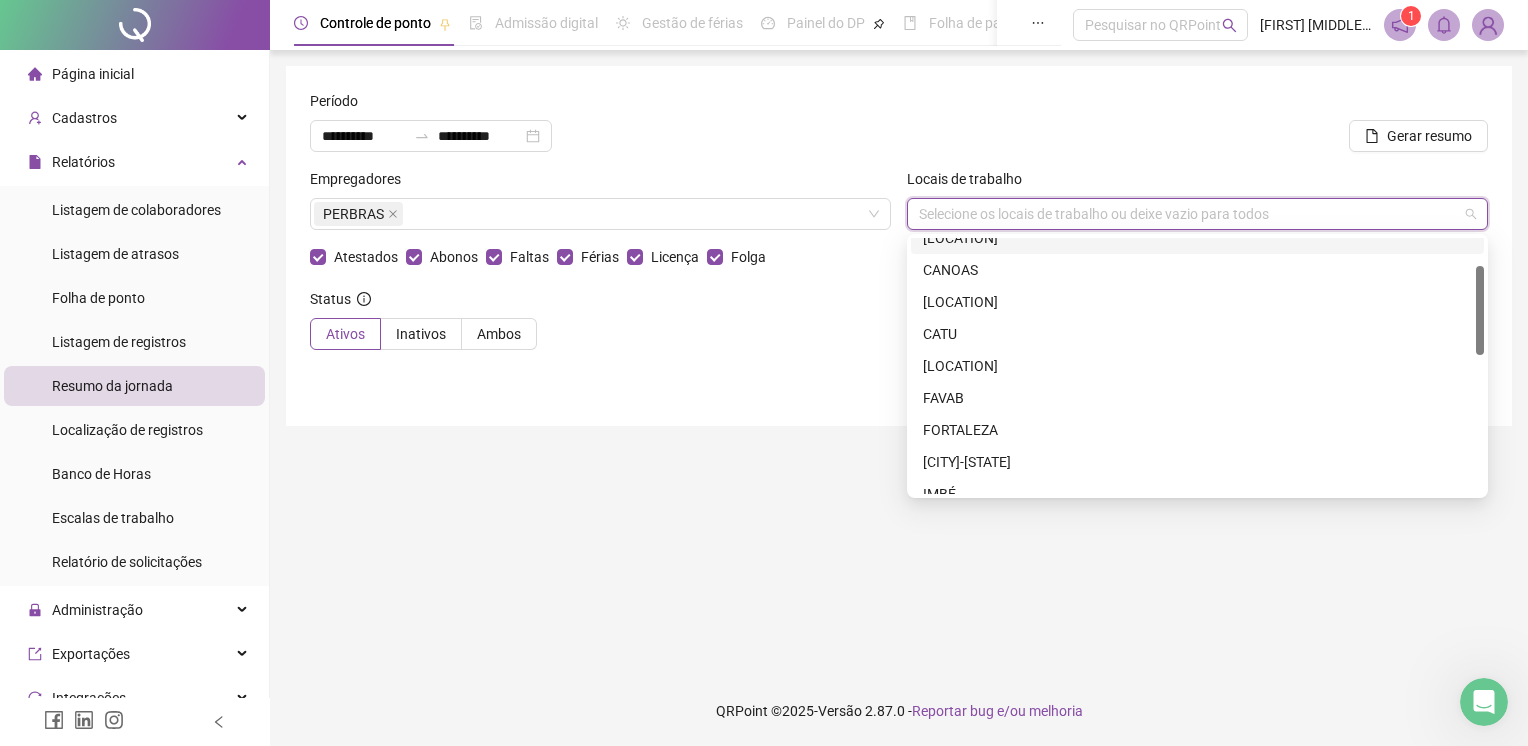 scroll, scrollTop: 0, scrollLeft: 0, axis: both 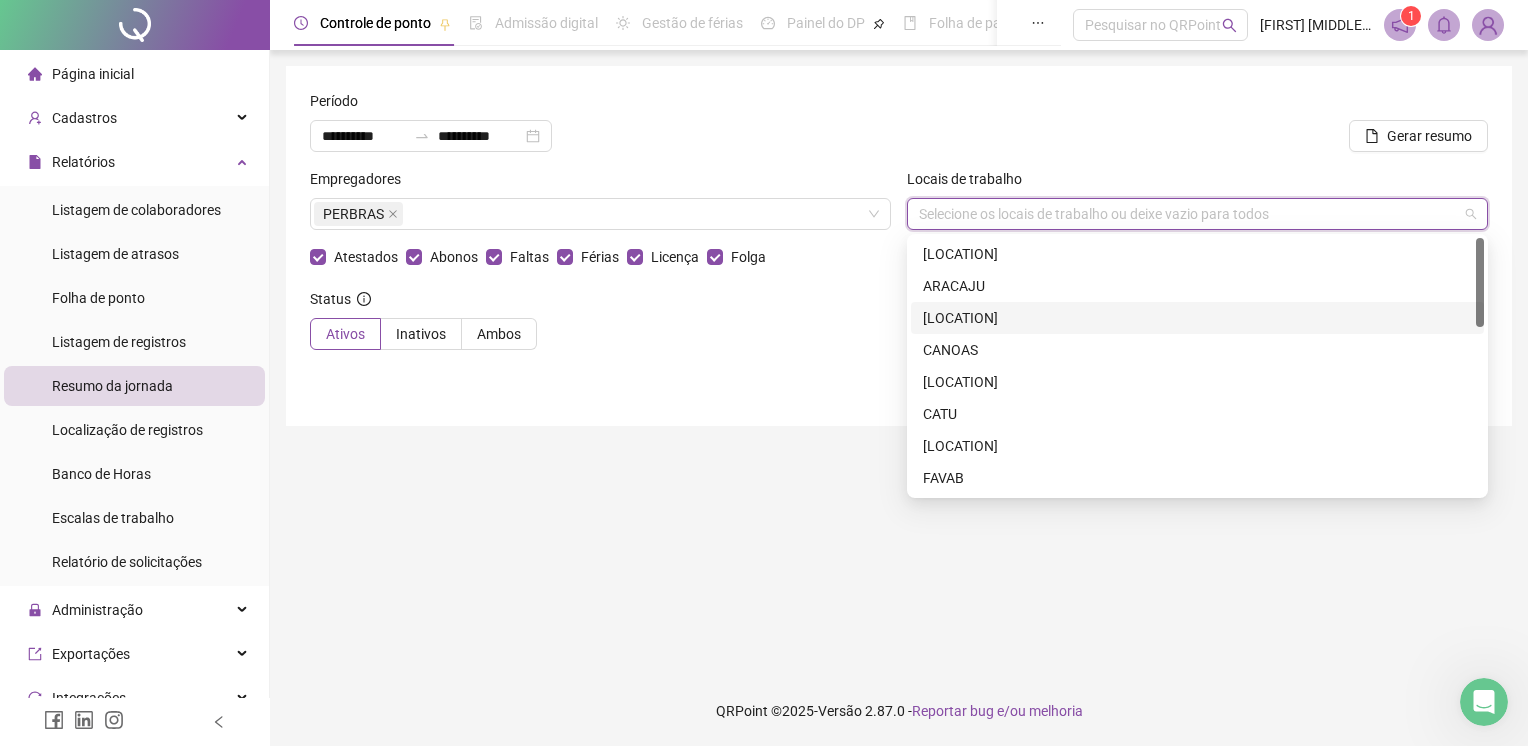 click on "[LOCATION]" at bounding box center [1197, 254] 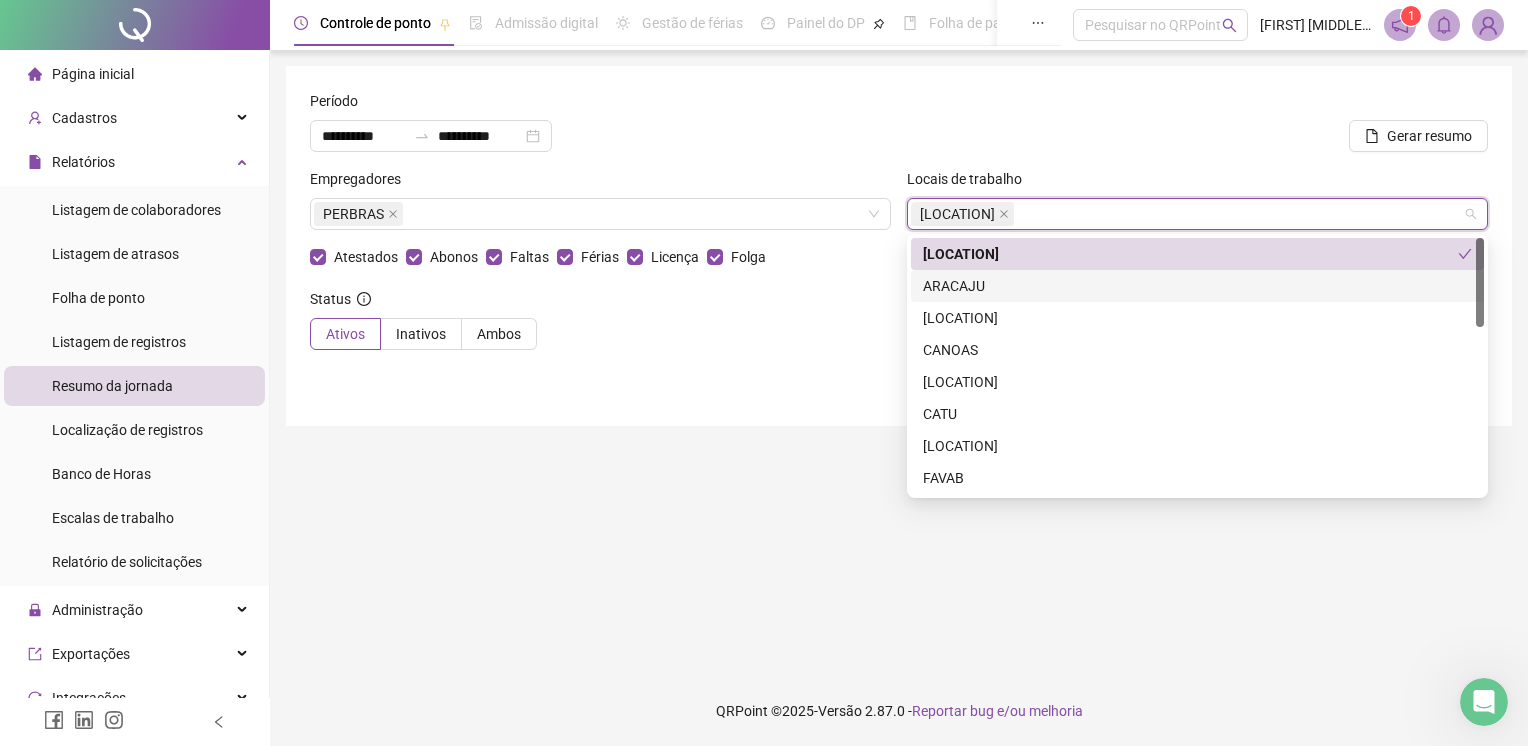 click on "ARACAJU" at bounding box center (1197, 286) 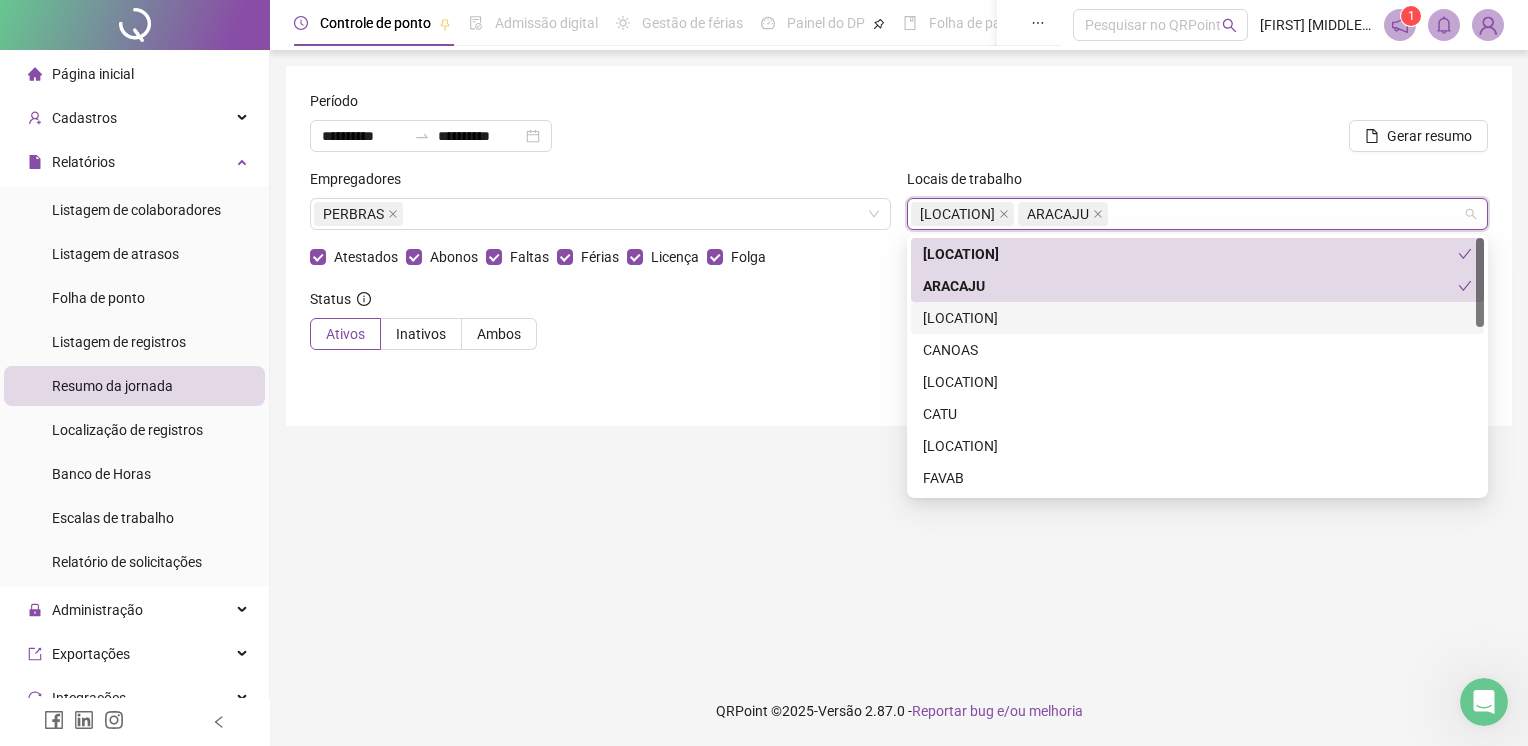 click on "[LOCATION]" at bounding box center (1197, 318) 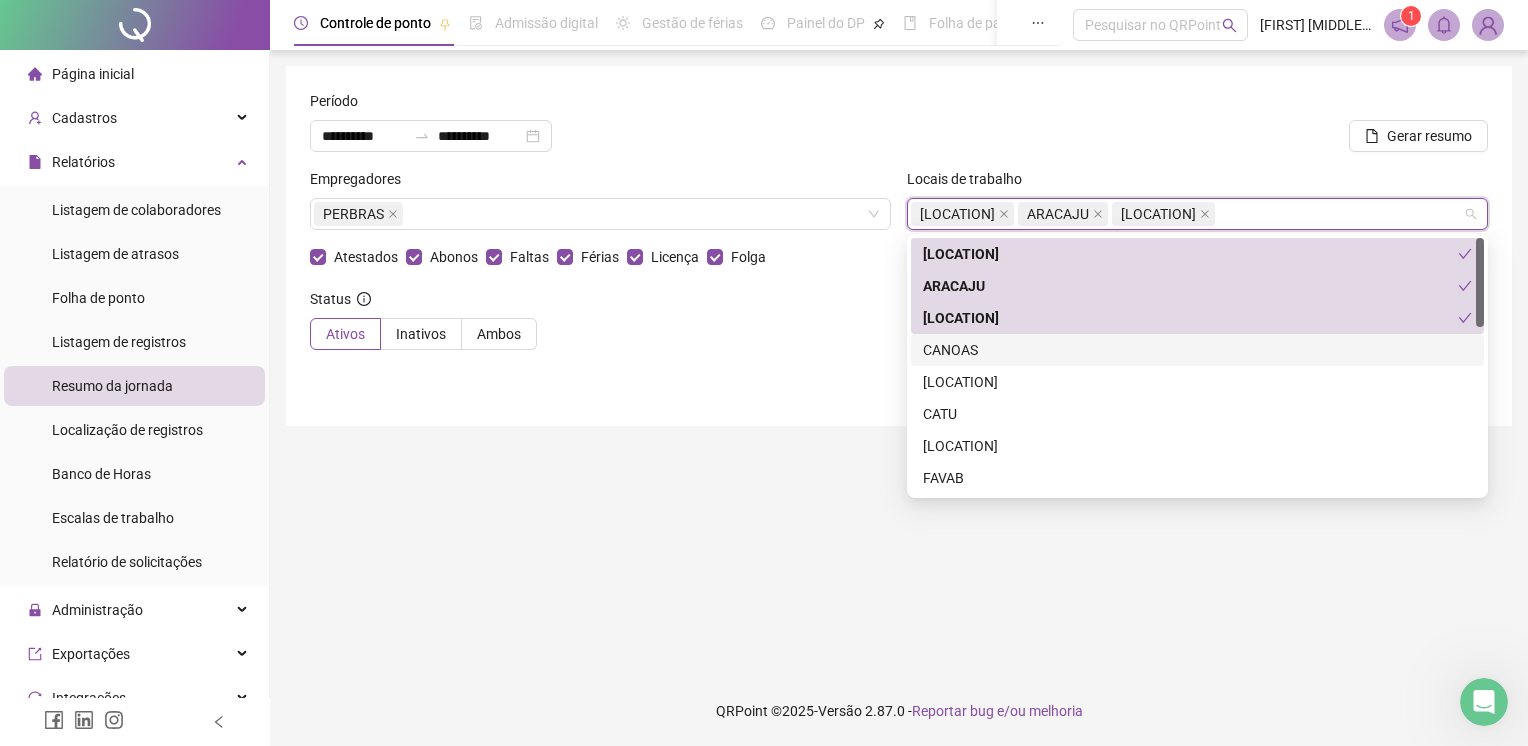 click on "CANOAS" at bounding box center (1197, 350) 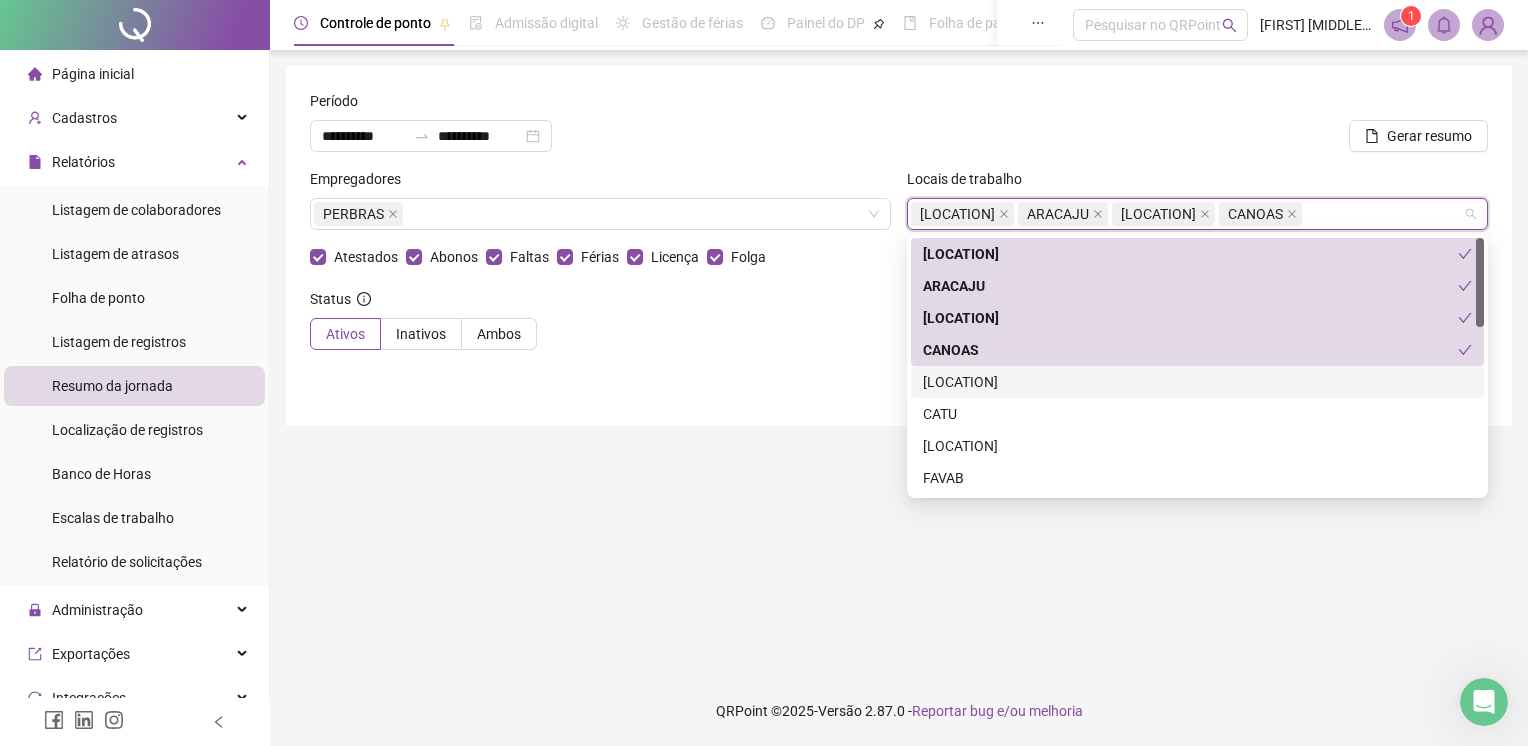 click on "[LOCATION]" at bounding box center [1197, 382] 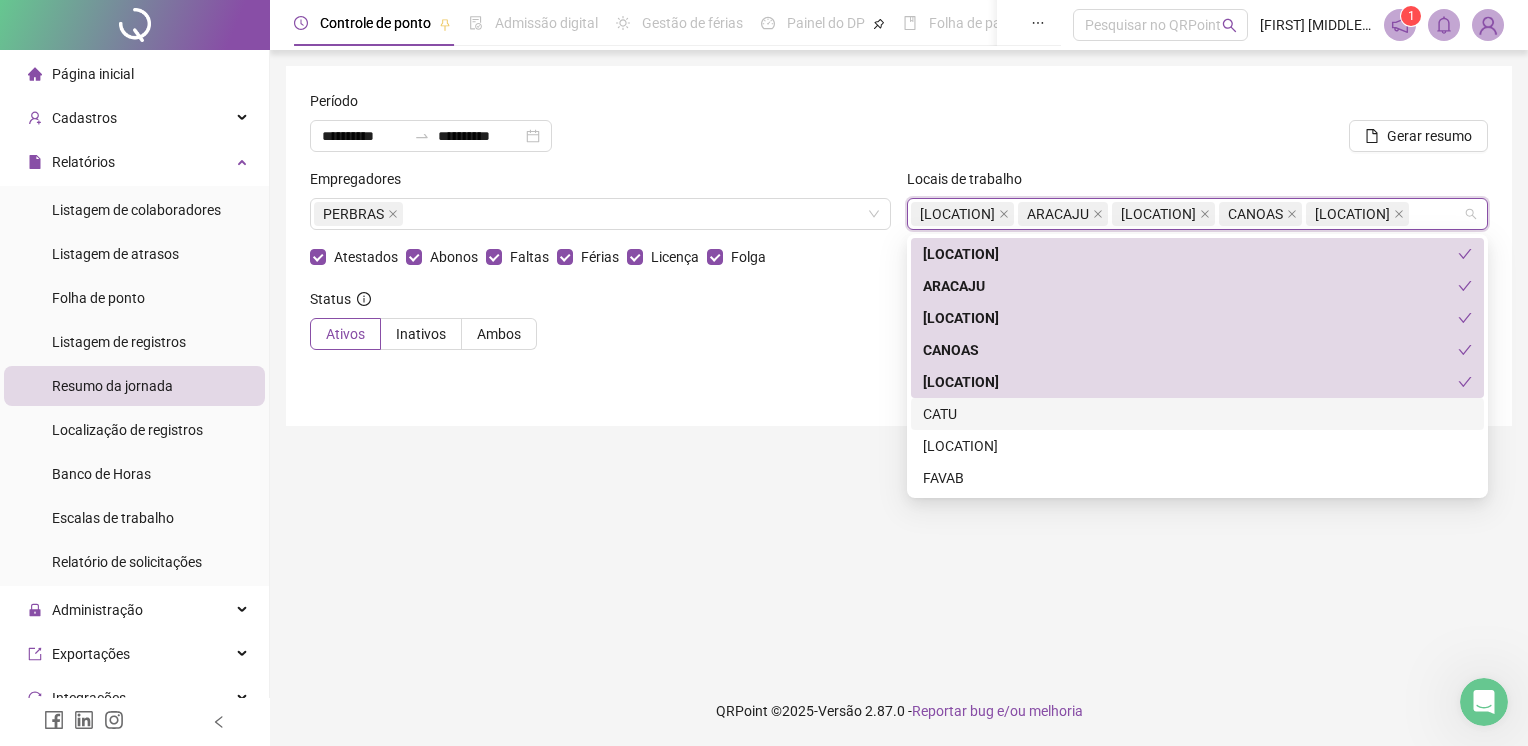 click on "CATU" at bounding box center (1197, 414) 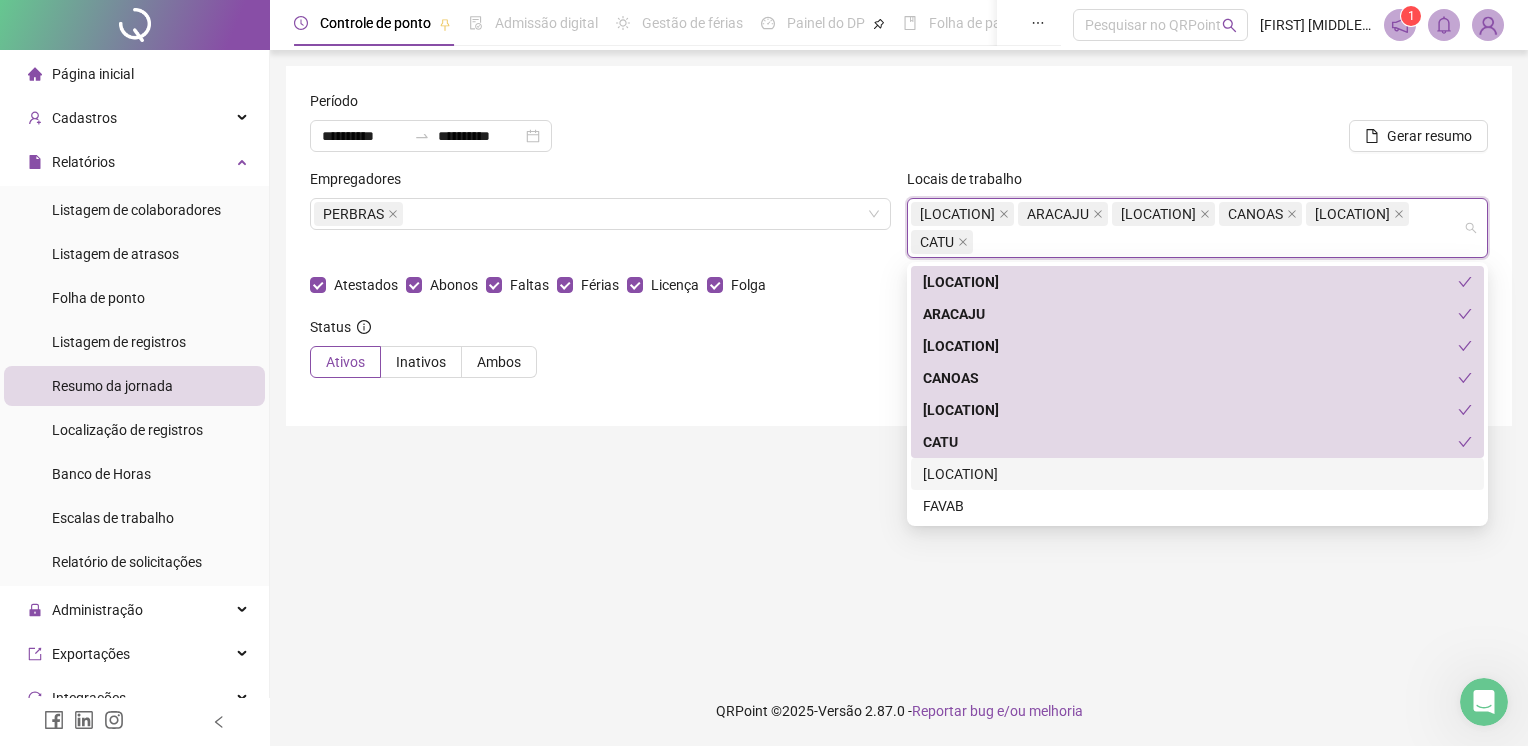click on "[LOCATION]" at bounding box center (1197, 474) 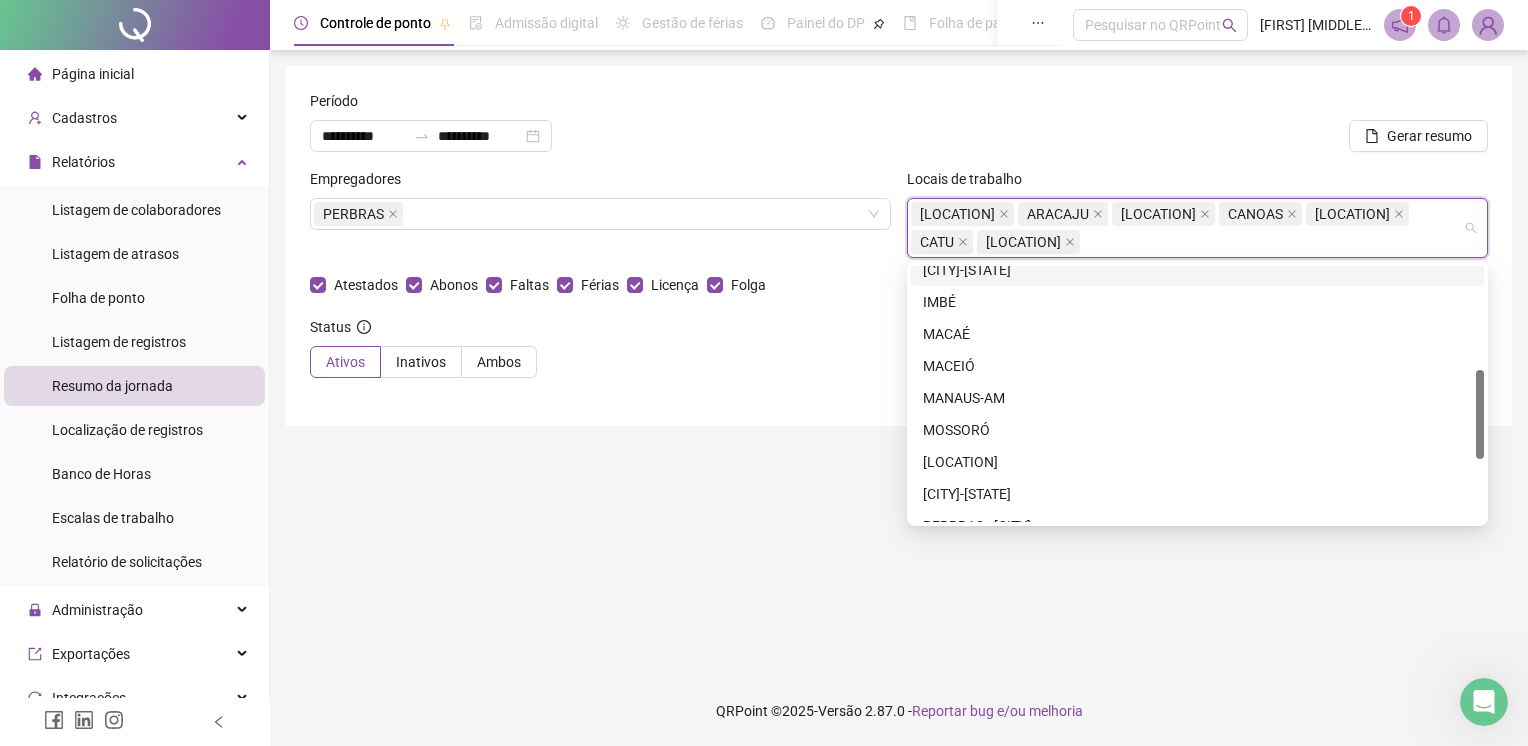 scroll, scrollTop: 200, scrollLeft: 0, axis: vertical 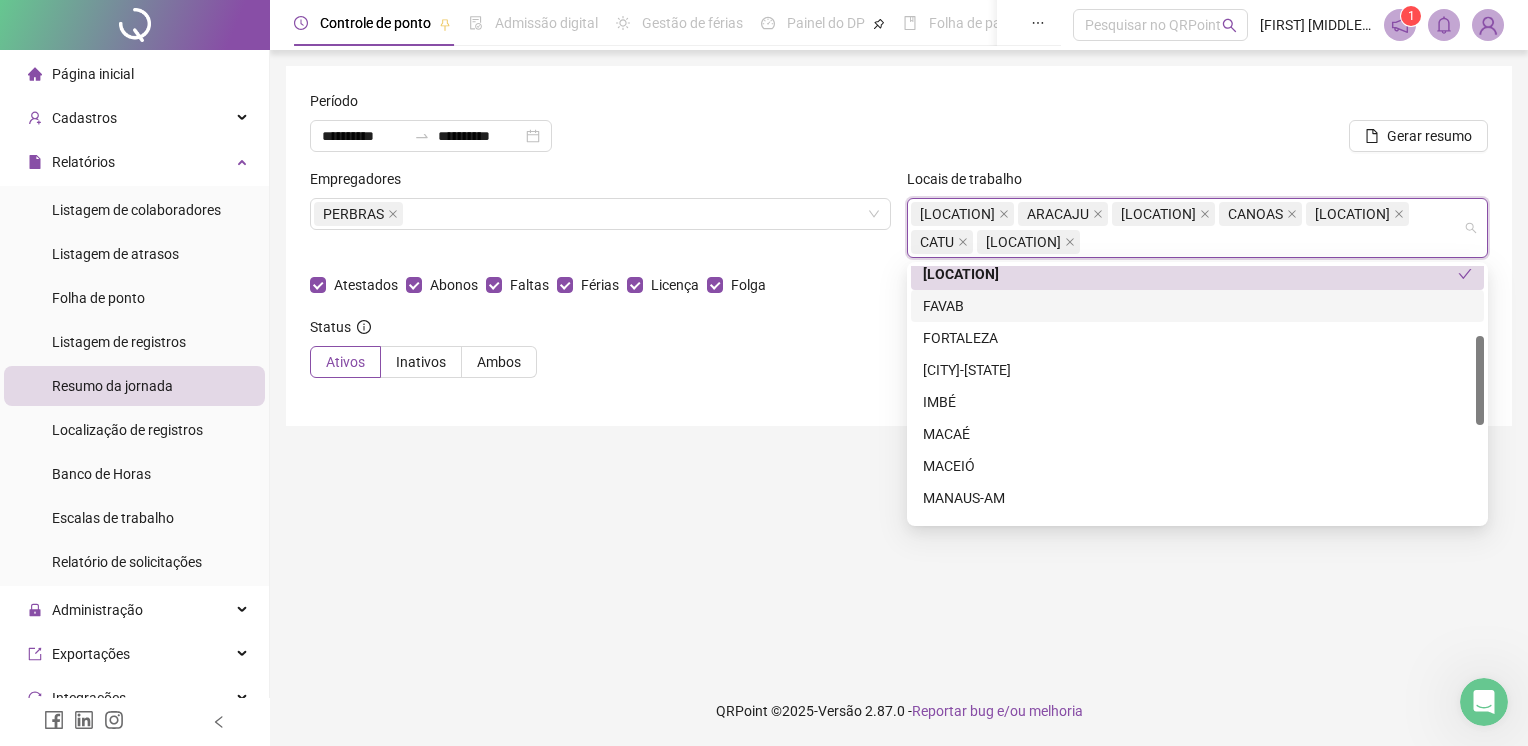 click on "FAVAB" at bounding box center (1197, 306) 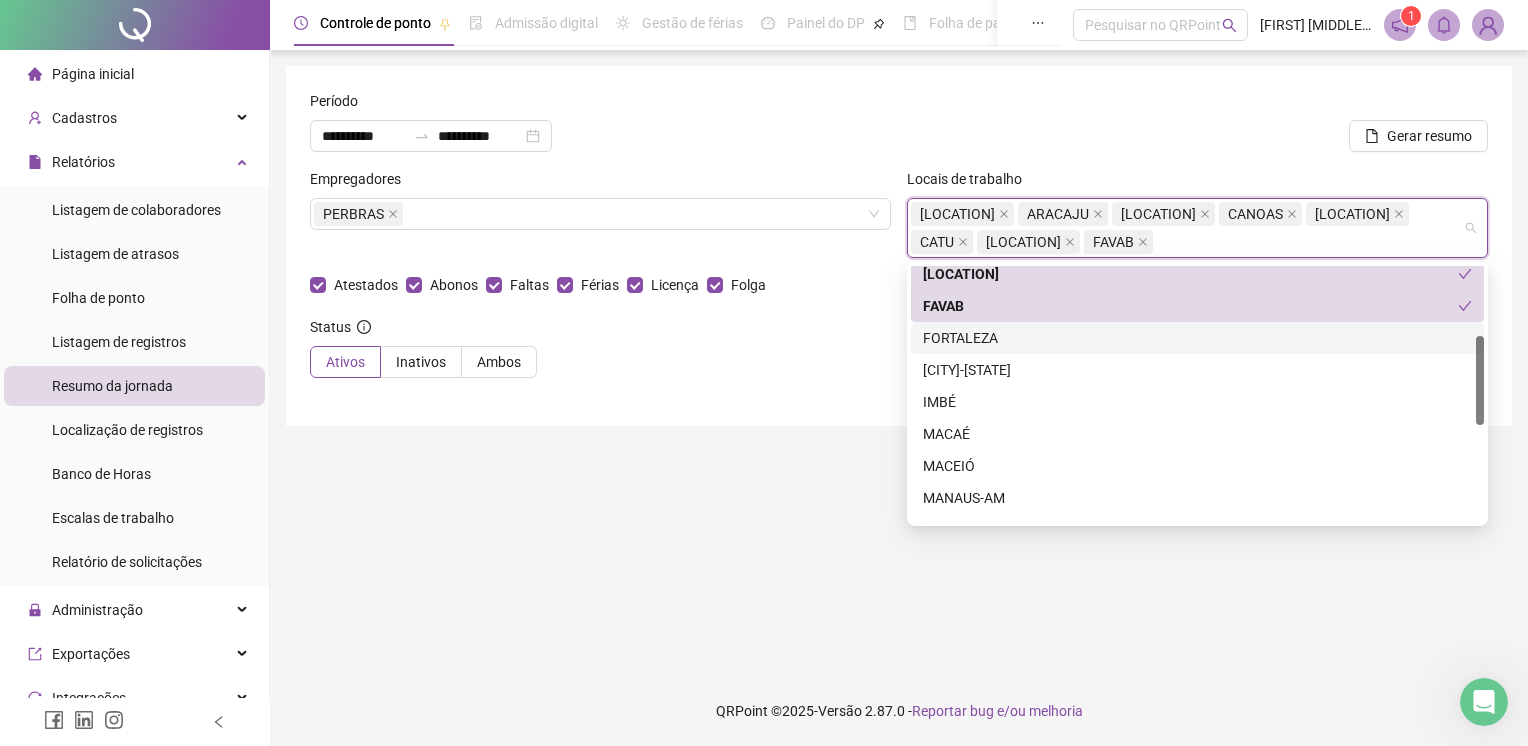 click on "FORTALEZA" at bounding box center (1197, 338) 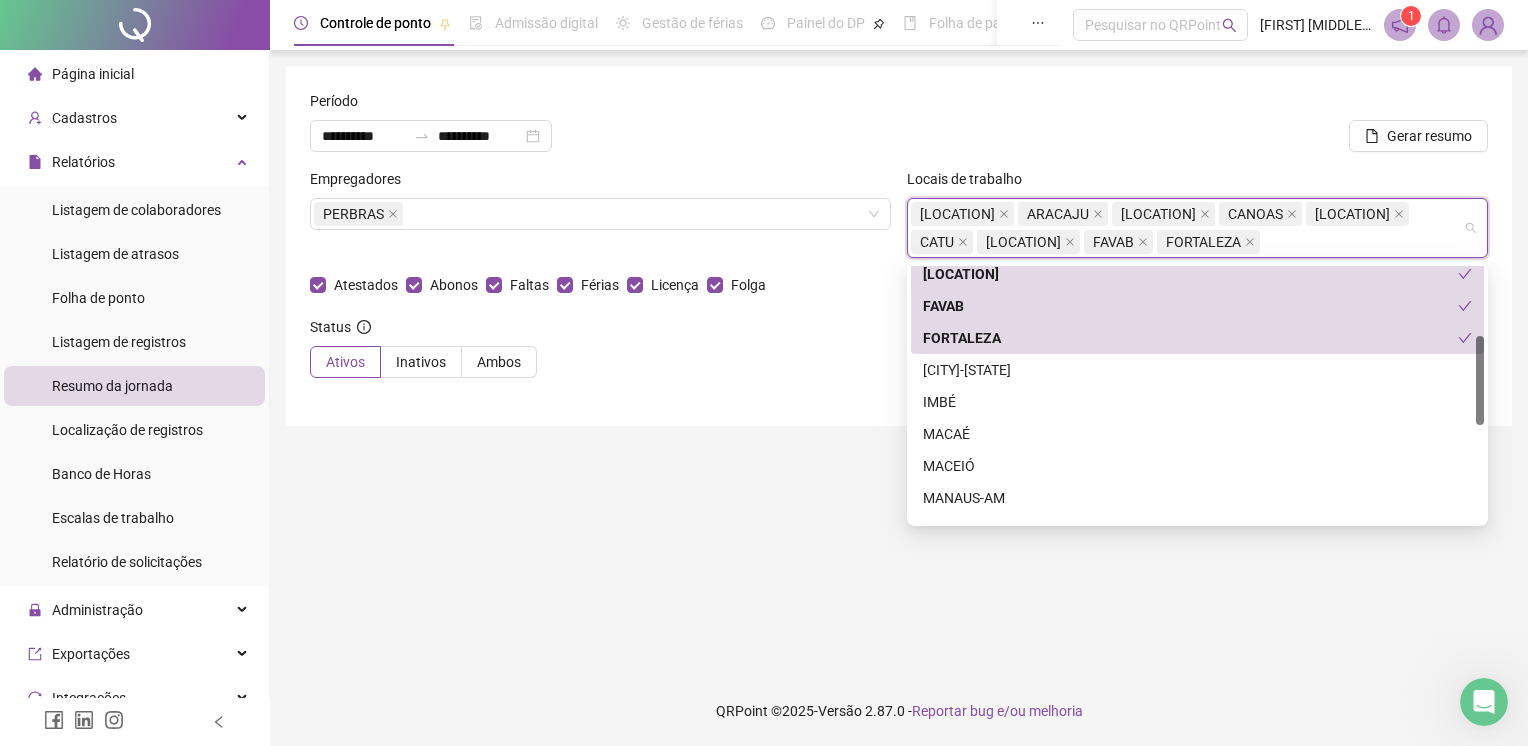 click on "FORTALEZA" at bounding box center (1197, 338) 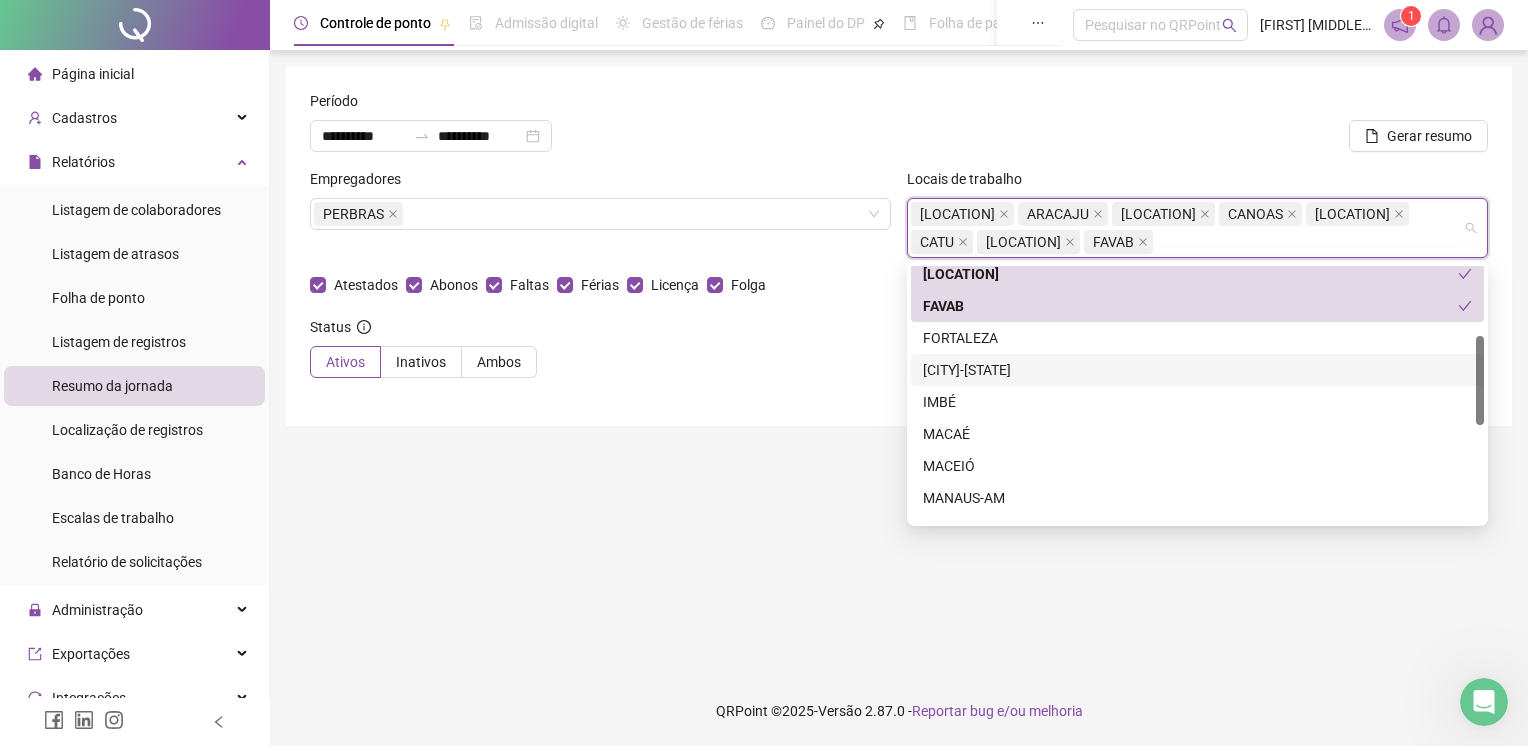 click on "[CITY]-[STATE]" at bounding box center [1197, 370] 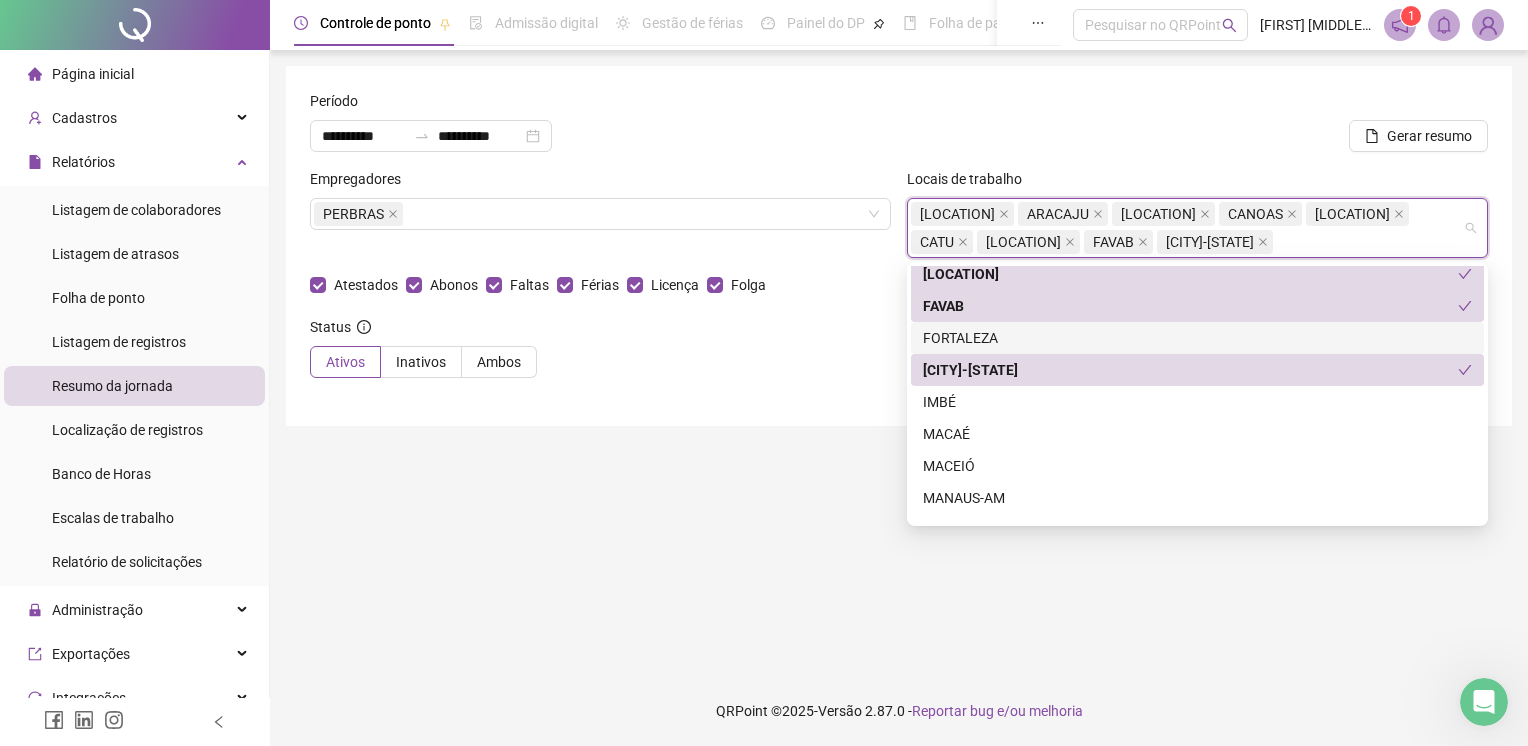 click on "FORTALEZA" at bounding box center (1197, 338) 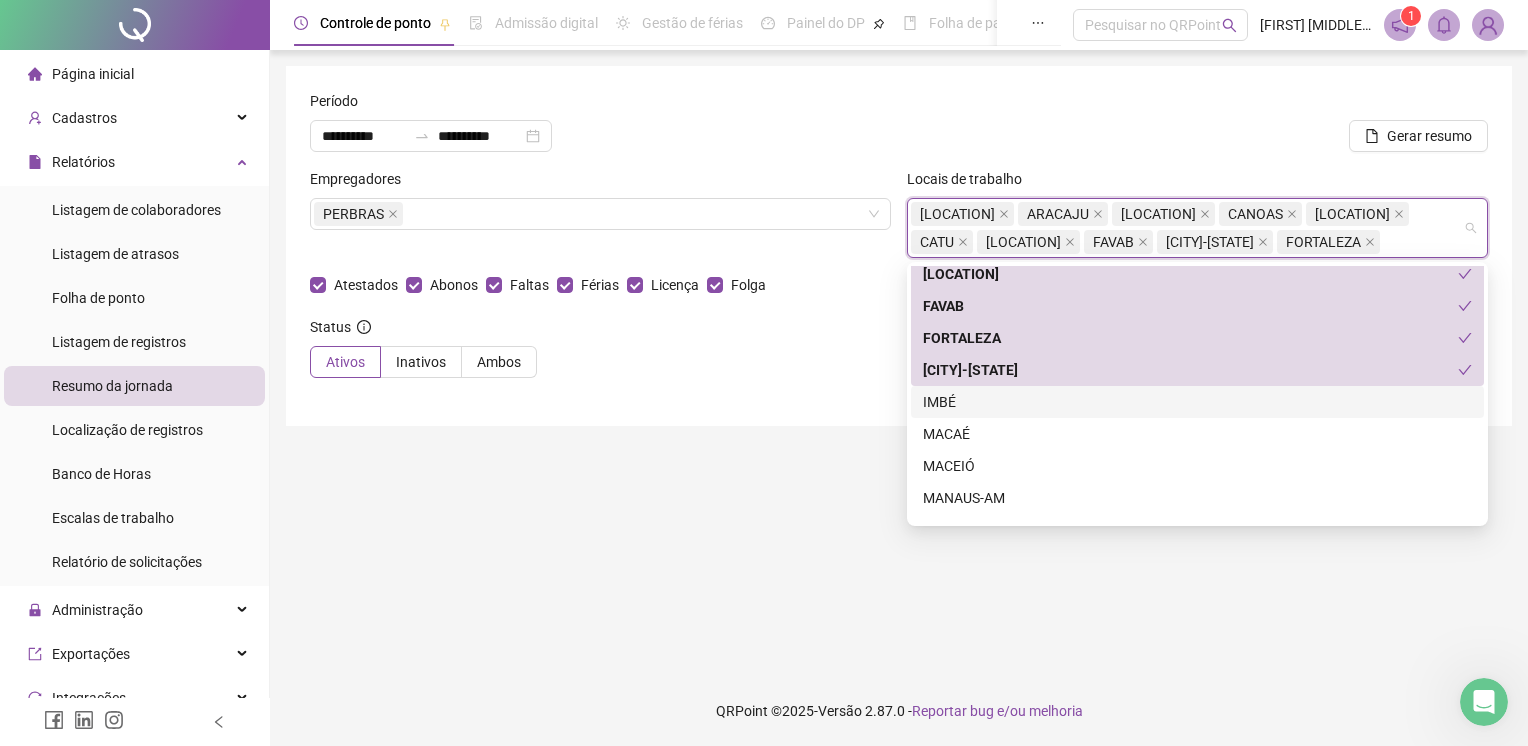 click on "IMBÉ" at bounding box center [1197, 402] 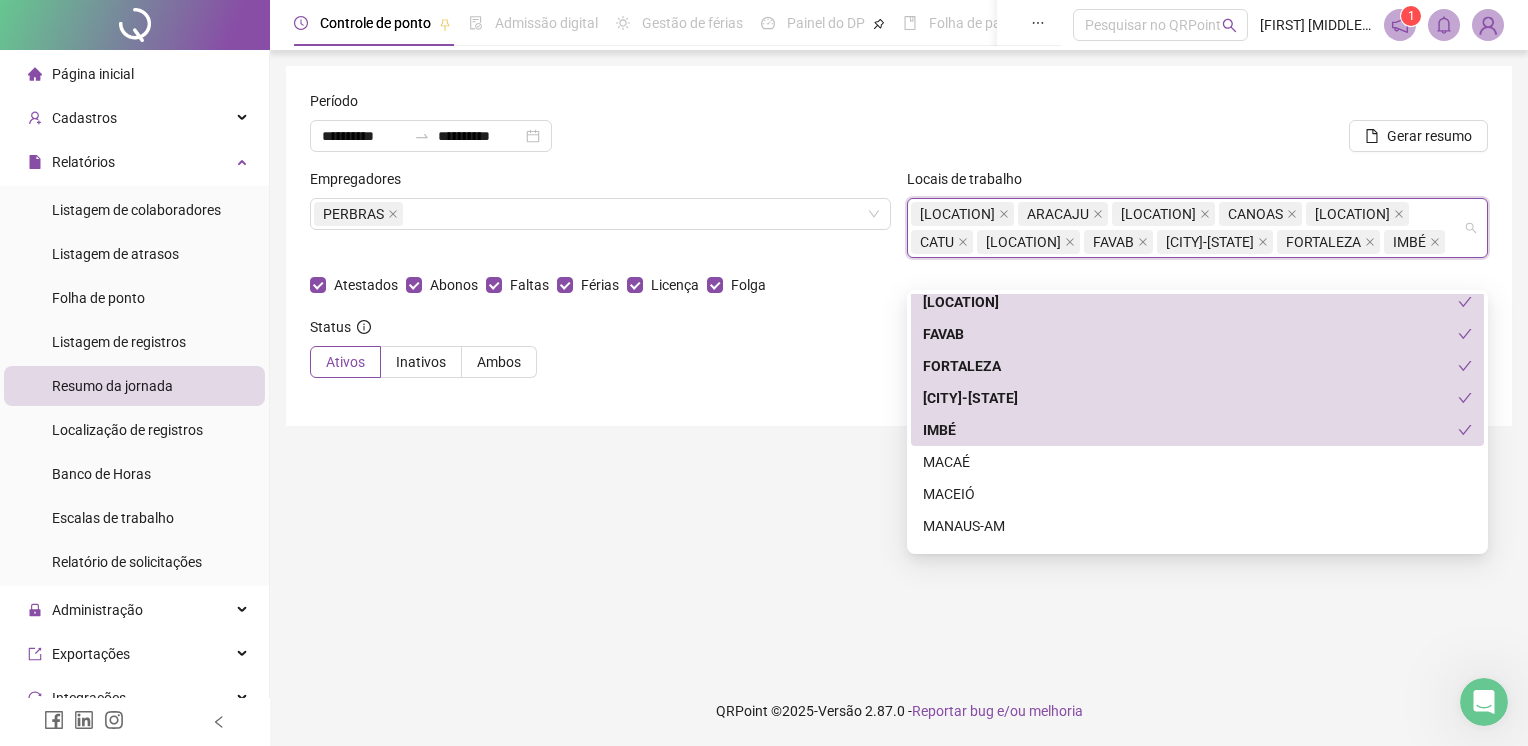 scroll, scrollTop: 400, scrollLeft: 0, axis: vertical 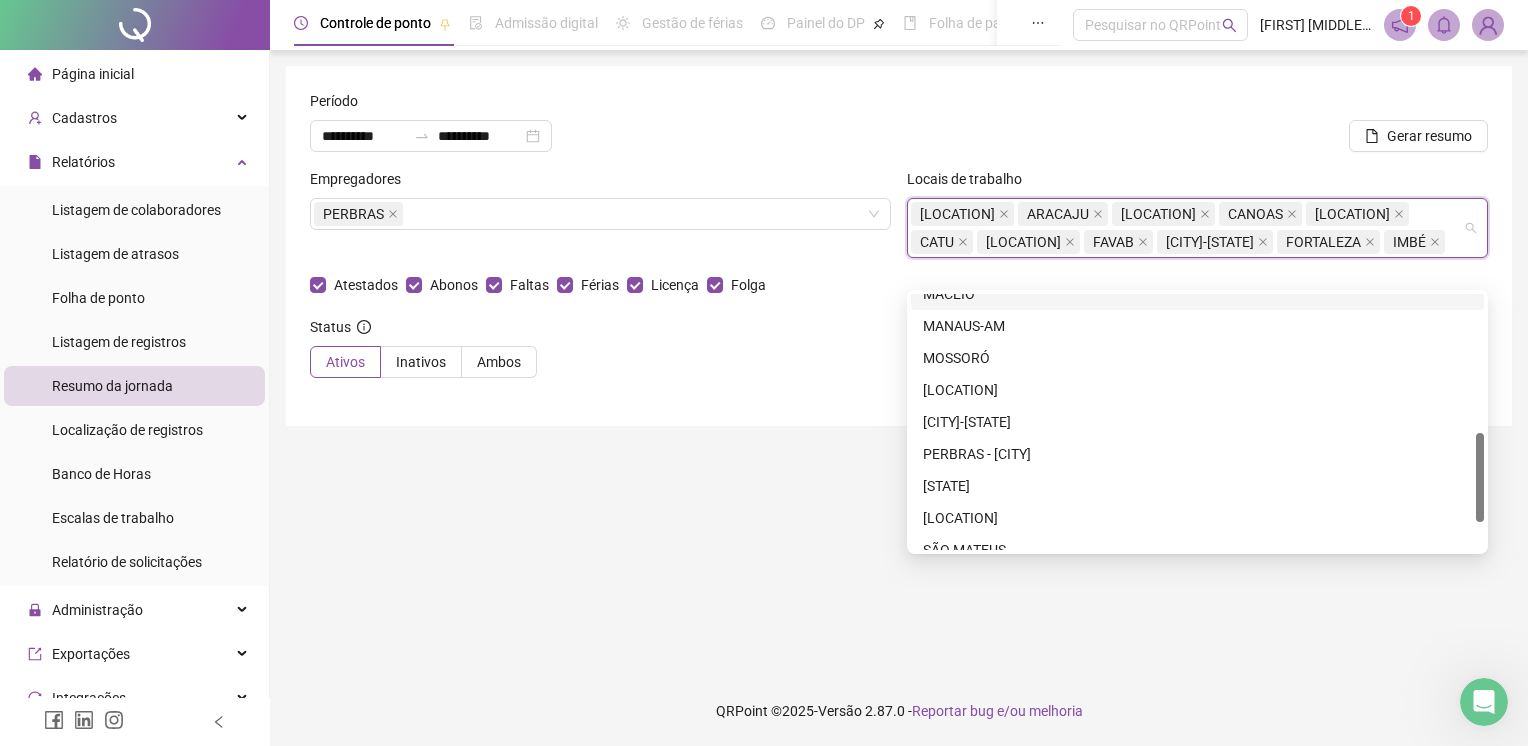 click on "MACEIÓ" at bounding box center [1197, 294] 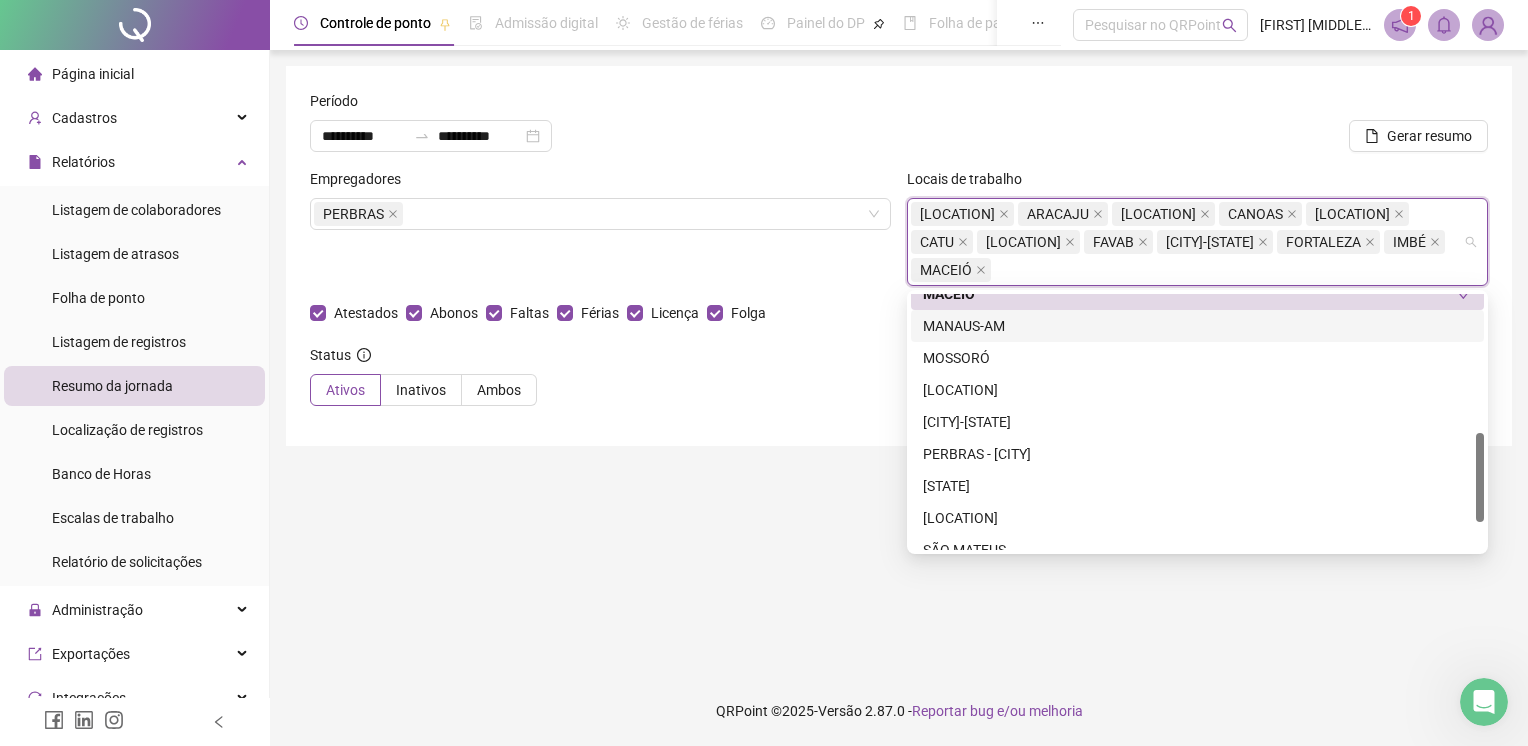 click on "MANAUS-AM" at bounding box center [1197, 326] 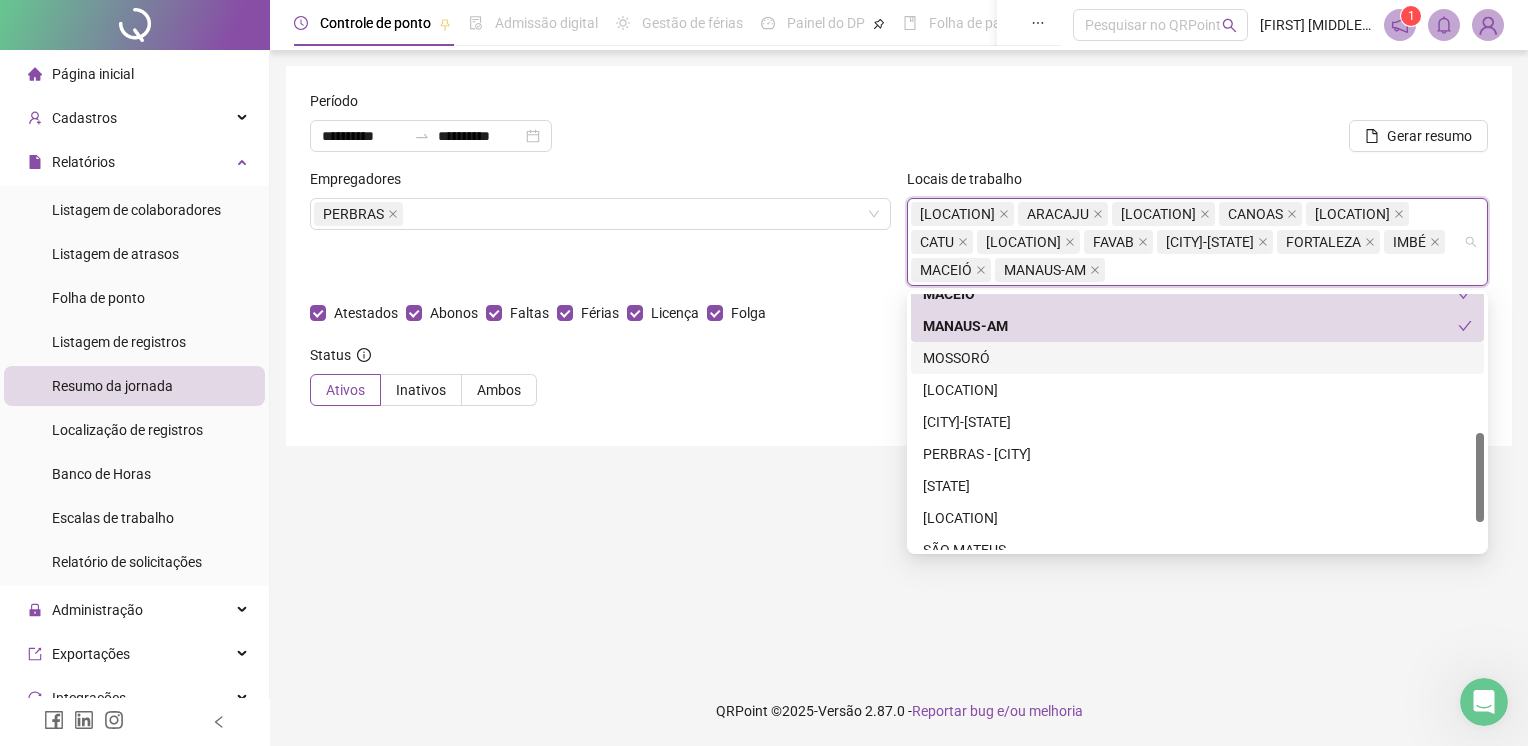 click on "MOSSORÓ" at bounding box center [1197, 358] 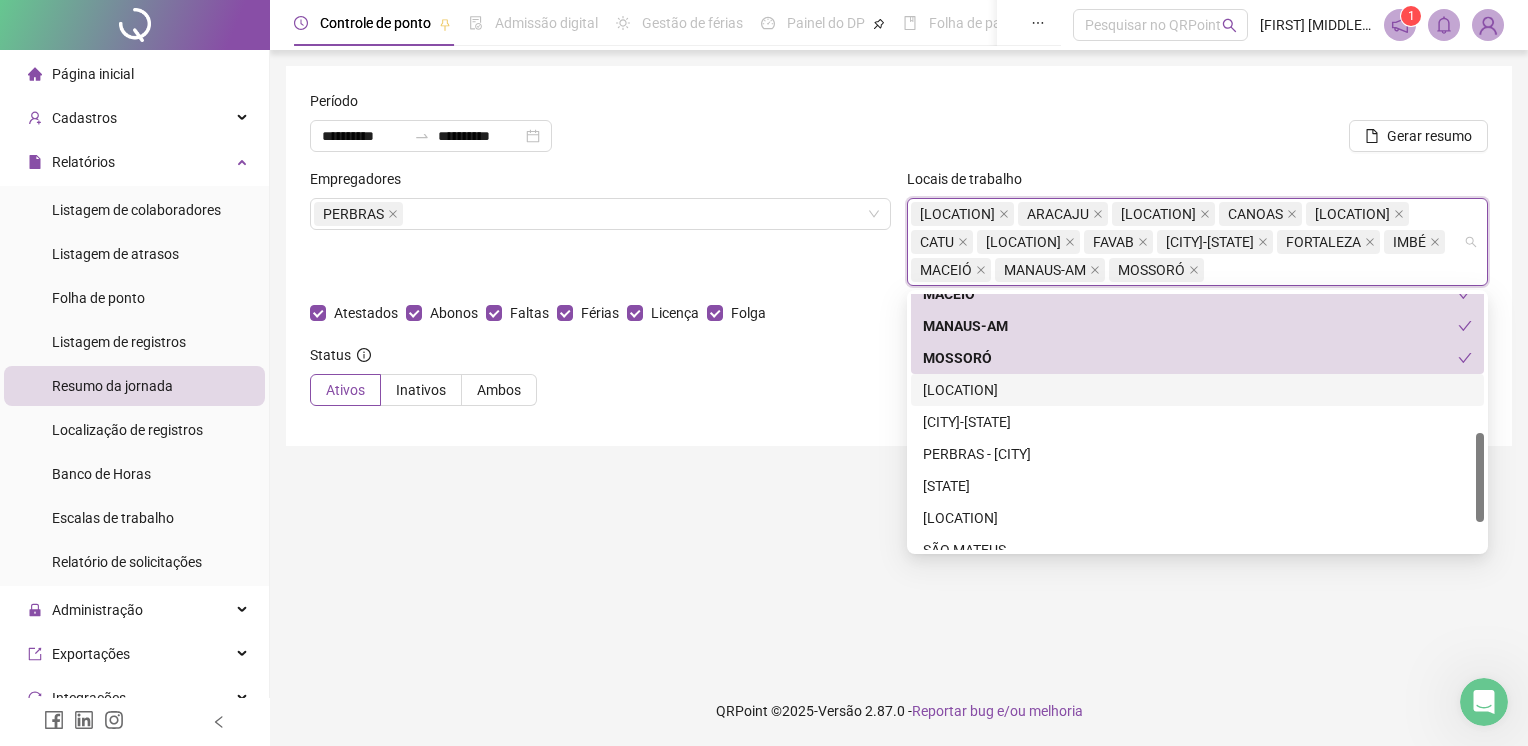 click on "[LOCATION]" at bounding box center [1197, 390] 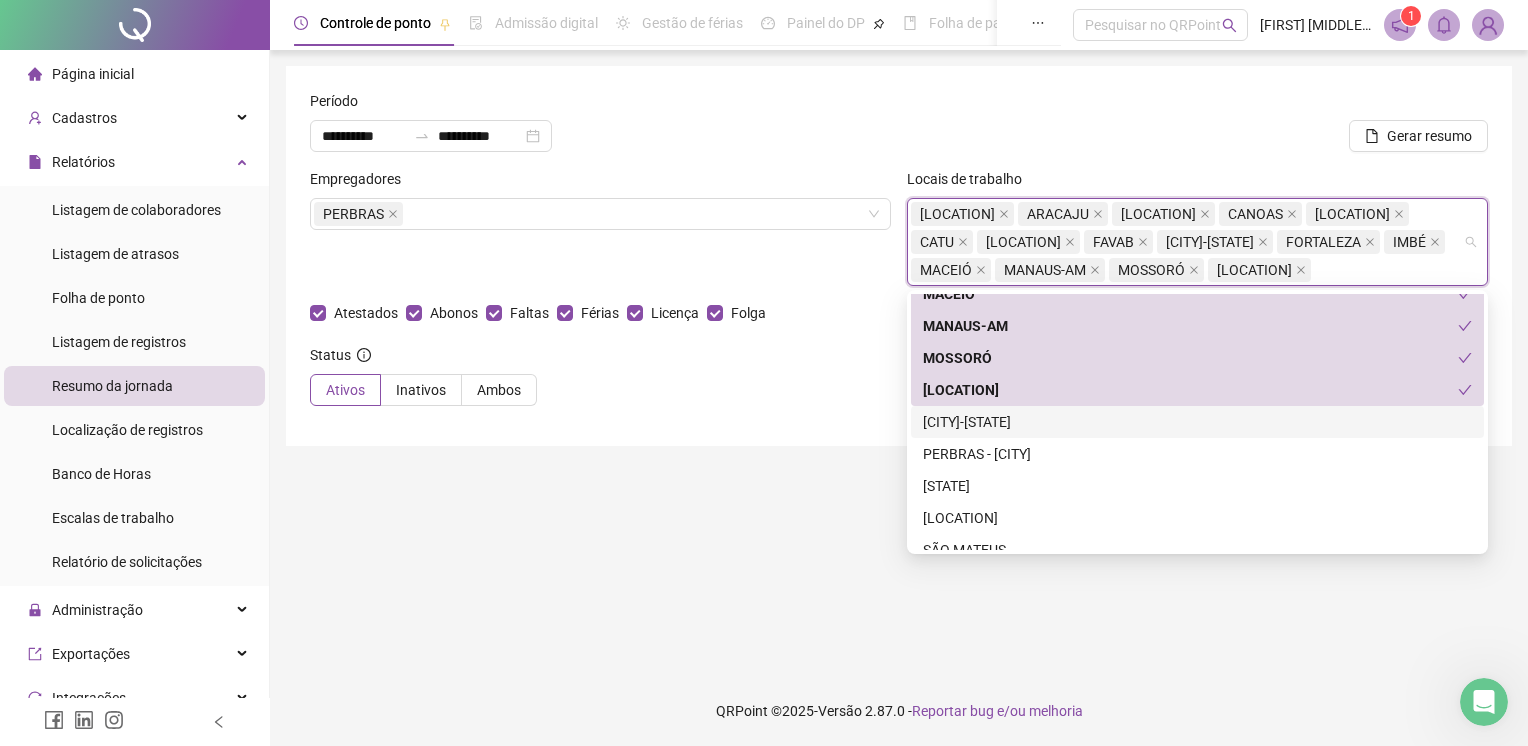 click on "[CITY]-[STATE]" at bounding box center (1197, 422) 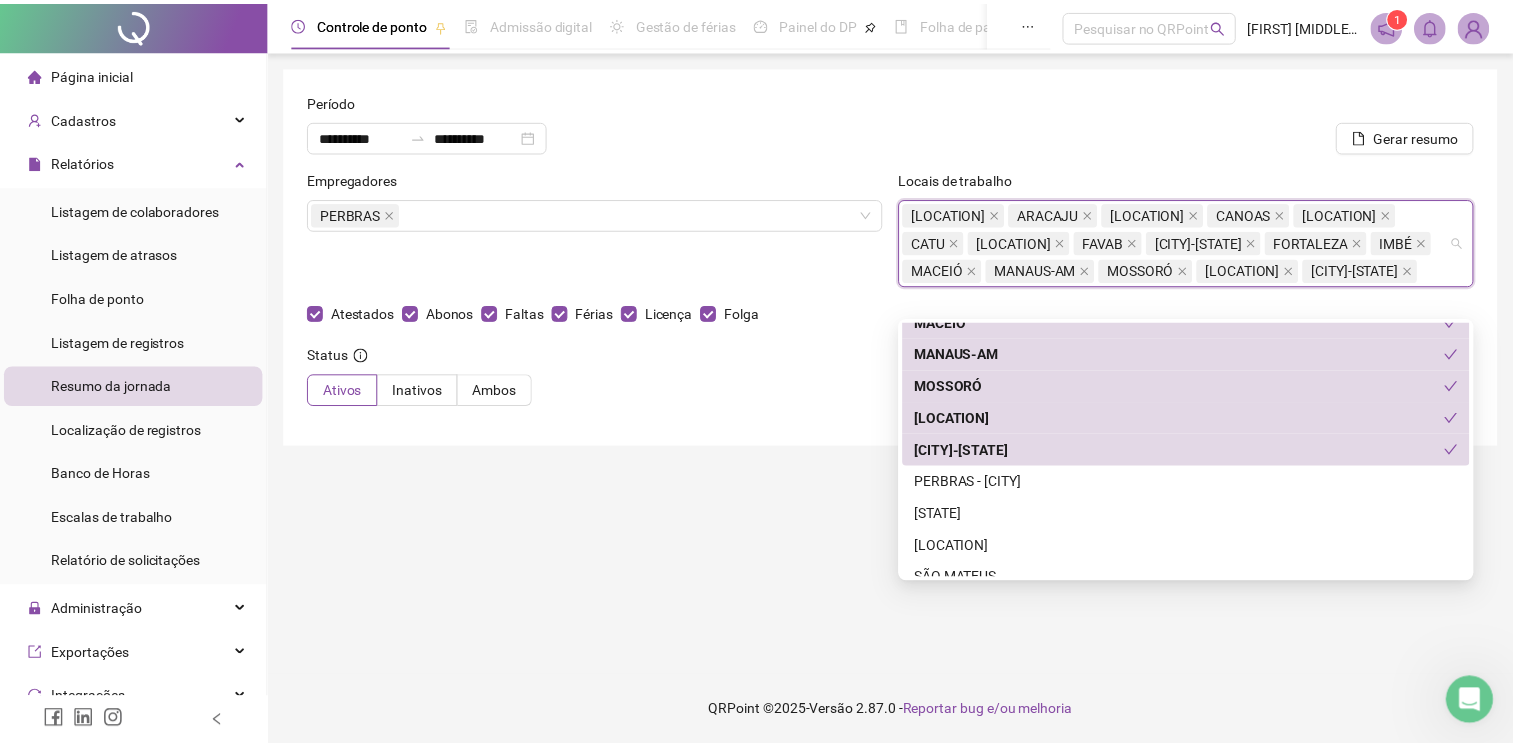 scroll, scrollTop: 480, scrollLeft: 0, axis: vertical 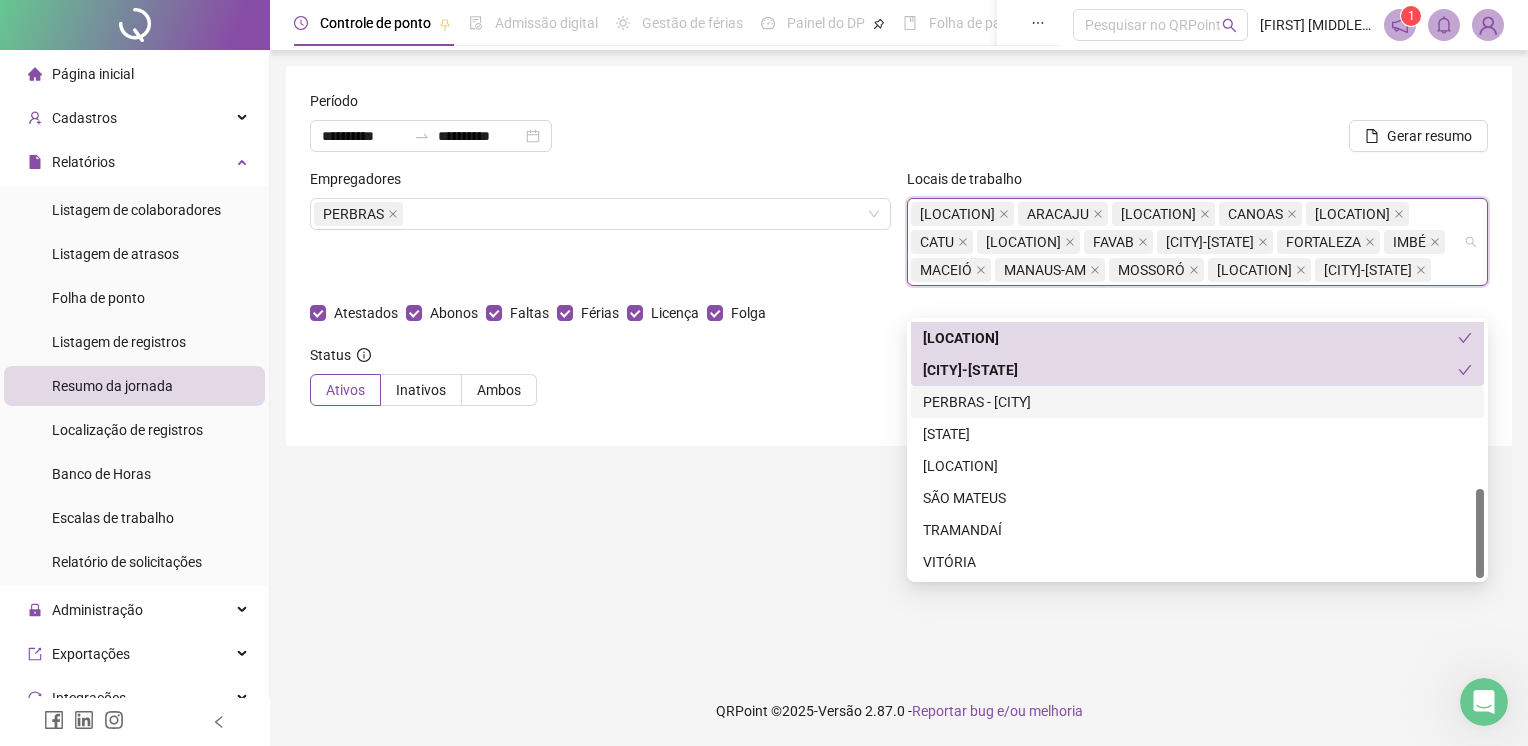 click on "PERBRAS - [CITY]" at bounding box center (1197, 402) 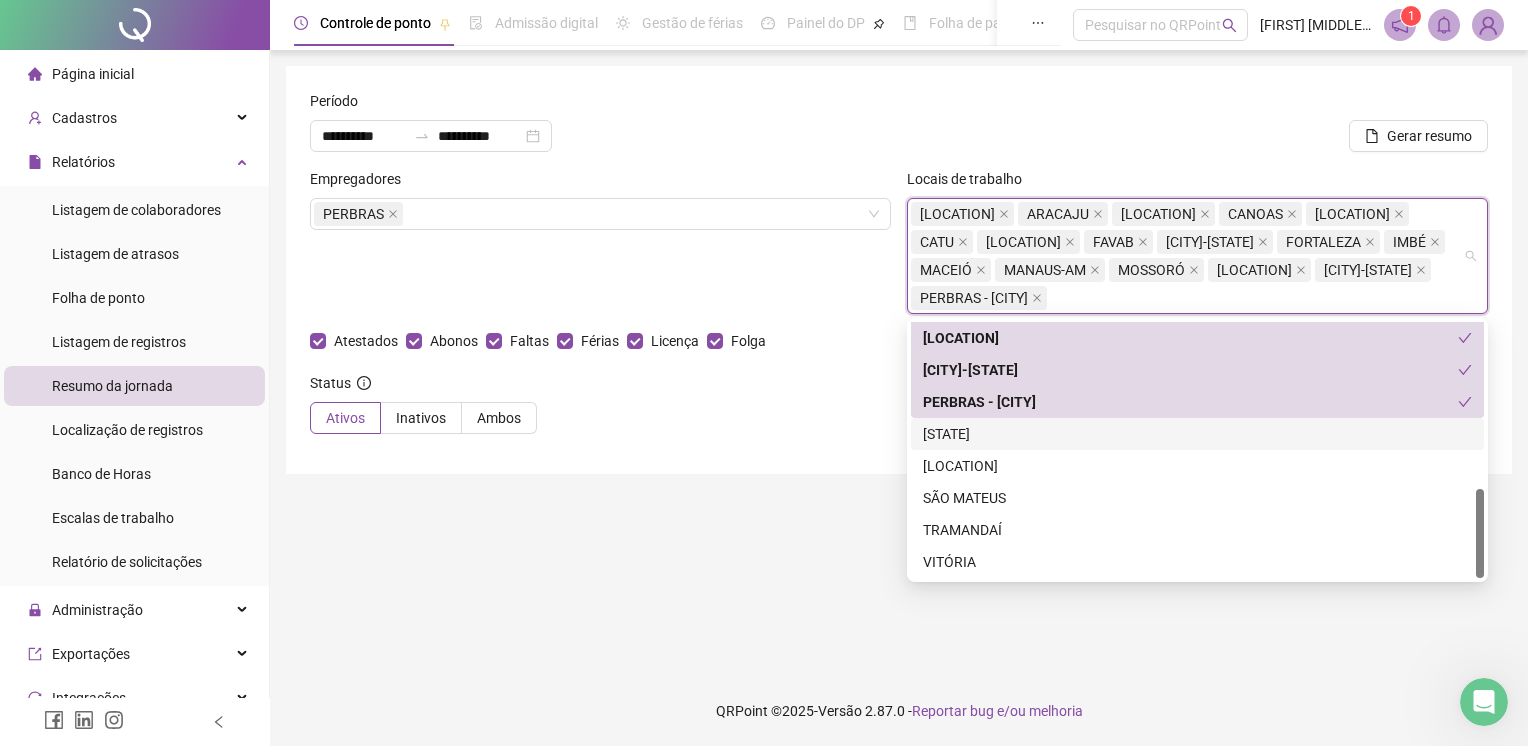 click on "[STATE]" at bounding box center [1197, 434] 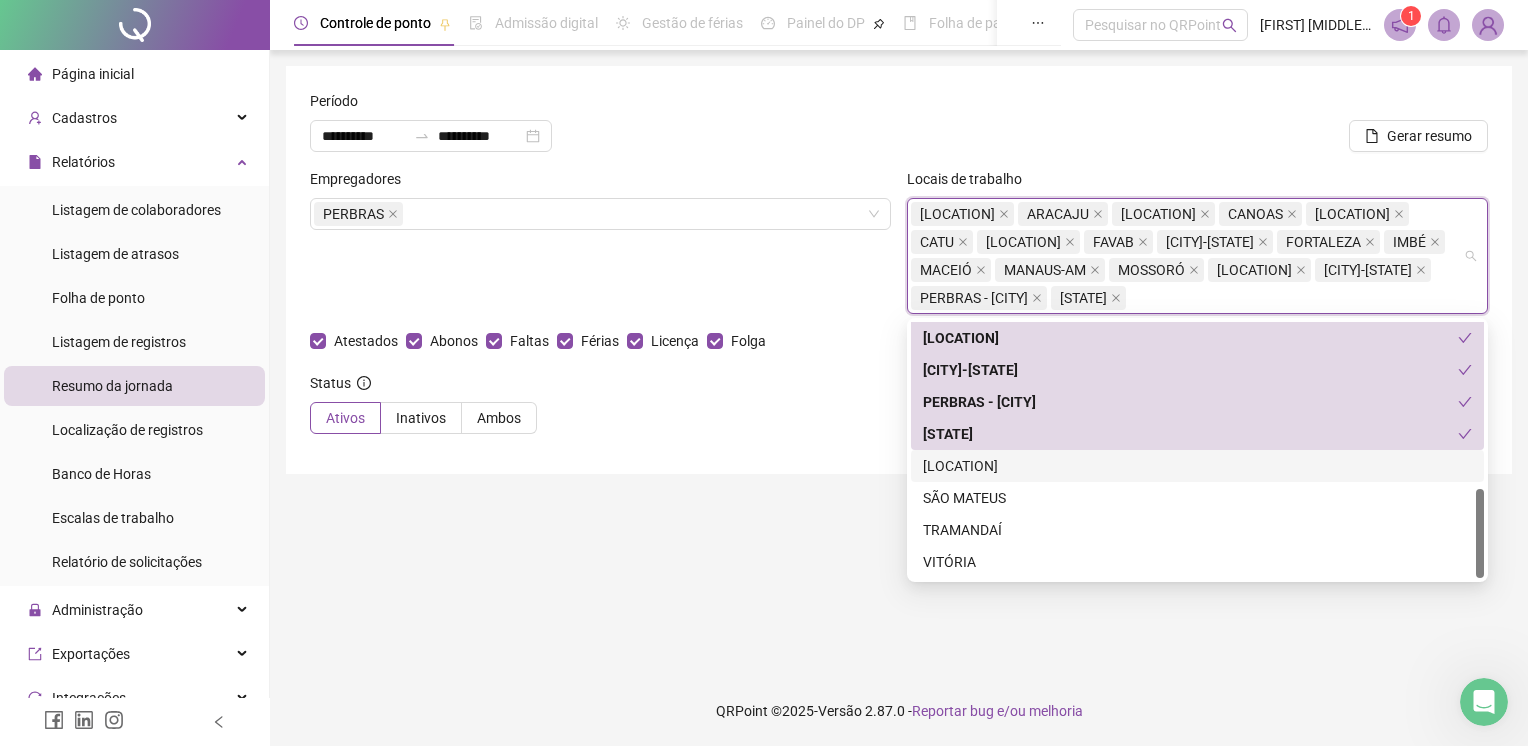 click on "[LOCATION]" at bounding box center [1197, 466] 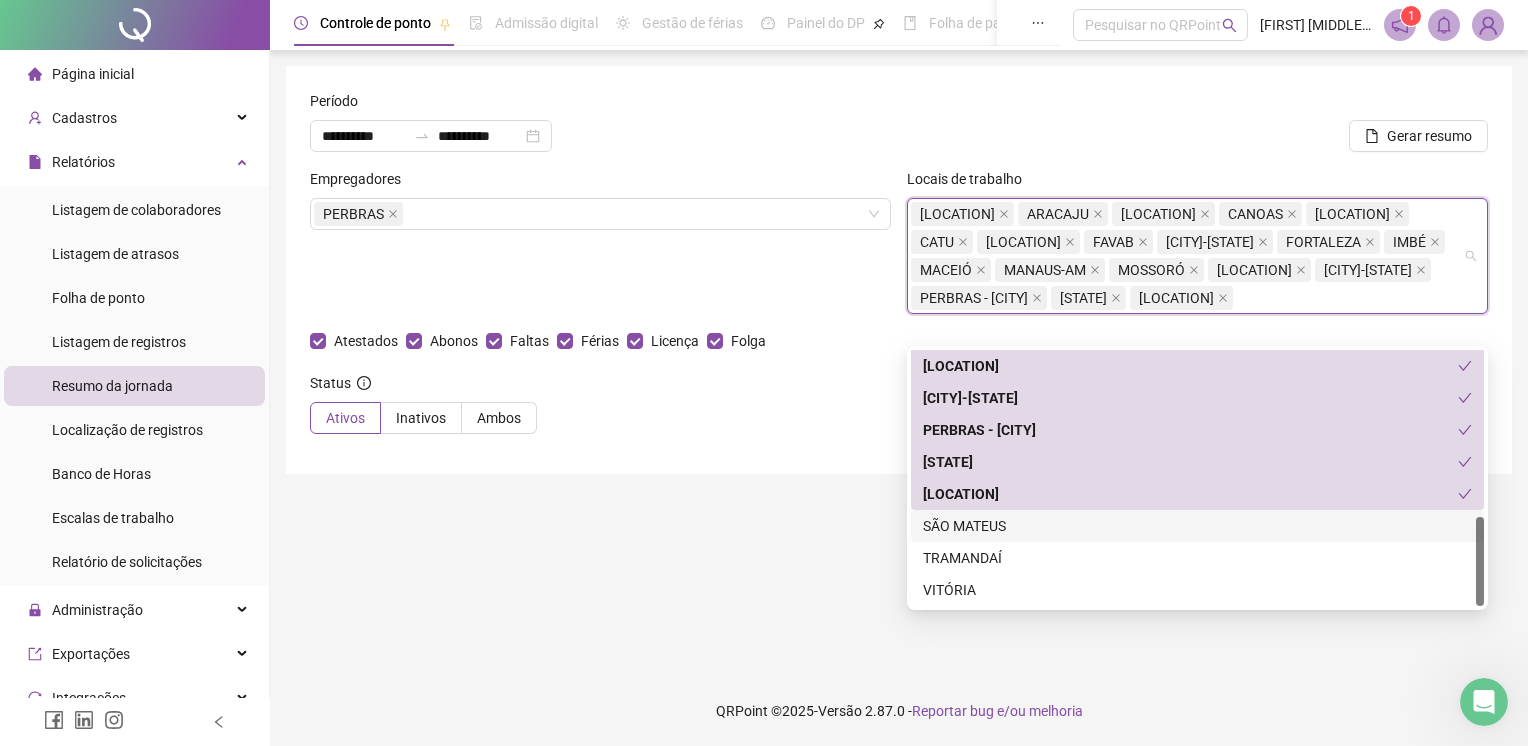 click on "SÃO MATEUS" at bounding box center (1197, 526) 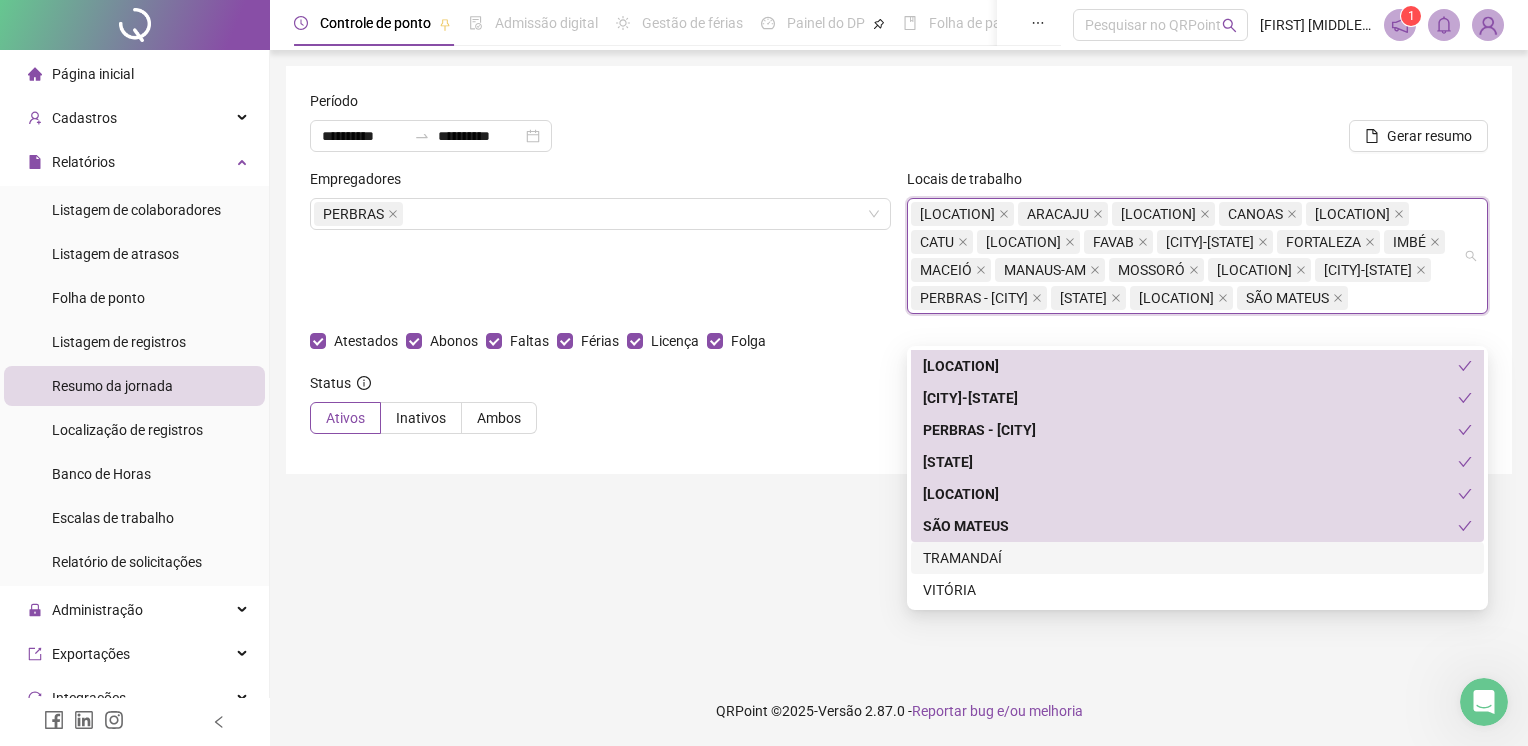 click on "TRAMANDAÍ" at bounding box center [1197, 558] 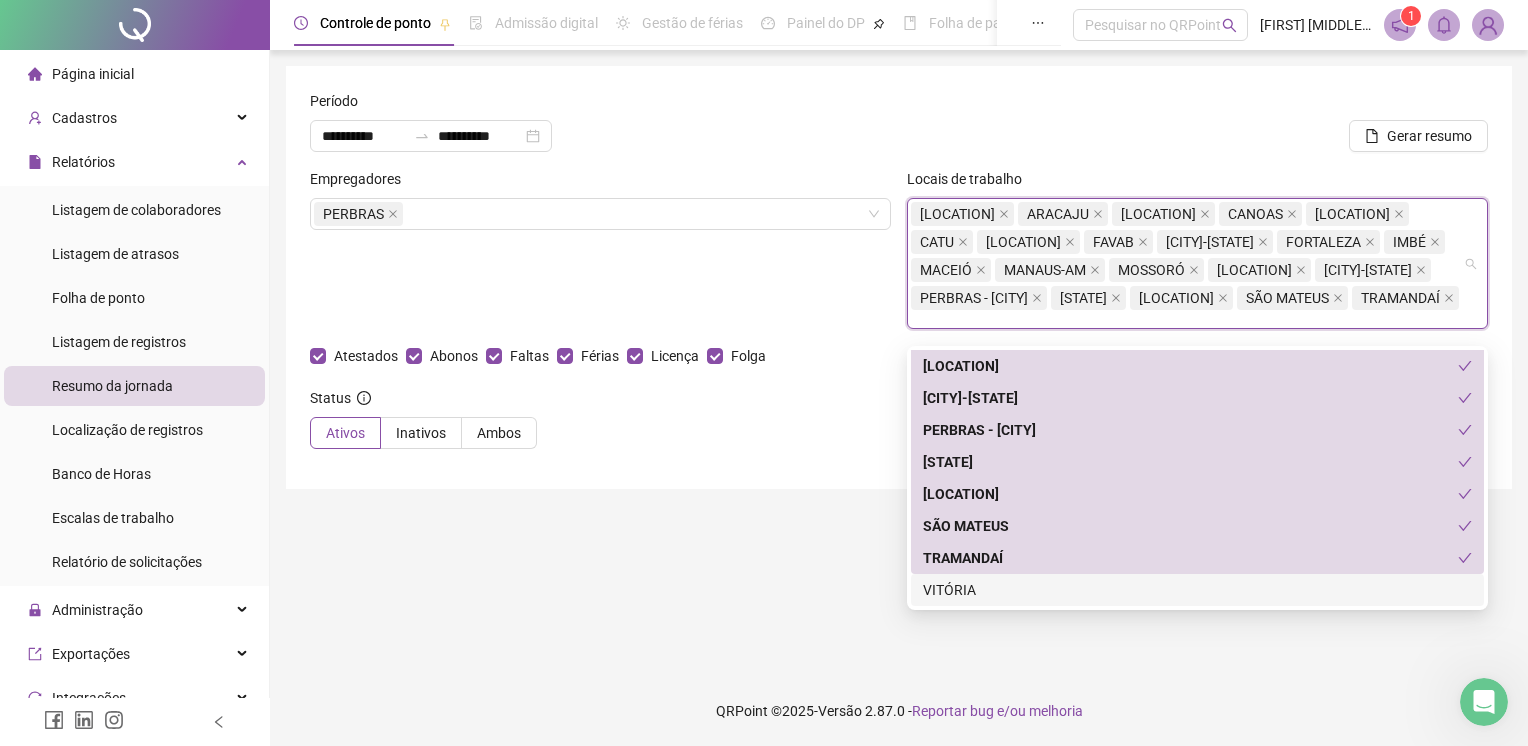 click on "VITÓRIA" at bounding box center (1197, 590) 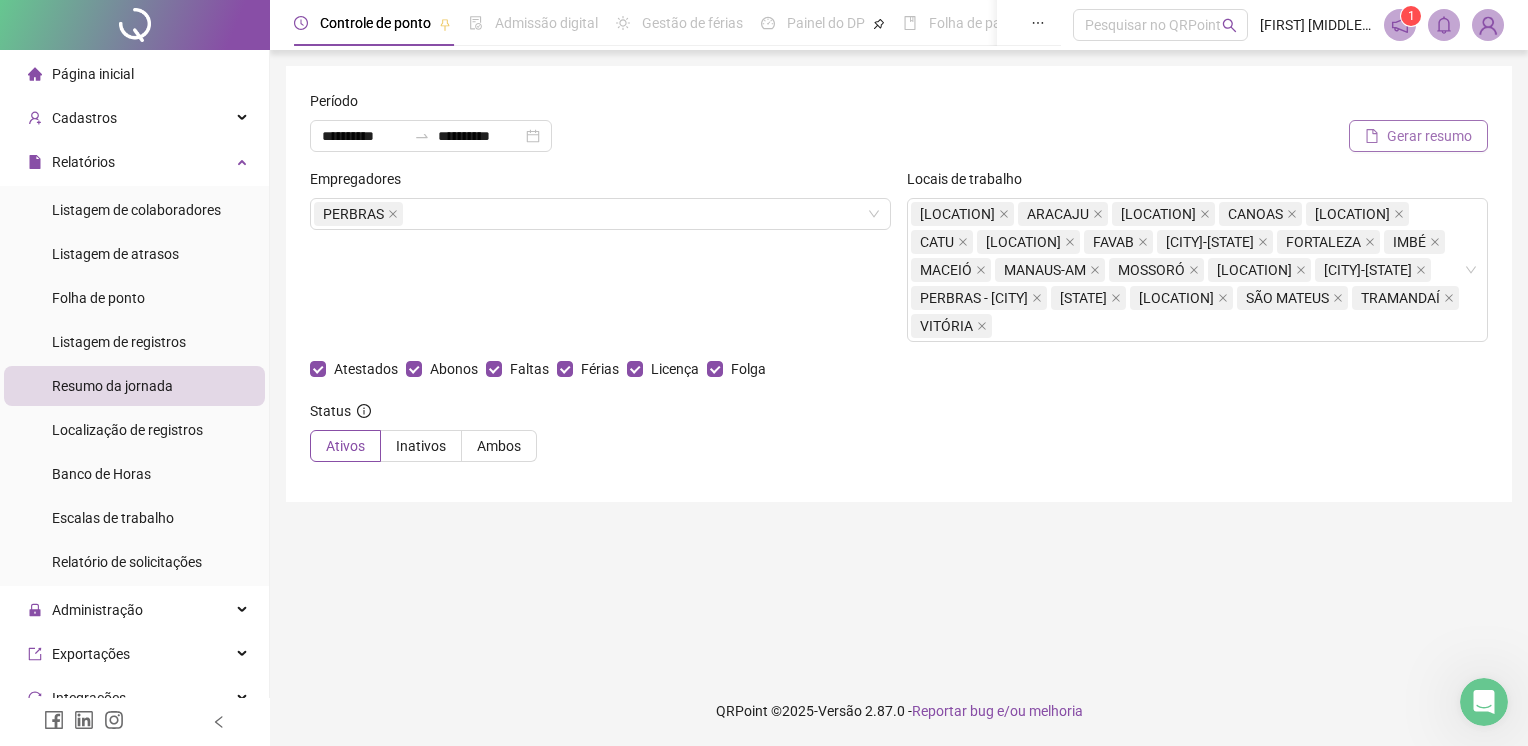 click on "Gerar resumo" at bounding box center [1429, 136] 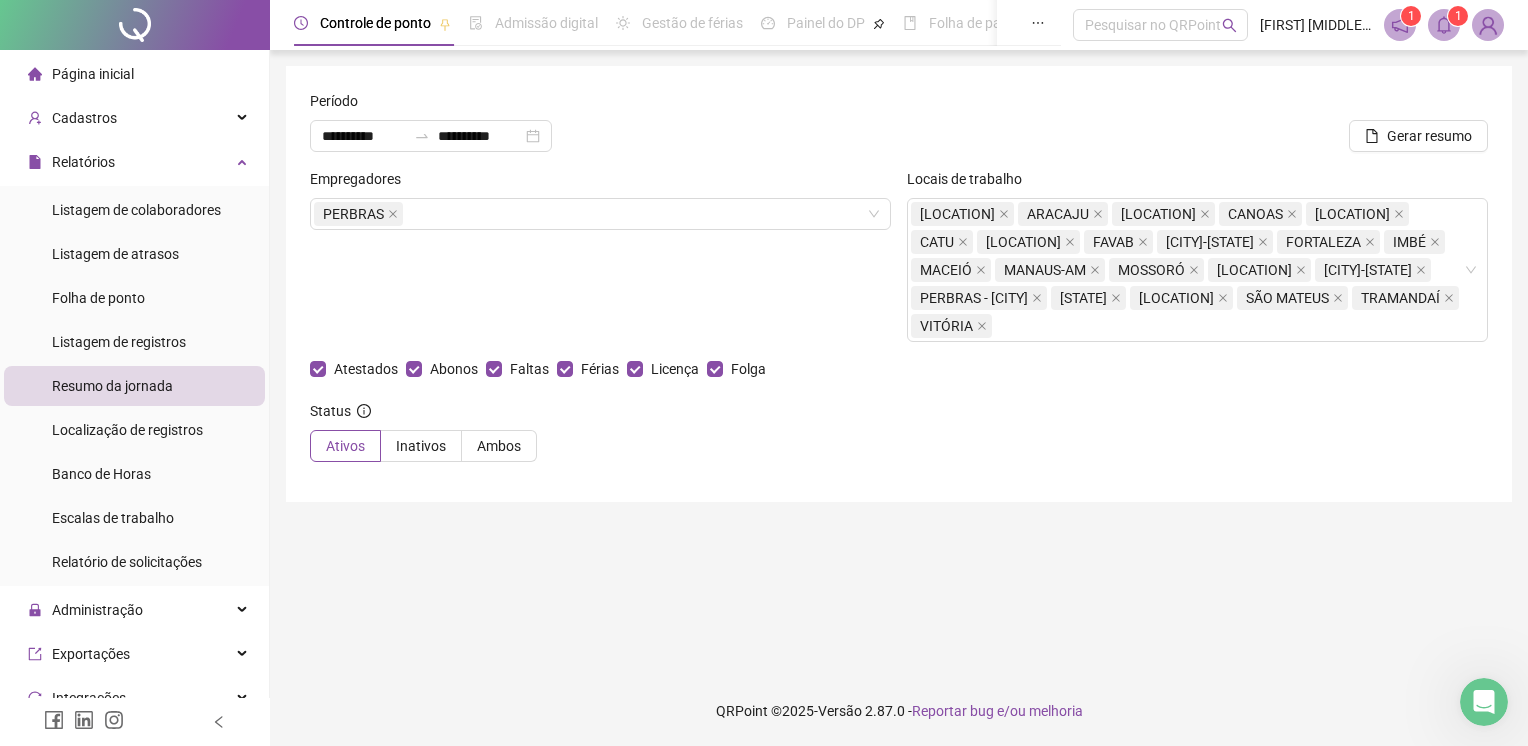 click at bounding box center (1444, 25) 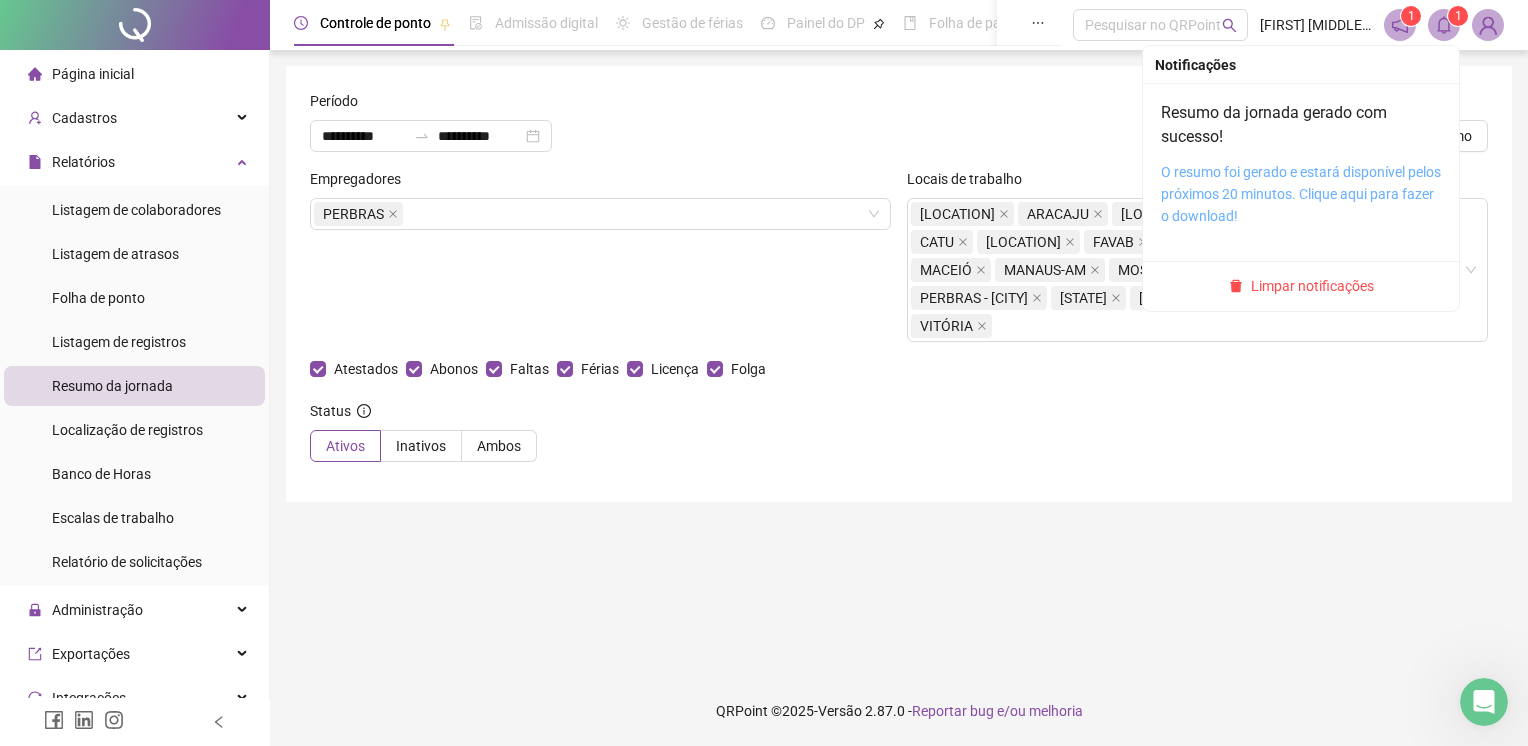 click on "O resumo foi gerado e estará disponível pelos próximos 20 minutos.
Clique aqui para fazer o download!" at bounding box center (1301, 194) 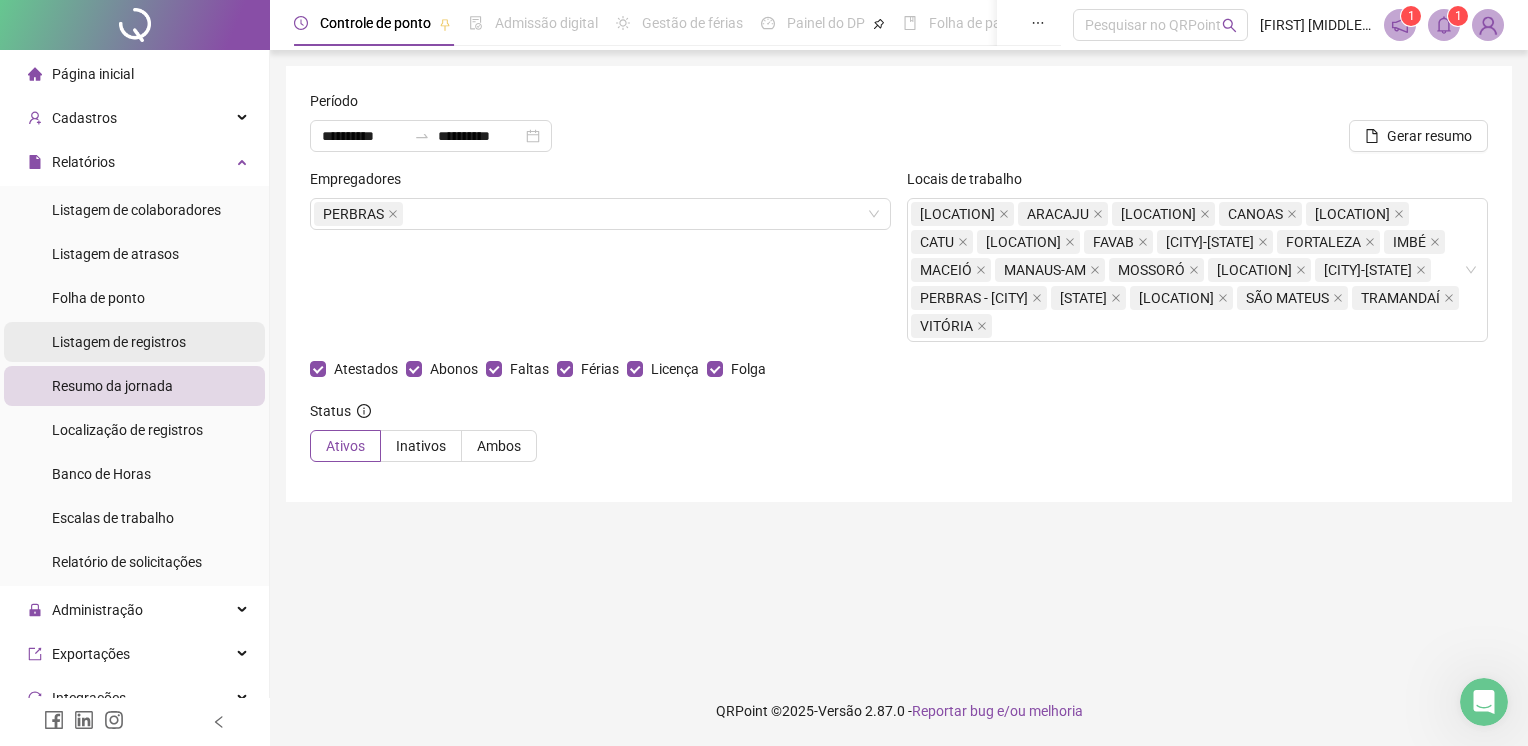 click on "Listagem de registros" at bounding box center (119, 342) 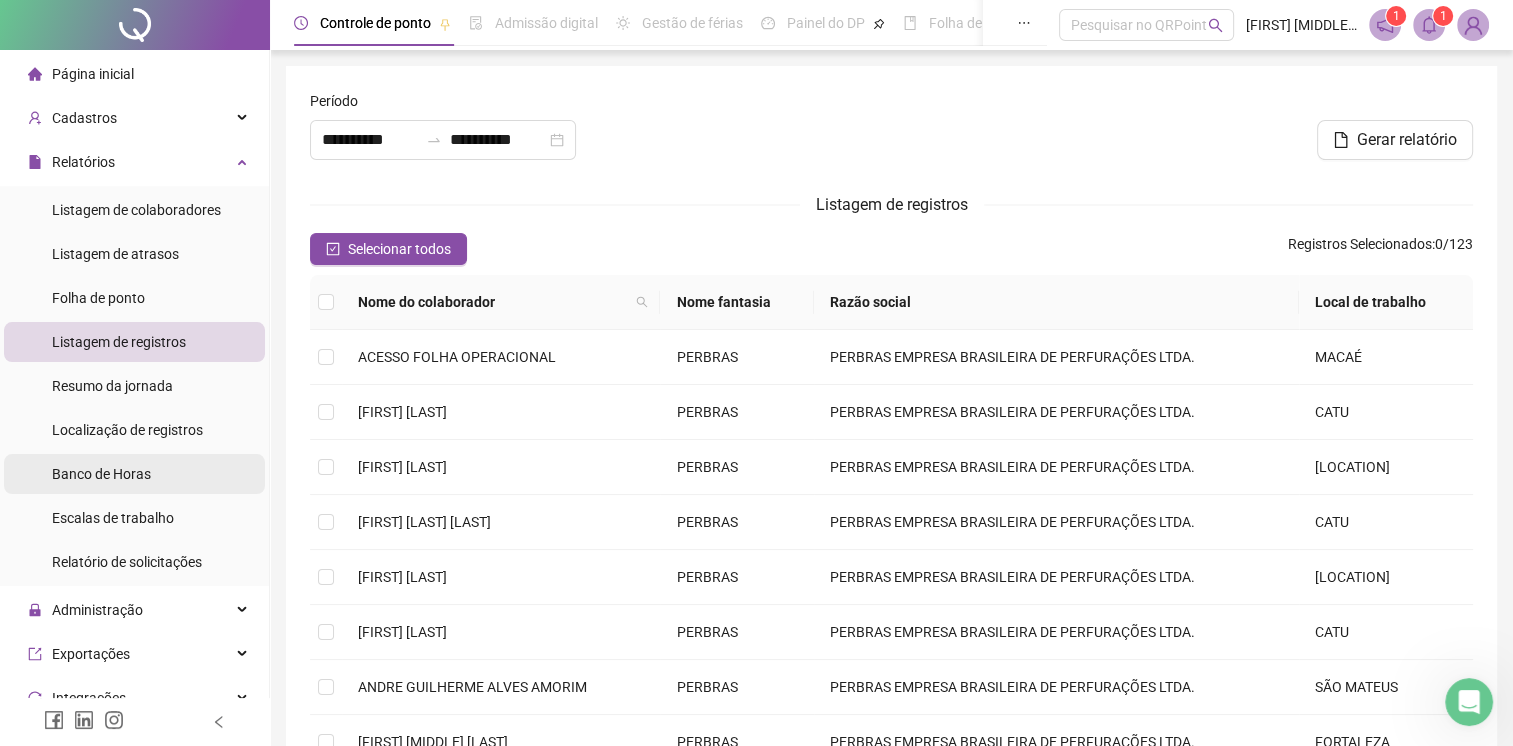 click on "Banco de Horas" at bounding box center (101, 474) 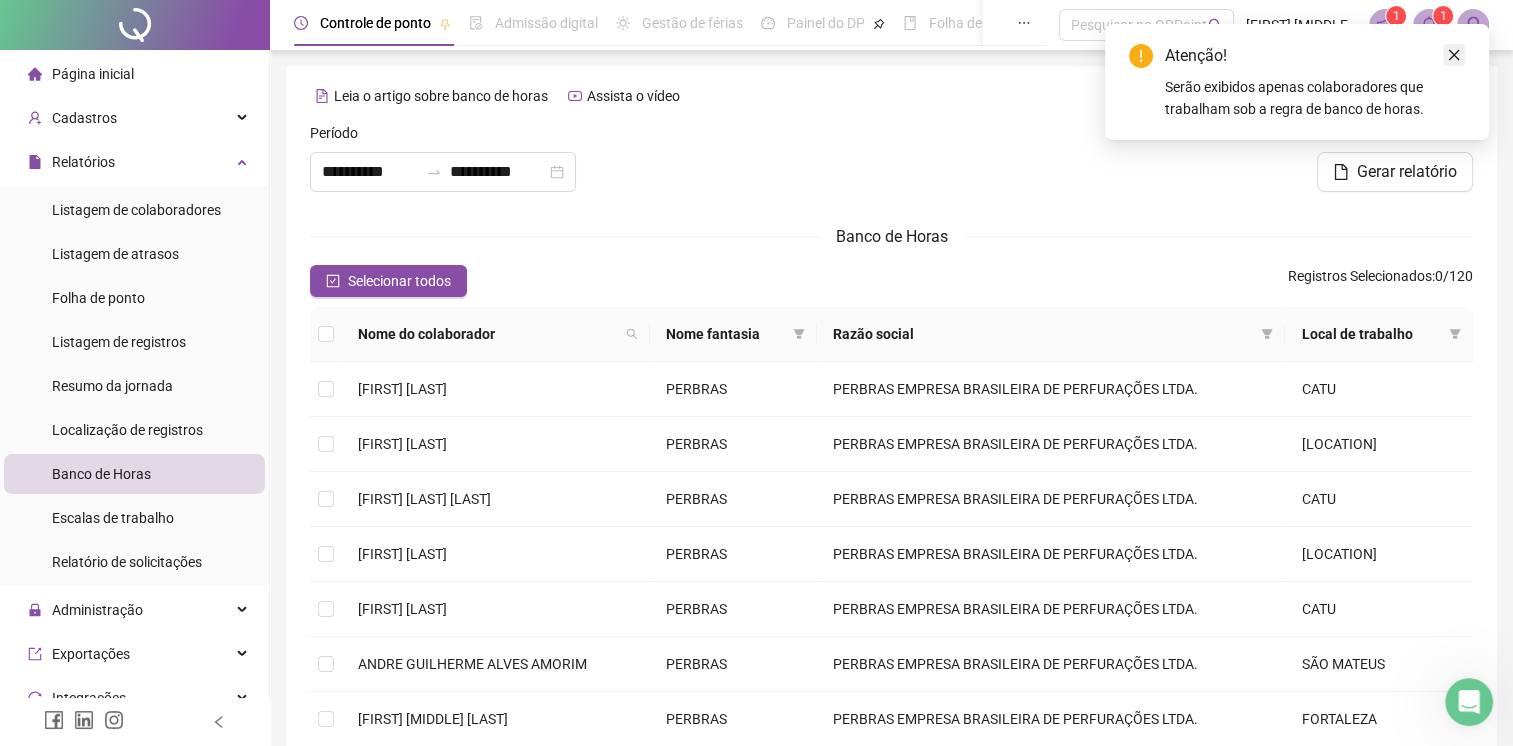 click 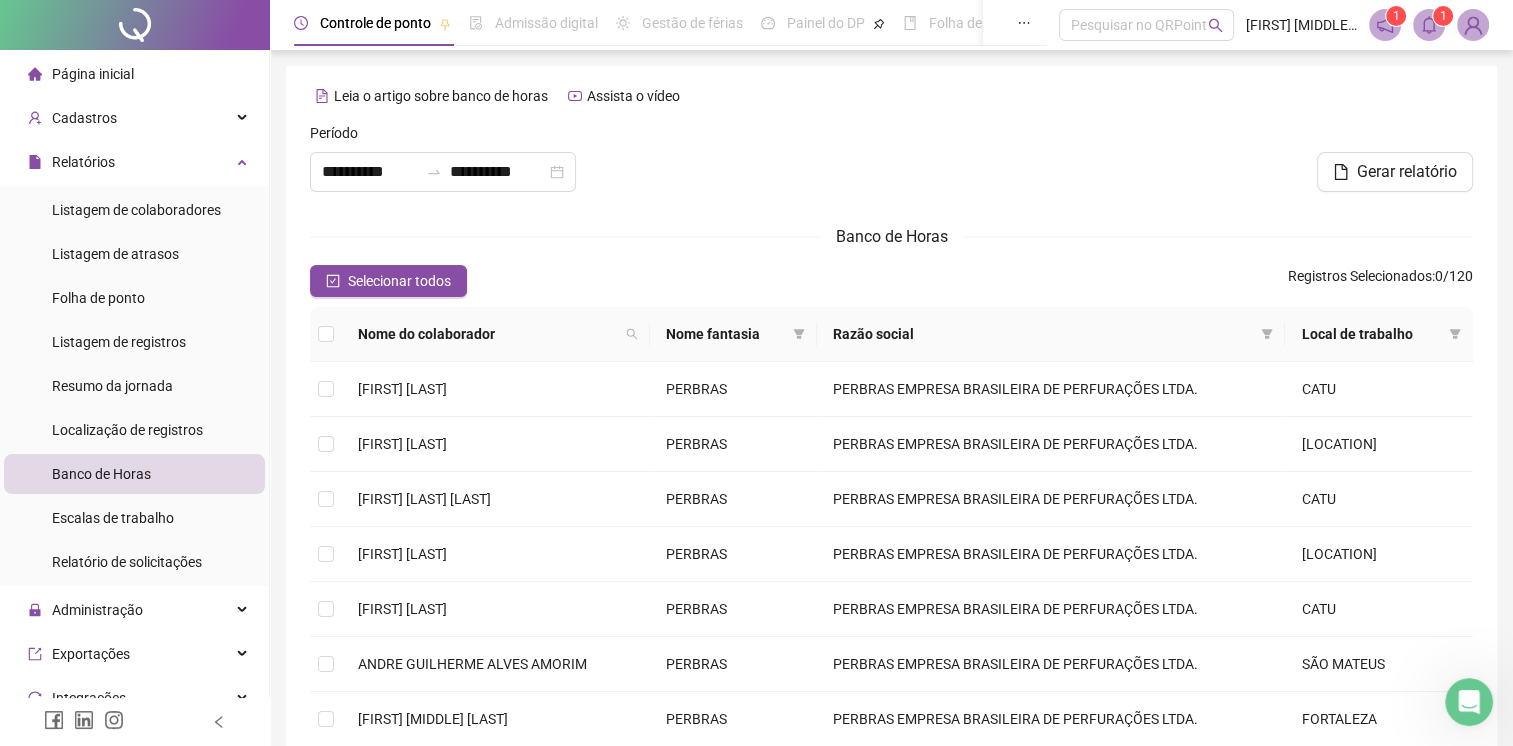 scroll, scrollTop: 0, scrollLeft: 0, axis: both 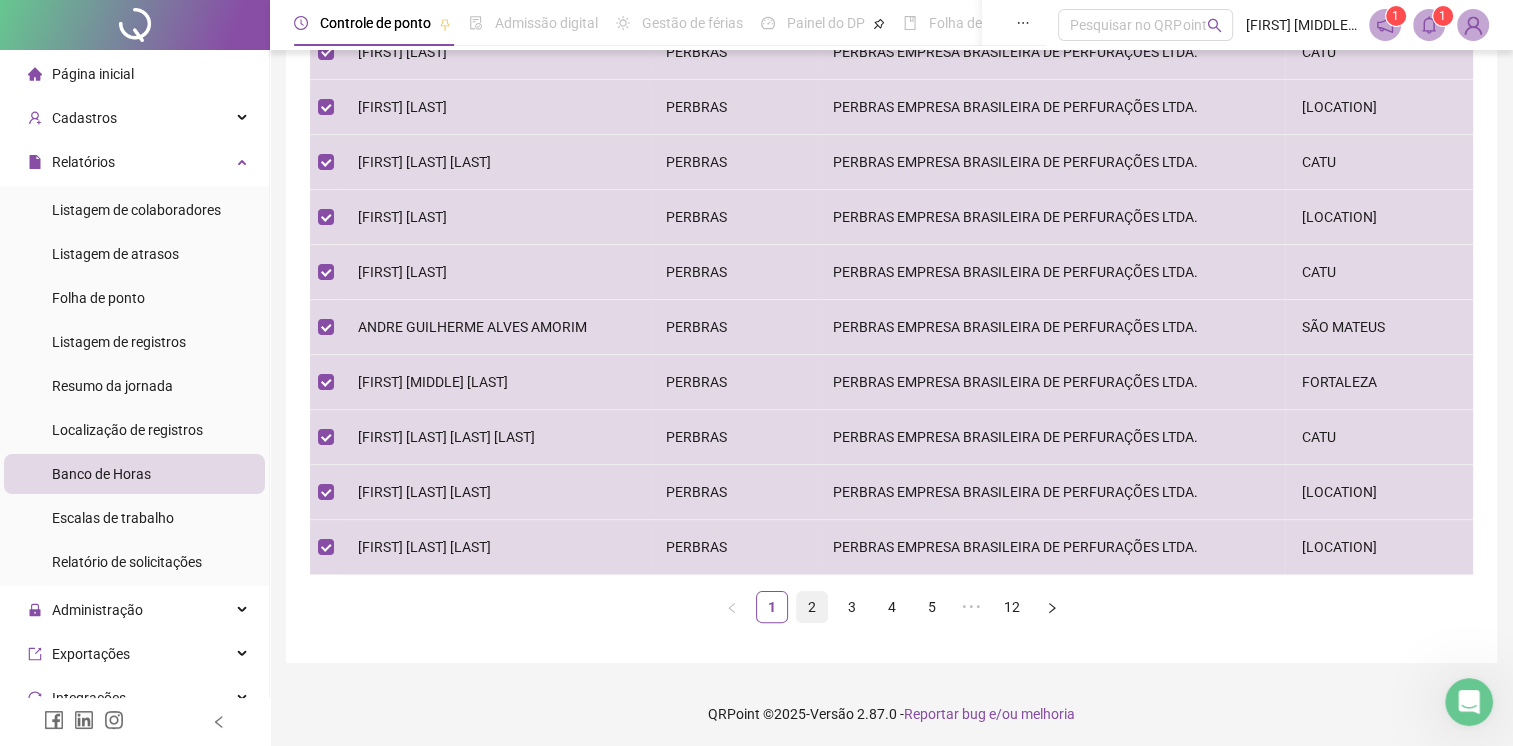 click on "2" at bounding box center (812, 607) 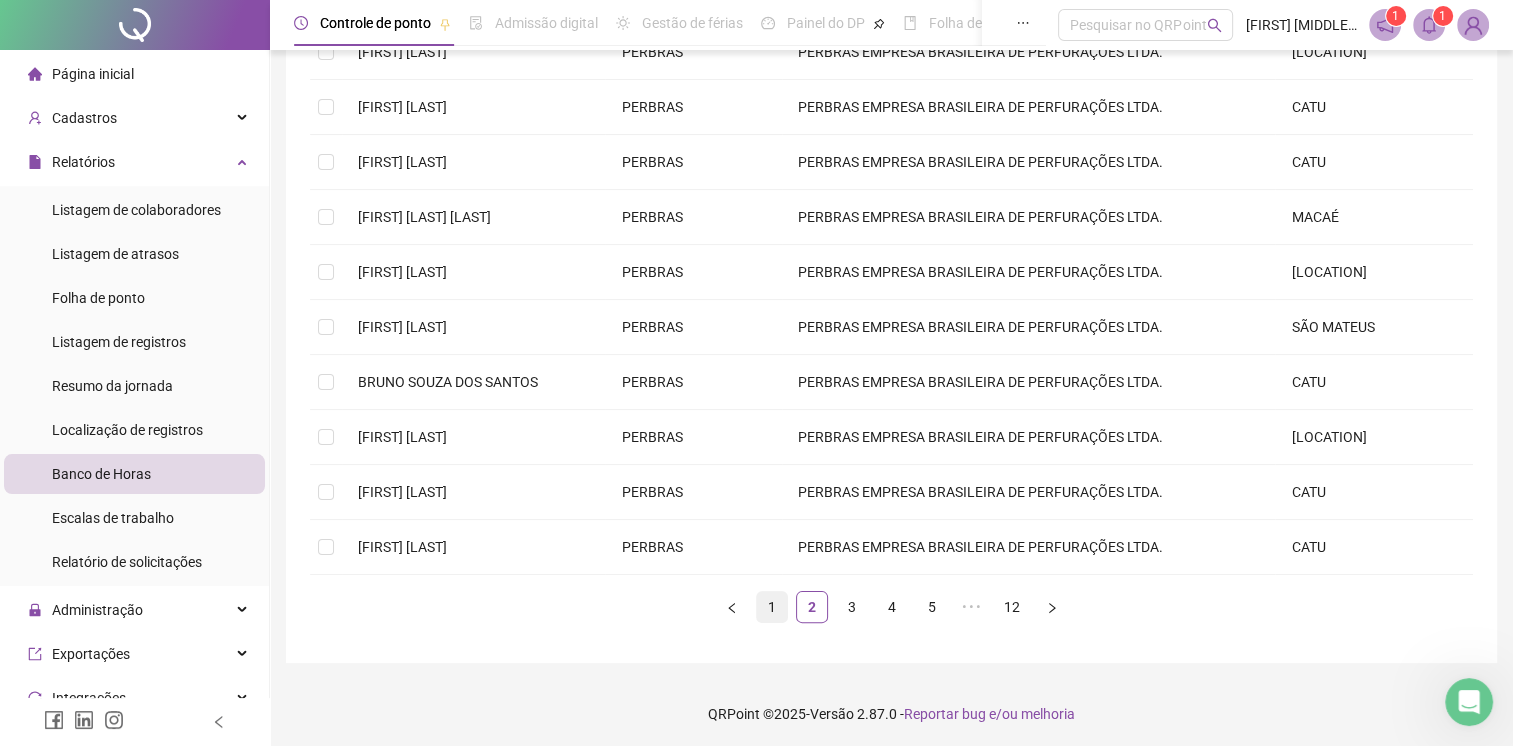 click on "1" at bounding box center [772, 607] 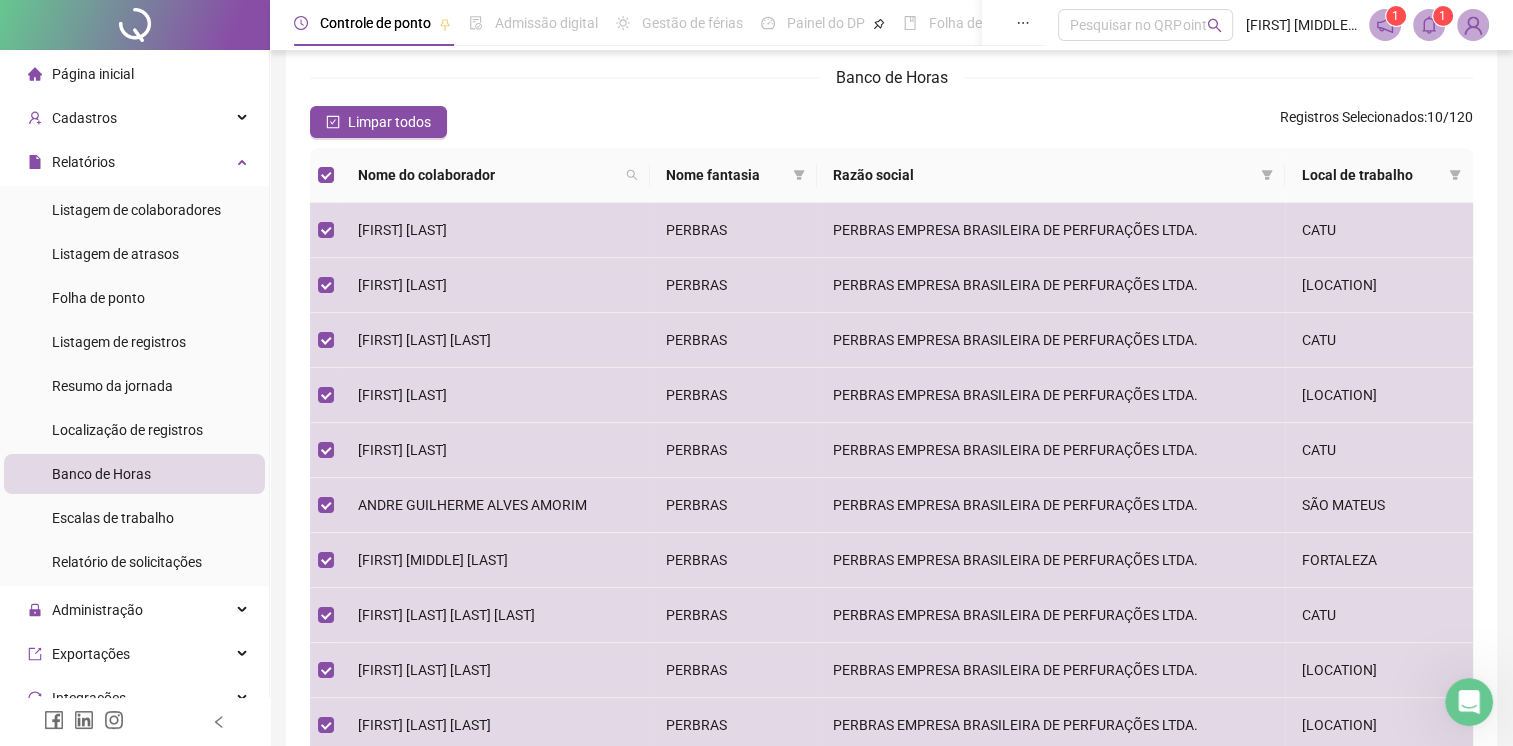 scroll, scrollTop: 0, scrollLeft: 0, axis: both 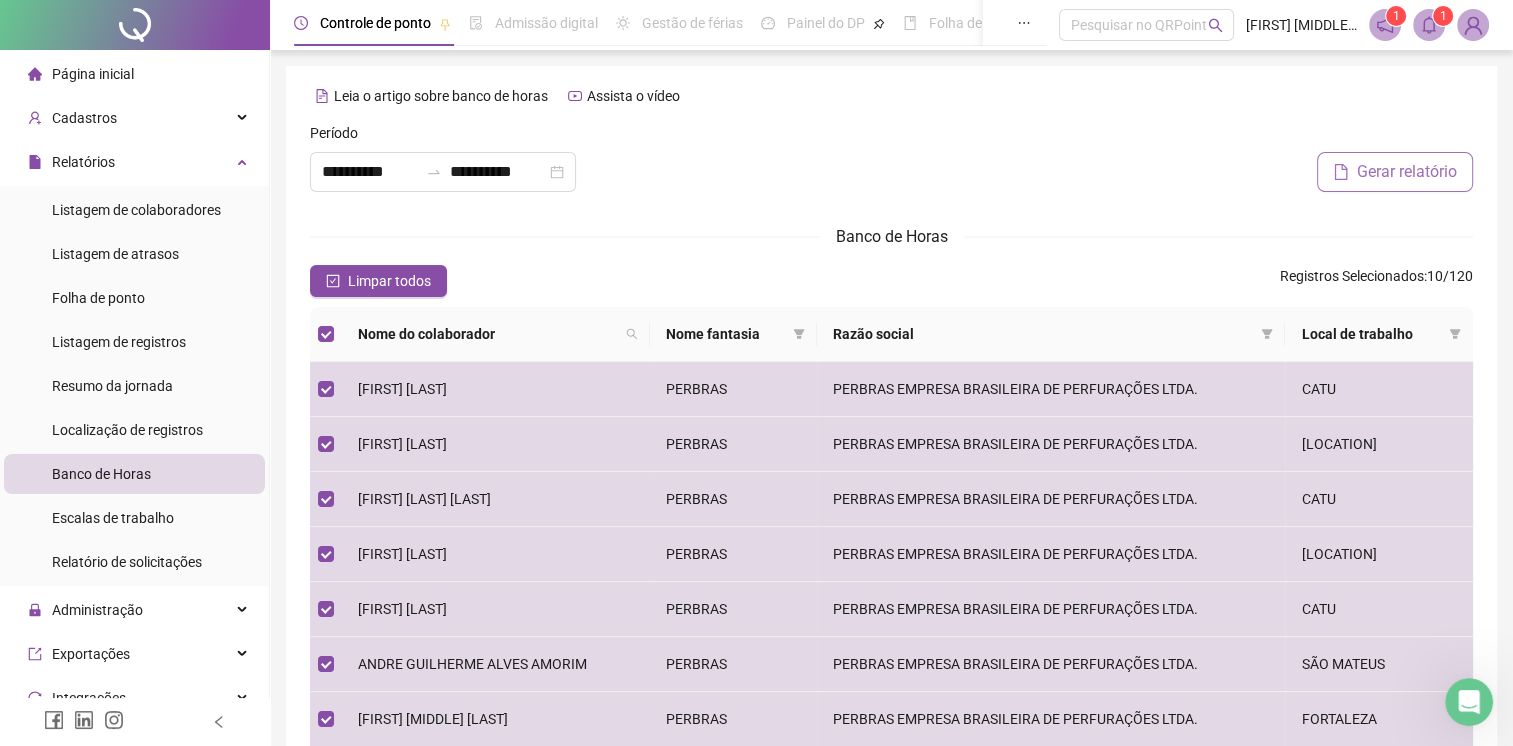 click on "Gerar relatório" at bounding box center [1407, 172] 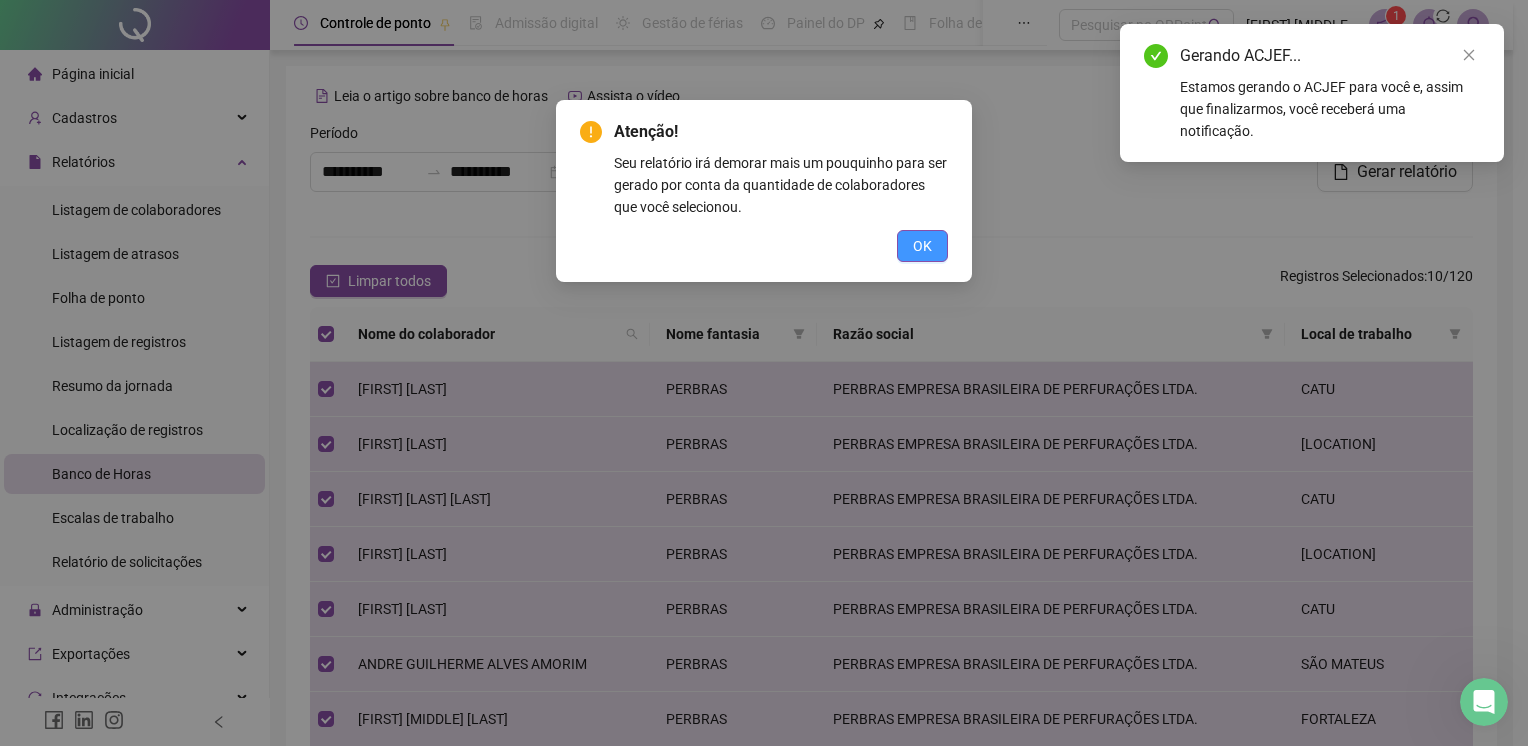 click on "OK" at bounding box center (922, 246) 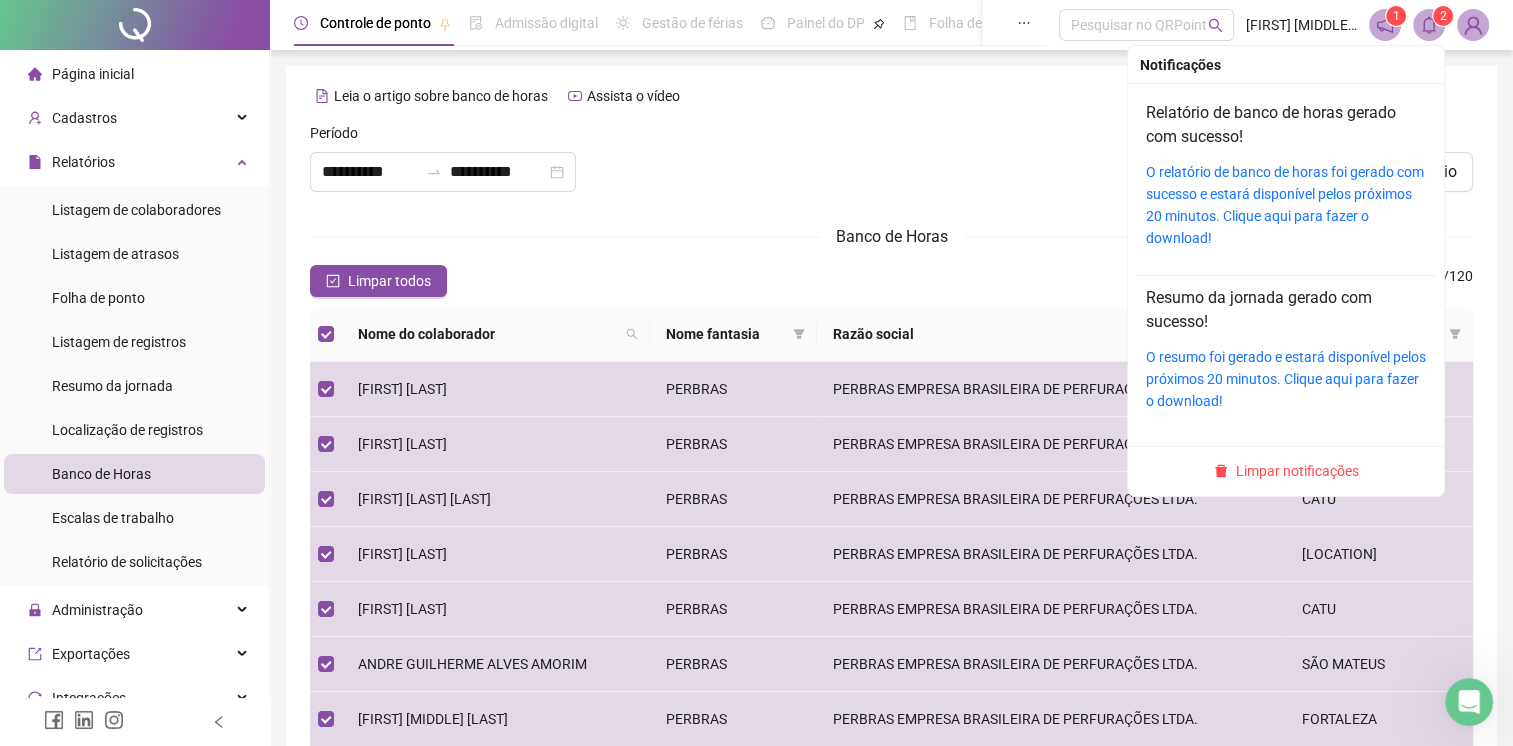 click 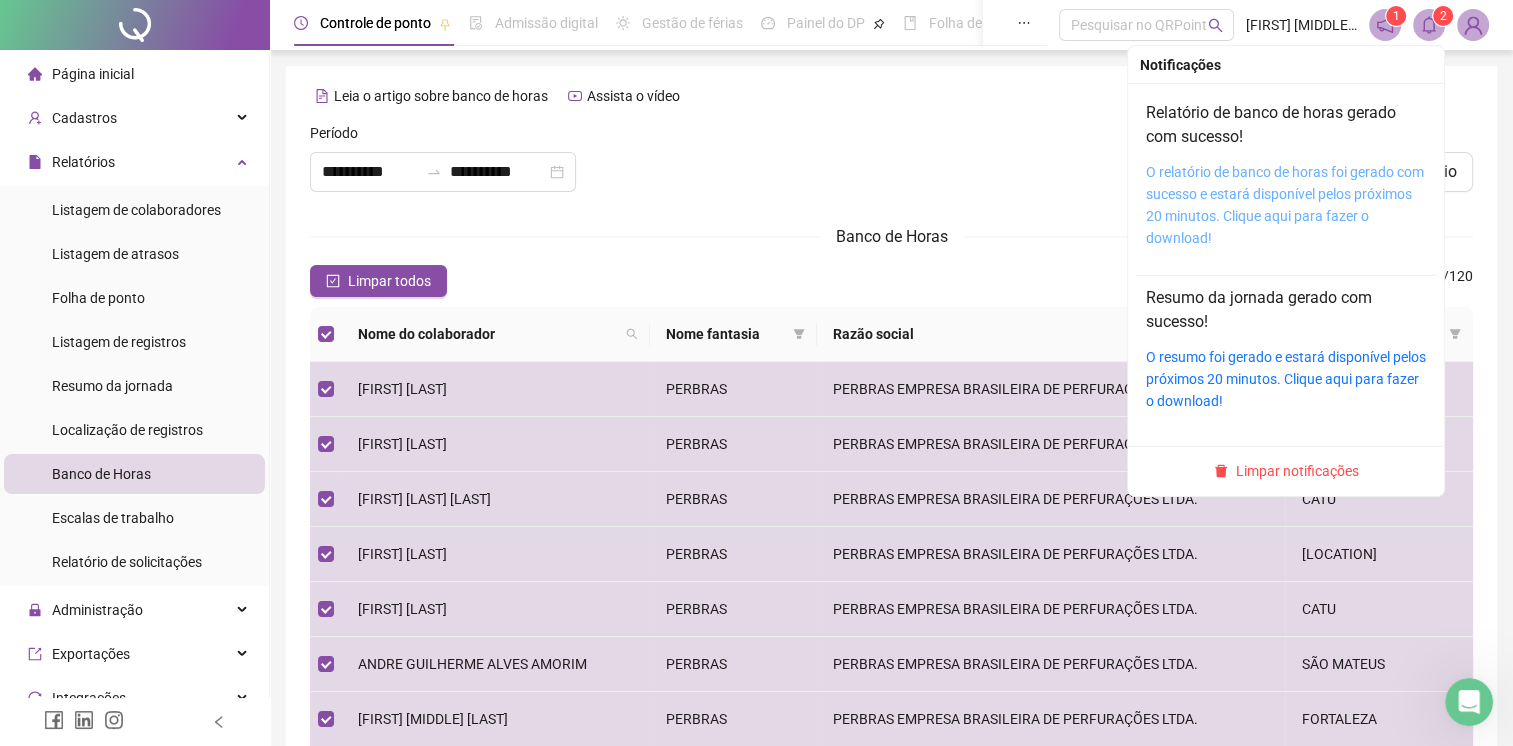 click on "O relatório de banco de horas foi gerado com sucesso e estará disponível pelos próximos 20 minutos.
Clique aqui para fazer o download!" at bounding box center (1285, 205) 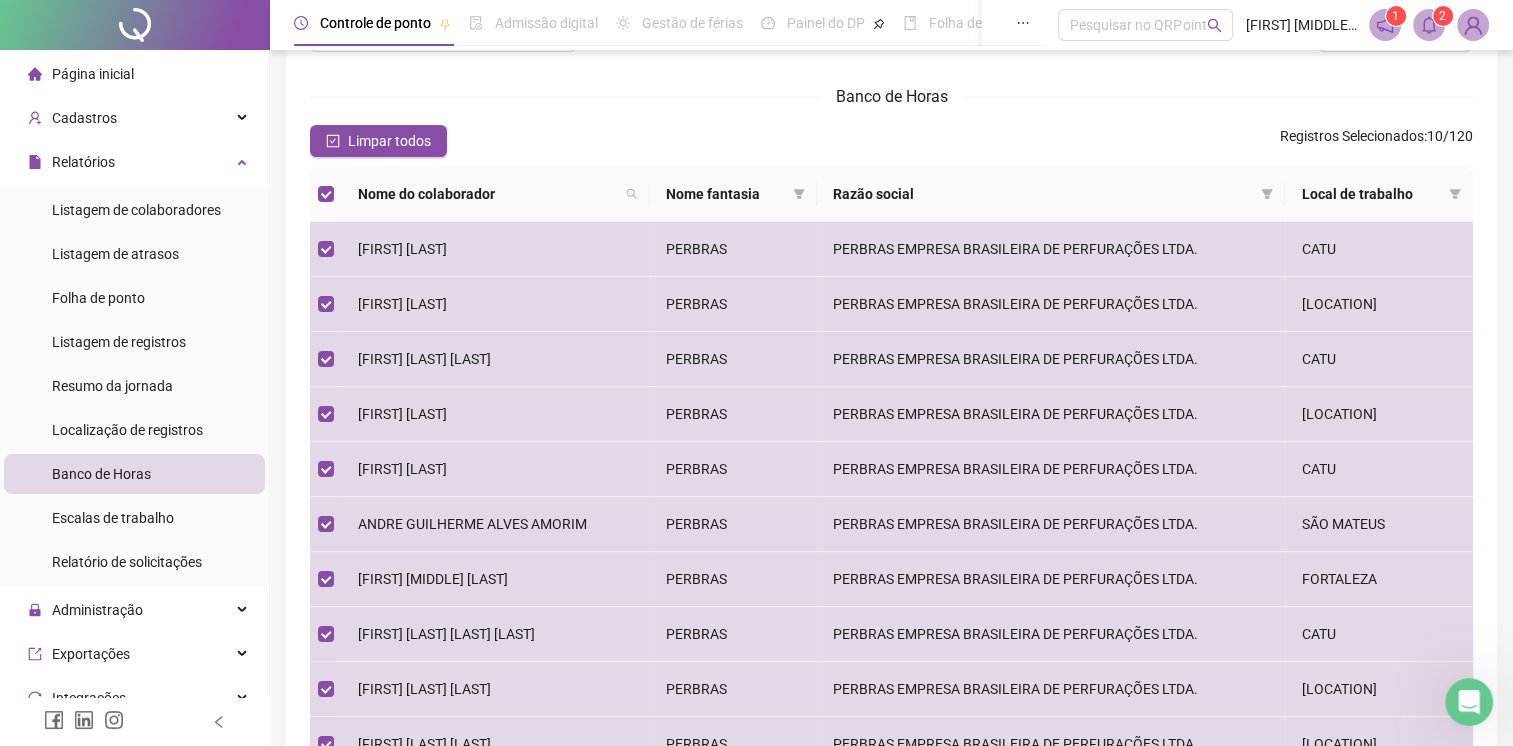 scroll, scrollTop: 300, scrollLeft: 0, axis: vertical 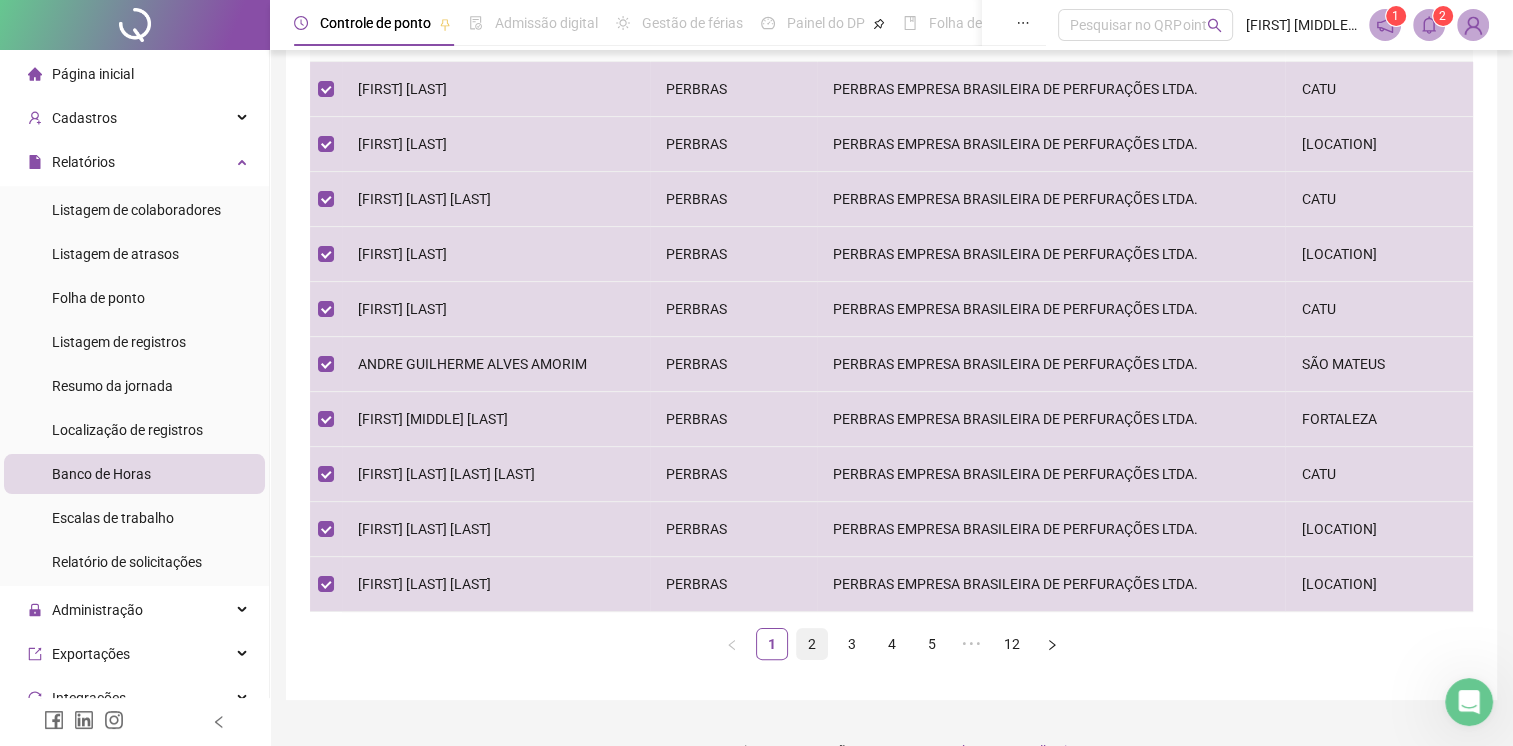 click on "2" at bounding box center [812, 644] 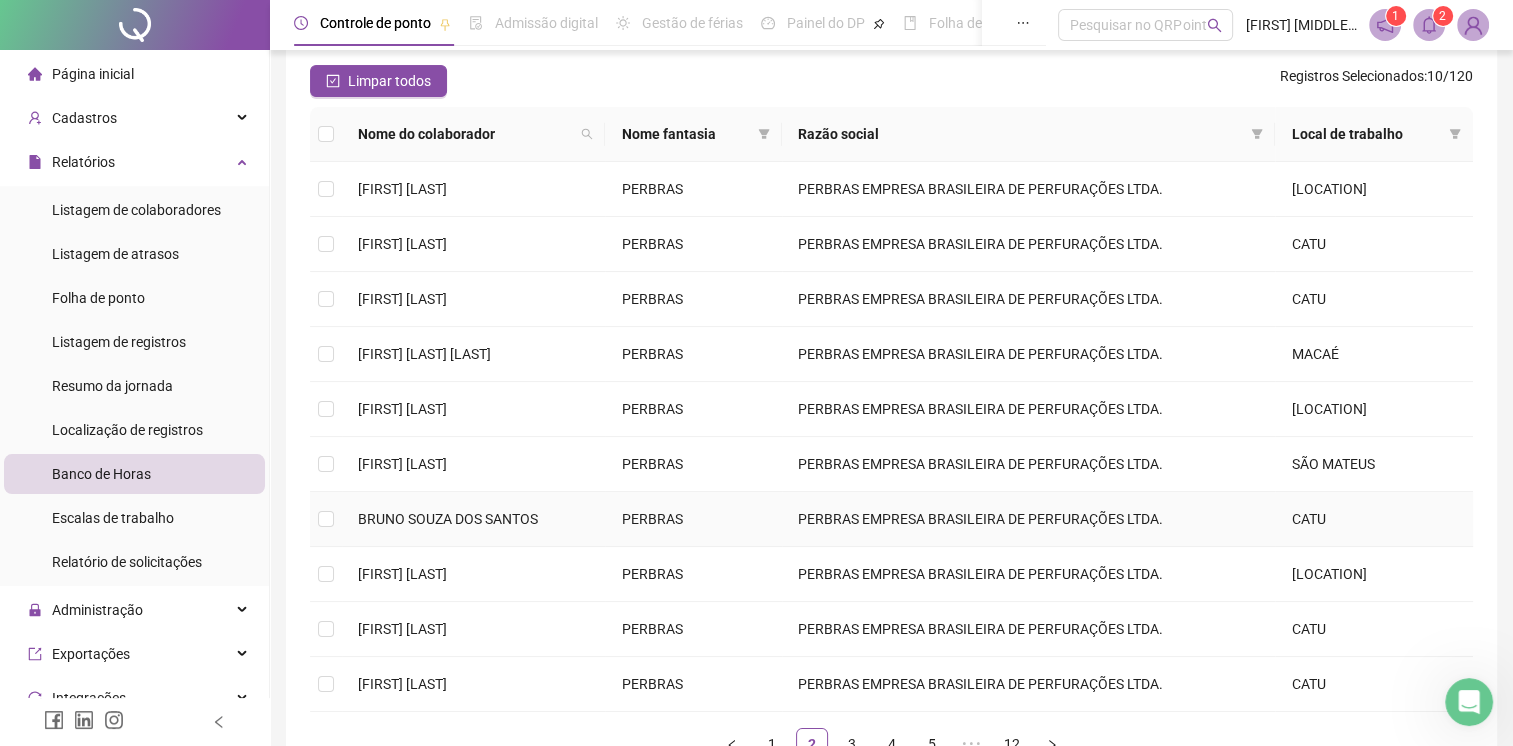 scroll, scrollTop: 100, scrollLeft: 0, axis: vertical 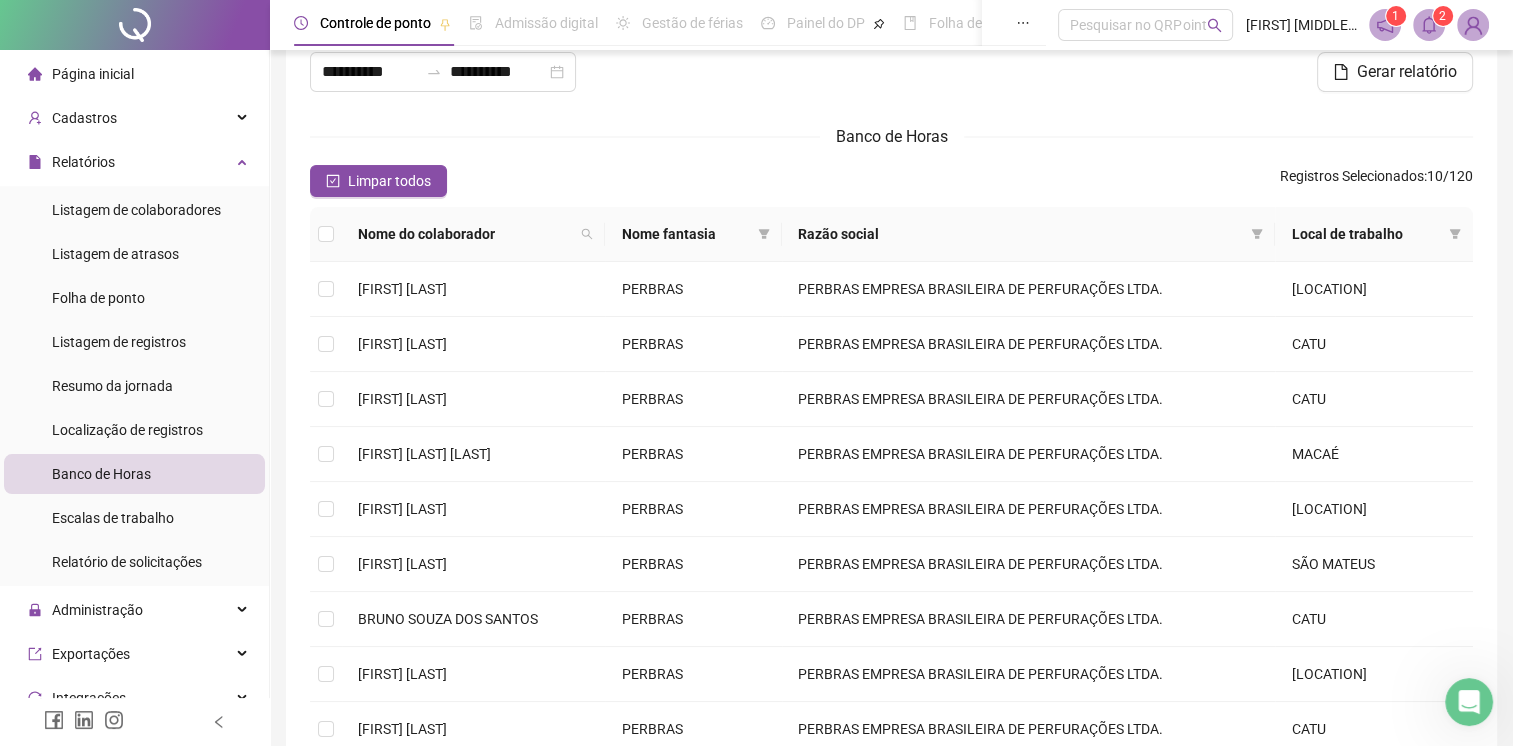 click at bounding box center (326, 234) 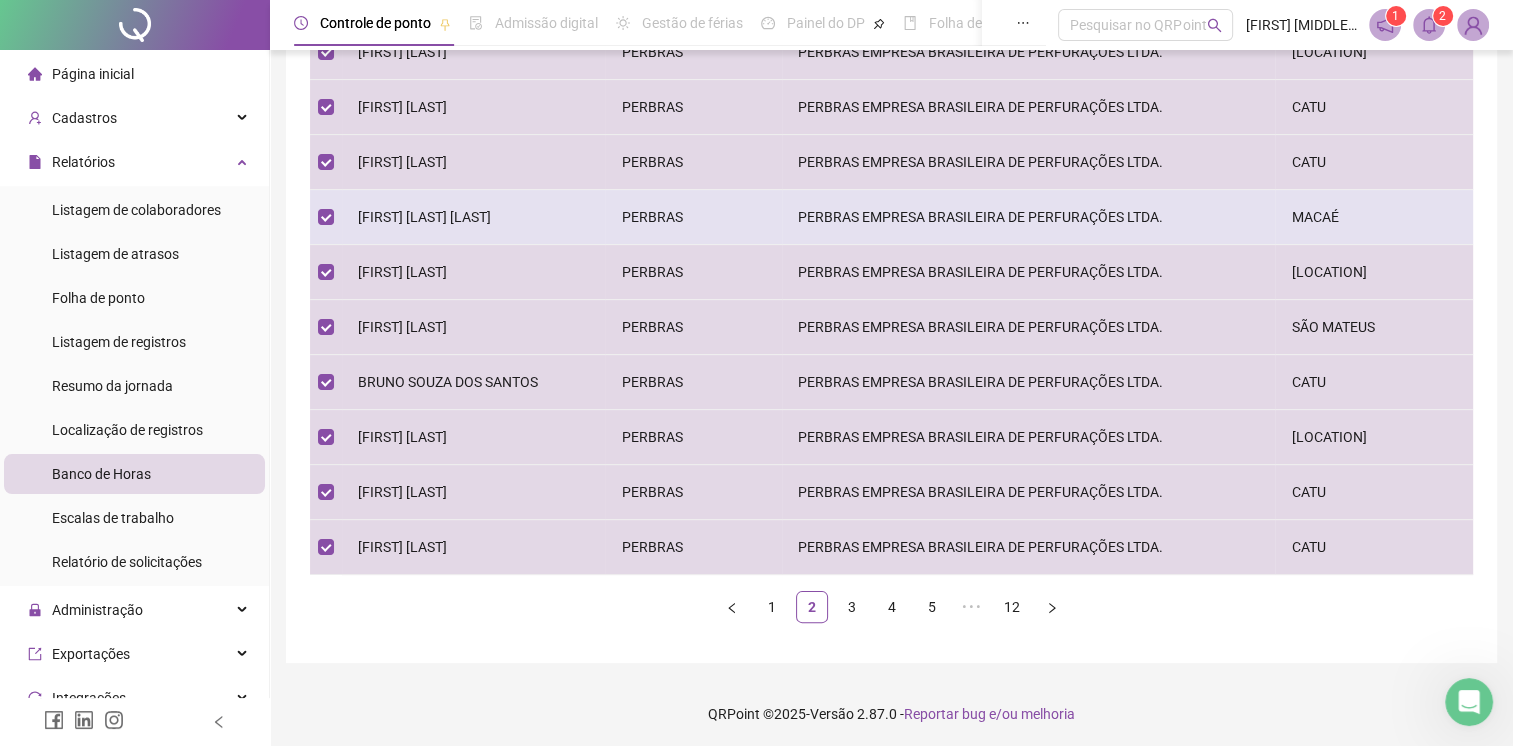 scroll, scrollTop: 37, scrollLeft: 0, axis: vertical 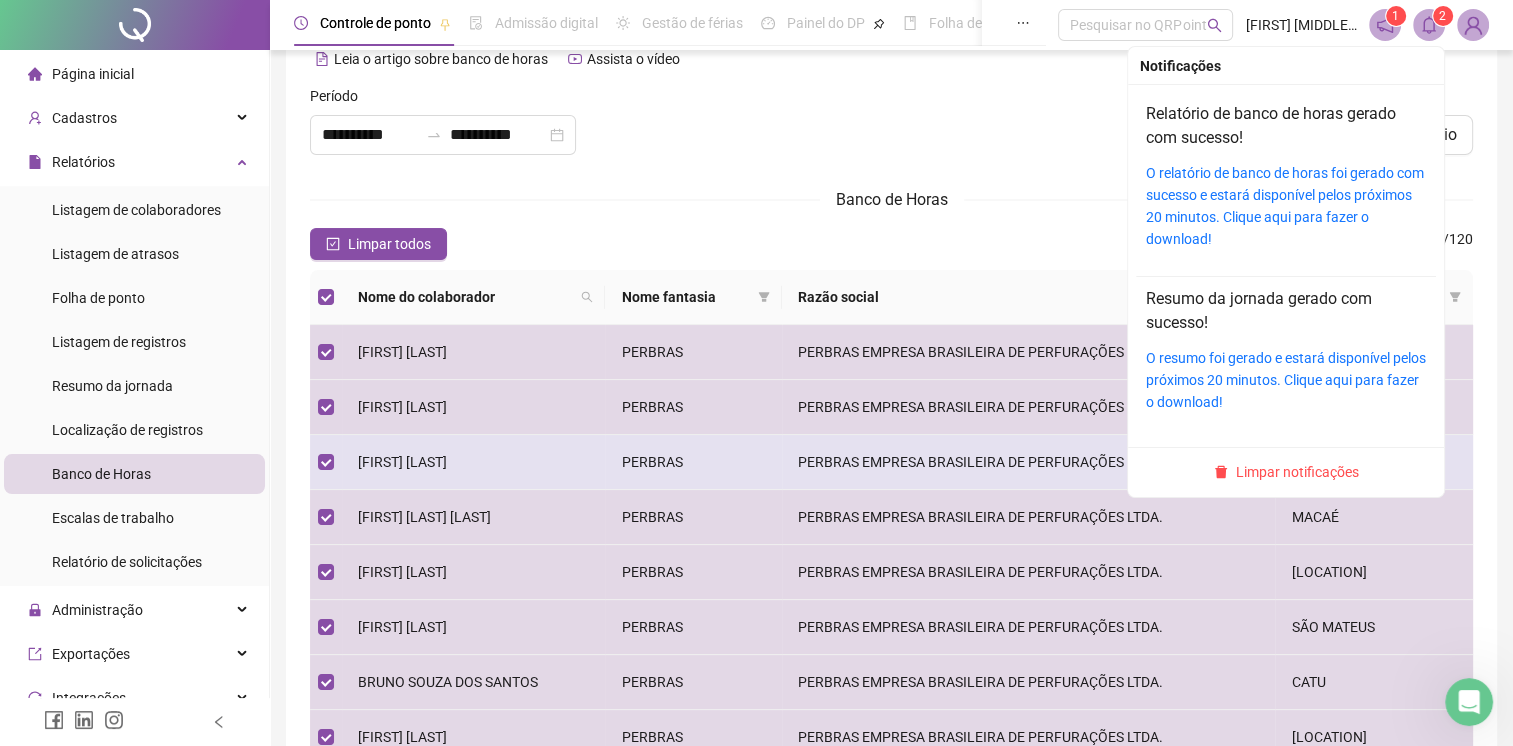 click on "Limpar notificações" at bounding box center [1297, 472] 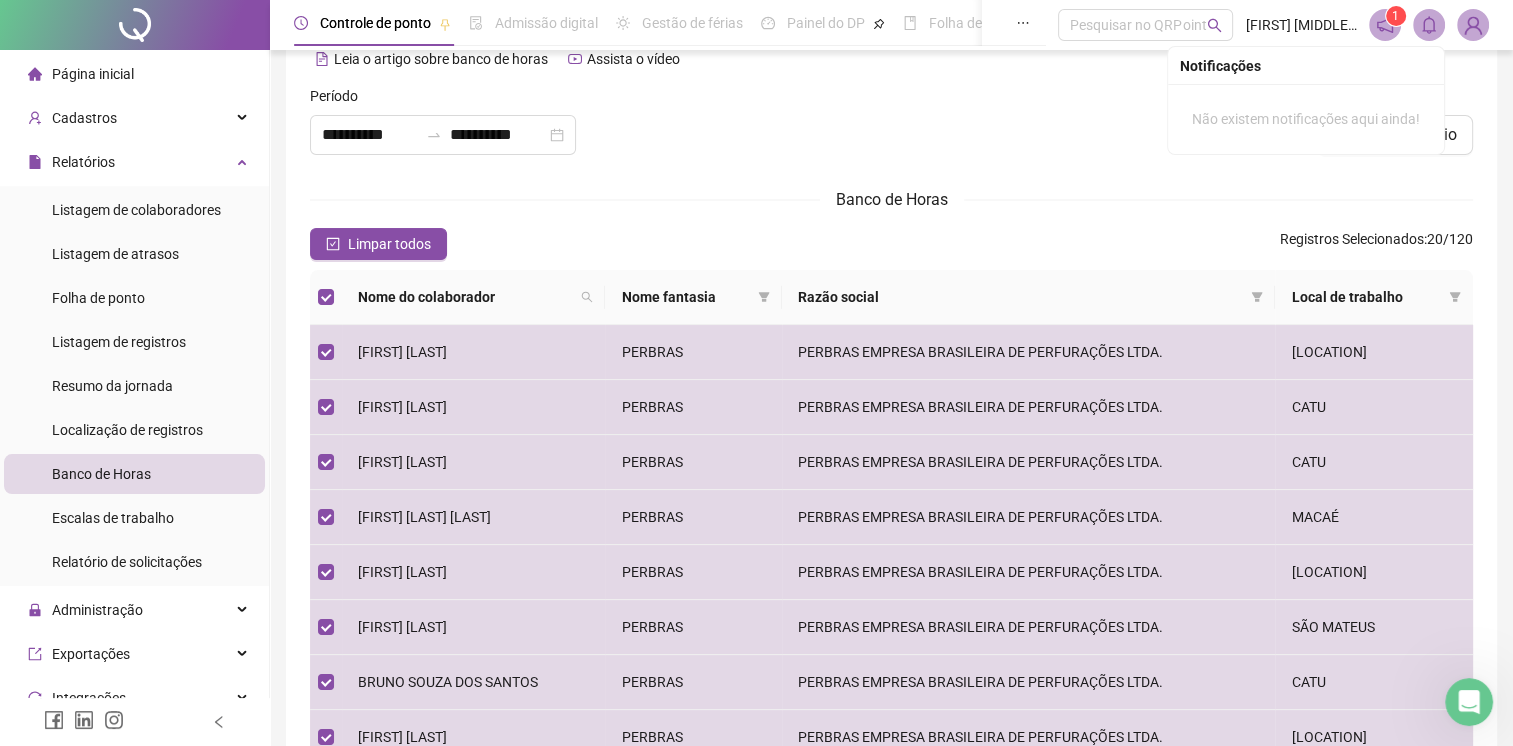 click on "**********" at bounding box center (891, 512) 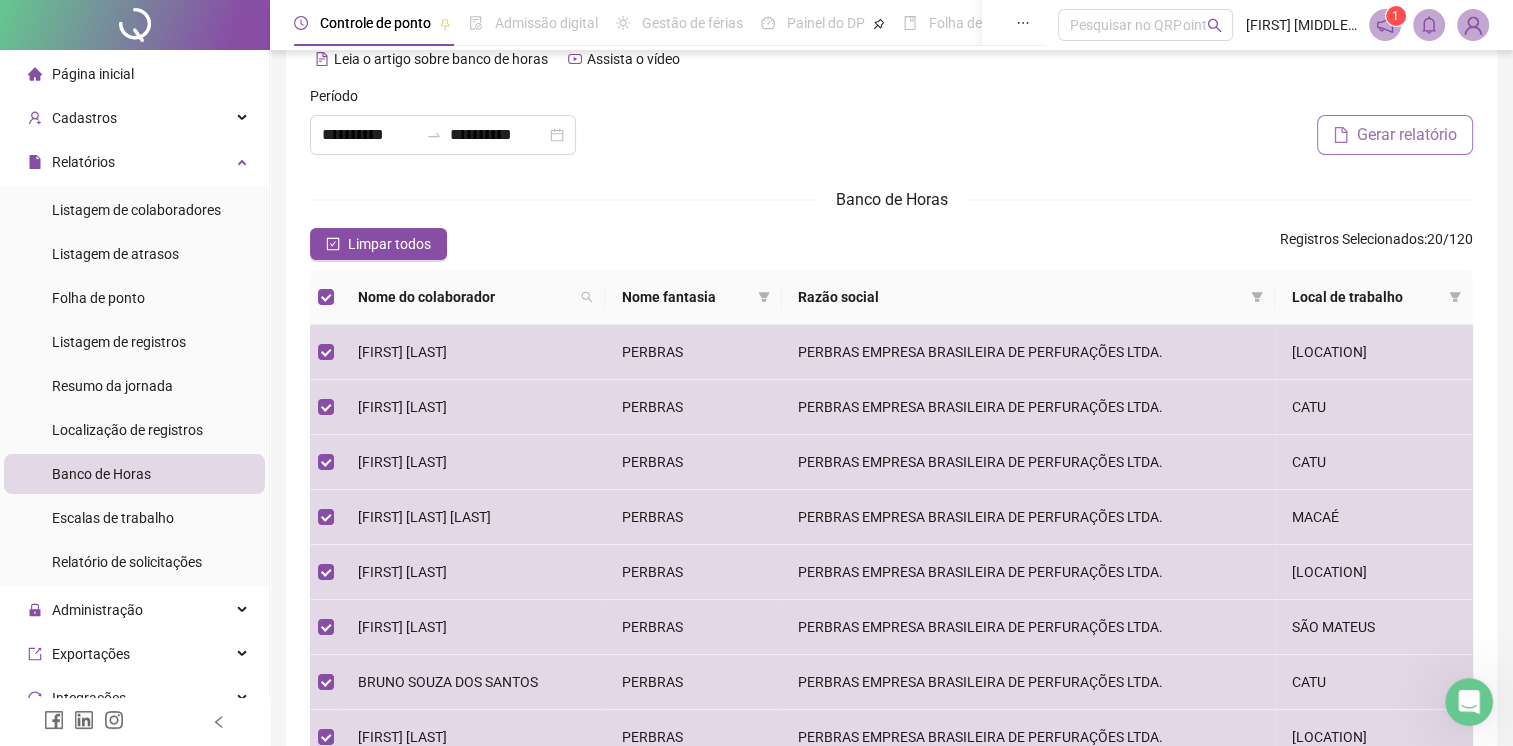 click on "Gerar relatório" at bounding box center (1395, 135) 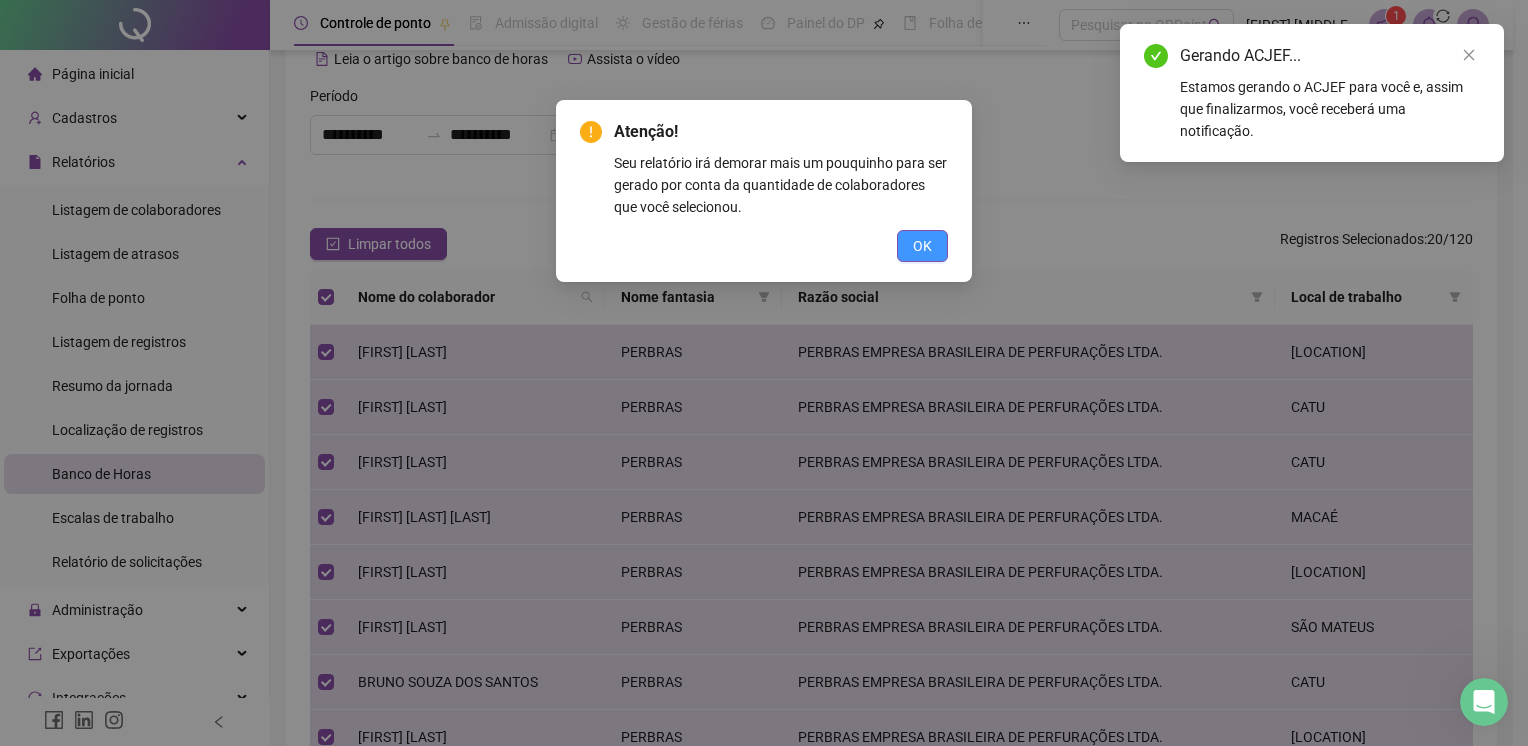 click on "OK" at bounding box center (922, 246) 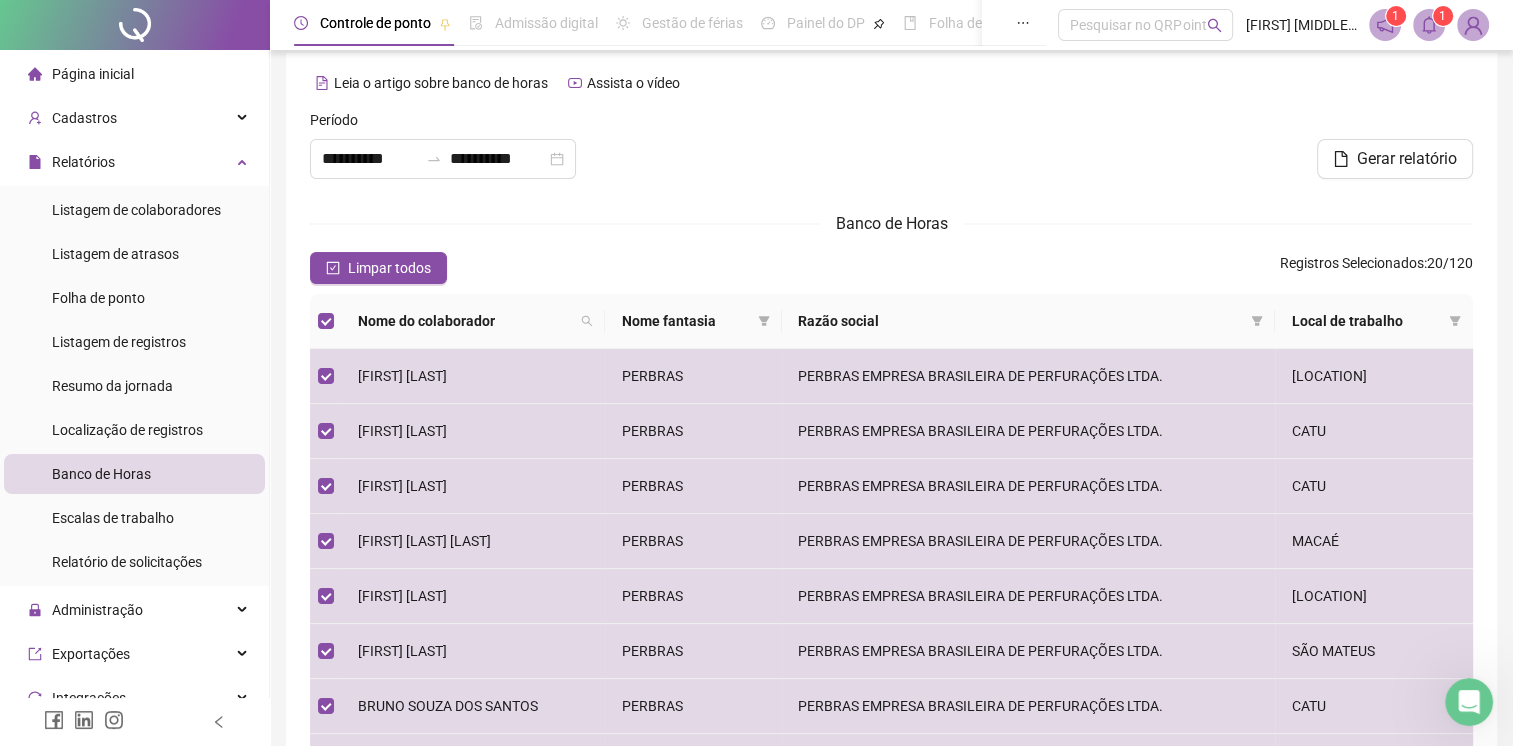 scroll, scrollTop: 0, scrollLeft: 0, axis: both 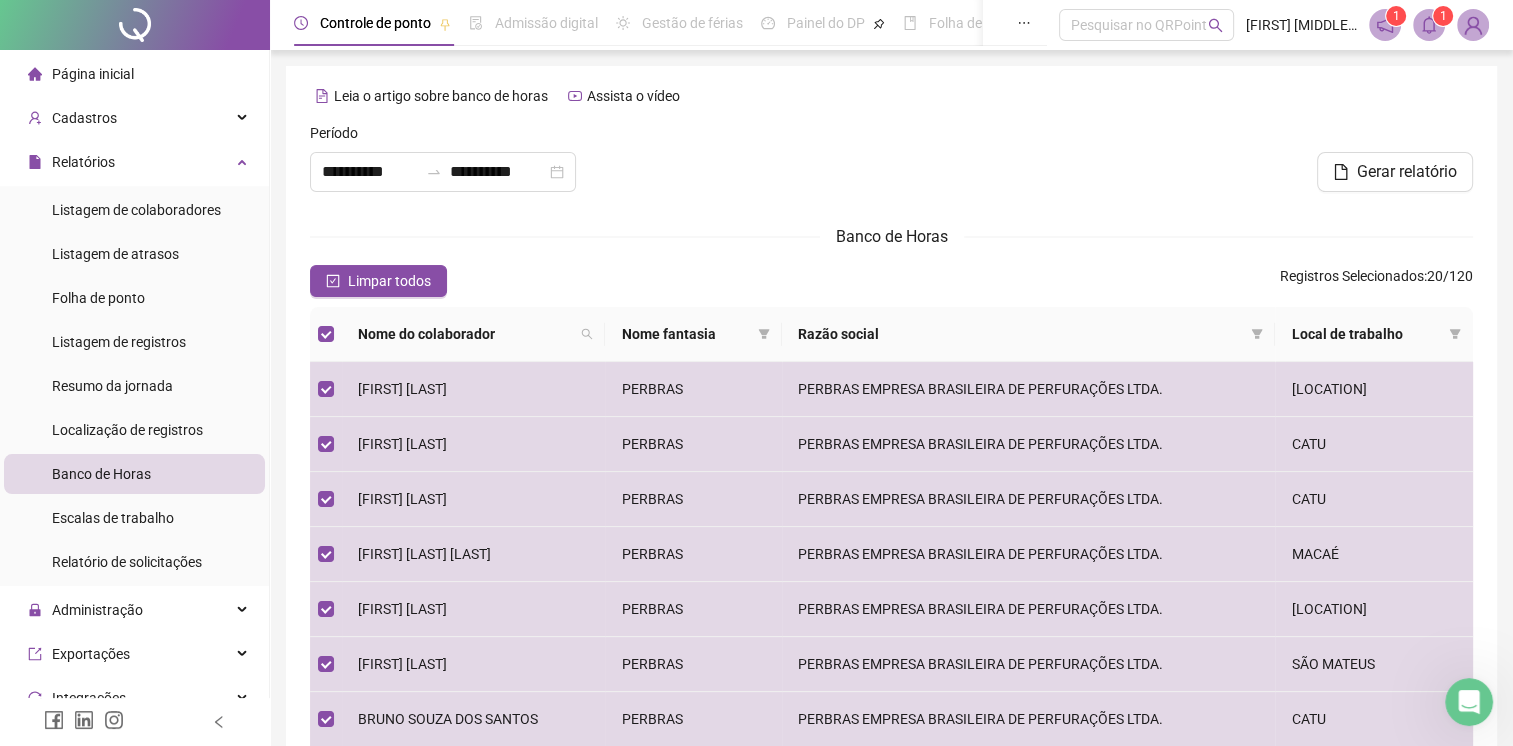 click at bounding box center [1429, 25] 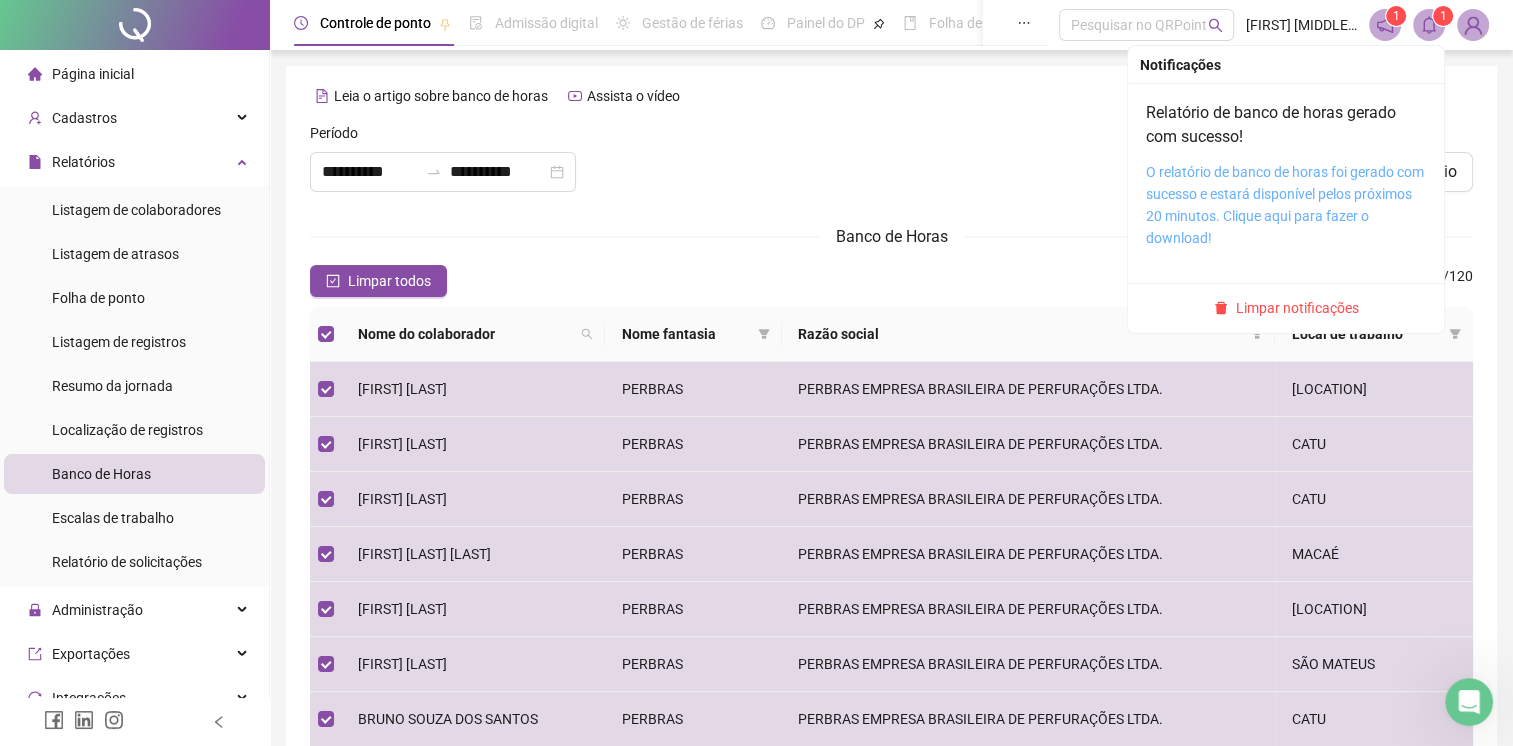 click on "O relatório de banco de horas foi gerado com sucesso e estará disponível pelos próximos 20 minutos.
Clique aqui para fazer o download!" at bounding box center (1285, 205) 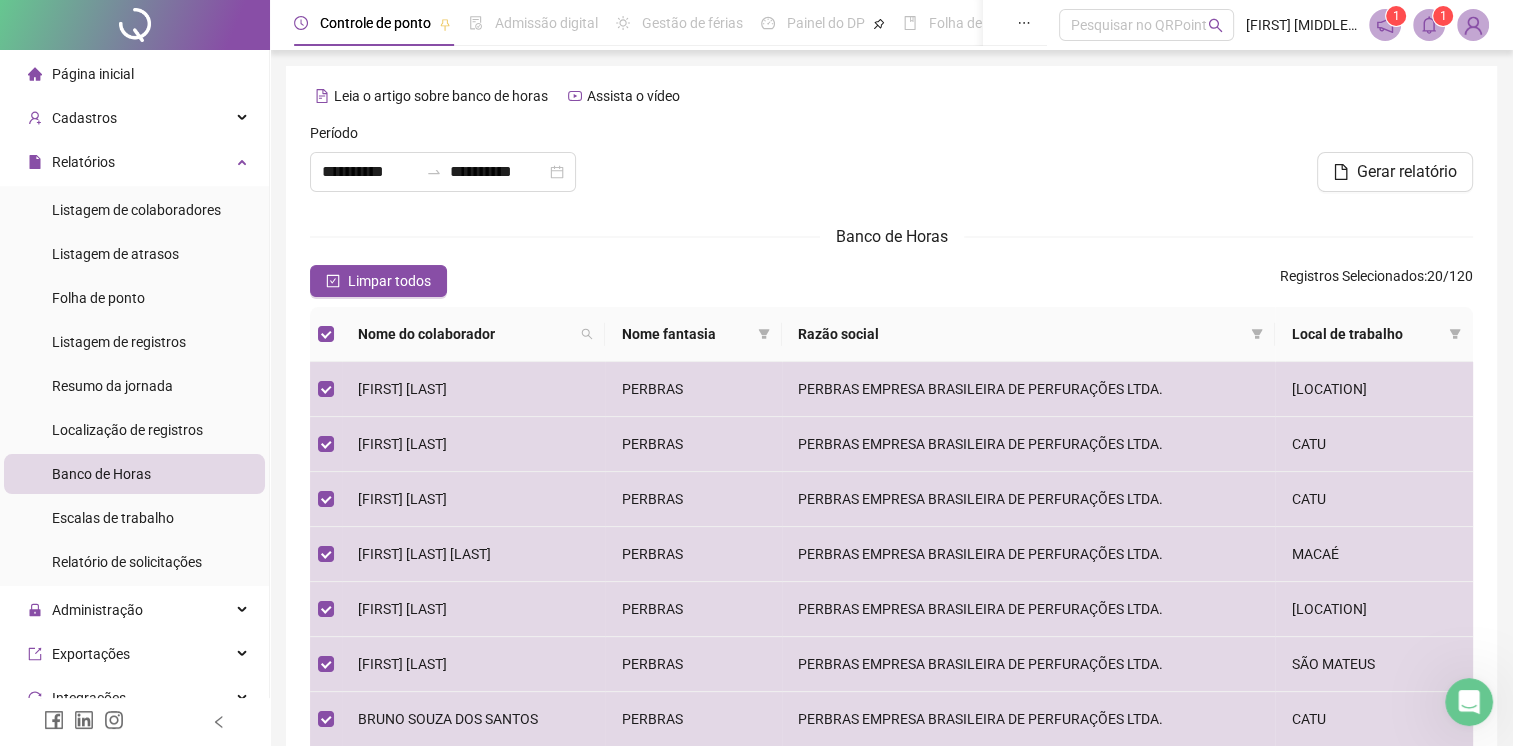 click at bounding box center (1284, 137) 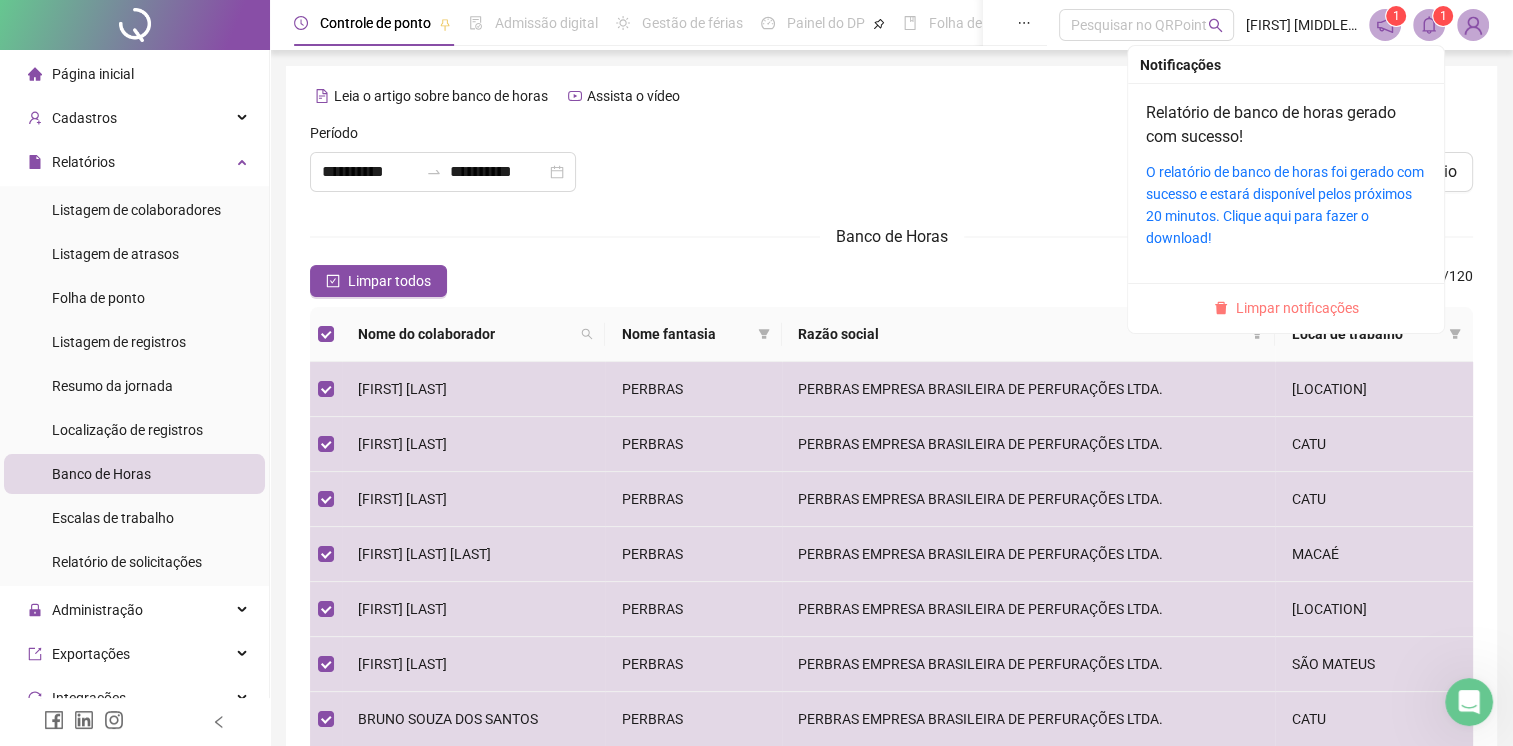 click on "Limpar notificações" at bounding box center (1297, 308) 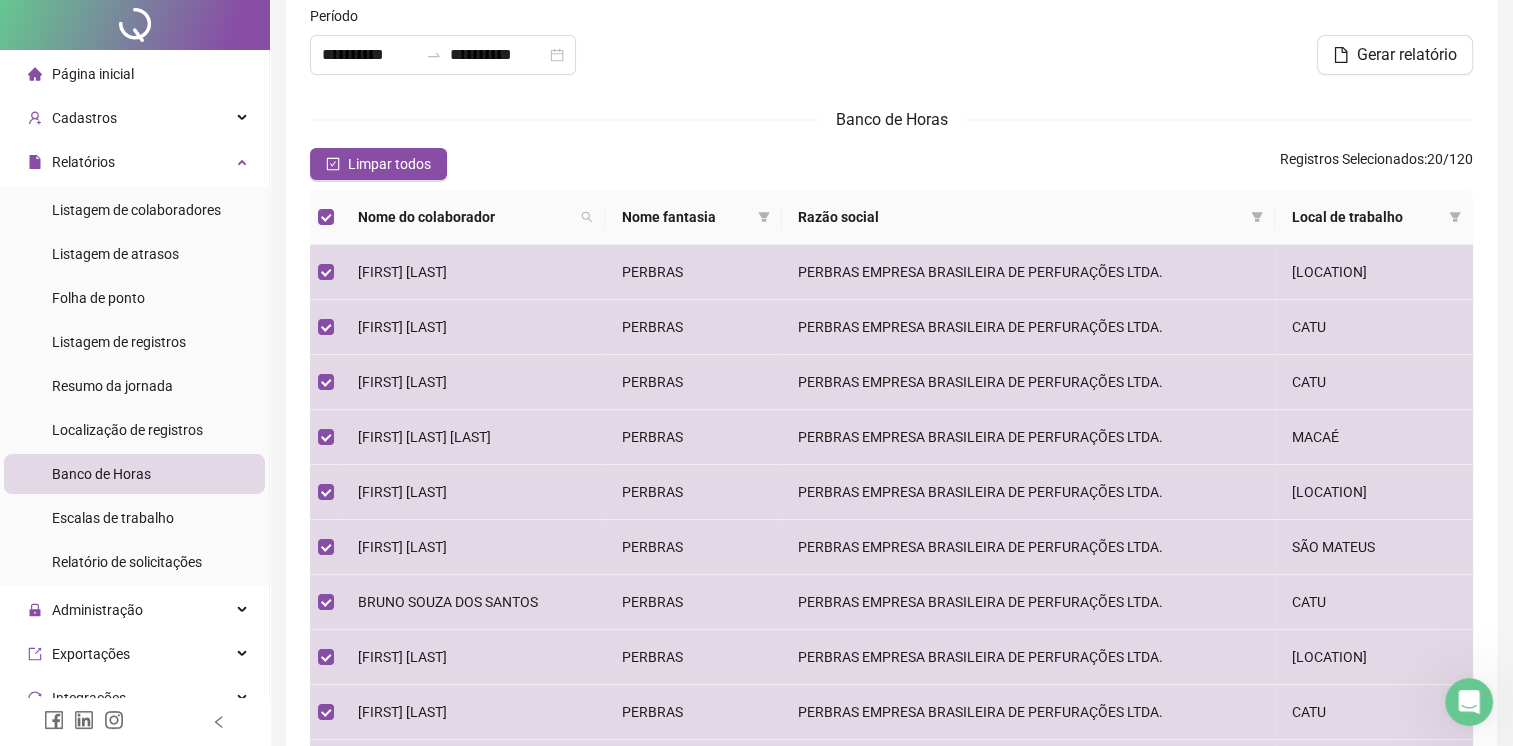 scroll, scrollTop: 337, scrollLeft: 0, axis: vertical 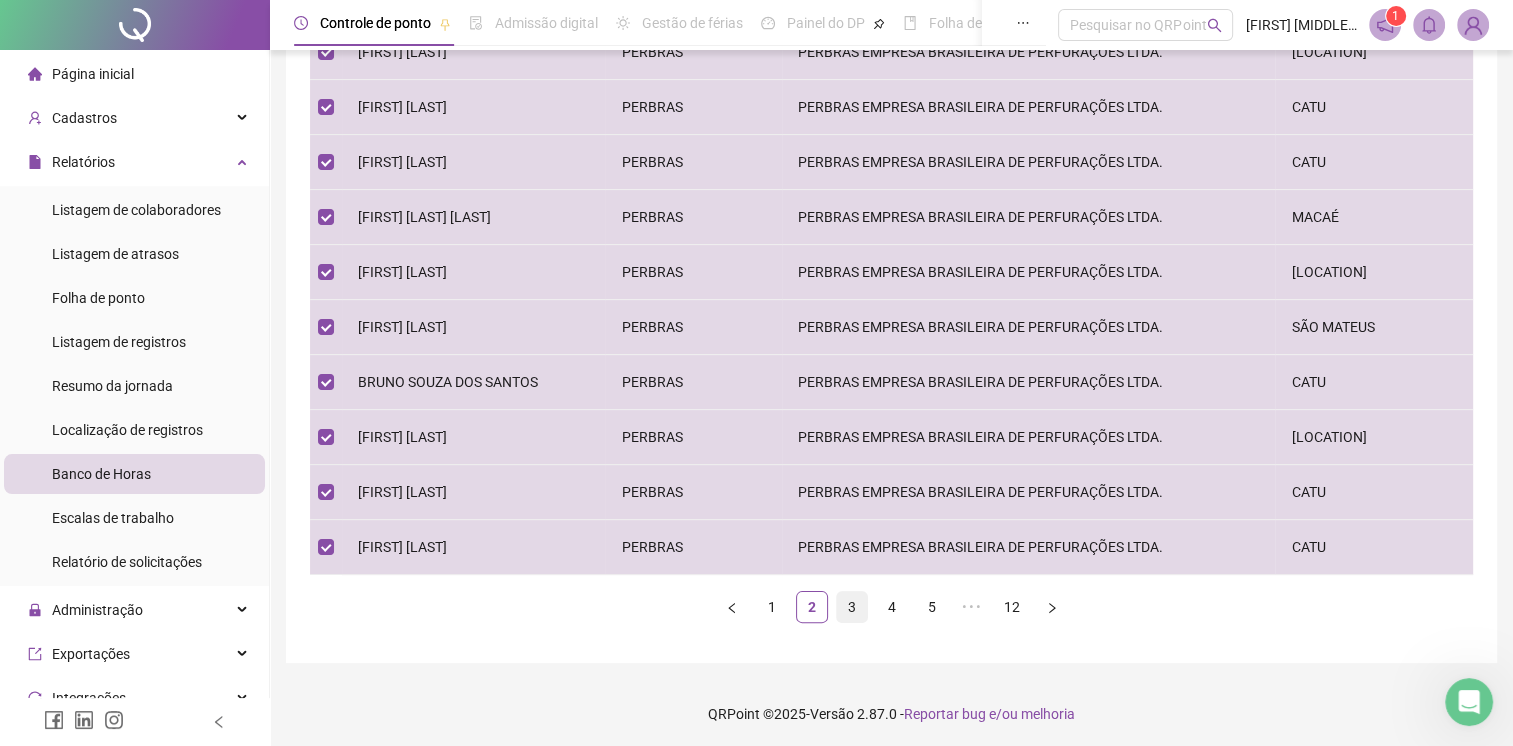 click on "3" at bounding box center [852, 607] 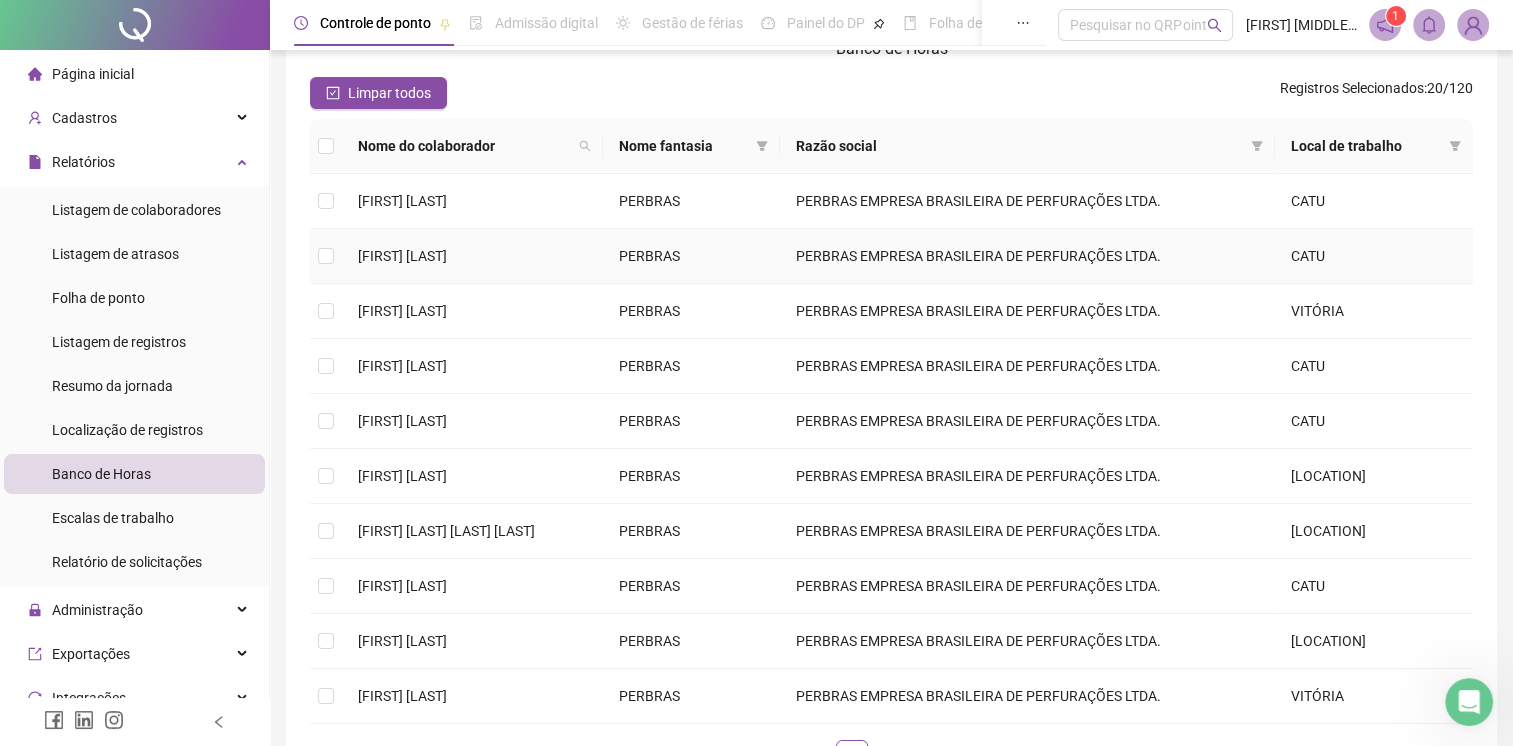 scroll, scrollTop: 37, scrollLeft: 0, axis: vertical 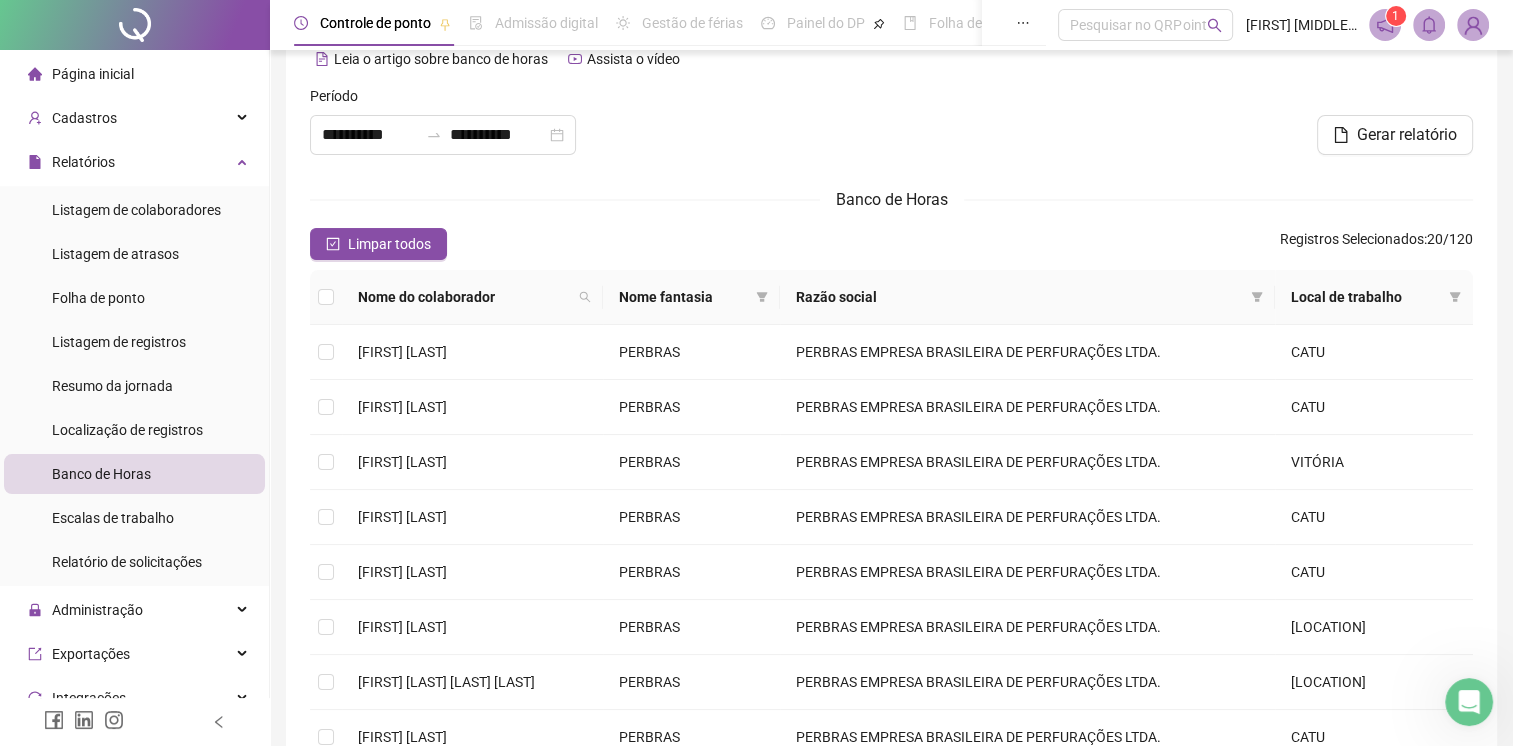 click at bounding box center [326, 297] 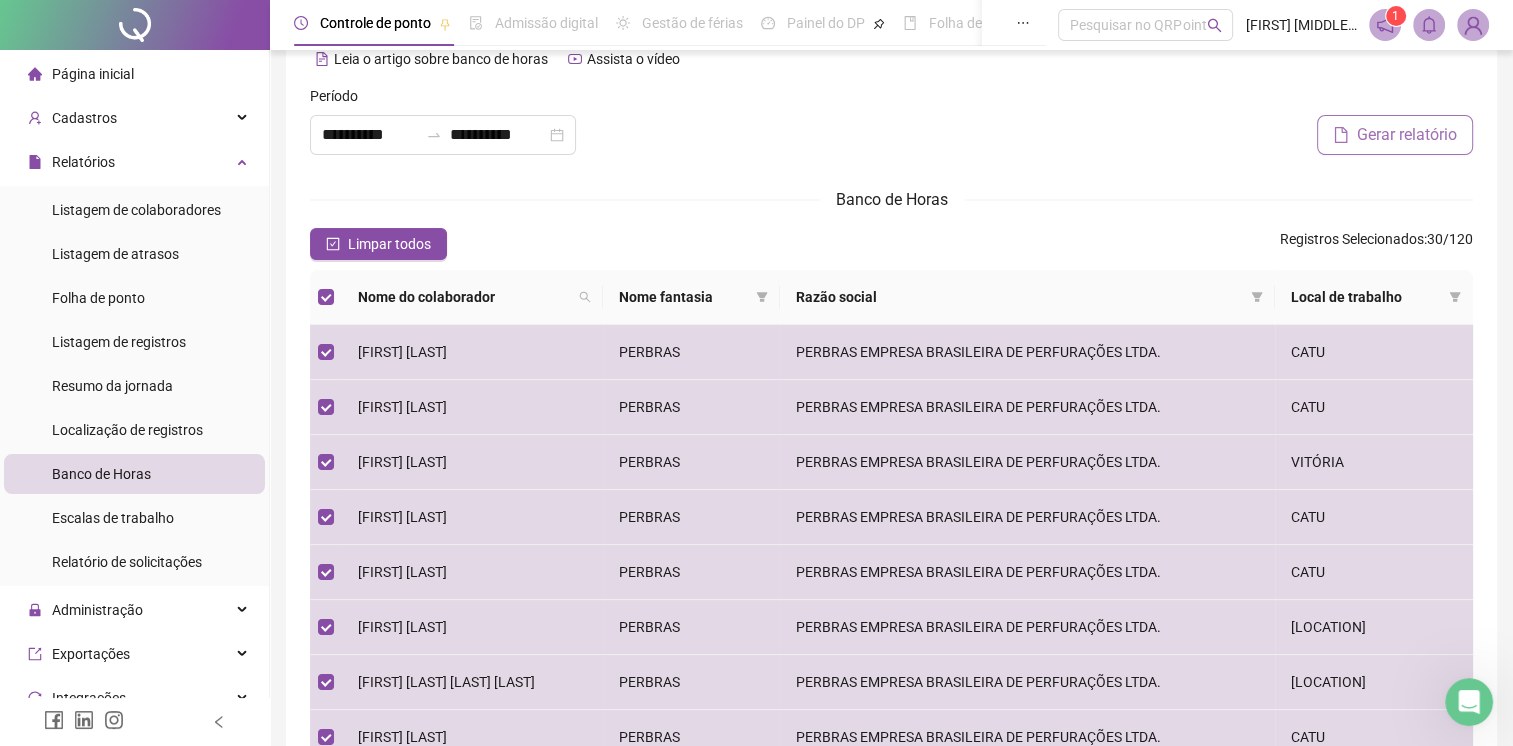 click on "Gerar relatório" at bounding box center [1407, 135] 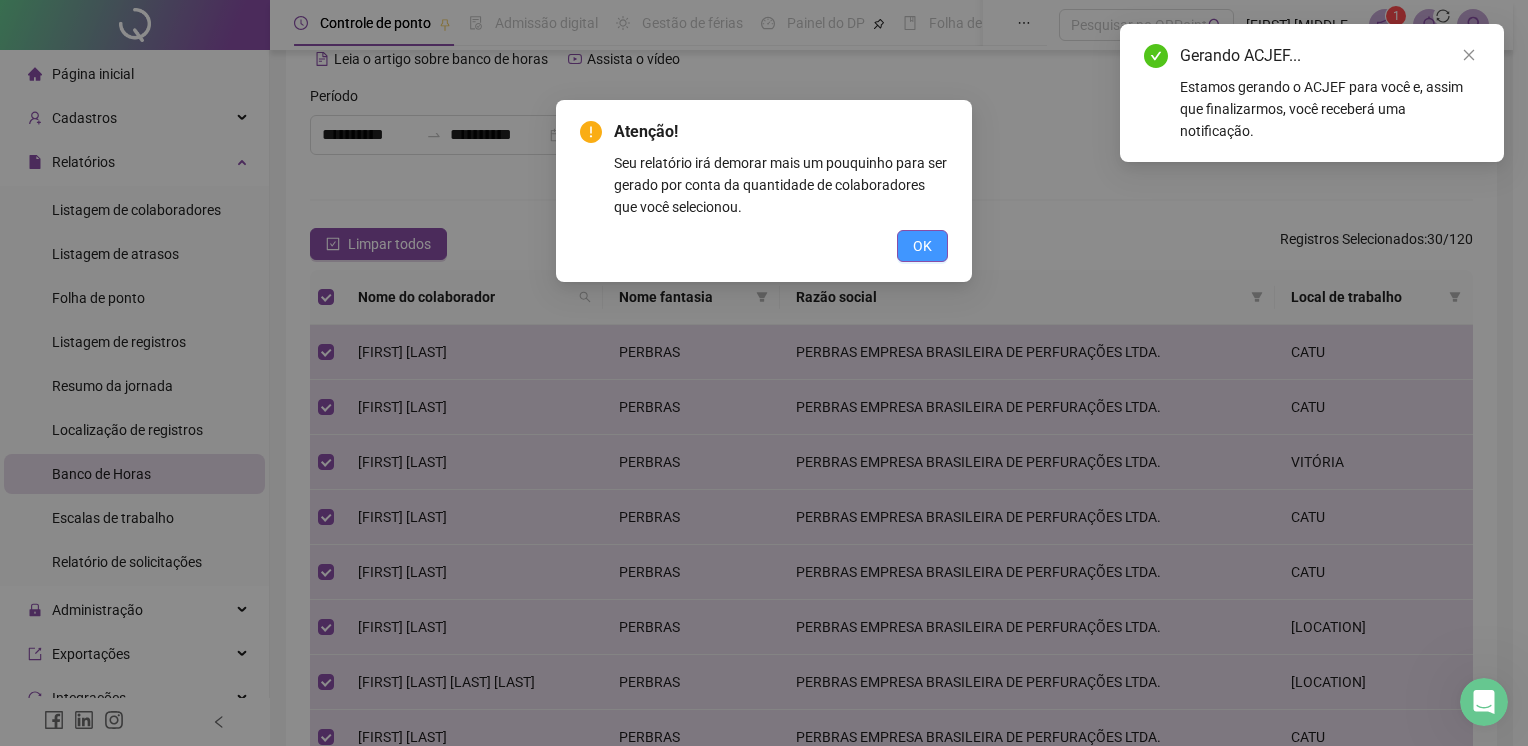 click on "OK" at bounding box center [922, 246] 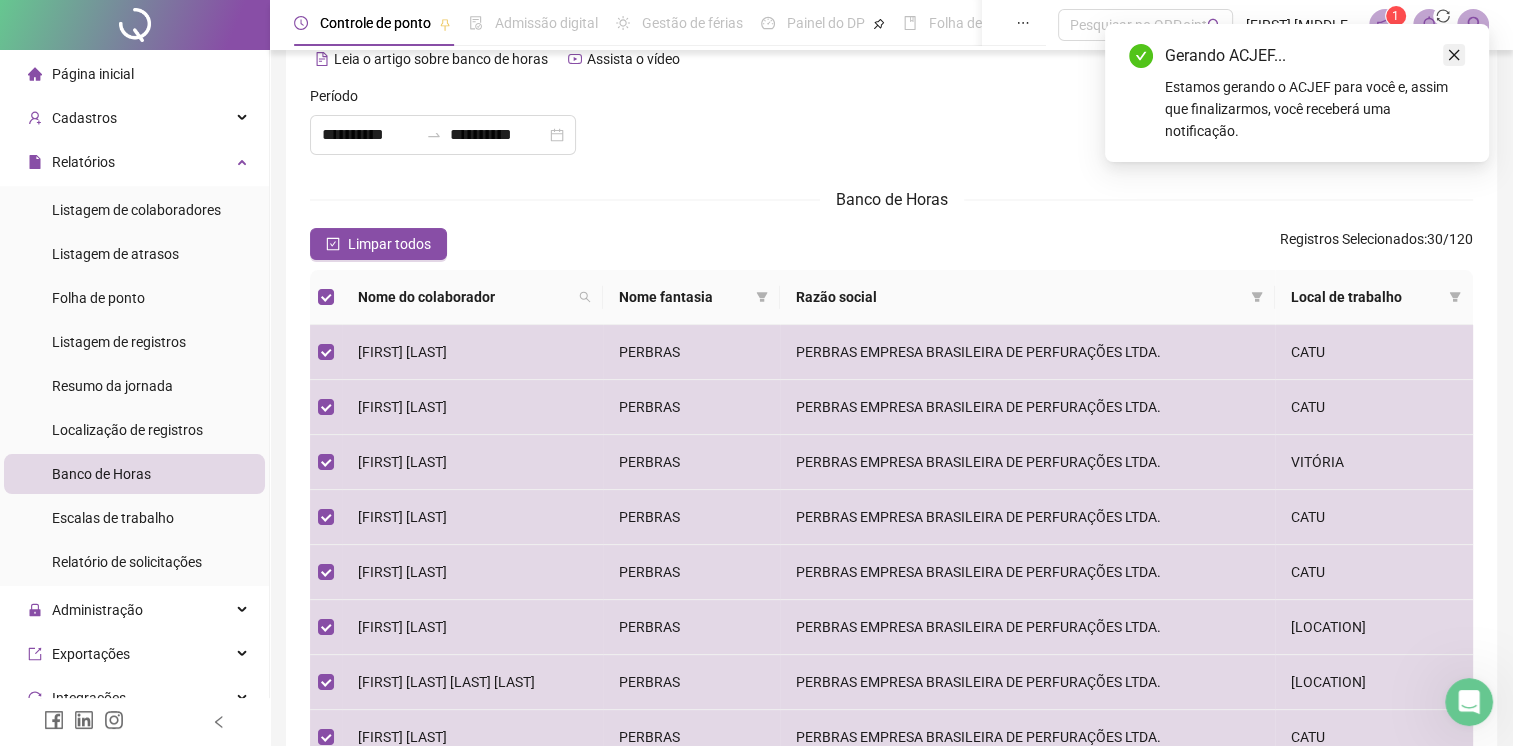 click 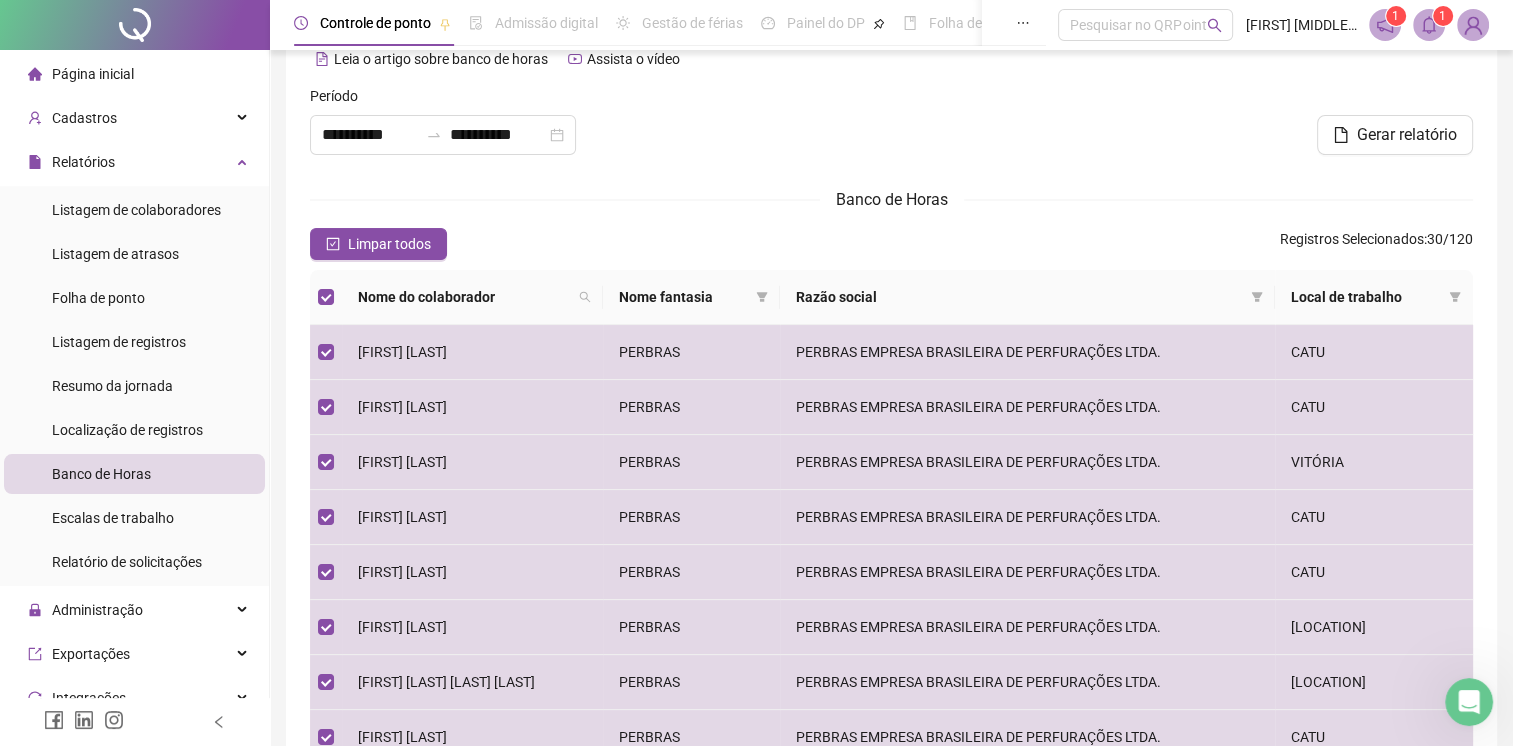 click at bounding box center (1385, 25) 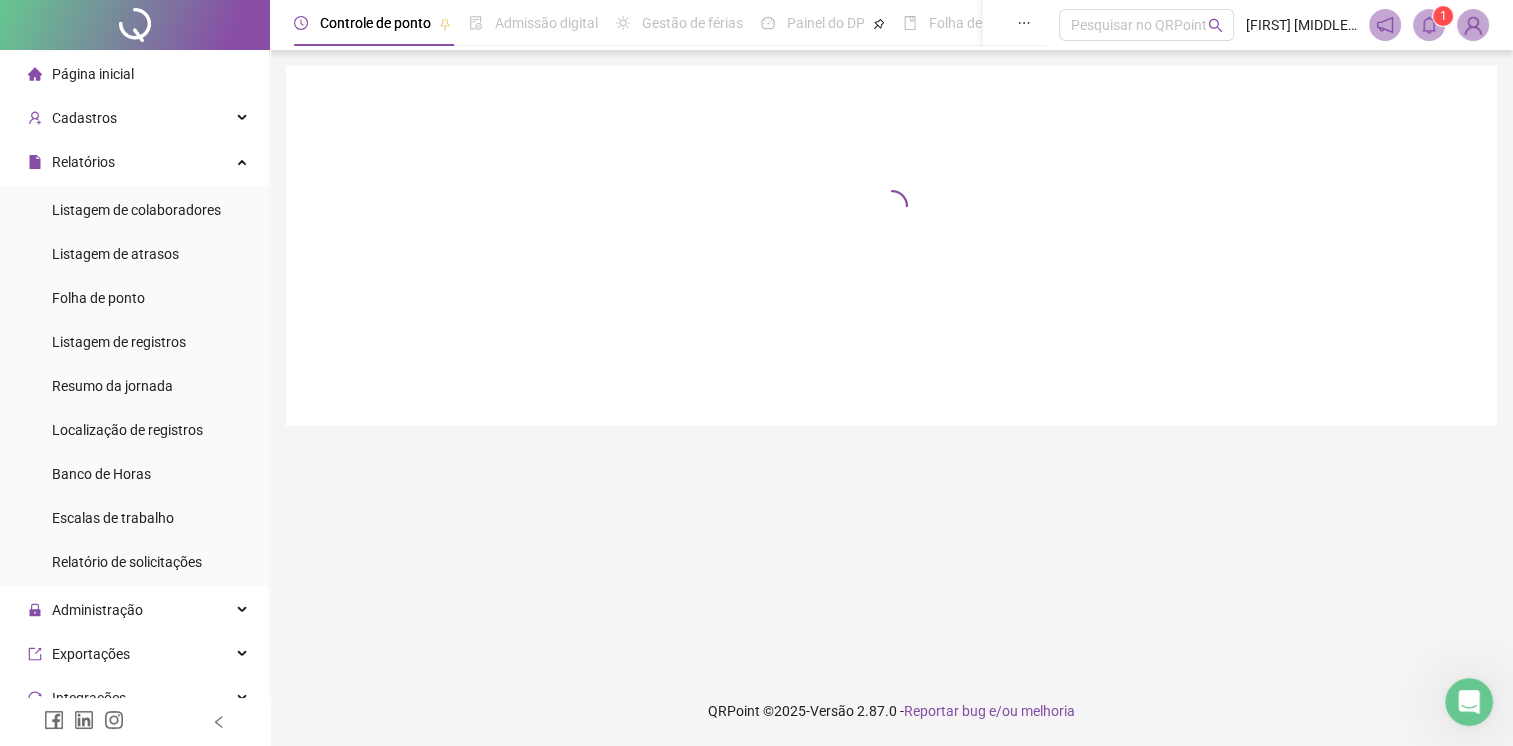 scroll, scrollTop: 0, scrollLeft: 0, axis: both 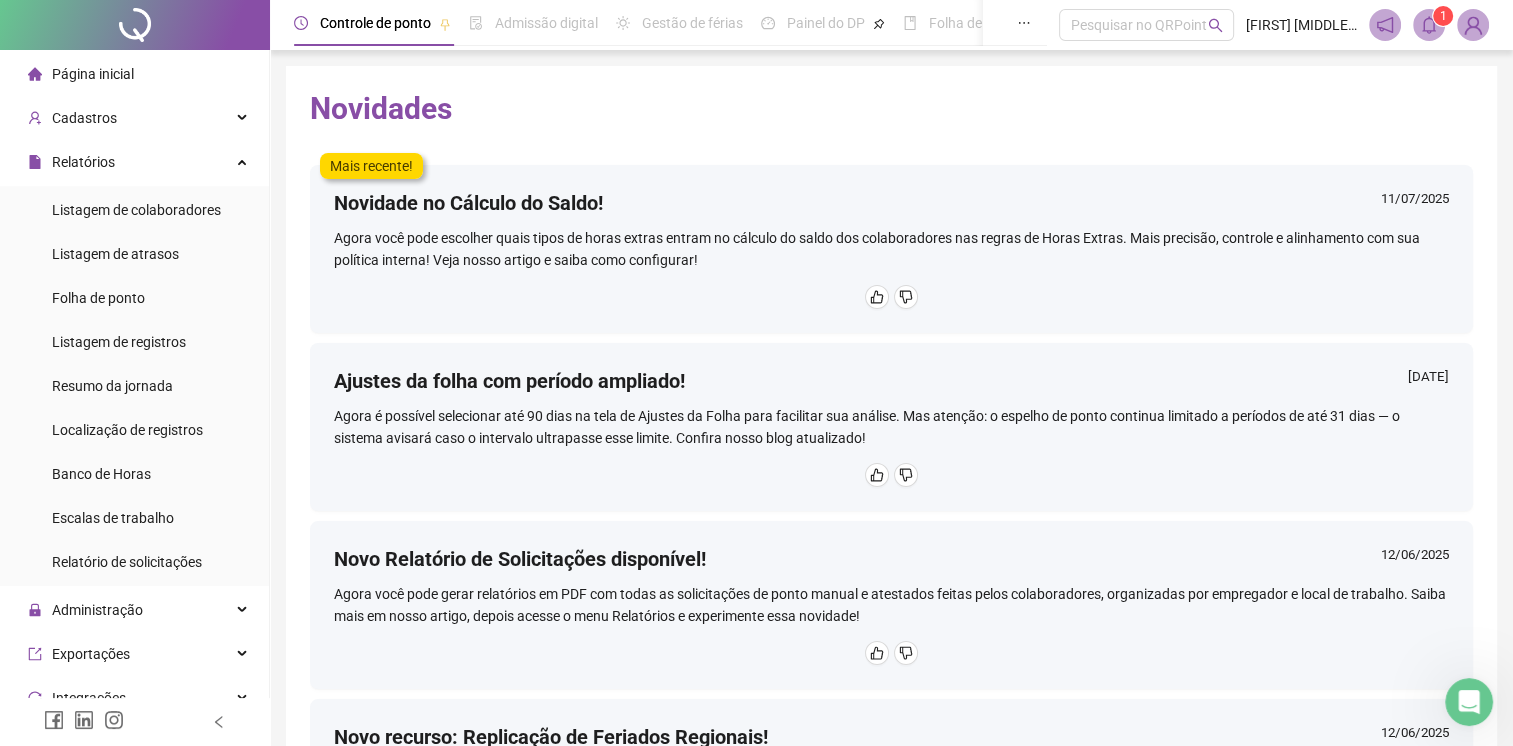 click at bounding box center [1429, 25] 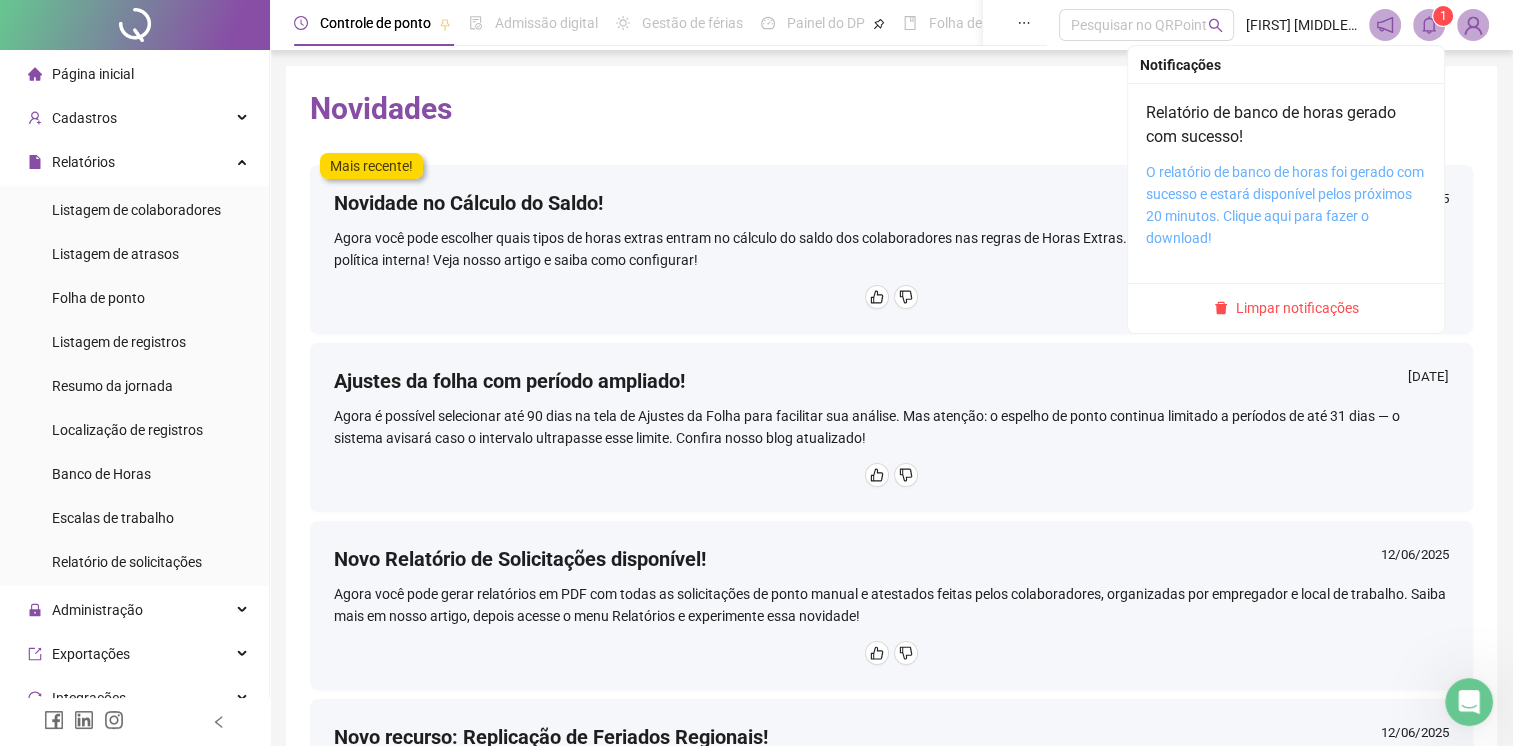click on "O relatório de banco de horas foi gerado com sucesso e estará disponível pelos próximos 20 minutos.
Clique aqui para fazer o download!" at bounding box center (1285, 205) 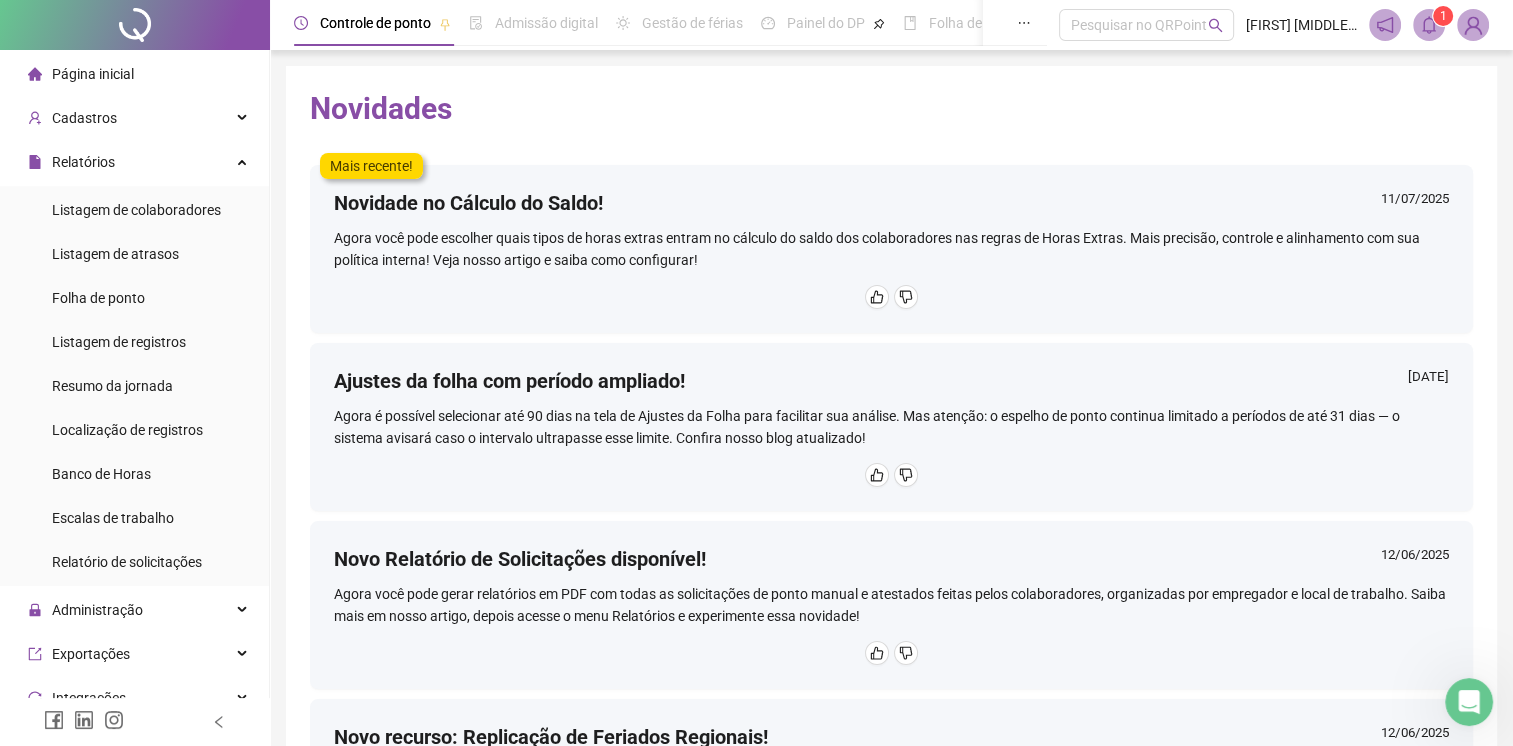 click on "Novidades" at bounding box center (891, 109) 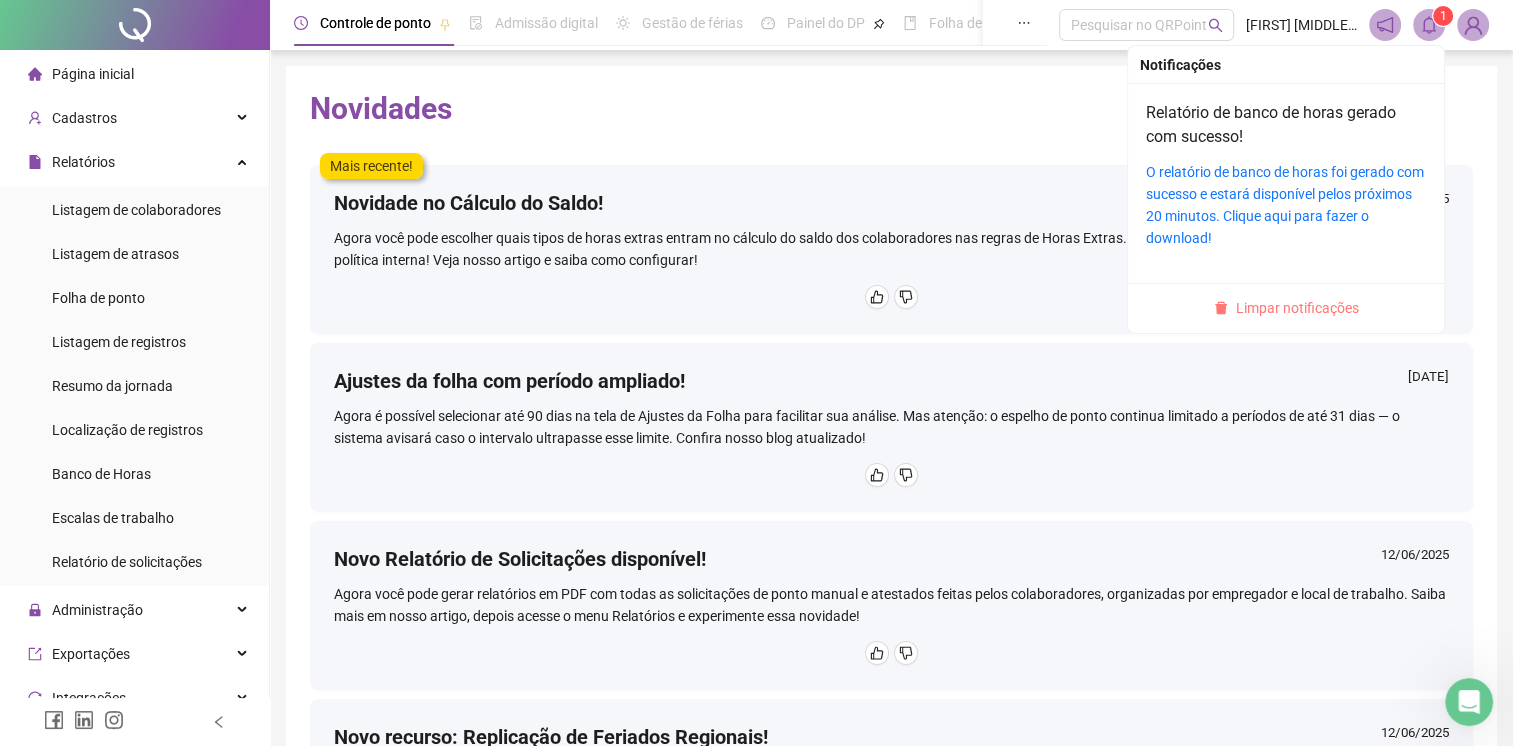 click on "Limpar notificações" at bounding box center (1297, 308) 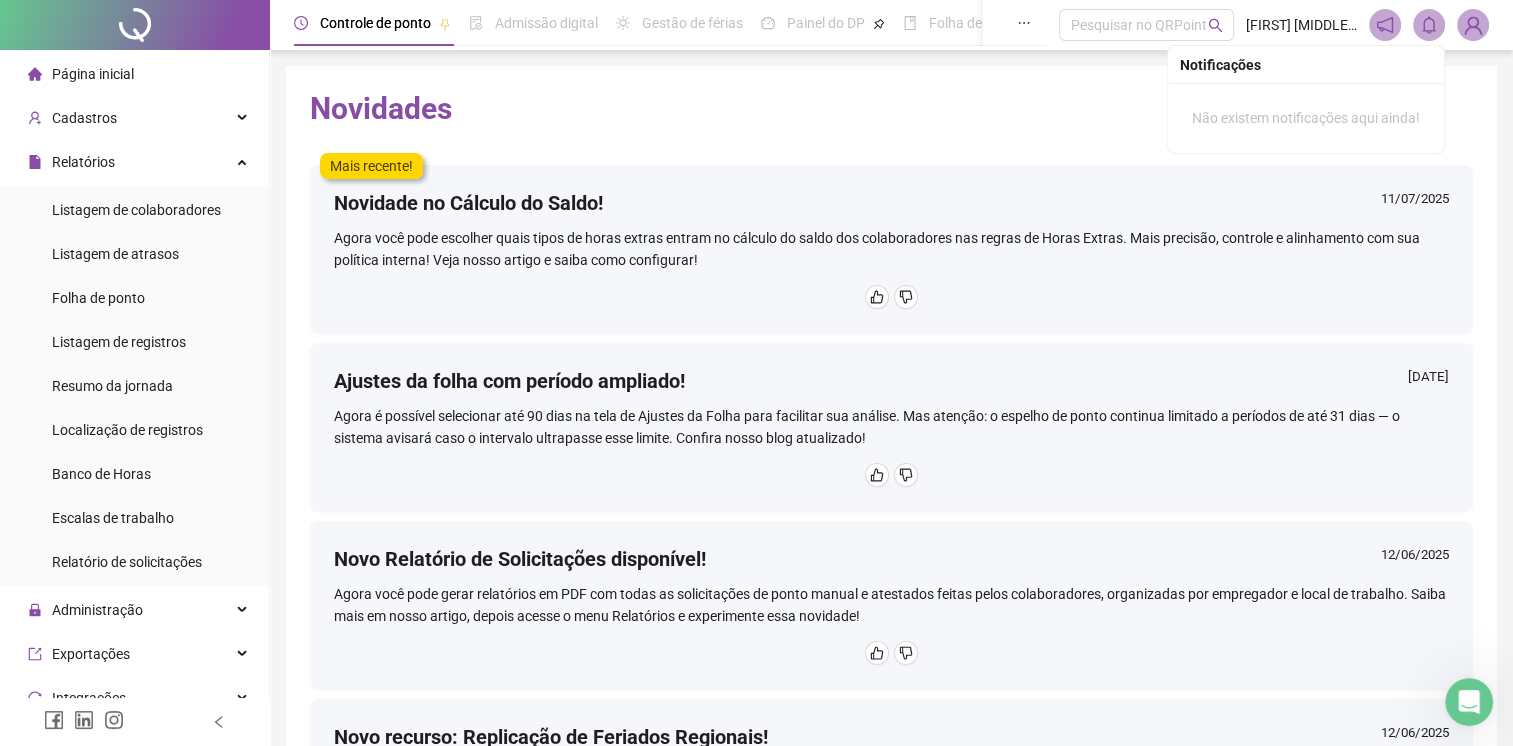 click on "Novidades" at bounding box center [891, 109] 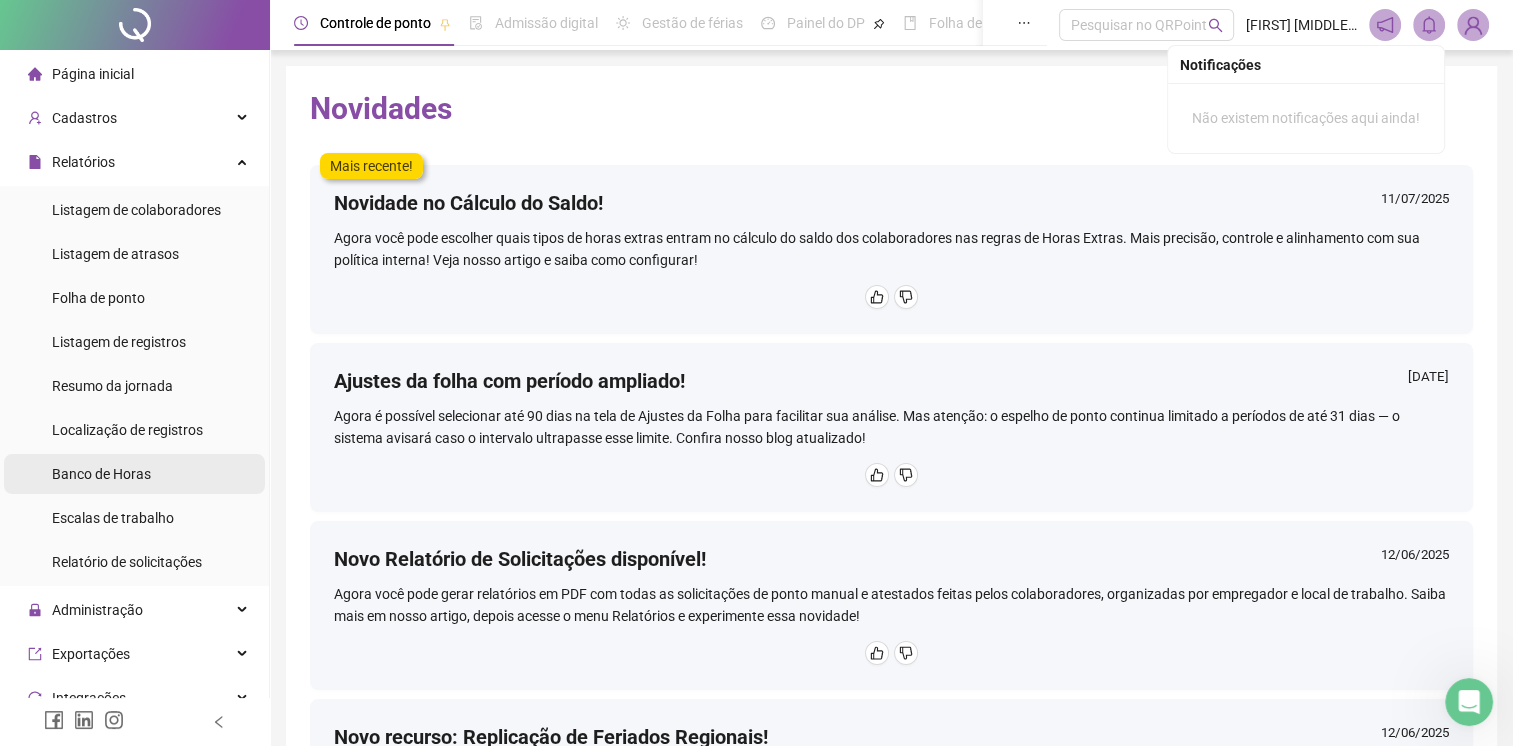 click on "Banco de Horas" at bounding box center [134, 474] 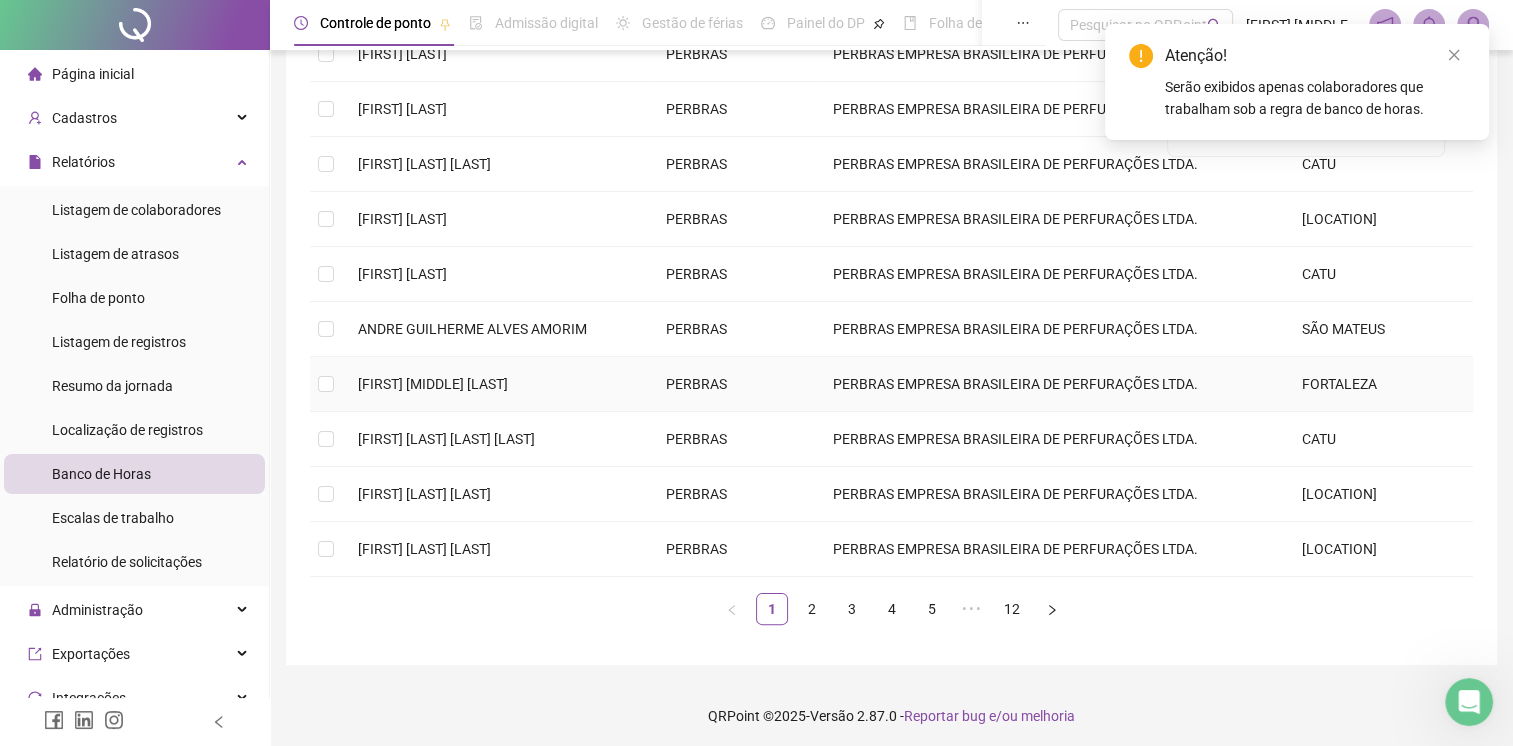 scroll, scrollTop: 337, scrollLeft: 0, axis: vertical 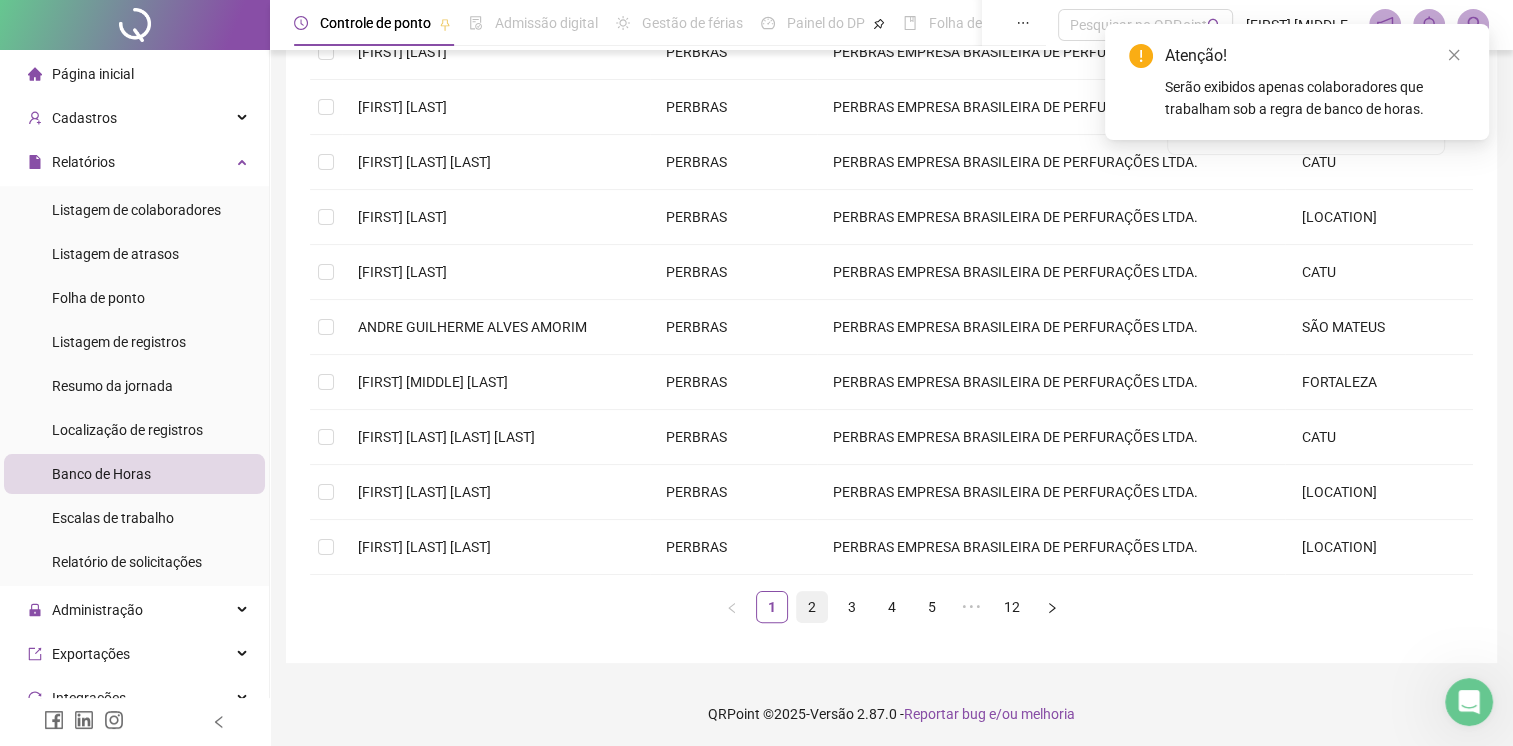 click on "2" at bounding box center [812, 607] 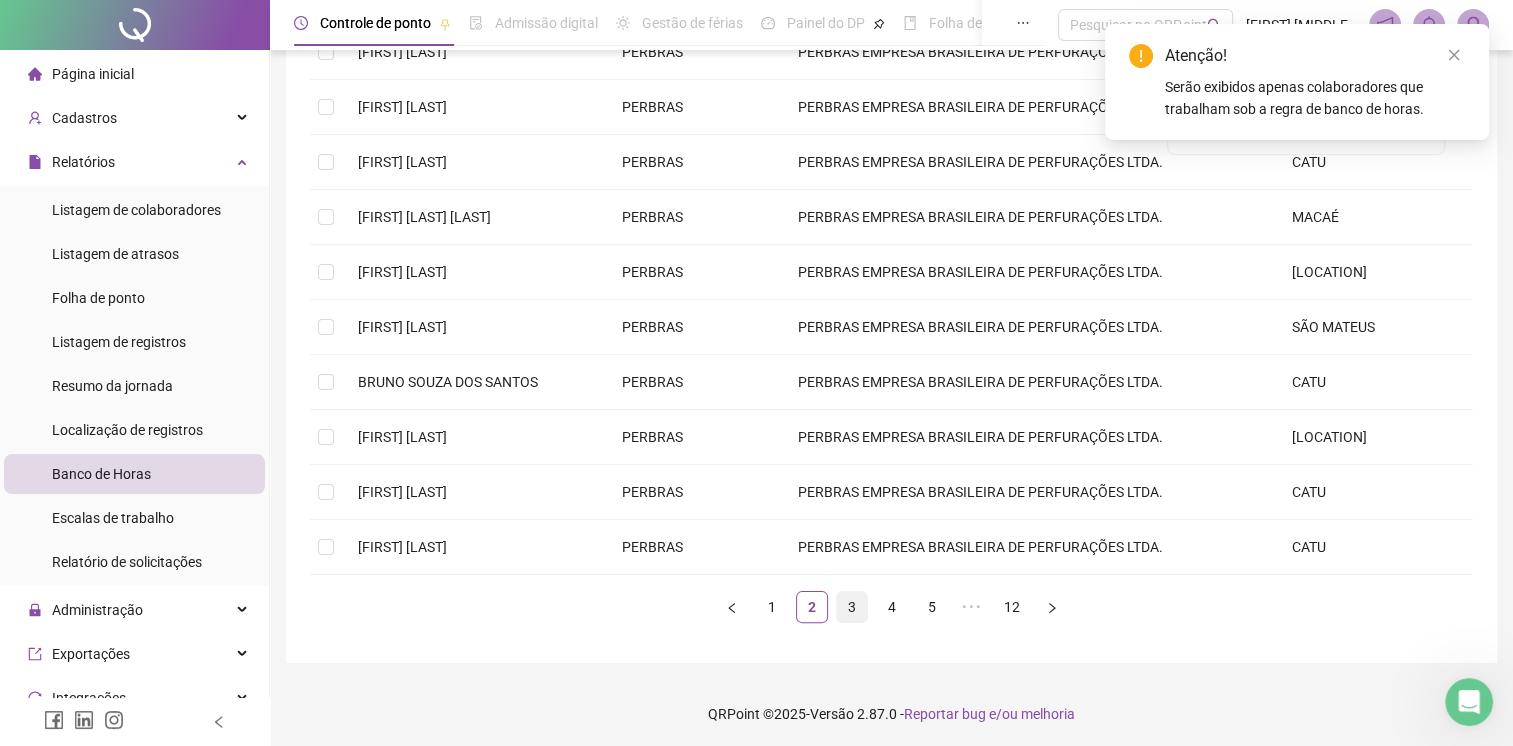 click on "3" at bounding box center [852, 607] 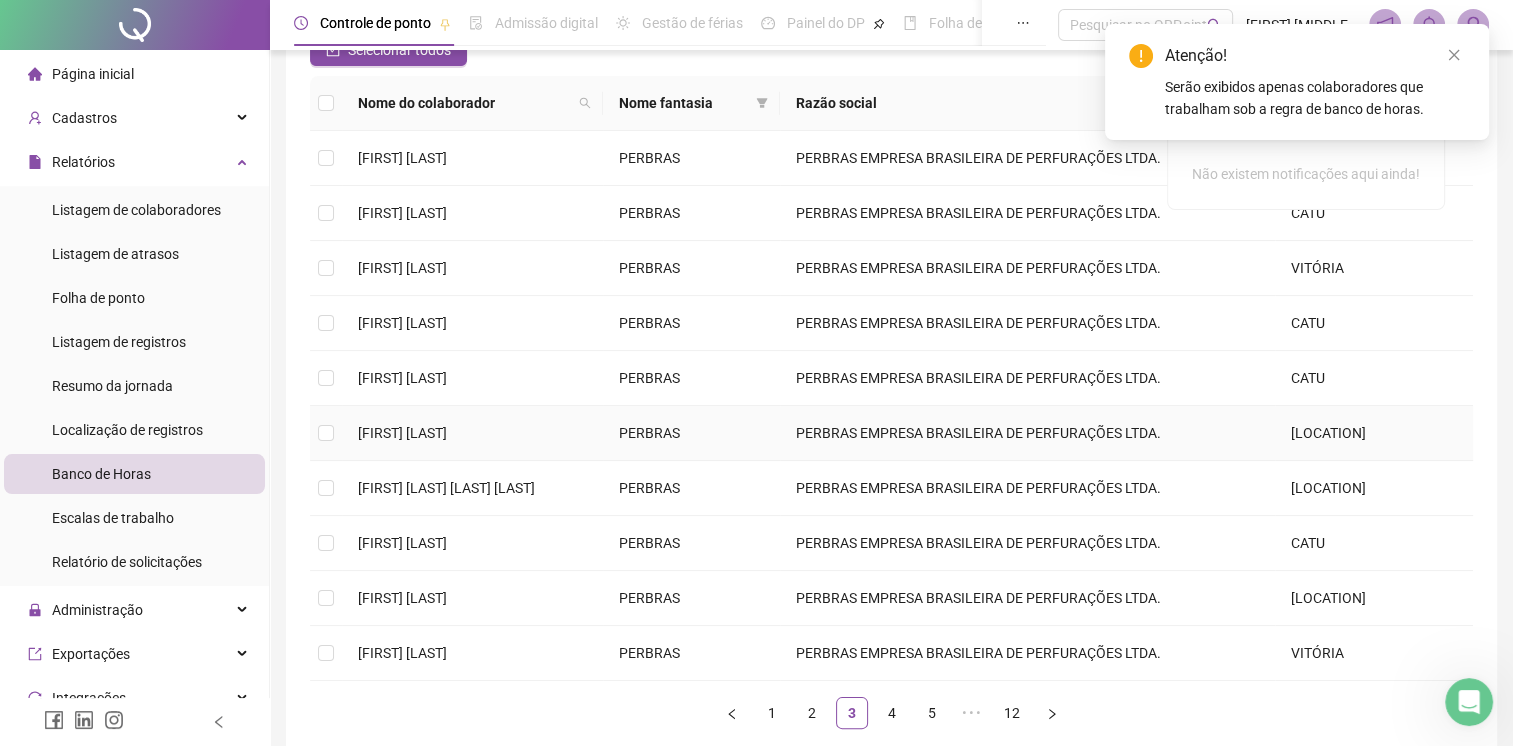 scroll, scrollTop: 337, scrollLeft: 0, axis: vertical 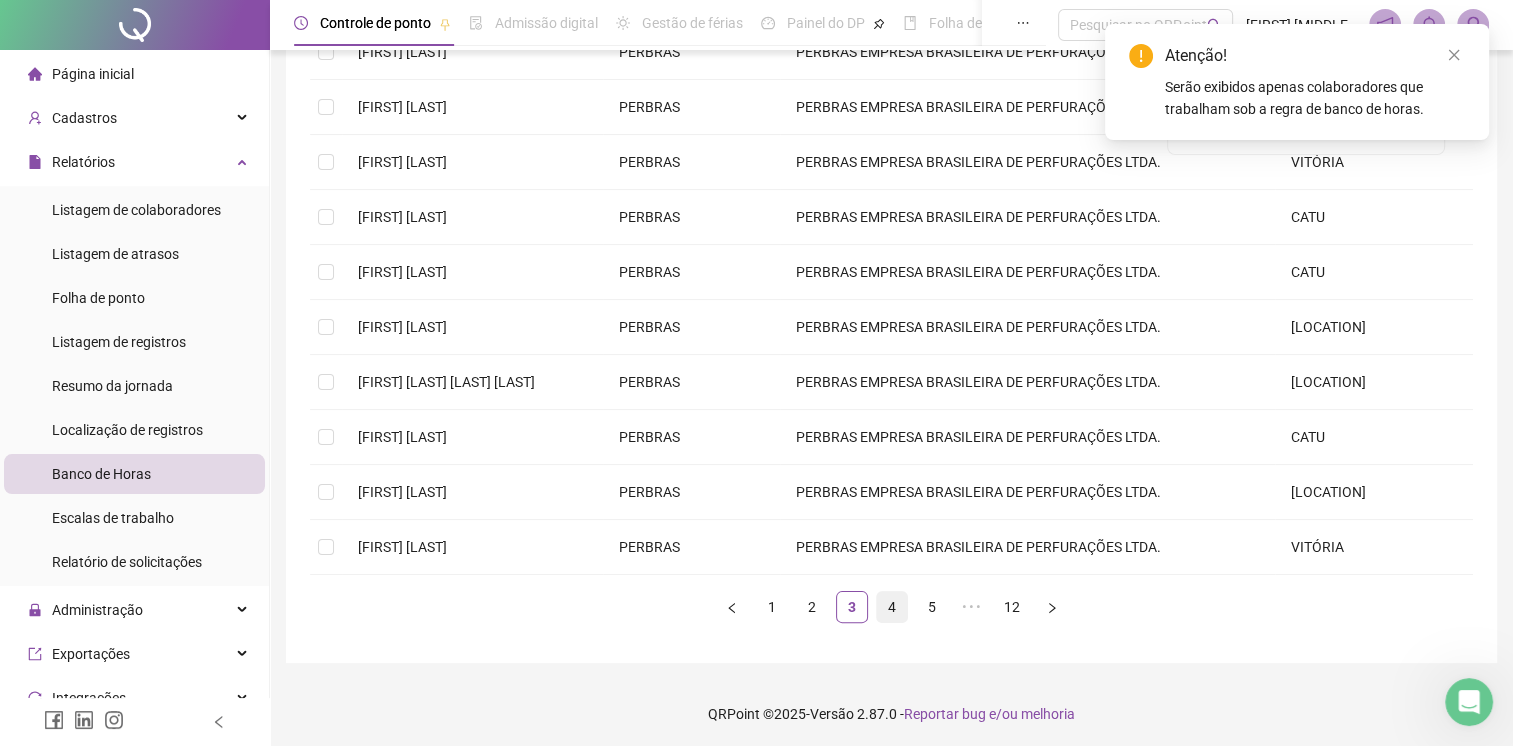 click on "4" at bounding box center [892, 607] 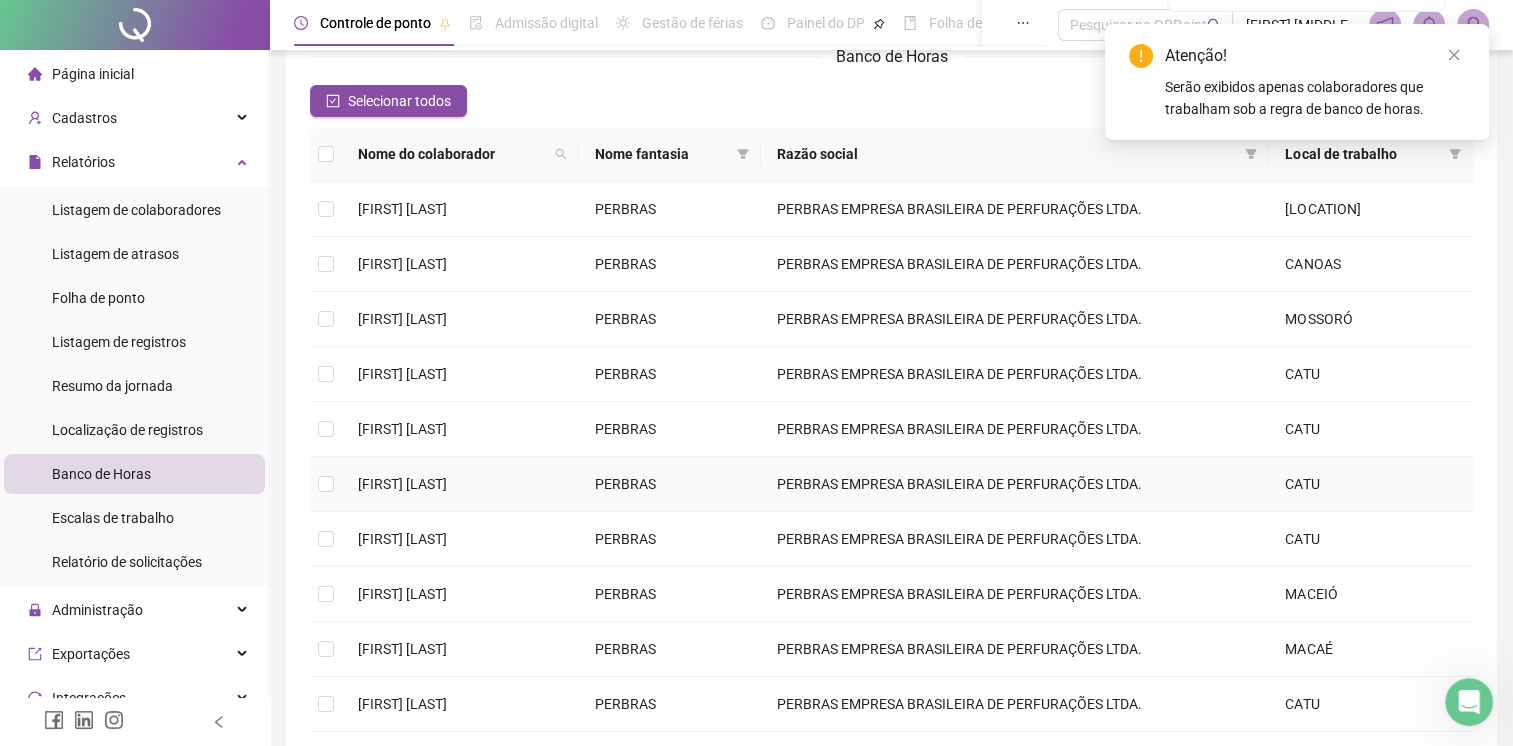 scroll, scrollTop: 37, scrollLeft: 0, axis: vertical 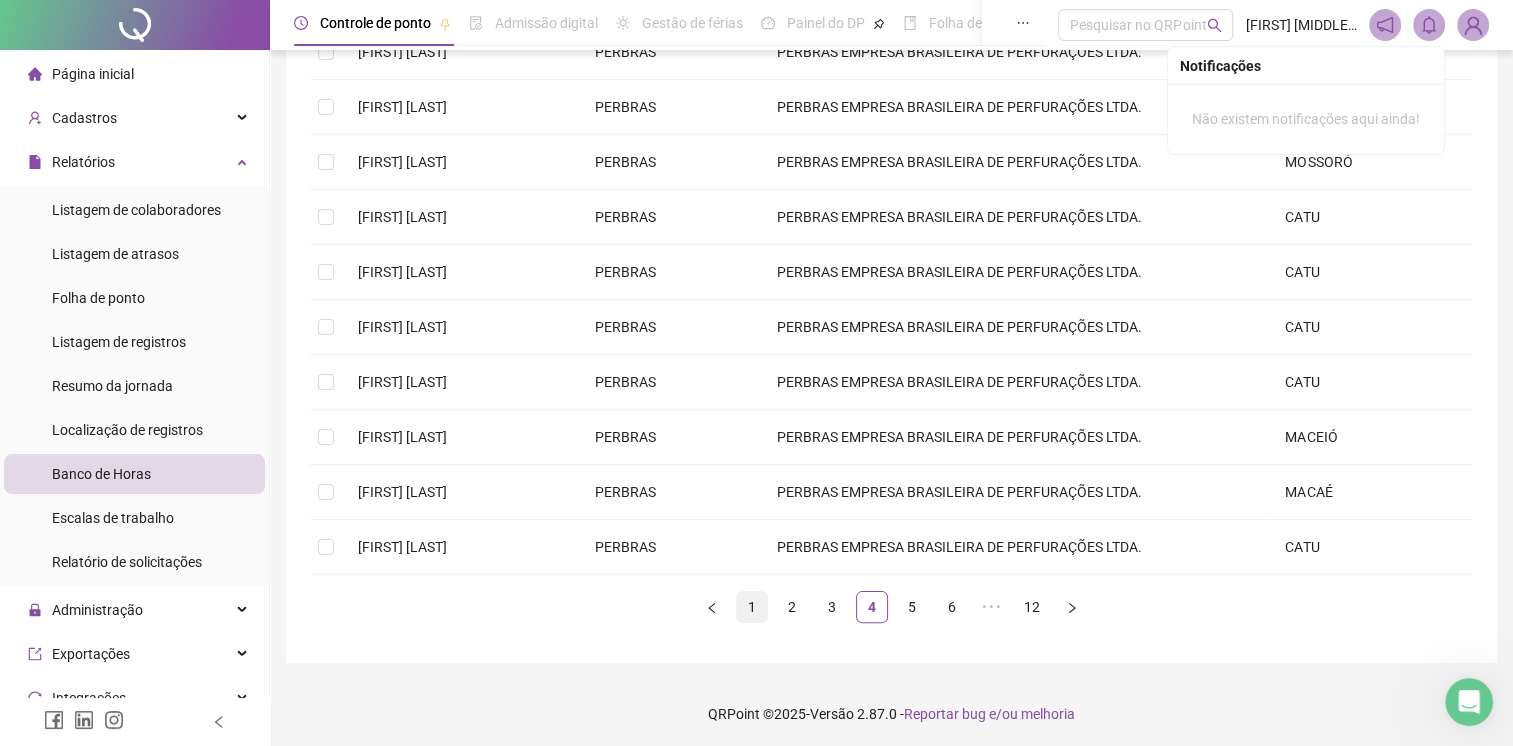 click on "1" at bounding box center [752, 607] 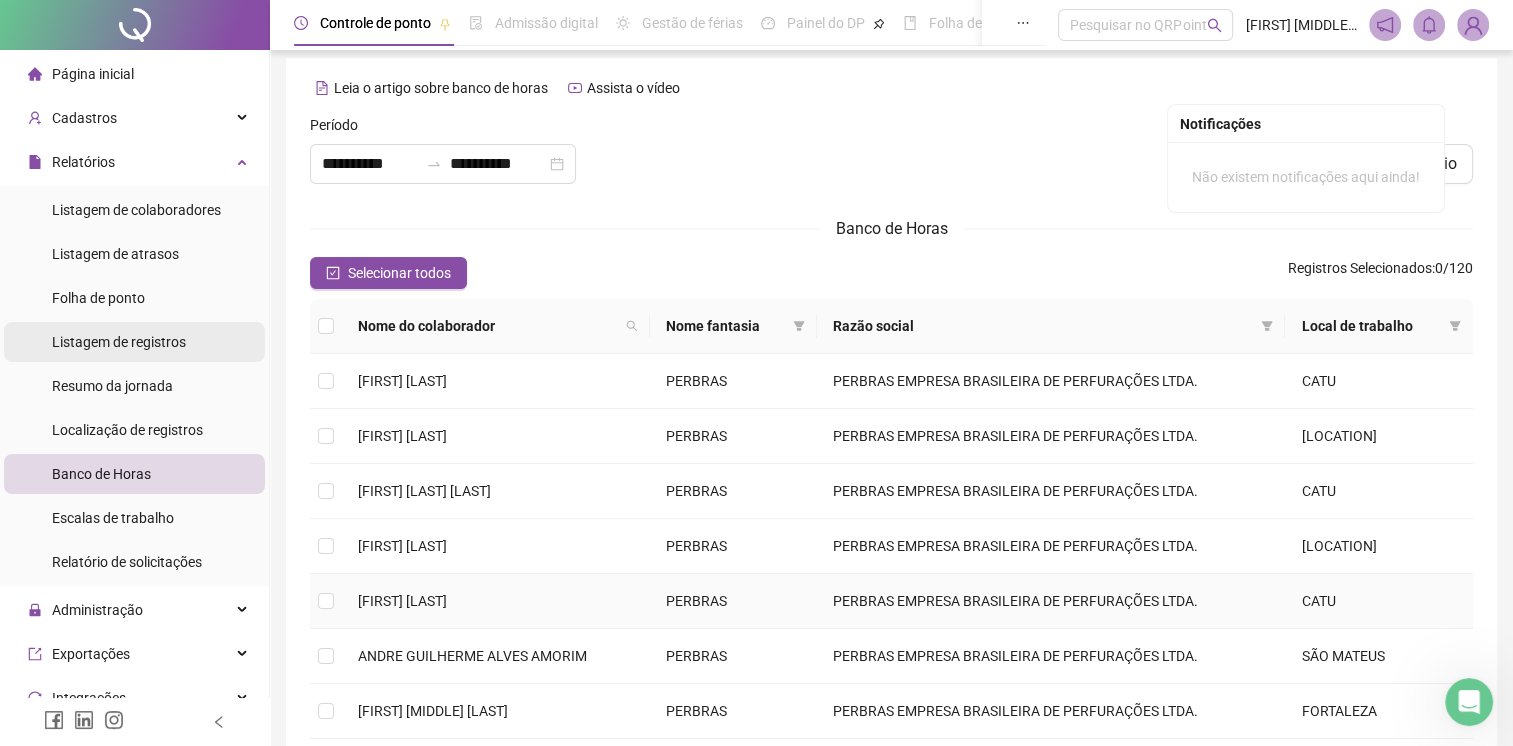 scroll, scrollTop: 0, scrollLeft: 0, axis: both 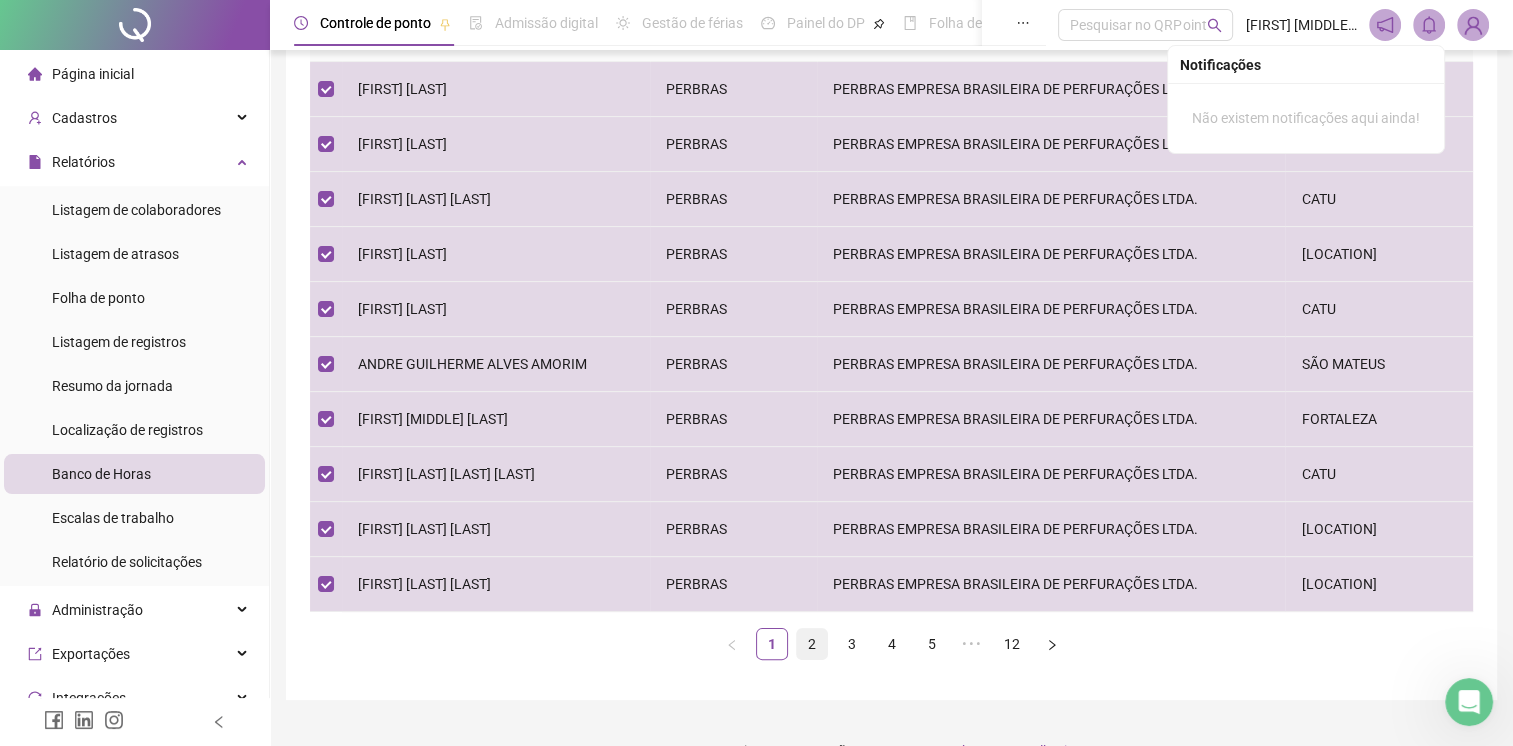 click on "2" at bounding box center (812, 644) 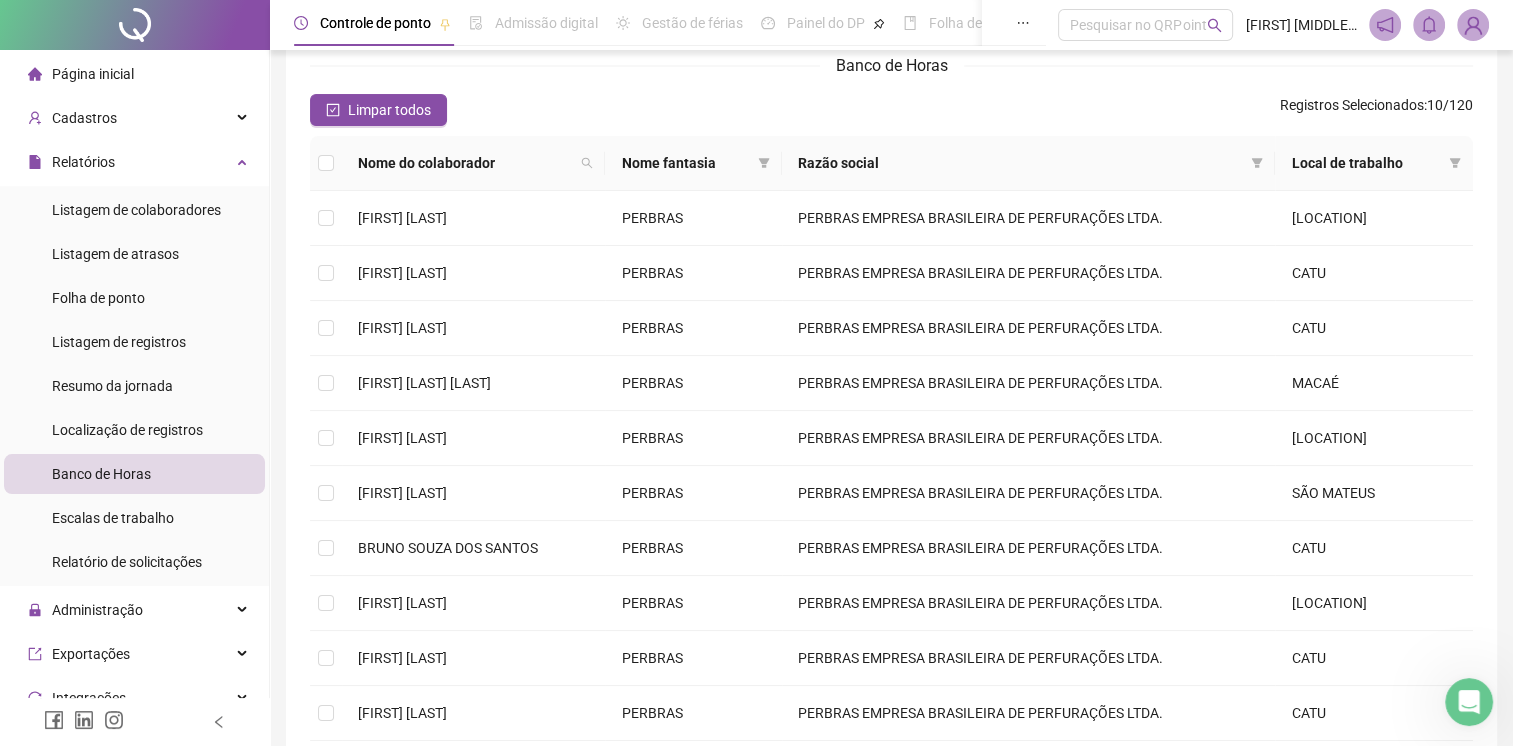 scroll, scrollTop: 0, scrollLeft: 0, axis: both 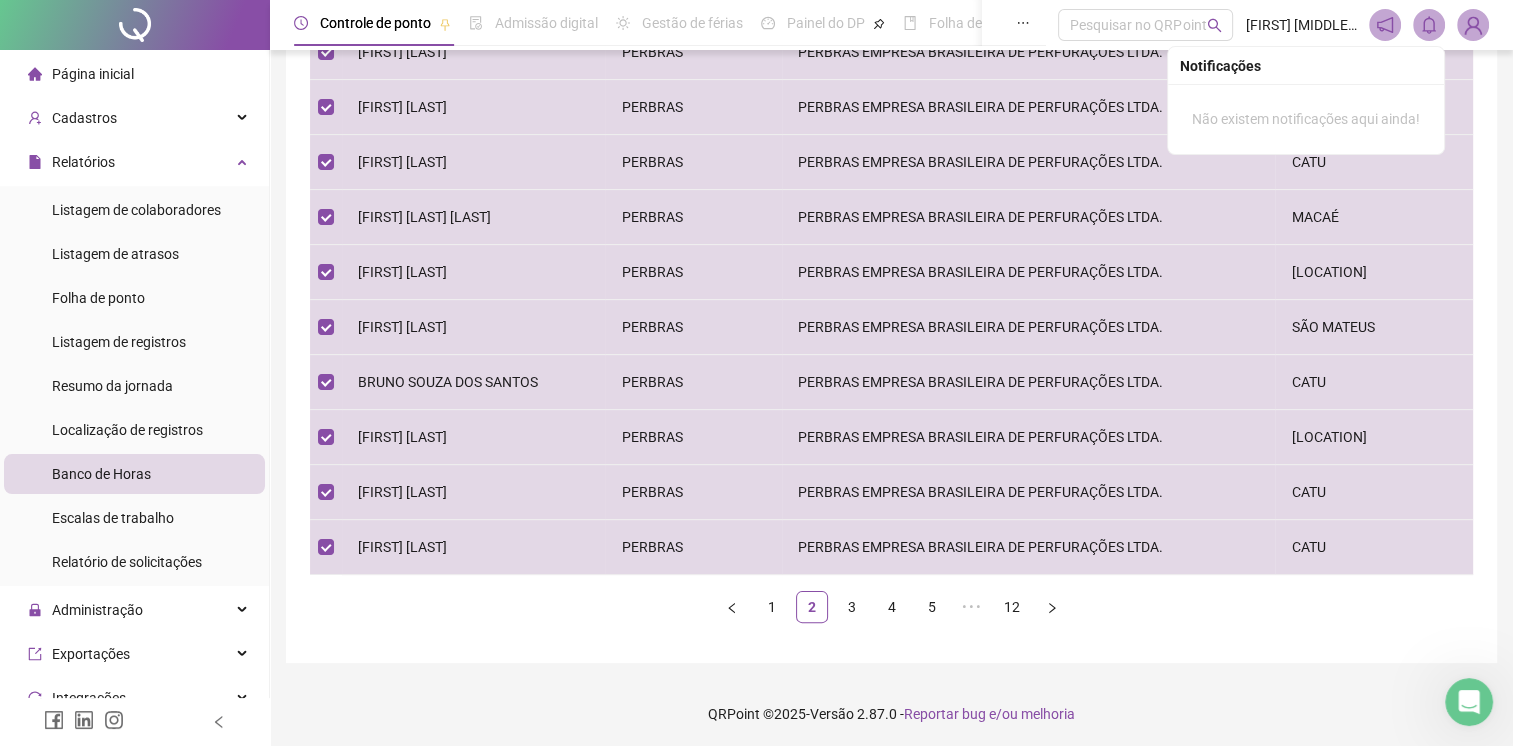click on "1 2 3 4 5 ••• 12" at bounding box center [891, 607] 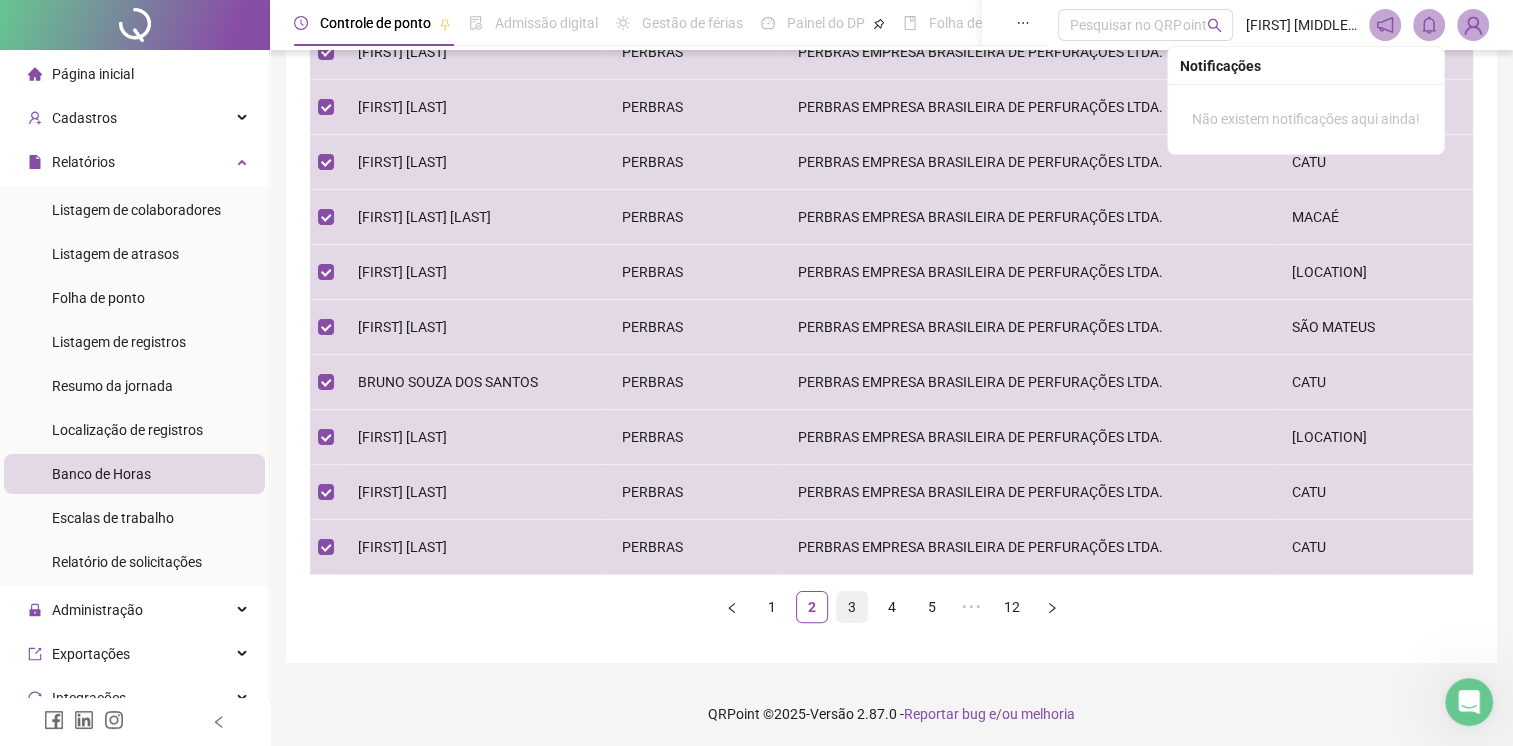 click on "3" at bounding box center (852, 607) 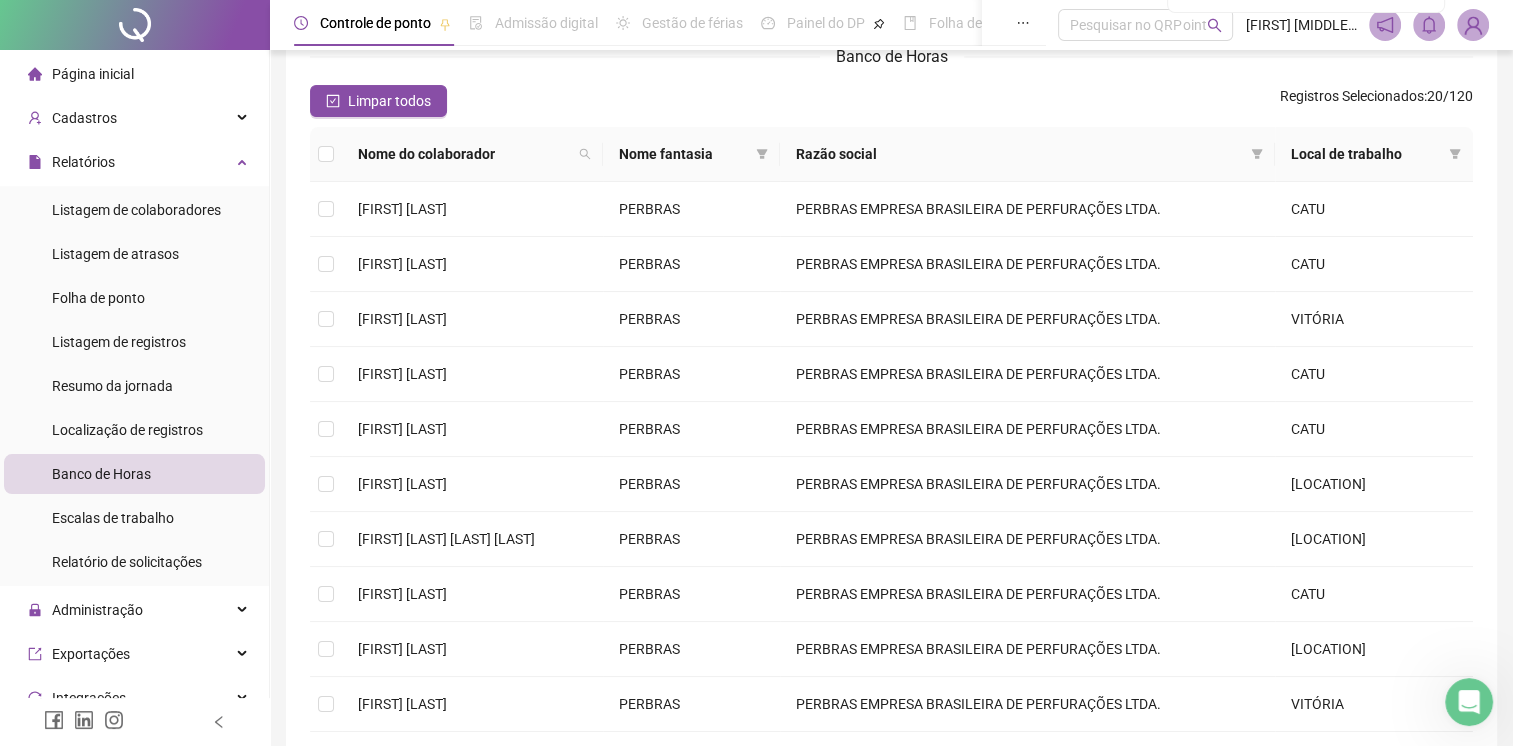 scroll, scrollTop: 37, scrollLeft: 0, axis: vertical 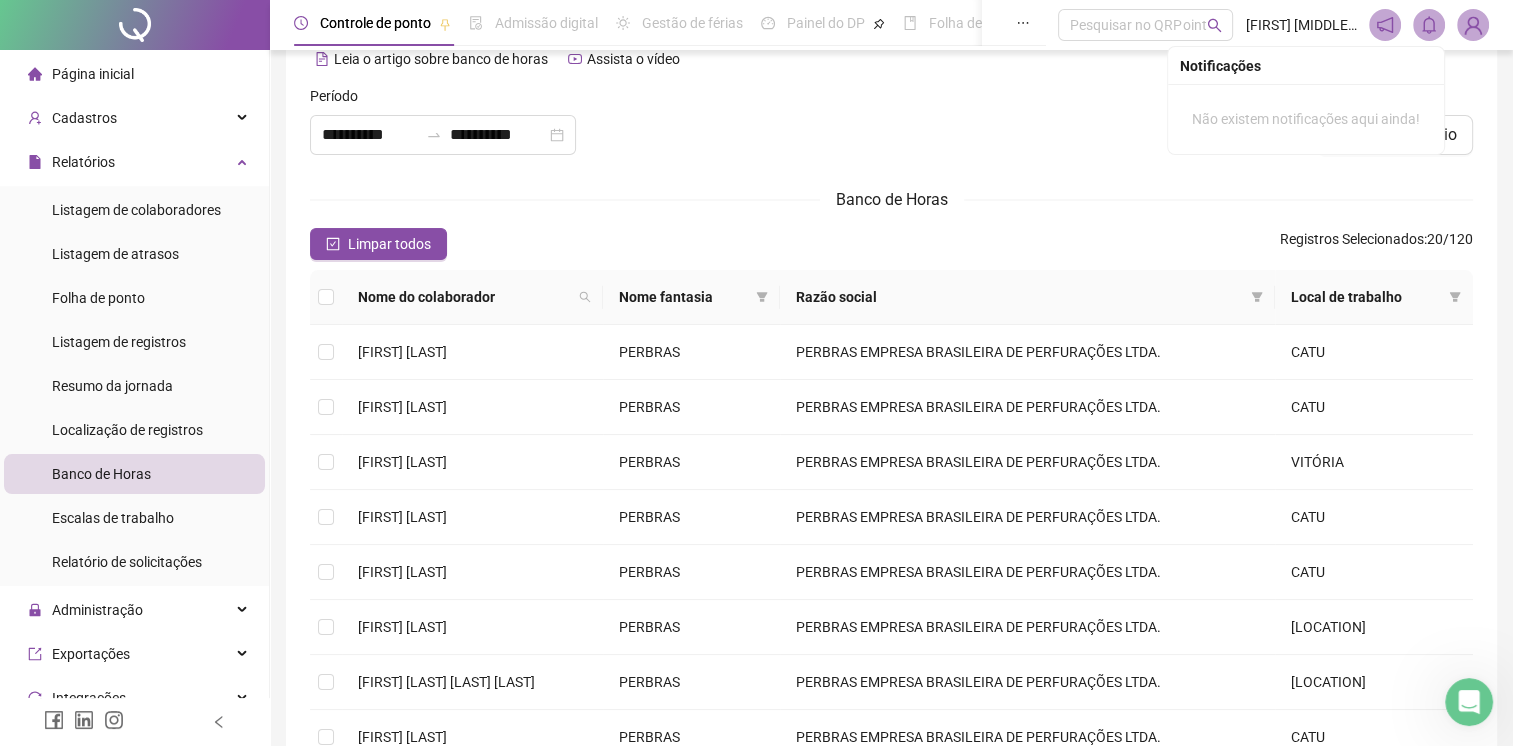 click at bounding box center [326, 297] 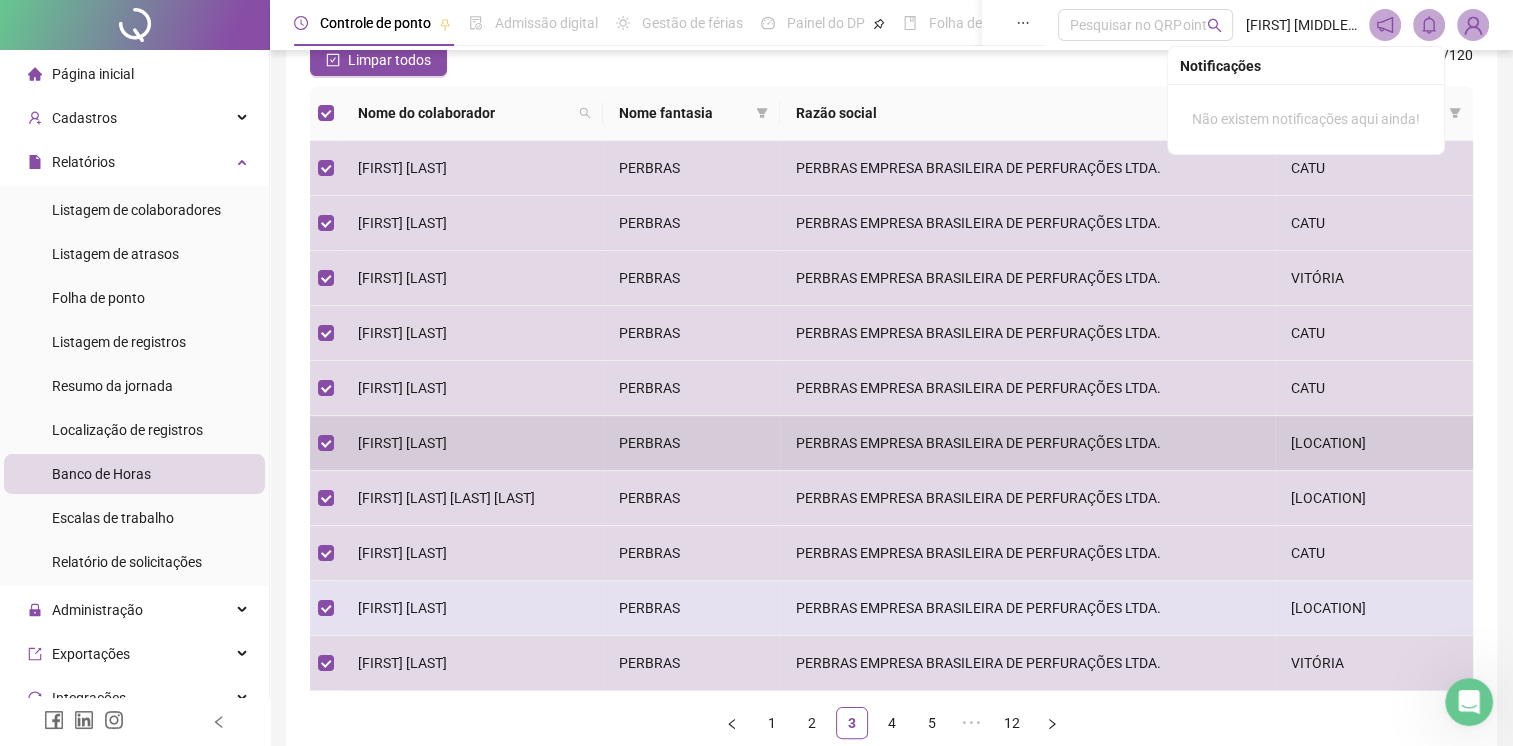 scroll, scrollTop: 337, scrollLeft: 0, axis: vertical 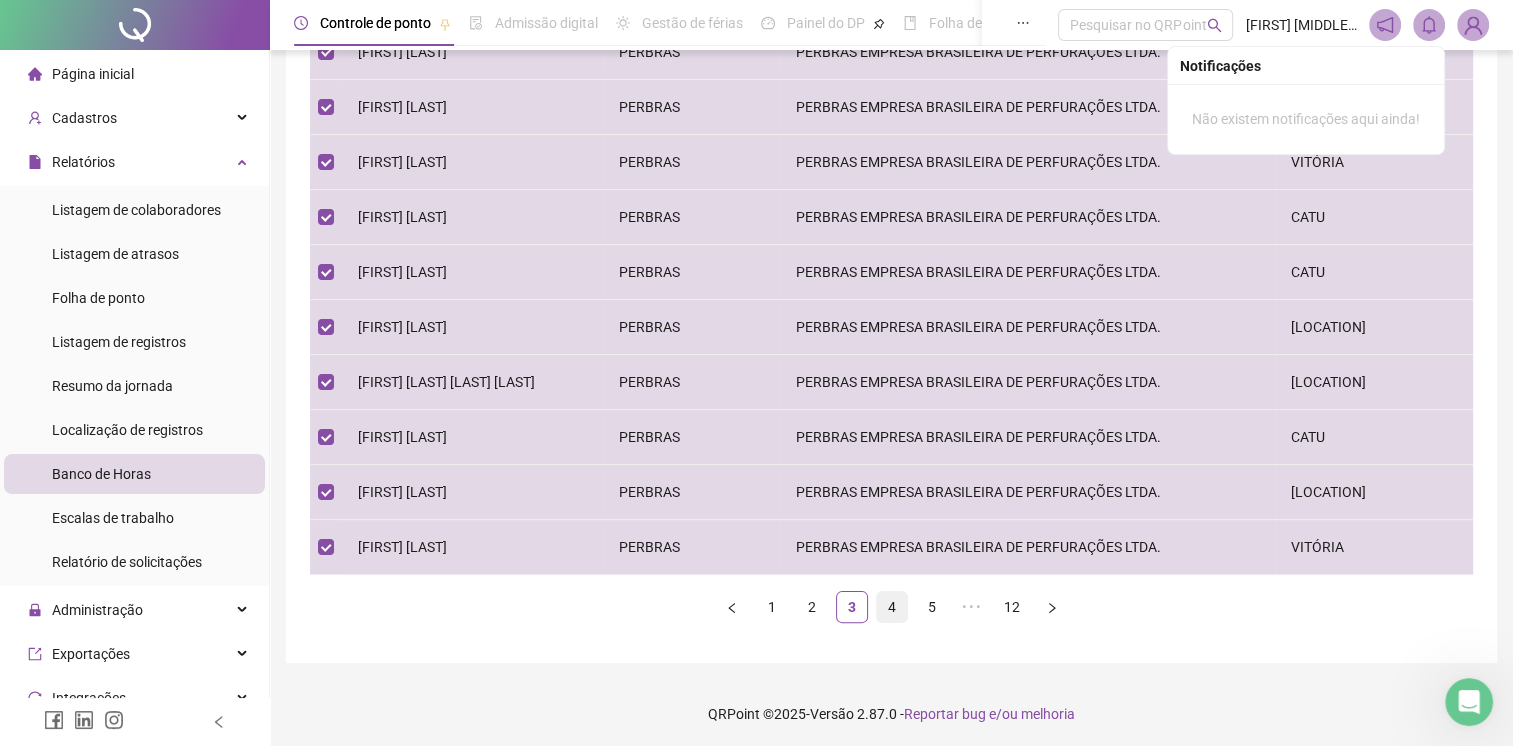 click on "4" at bounding box center [892, 607] 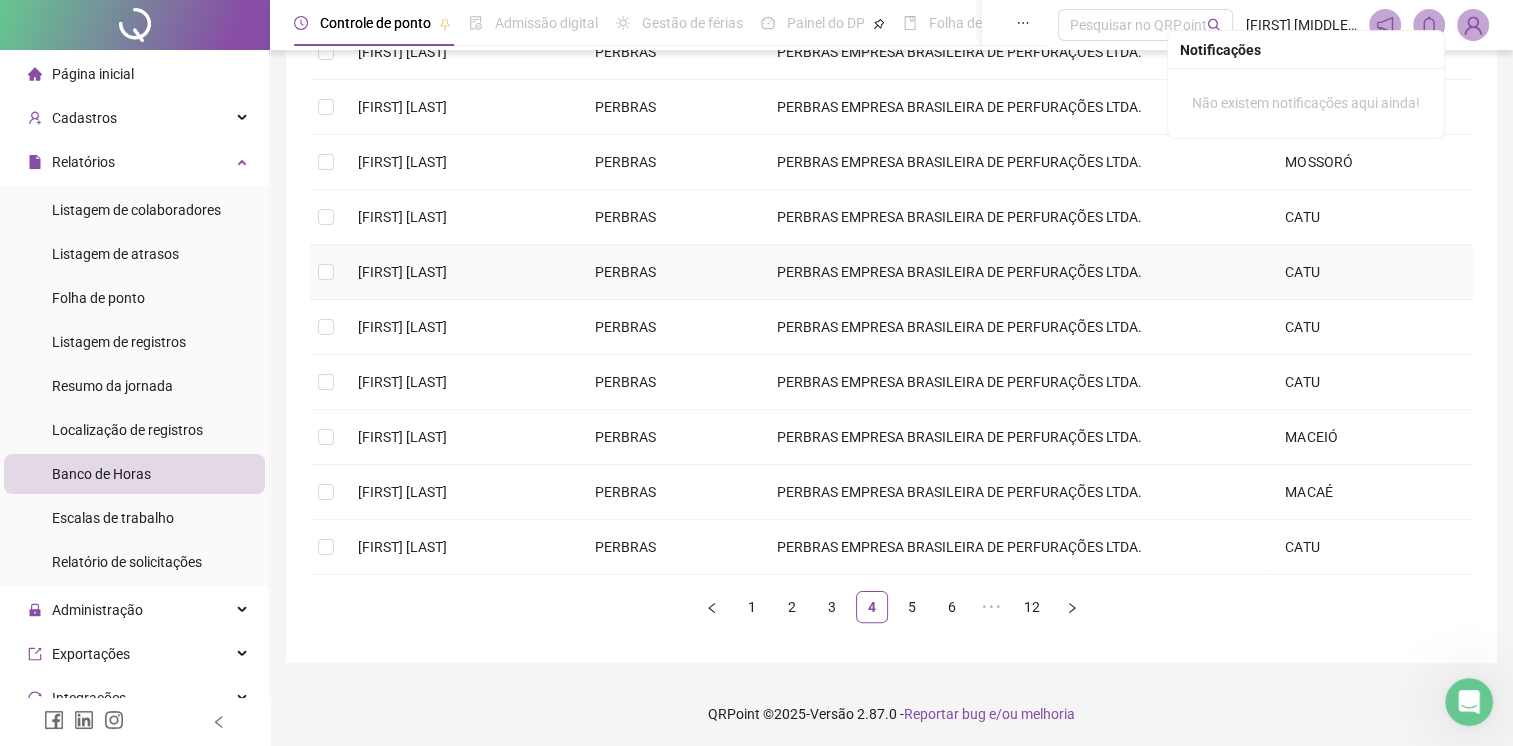 scroll, scrollTop: 137, scrollLeft: 0, axis: vertical 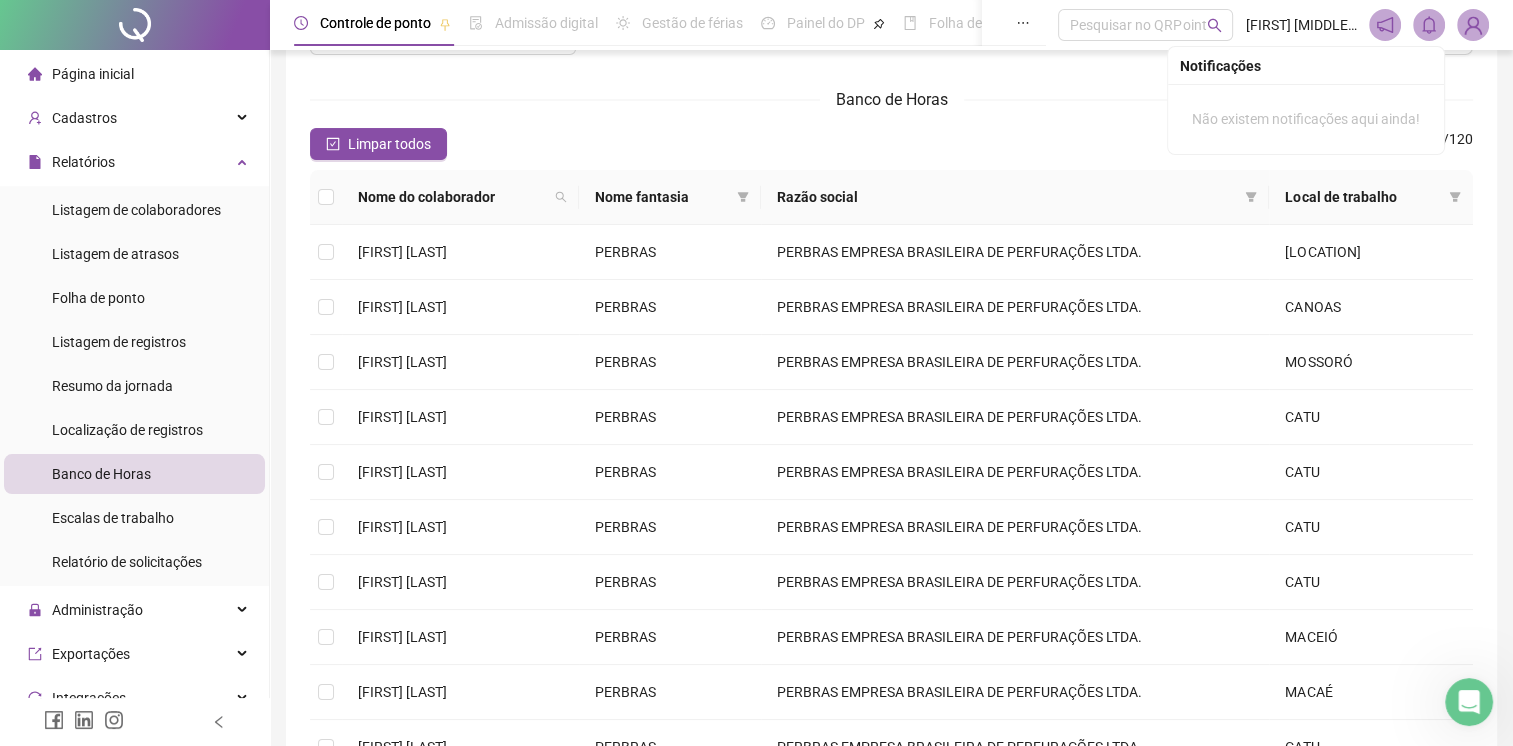 click at bounding box center [326, 197] 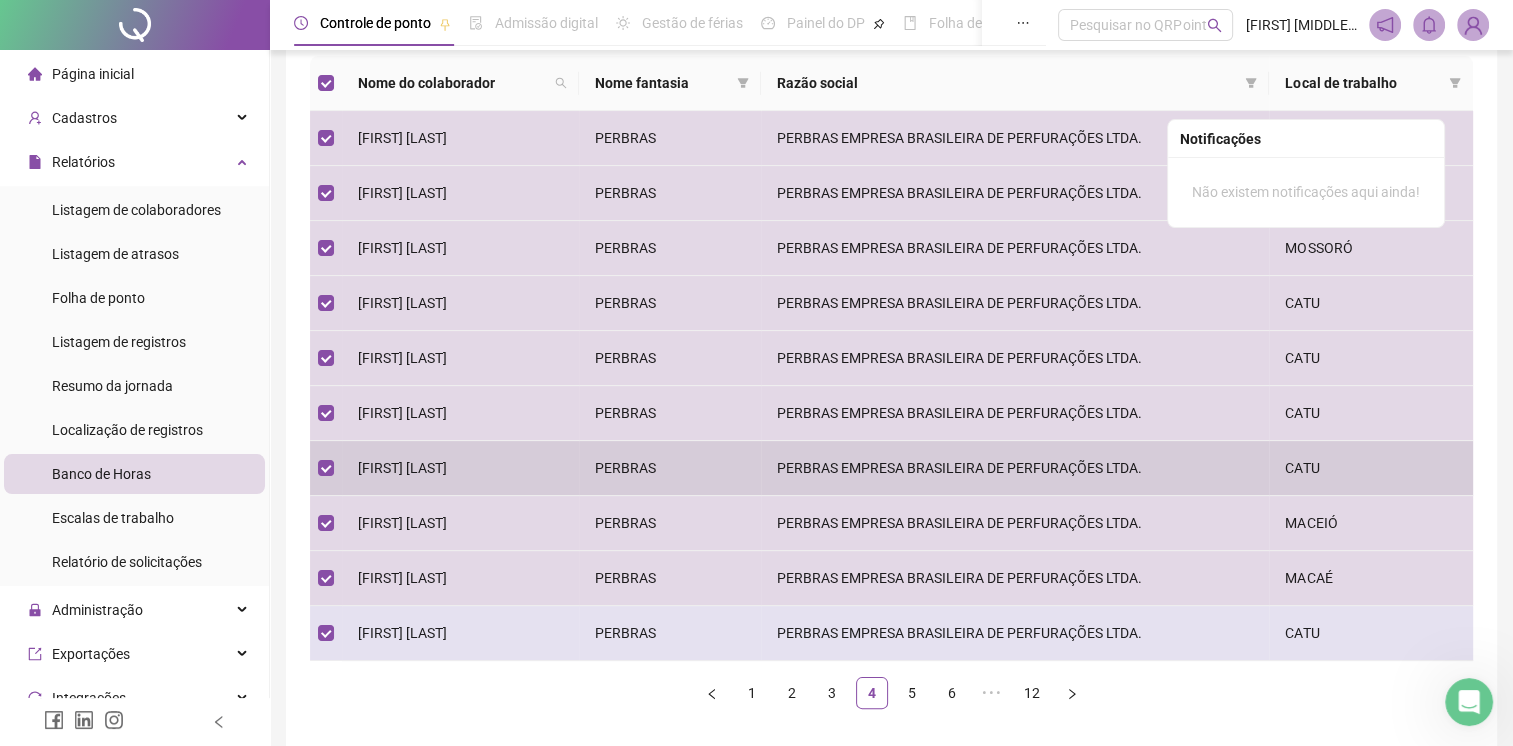 scroll, scrollTop: 337, scrollLeft: 0, axis: vertical 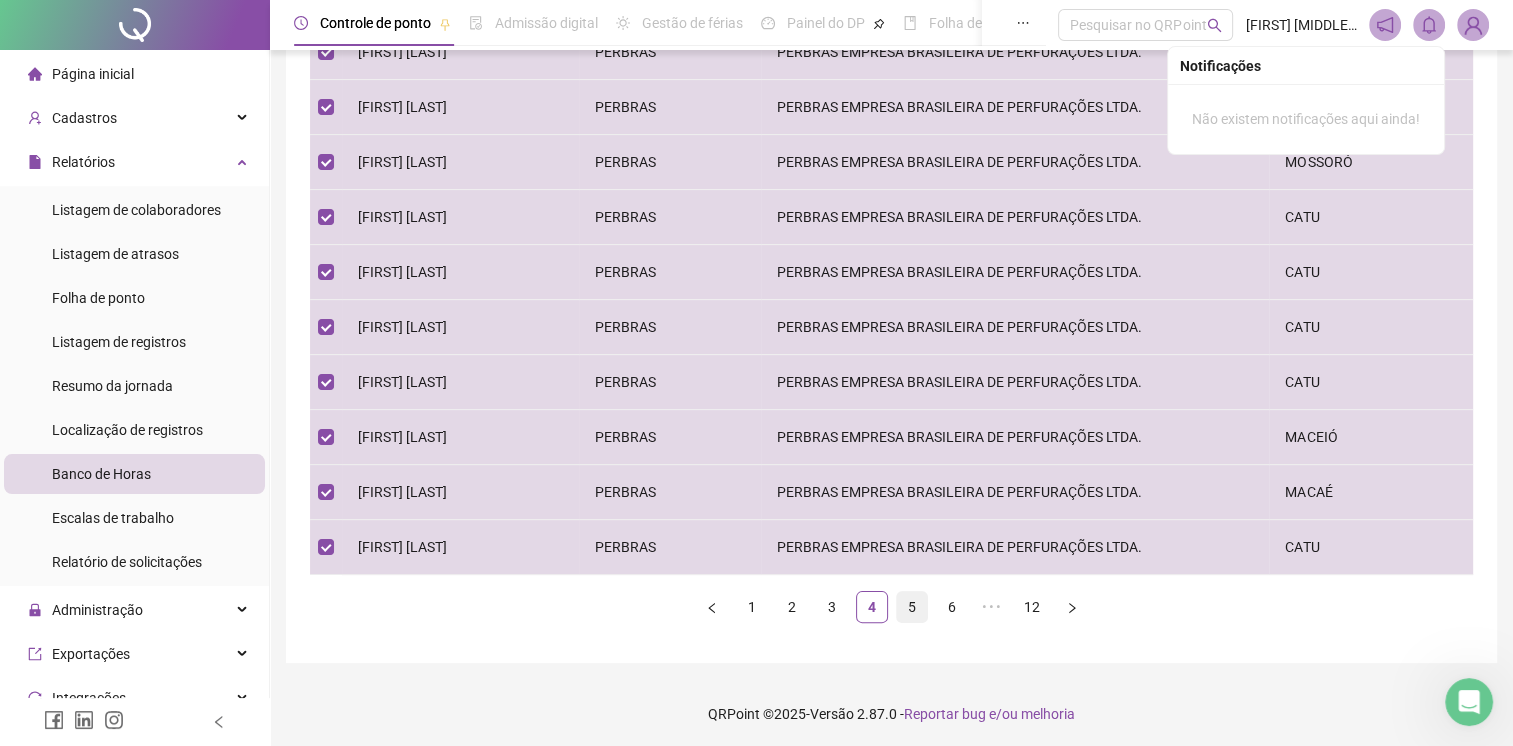 click on "5" at bounding box center (912, 607) 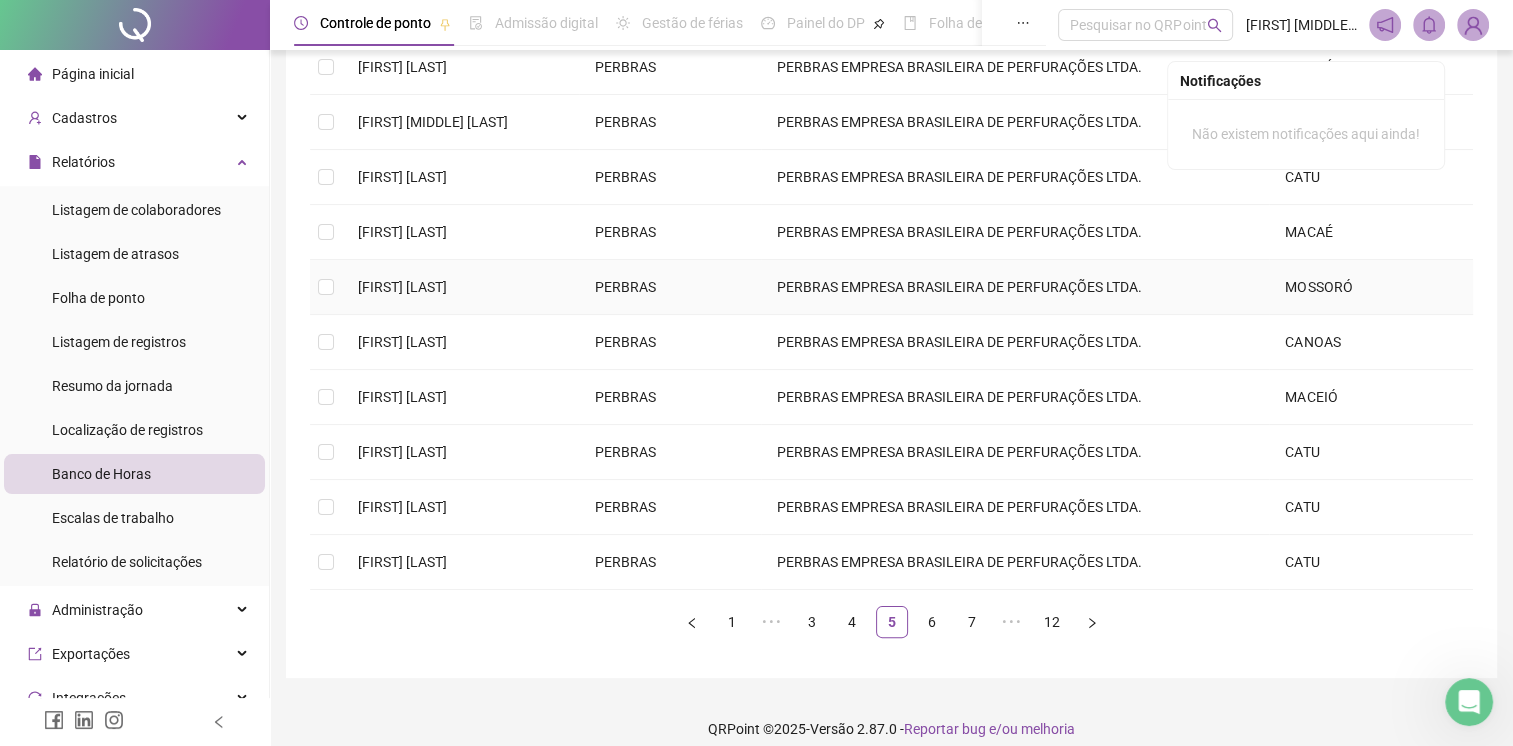 scroll, scrollTop: 37, scrollLeft: 0, axis: vertical 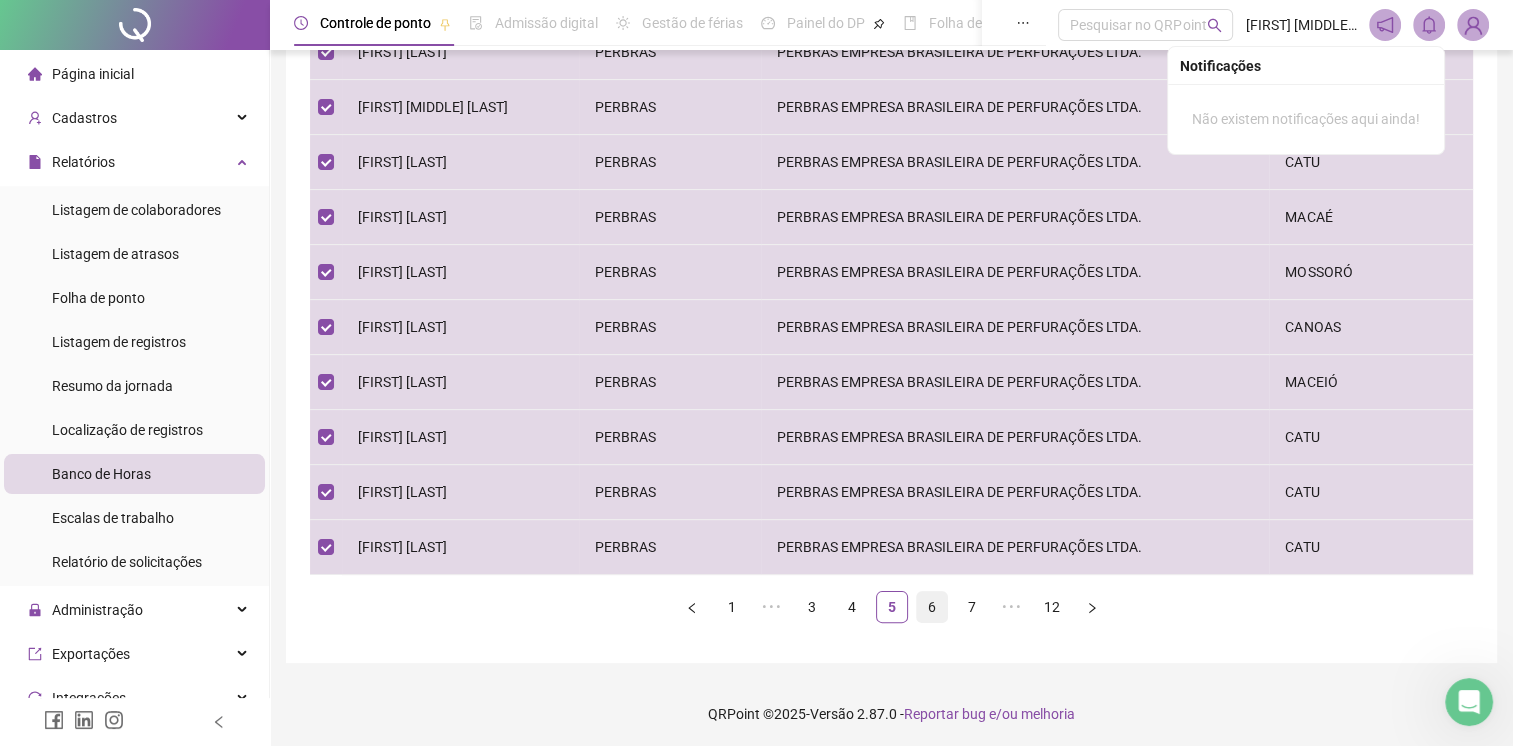 click on "6" at bounding box center [932, 607] 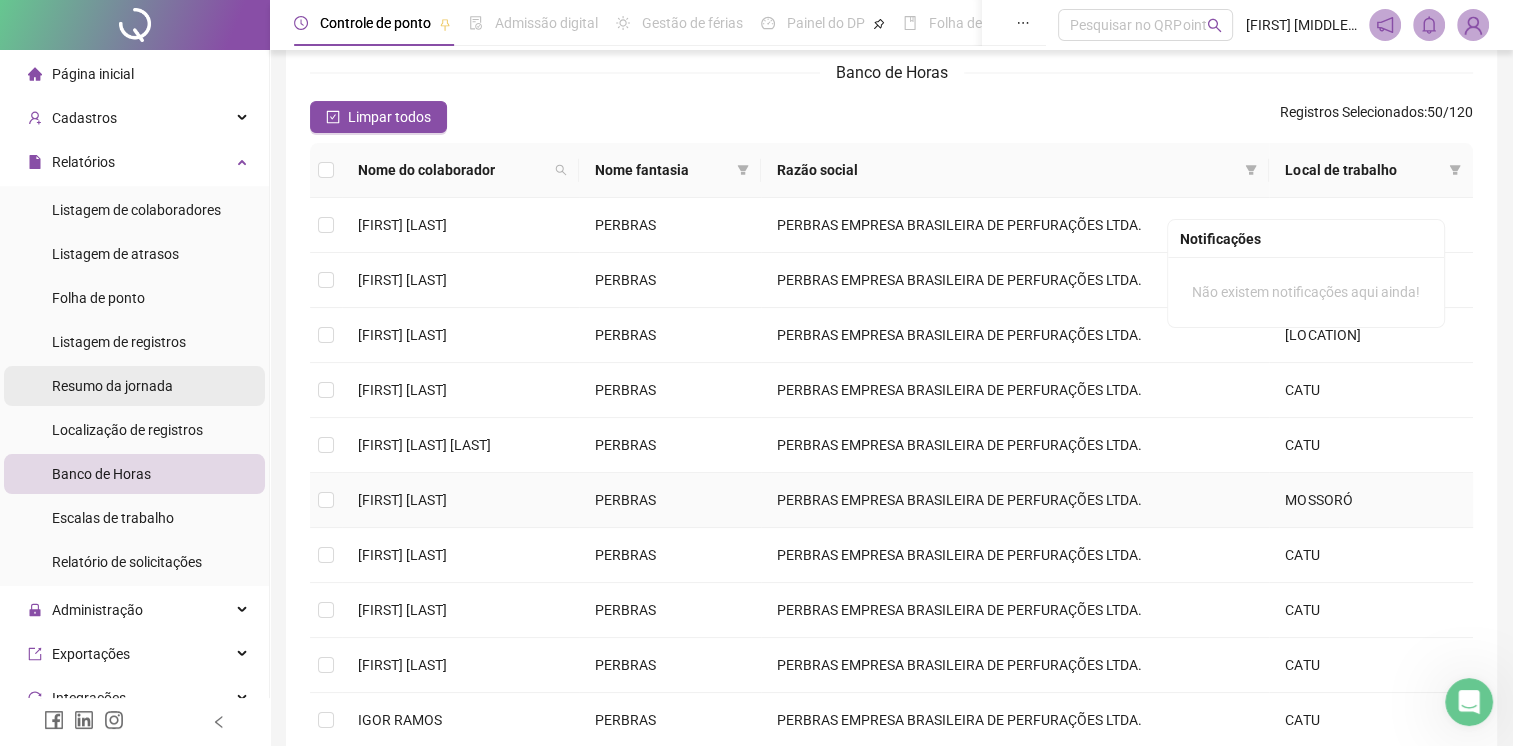 scroll, scrollTop: 37, scrollLeft: 0, axis: vertical 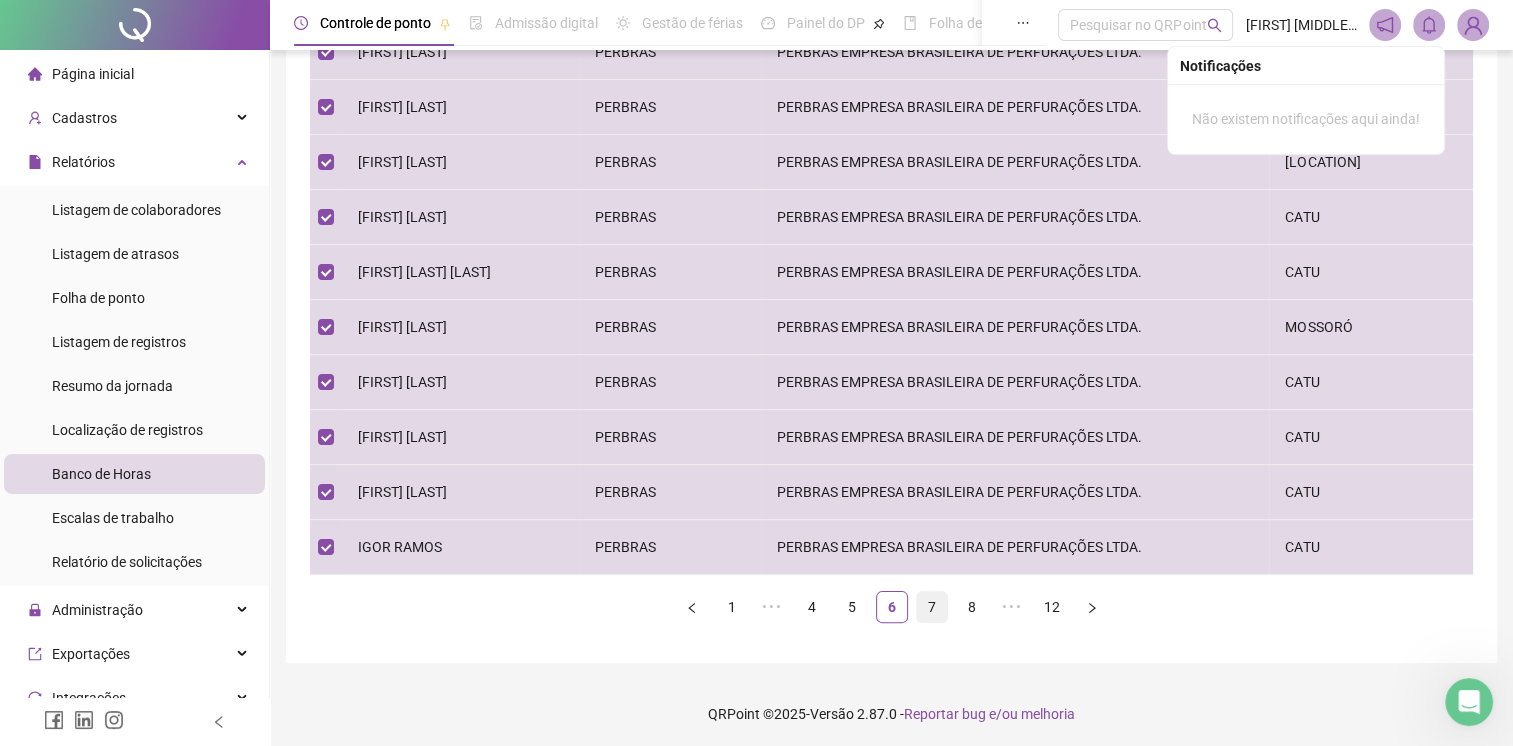 click on "7" at bounding box center (932, 607) 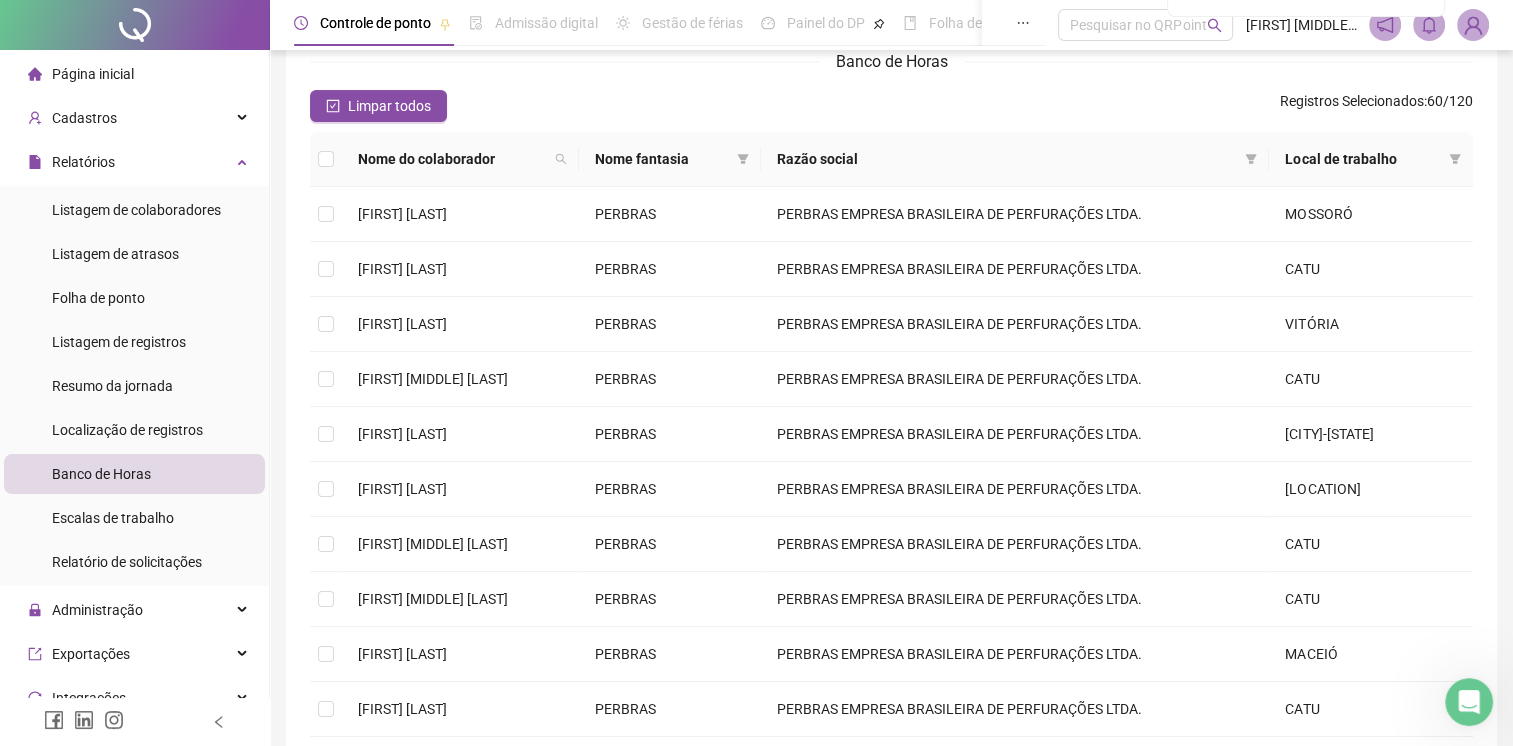 scroll, scrollTop: 37, scrollLeft: 0, axis: vertical 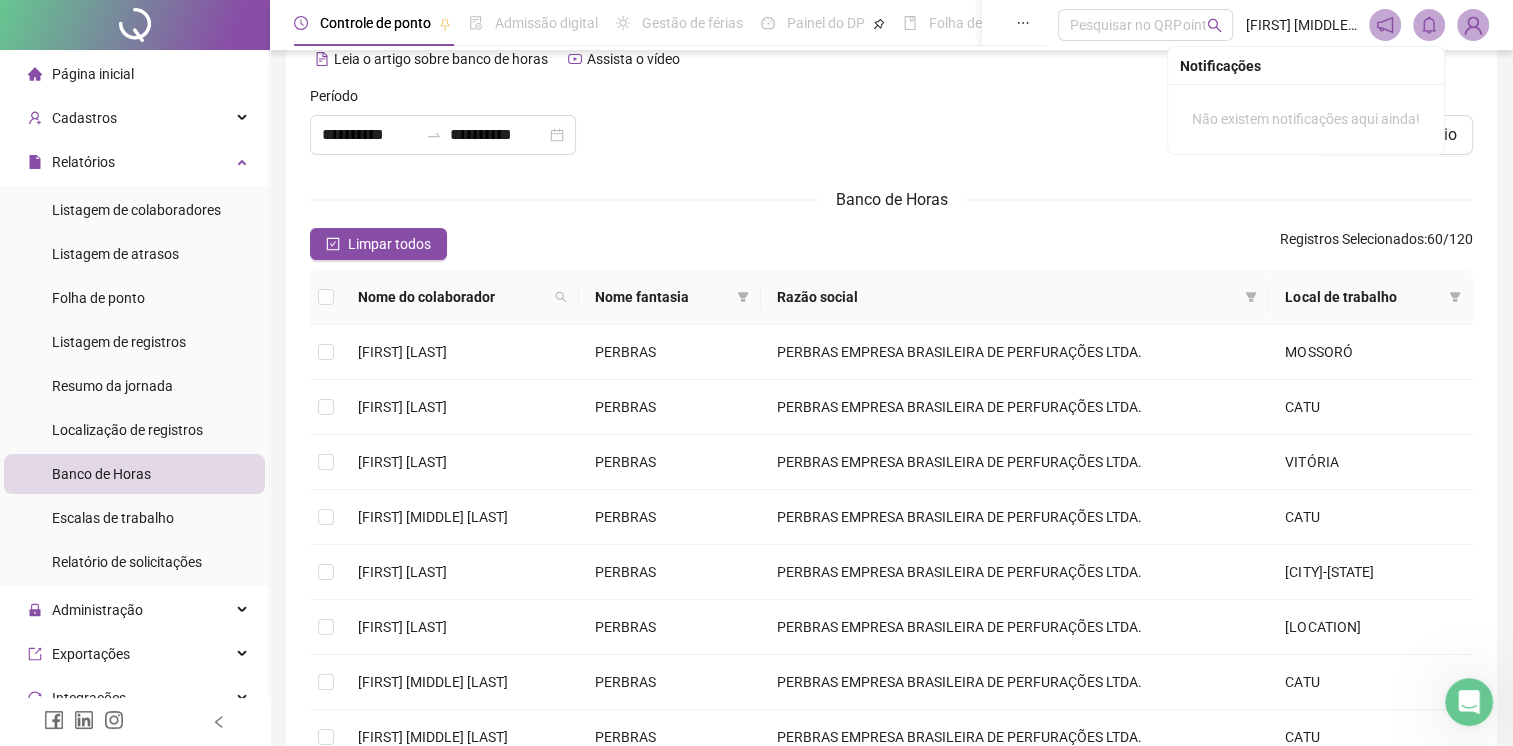 click at bounding box center (326, 297) 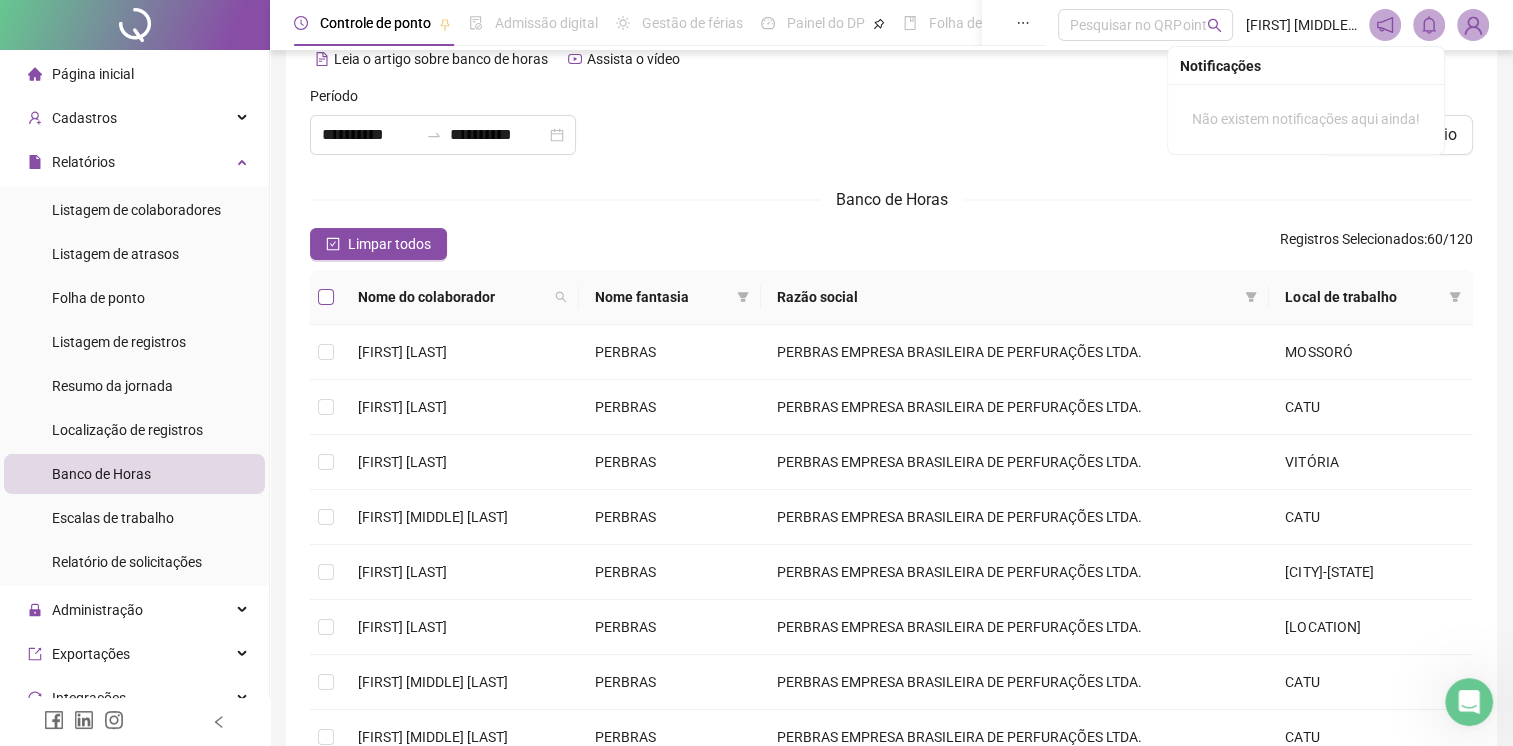 click at bounding box center [326, 297] 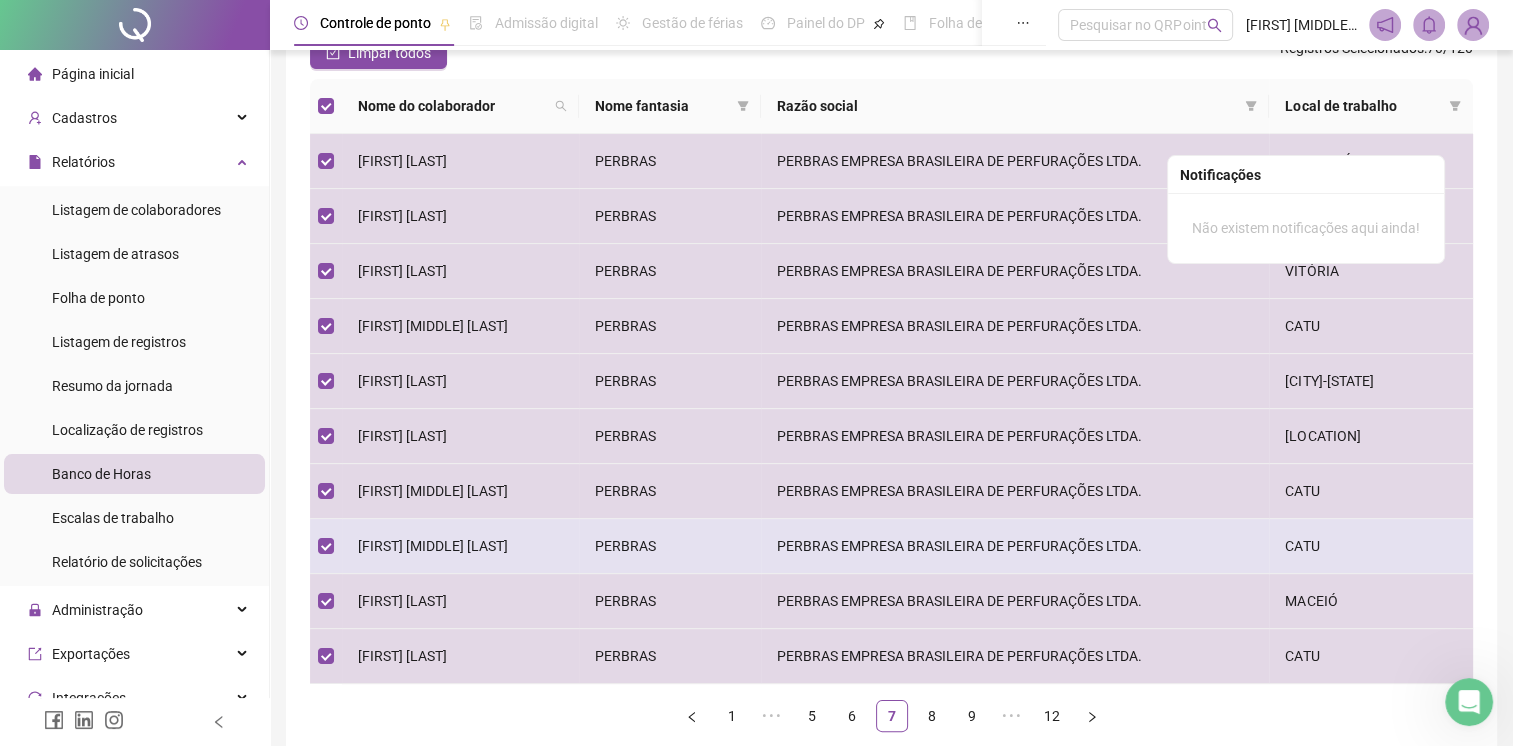 scroll, scrollTop: 337, scrollLeft: 0, axis: vertical 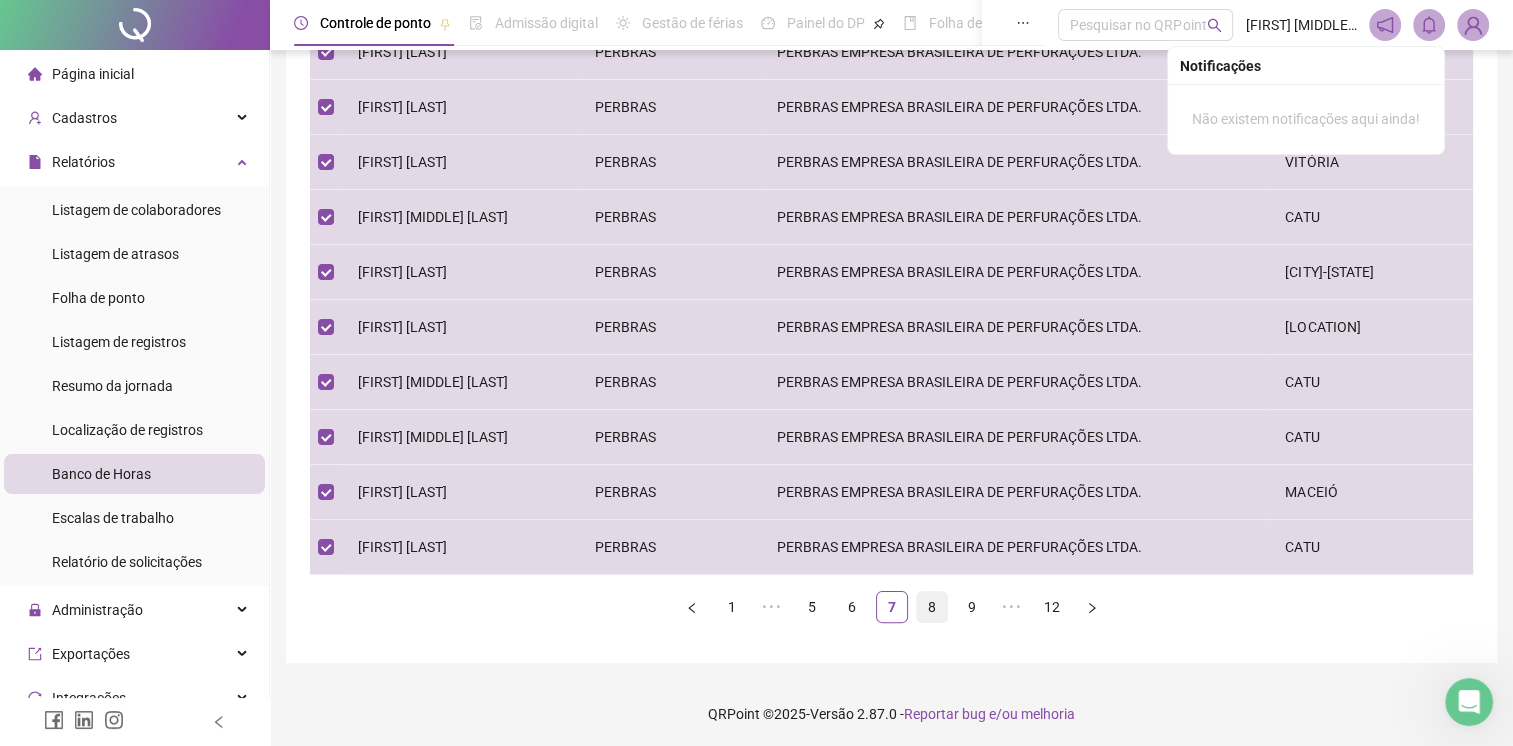 click on "8" at bounding box center [932, 607] 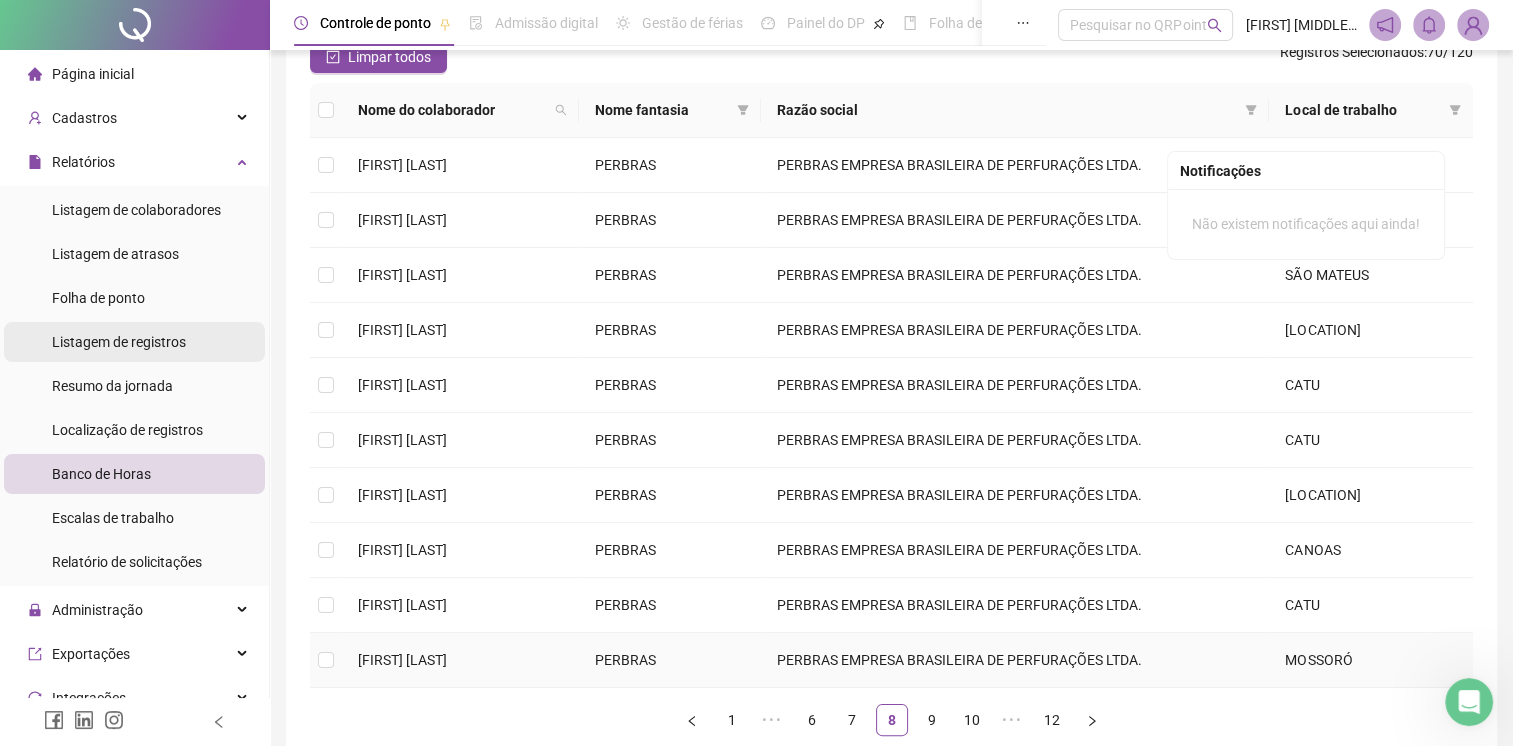 scroll, scrollTop: 37, scrollLeft: 0, axis: vertical 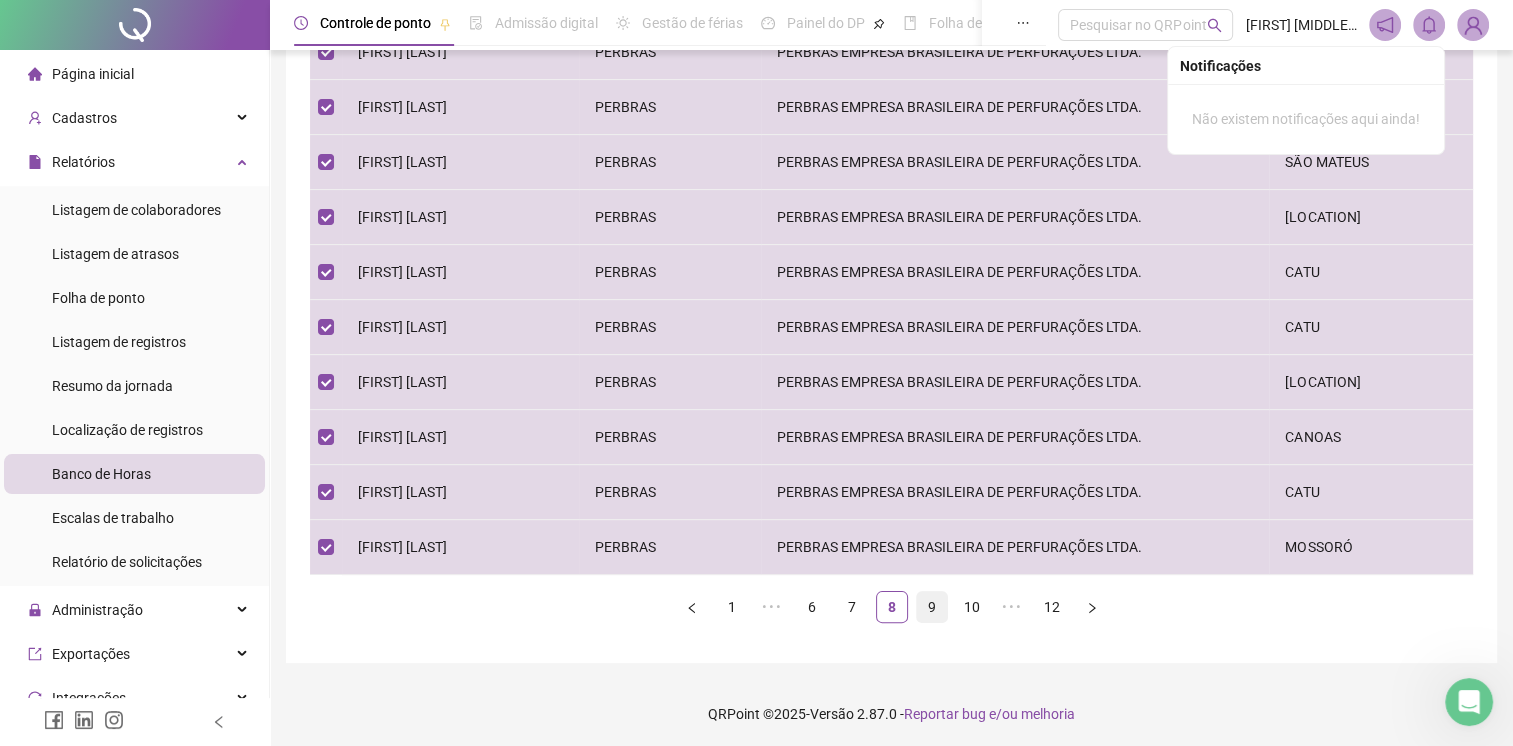 click on "9" at bounding box center [932, 607] 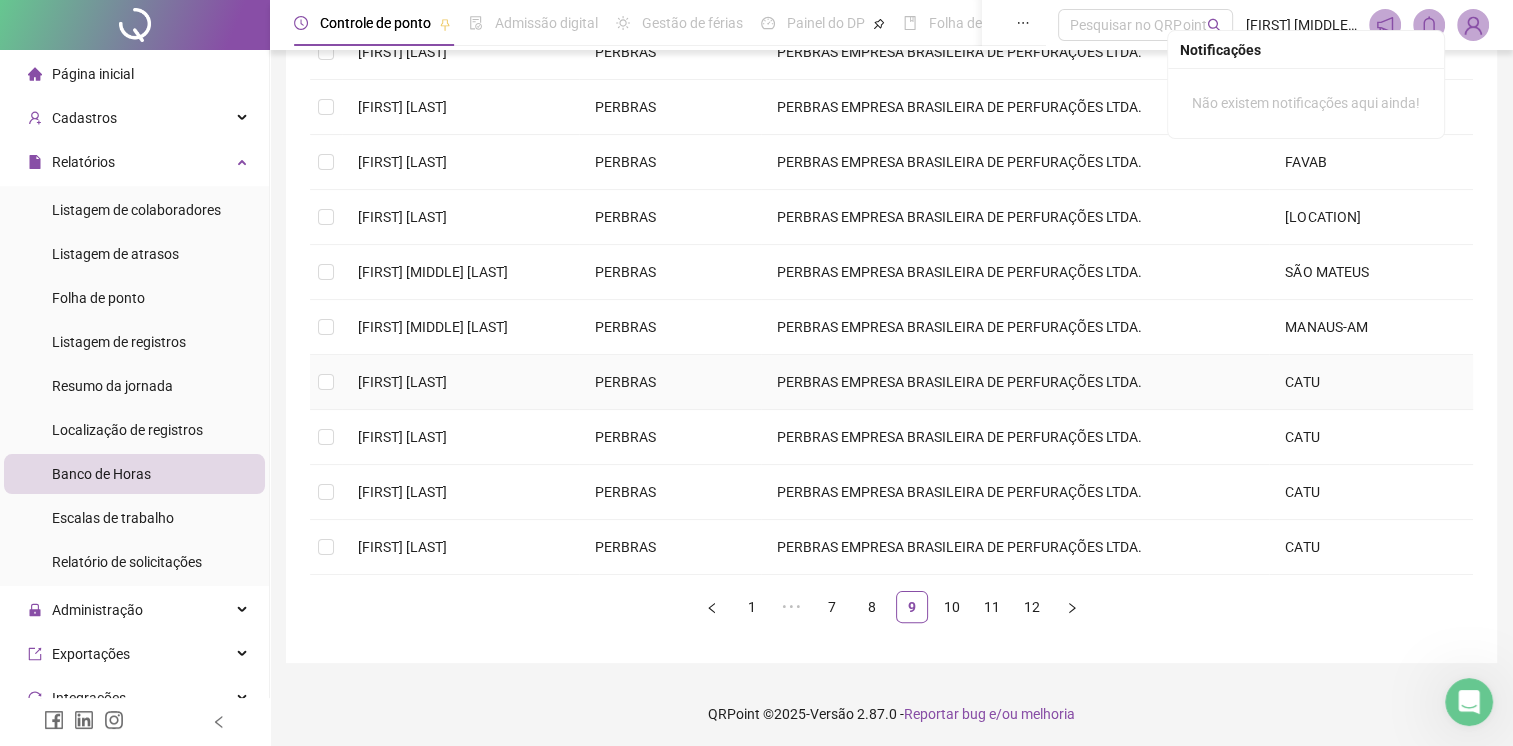 scroll, scrollTop: 37, scrollLeft: 0, axis: vertical 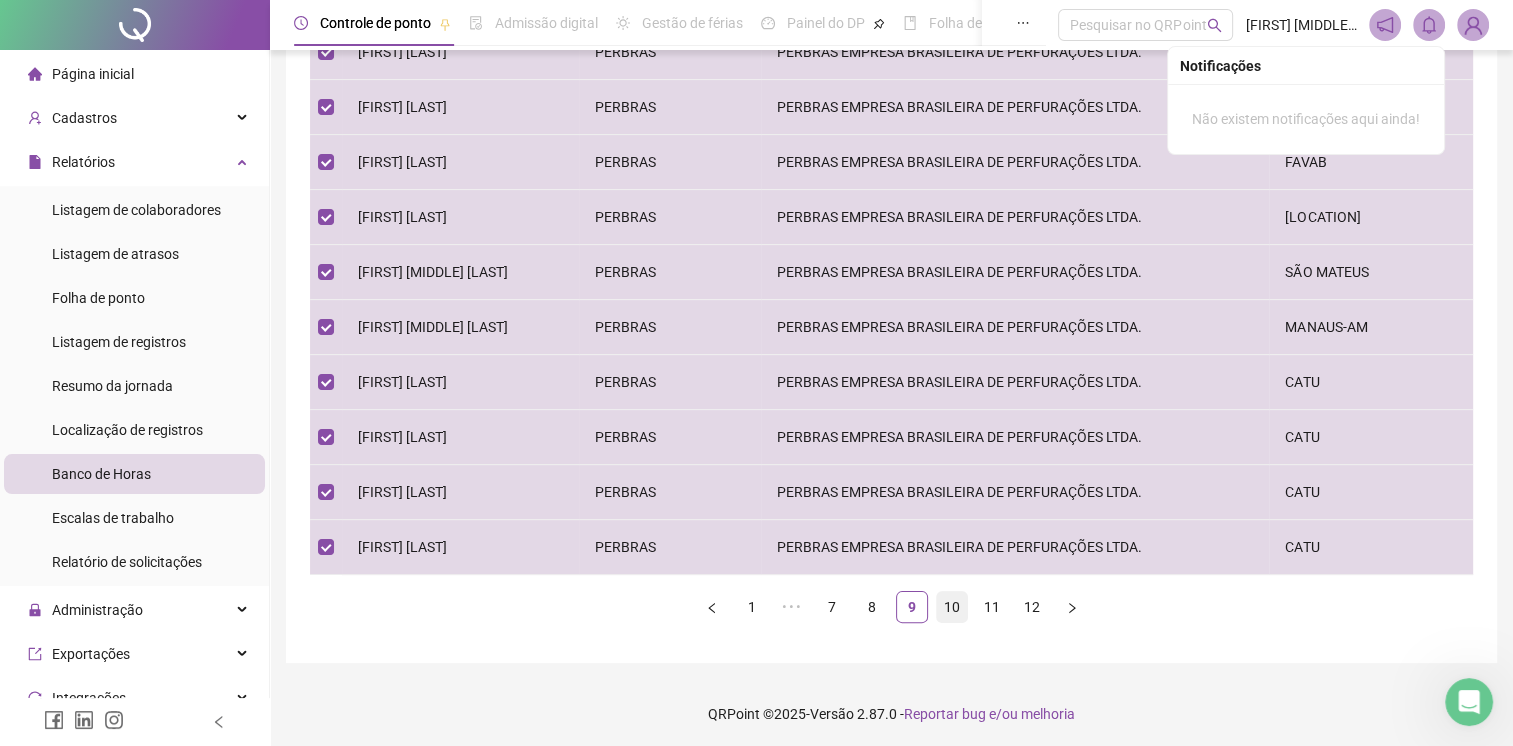click on "10" at bounding box center [952, 607] 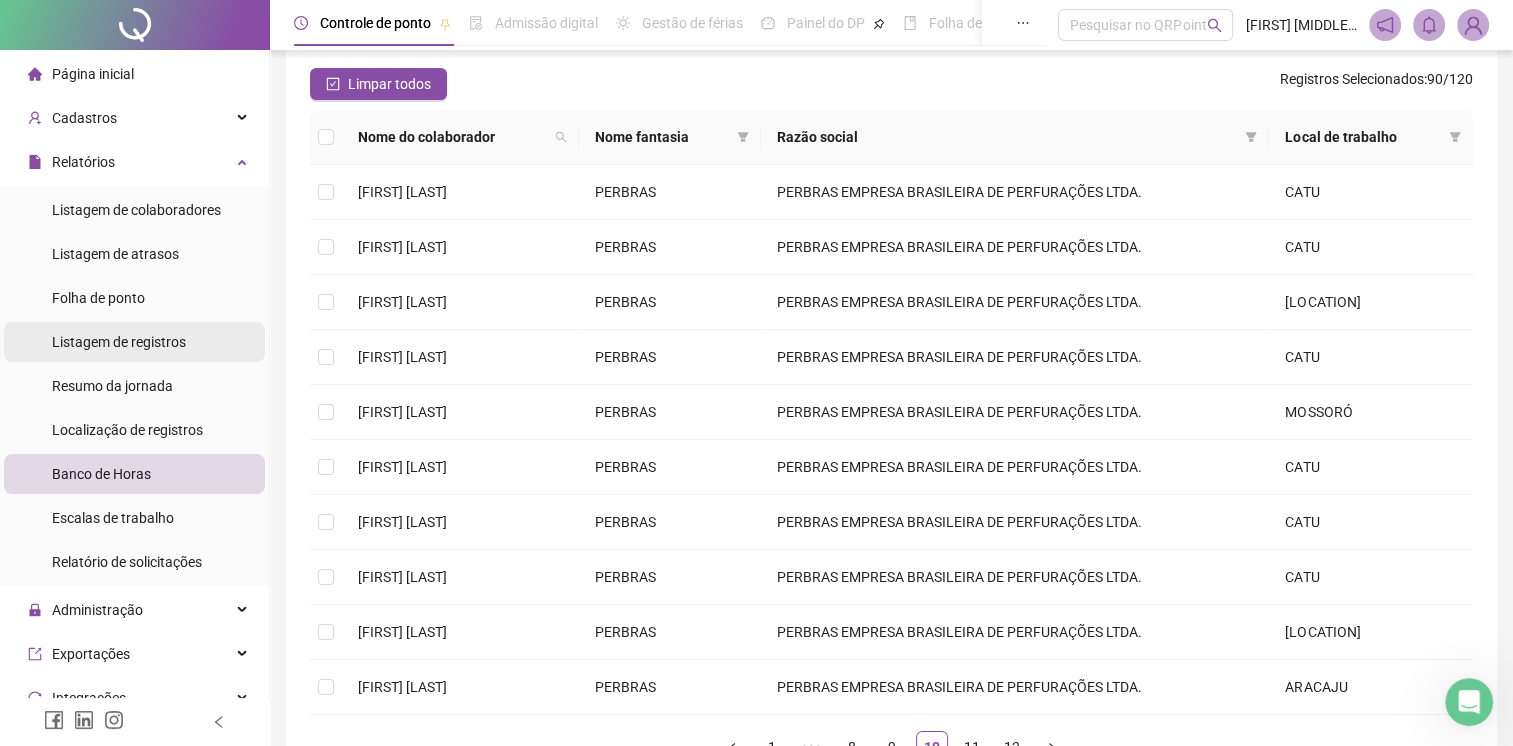scroll, scrollTop: 37, scrollLeft: 0, axis: vertical 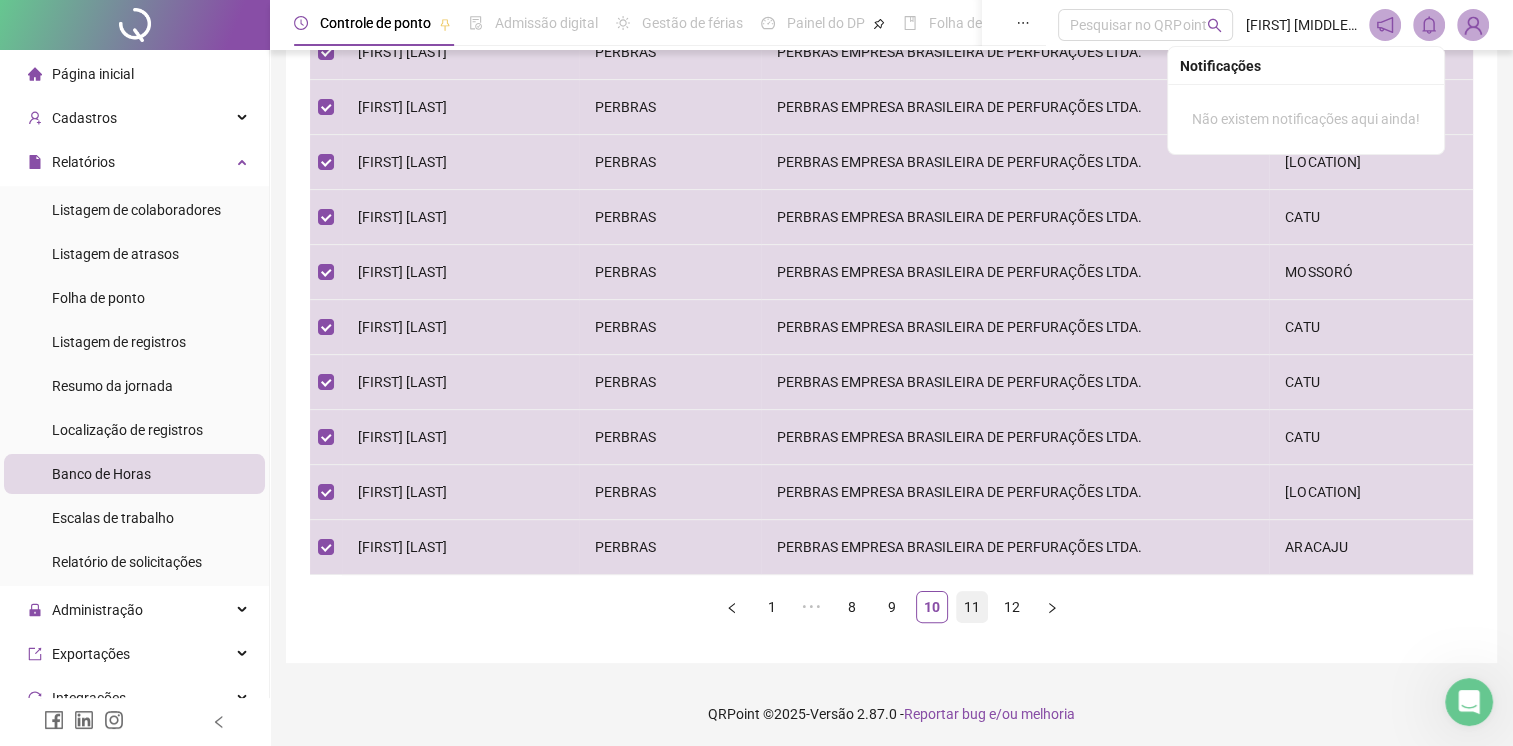 click on "11" at bounding box center [972, 607] 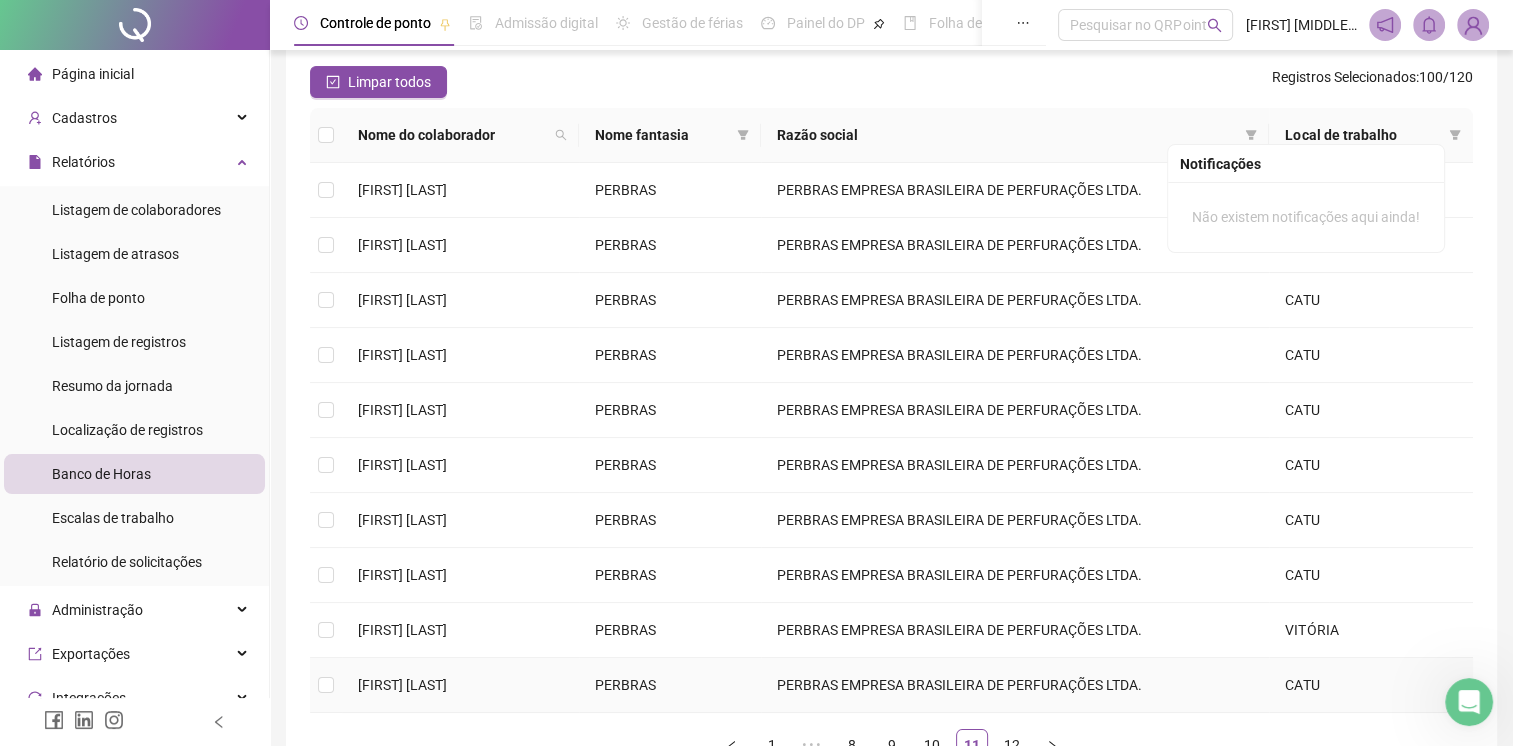 scroll, scrollTop: 137, scrollLeft: 0, axis: vertical 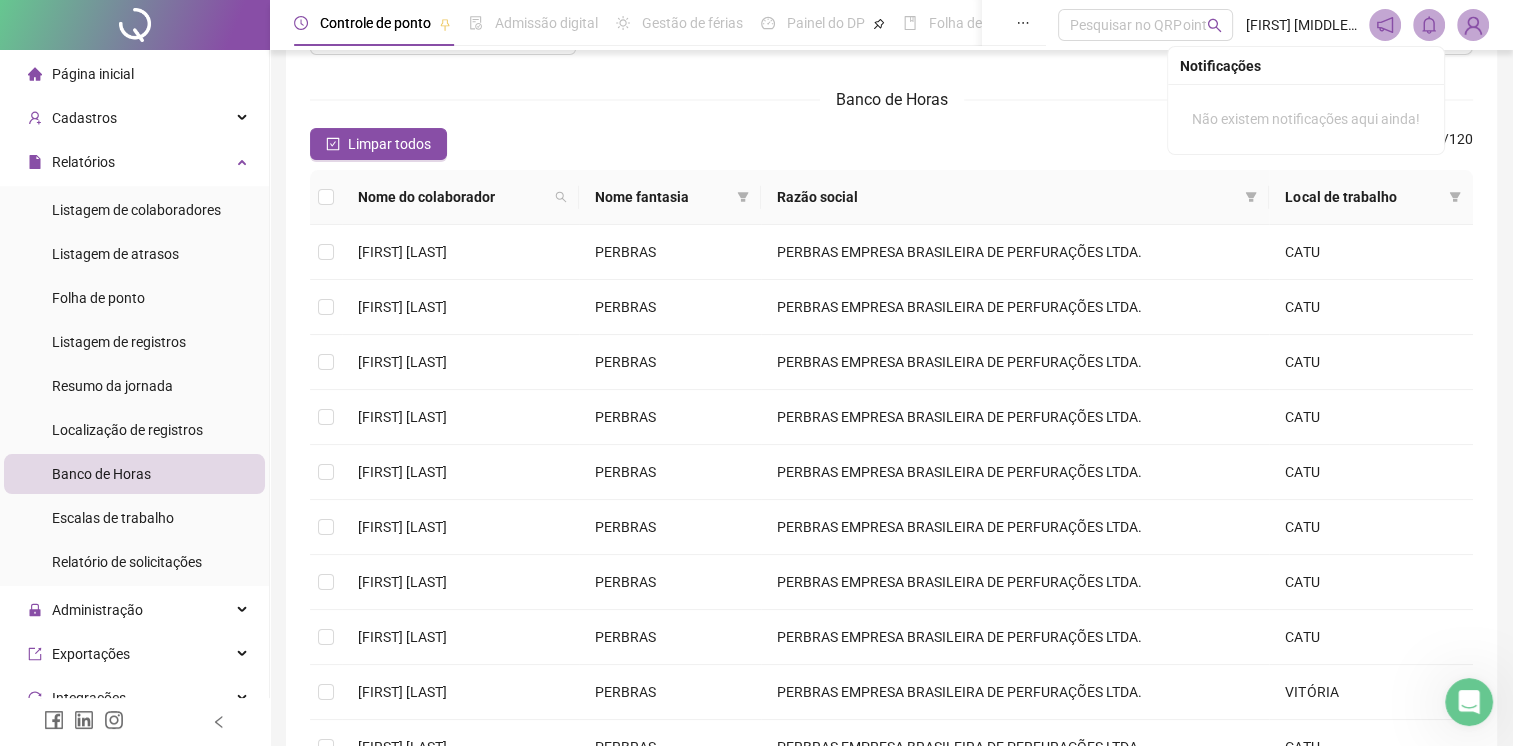click at bounding box center [326, 197] 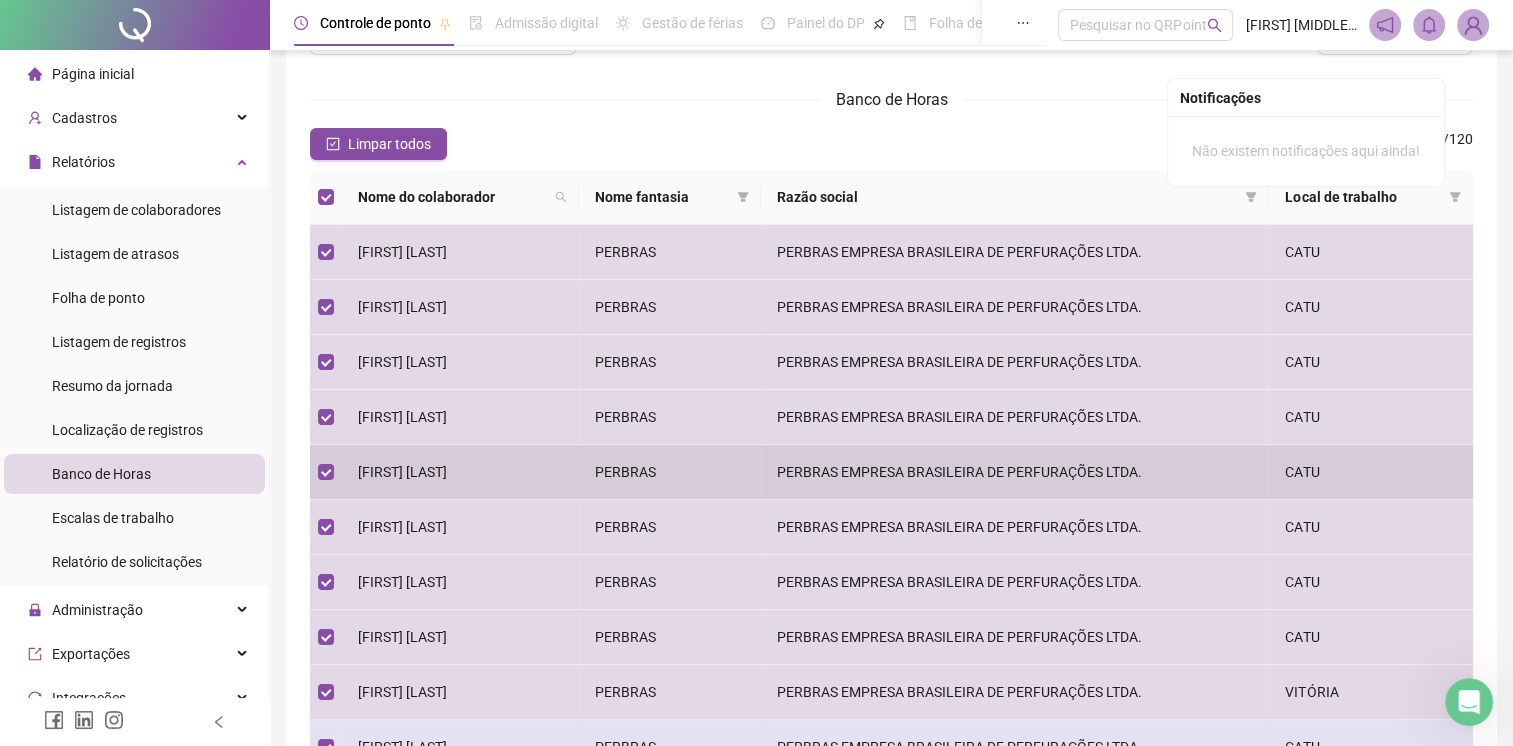 scroll, scrollTop: 337, scrollLeft: 0, axis: vertical 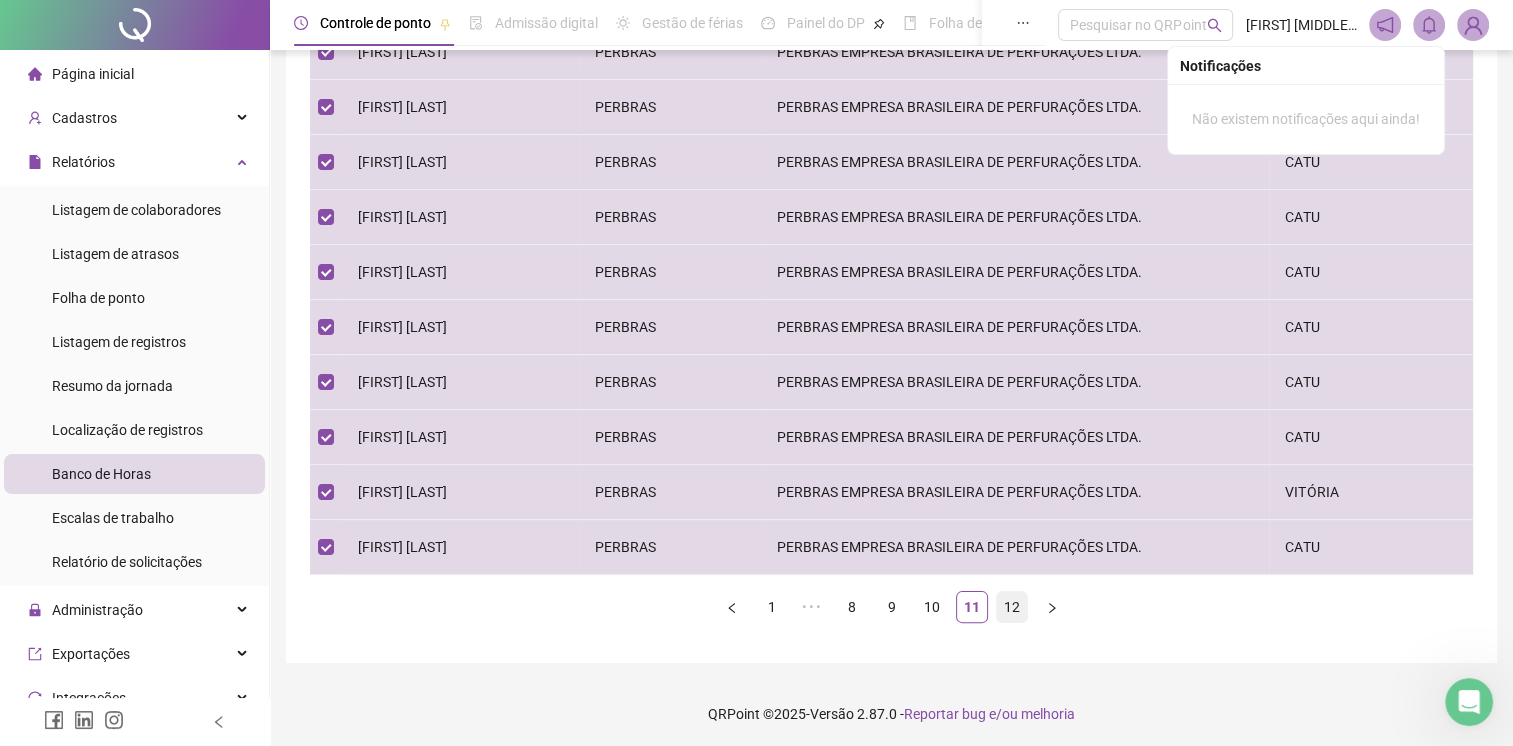 click on "12" at bounding box center [1012, 607] 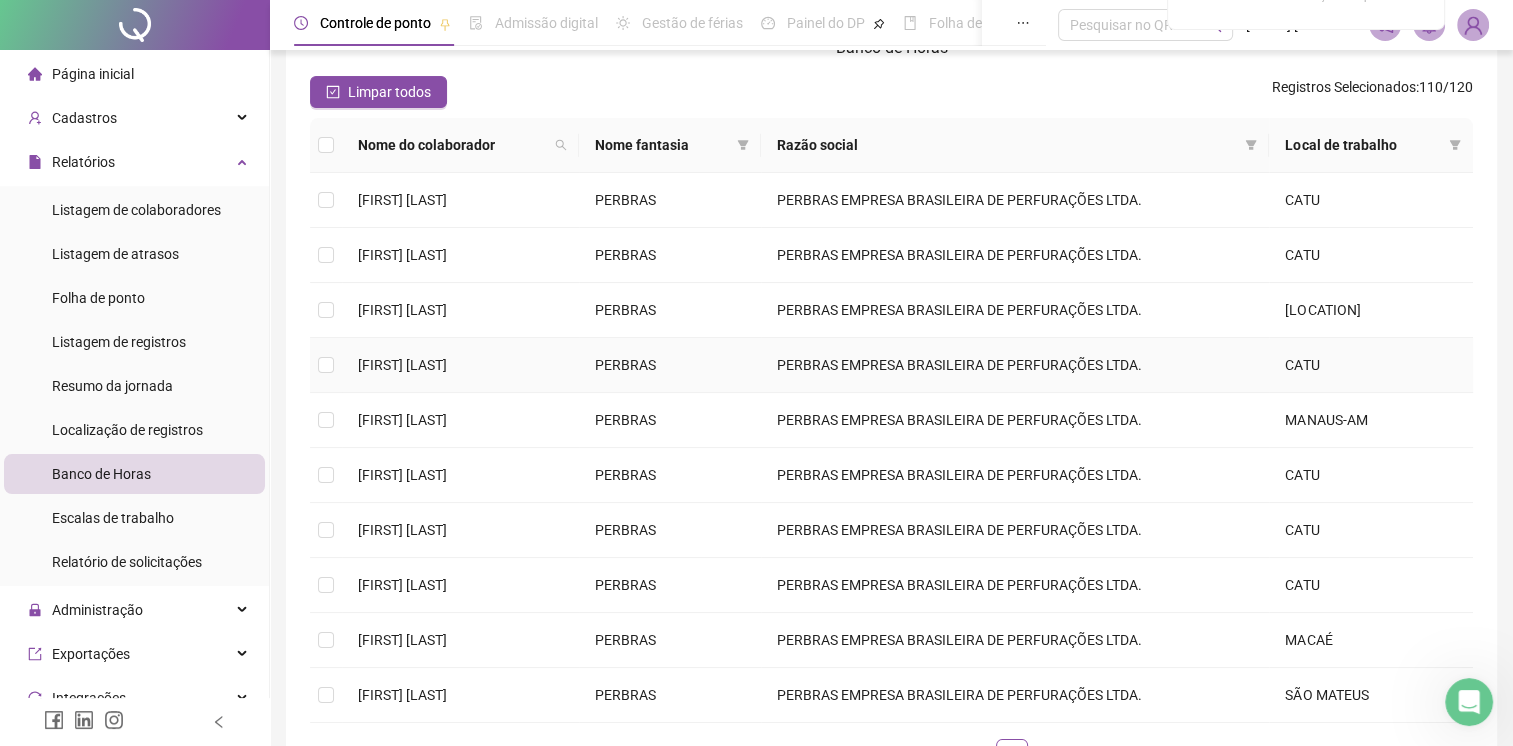 scroll, scrollTop: 37, scrollLeft: 0, axis: vertical 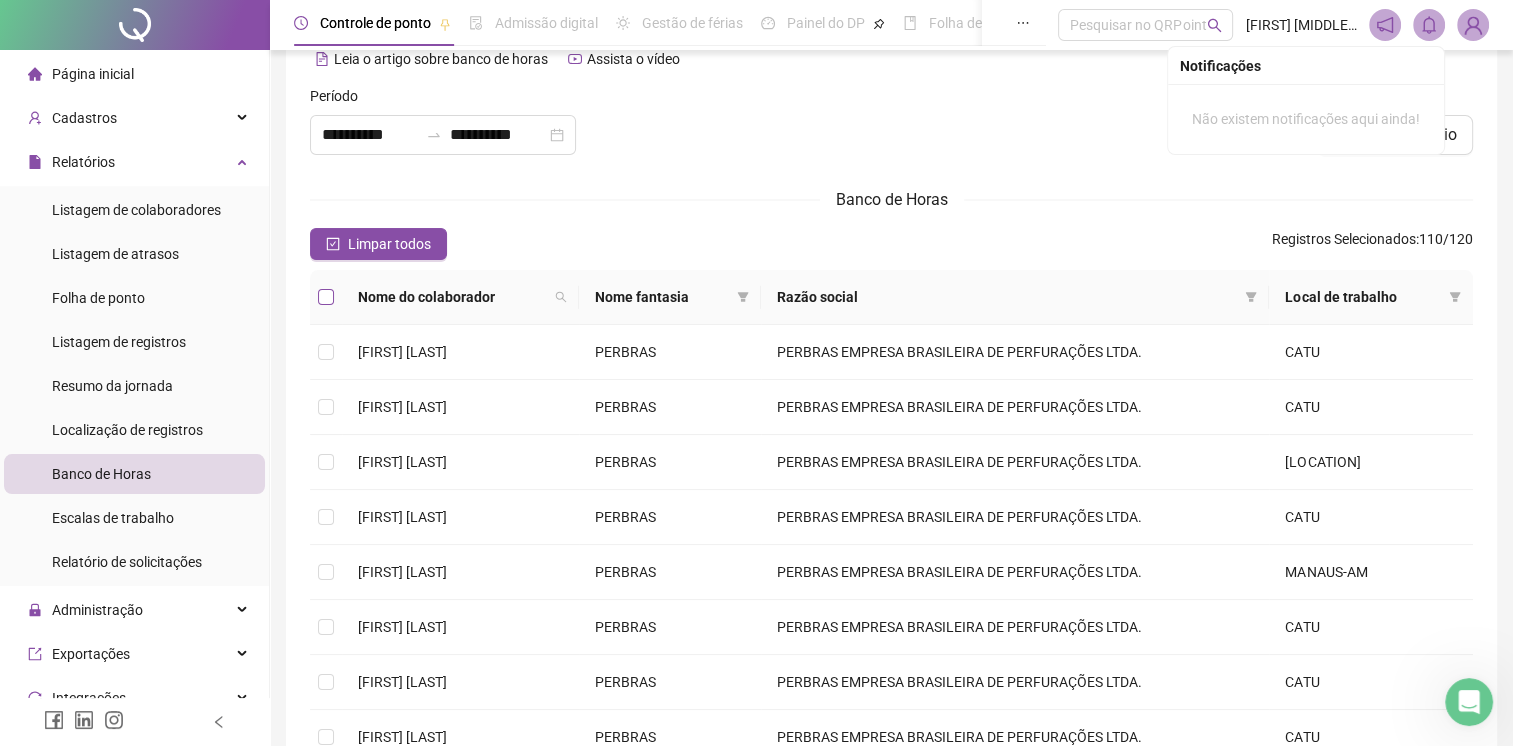click at bounding box center [326, 297] 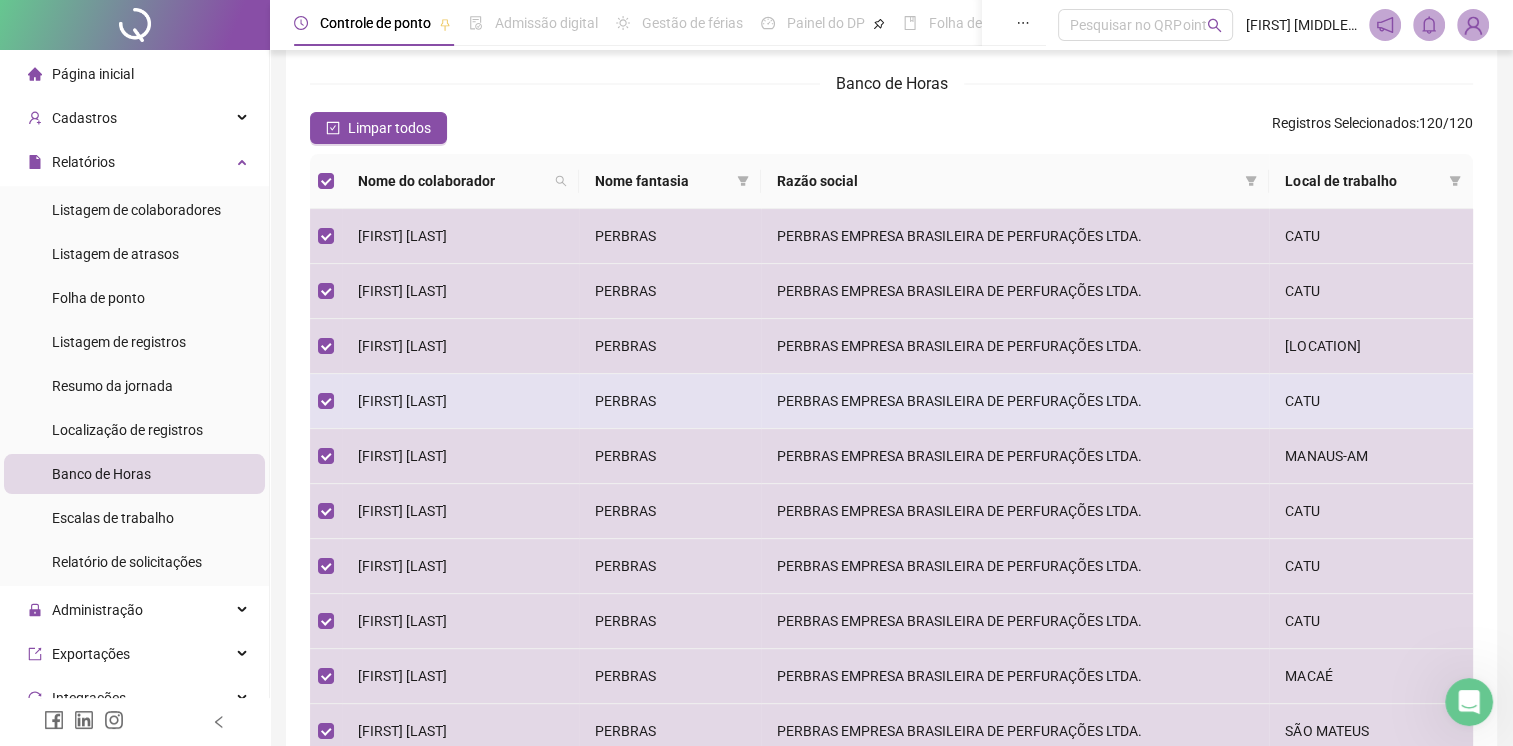 scroll, scrollTop: 37, scrollLeft: 0, axis: vertical 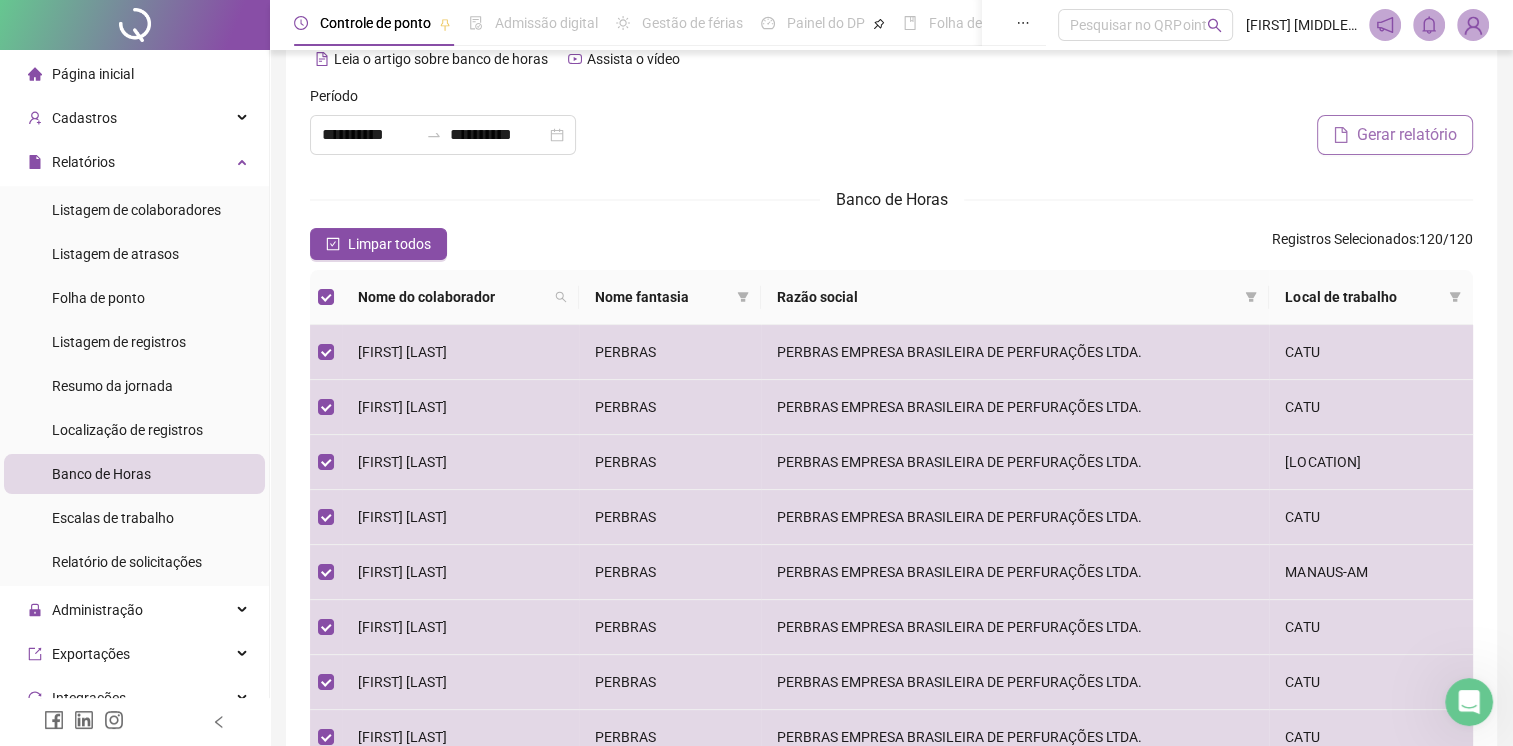 click on "Gerar relatório" at bounding box center [1407, 135] 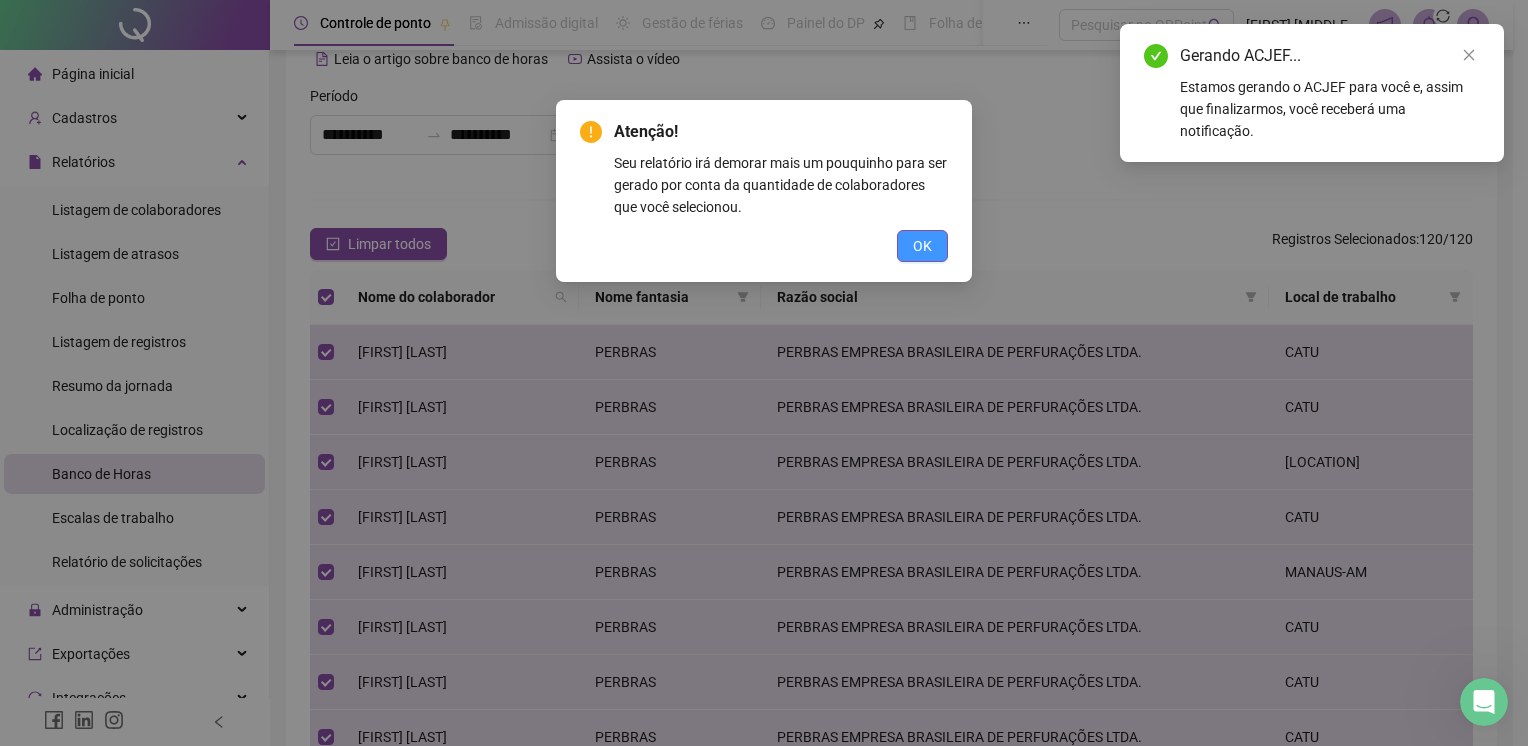 click on "OK" at bounding box center (922, 246) 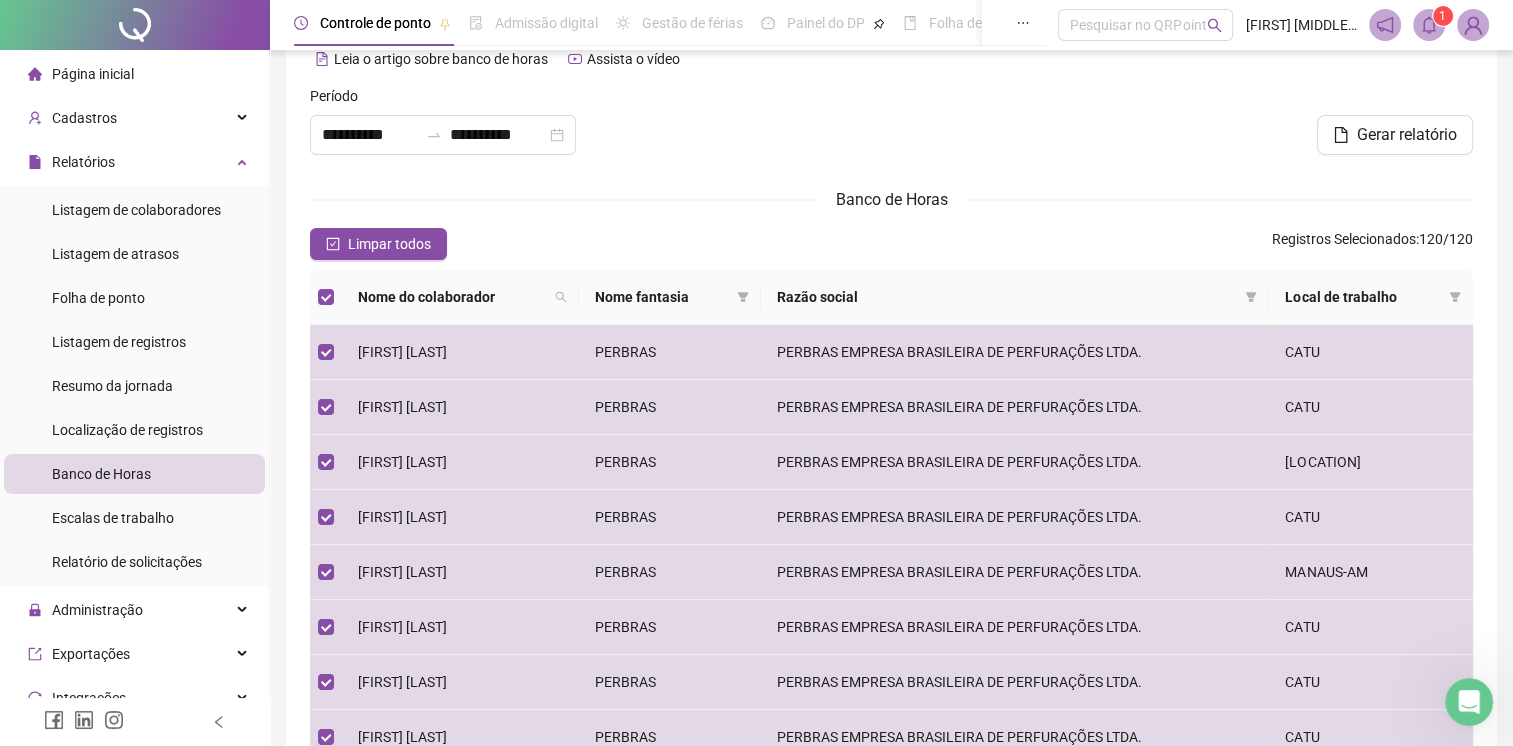 click 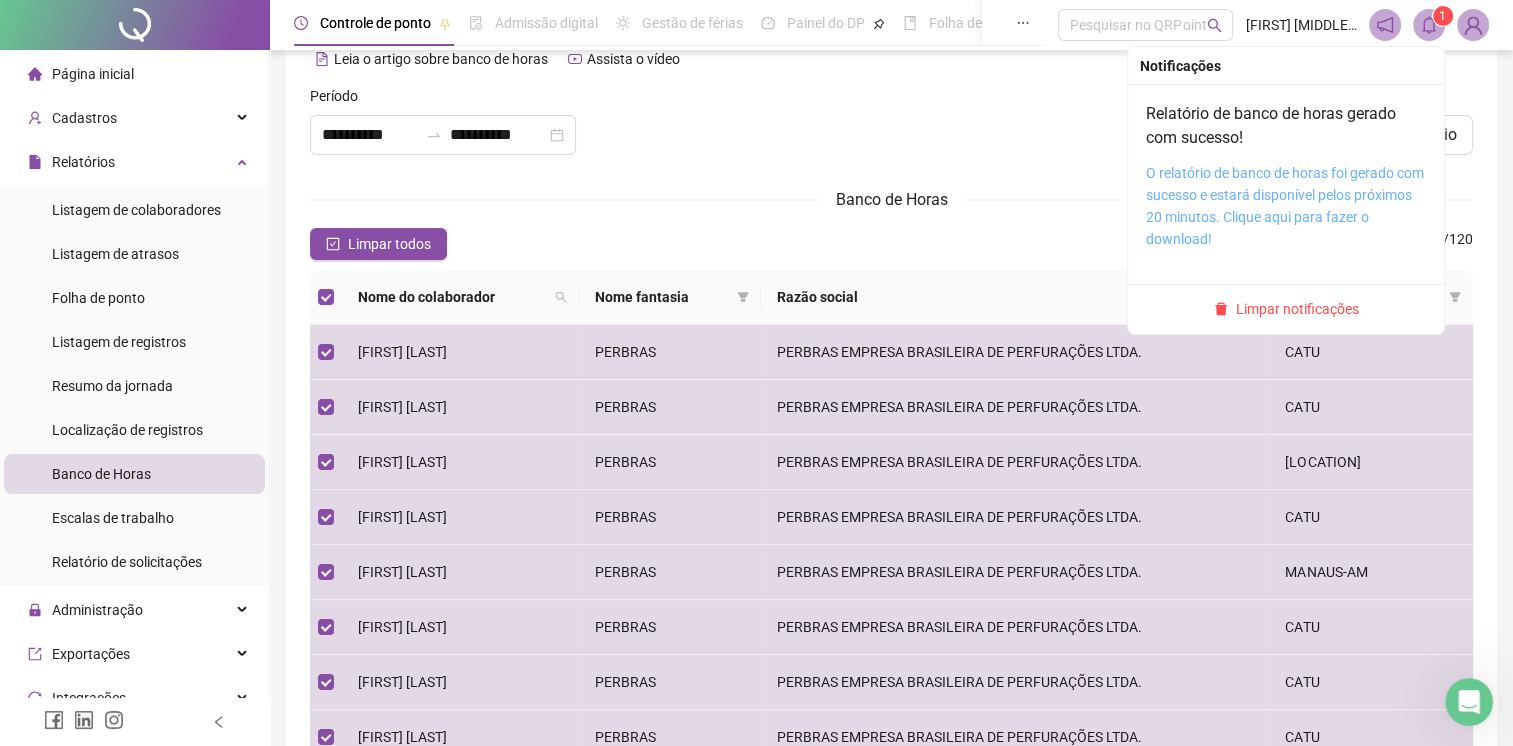 click on "O relatório de banco de horas foi gerado com sucesso e estará disponível pelos próximos 20 minutos.
Clique aqui para fazer o download!" at bounding box center (1285, 206) 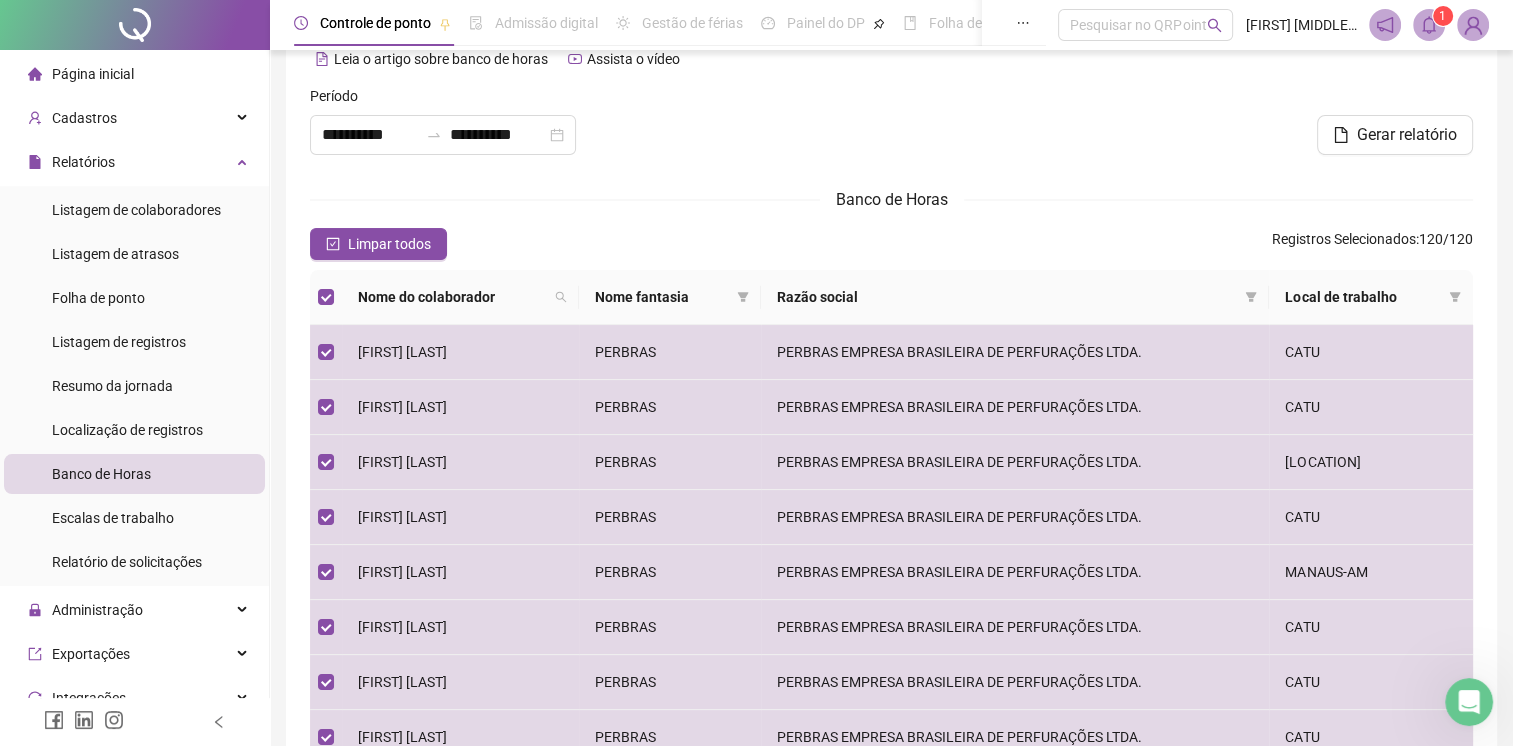 click at bounding box center (891, 128) 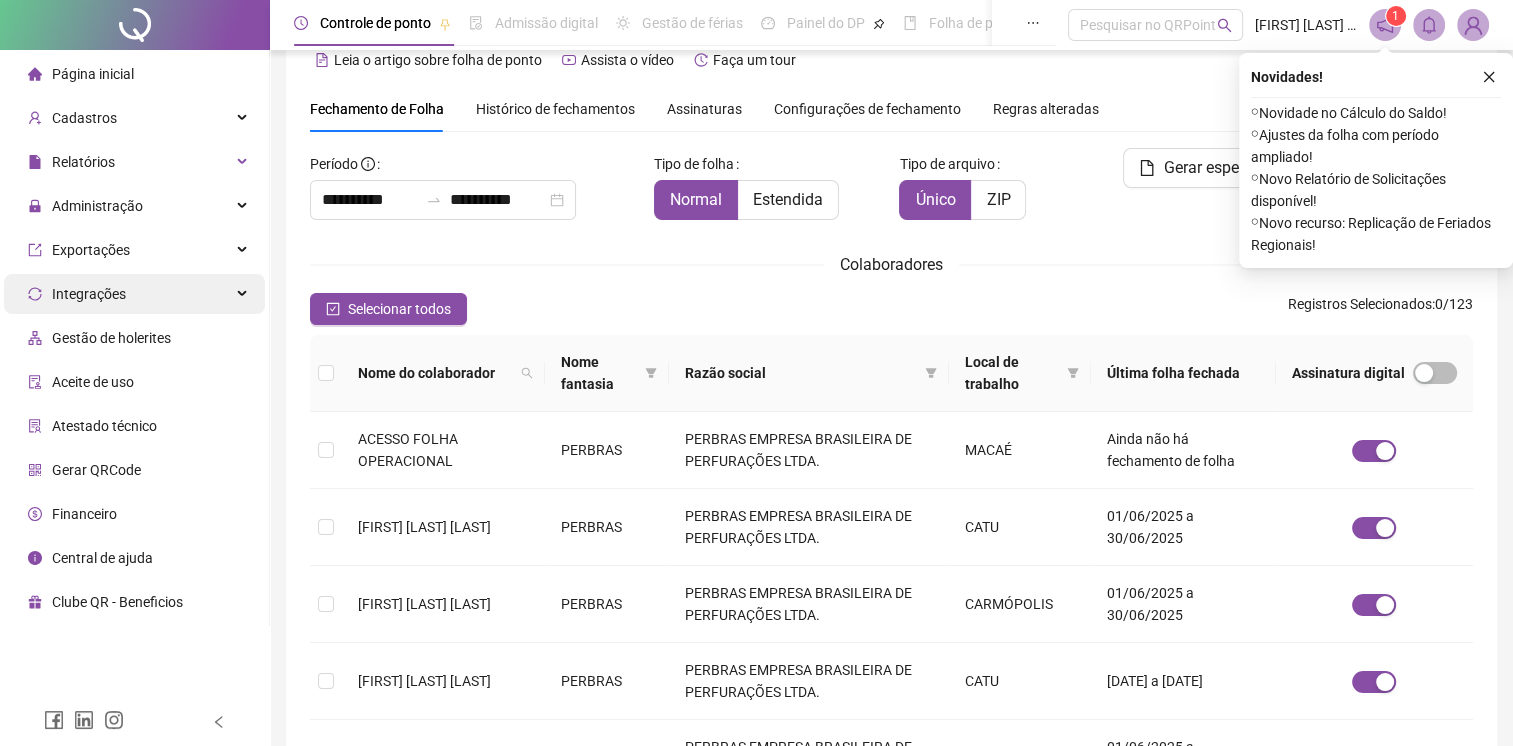 scroll, scrollTop: 0, scrollLeft: 0, axis: both 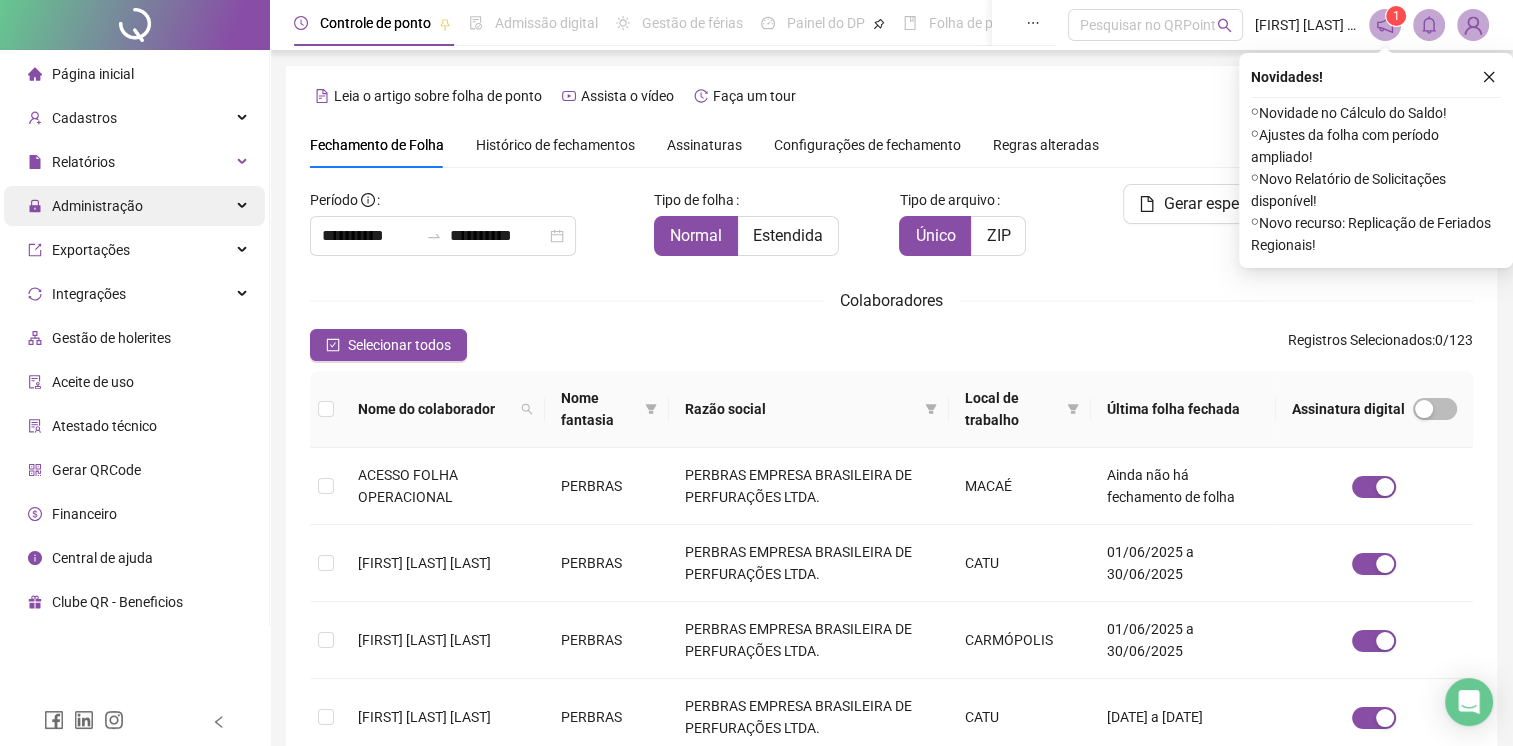 click on "Administração" at bounding box center [134, 206] 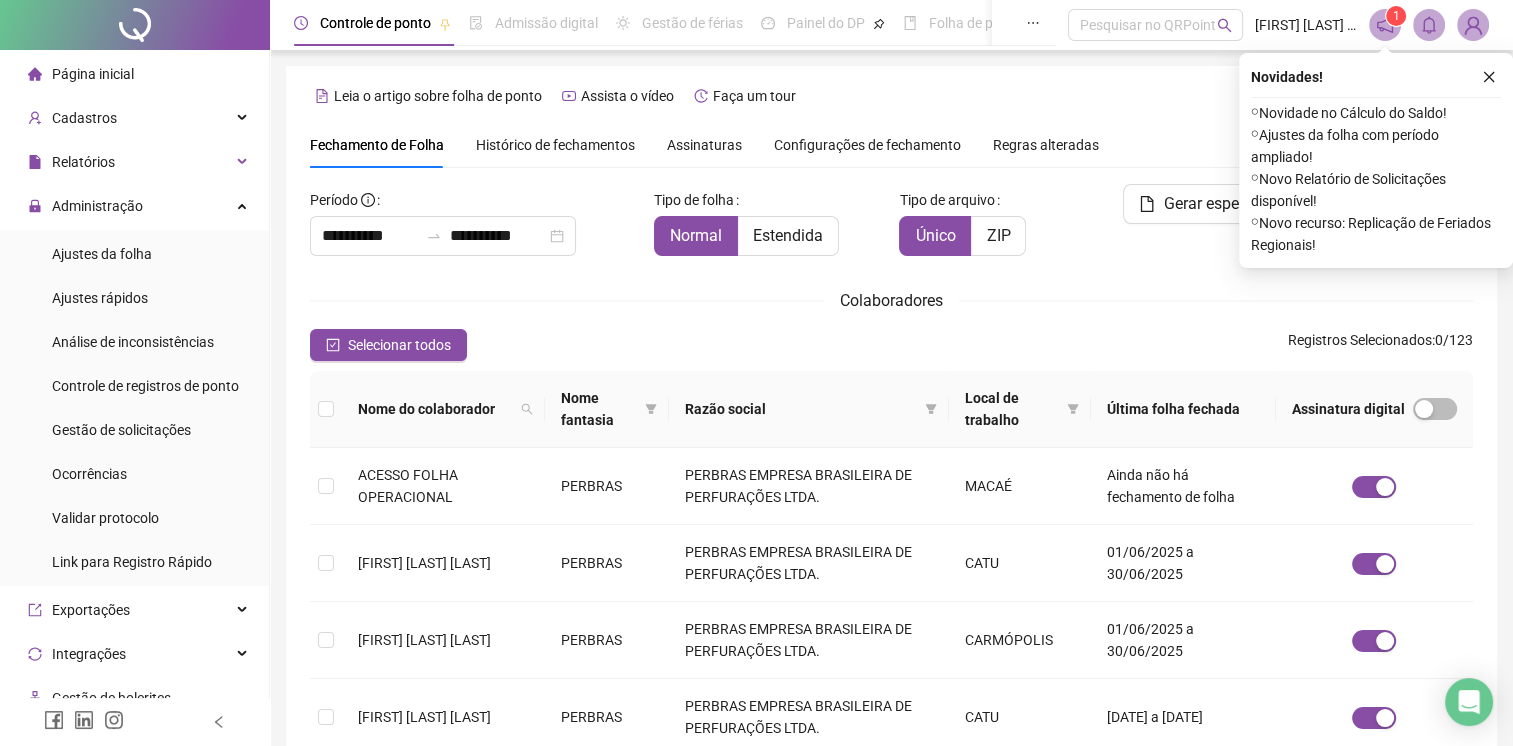 click on "Ajustes da folha Ajustes rápidos Análise de inconsistências Controle de registros de ponto Gestão de solicitações Ocorrências Validar protocolo Link para Registro Rápido" at bounding box center (134, 408) 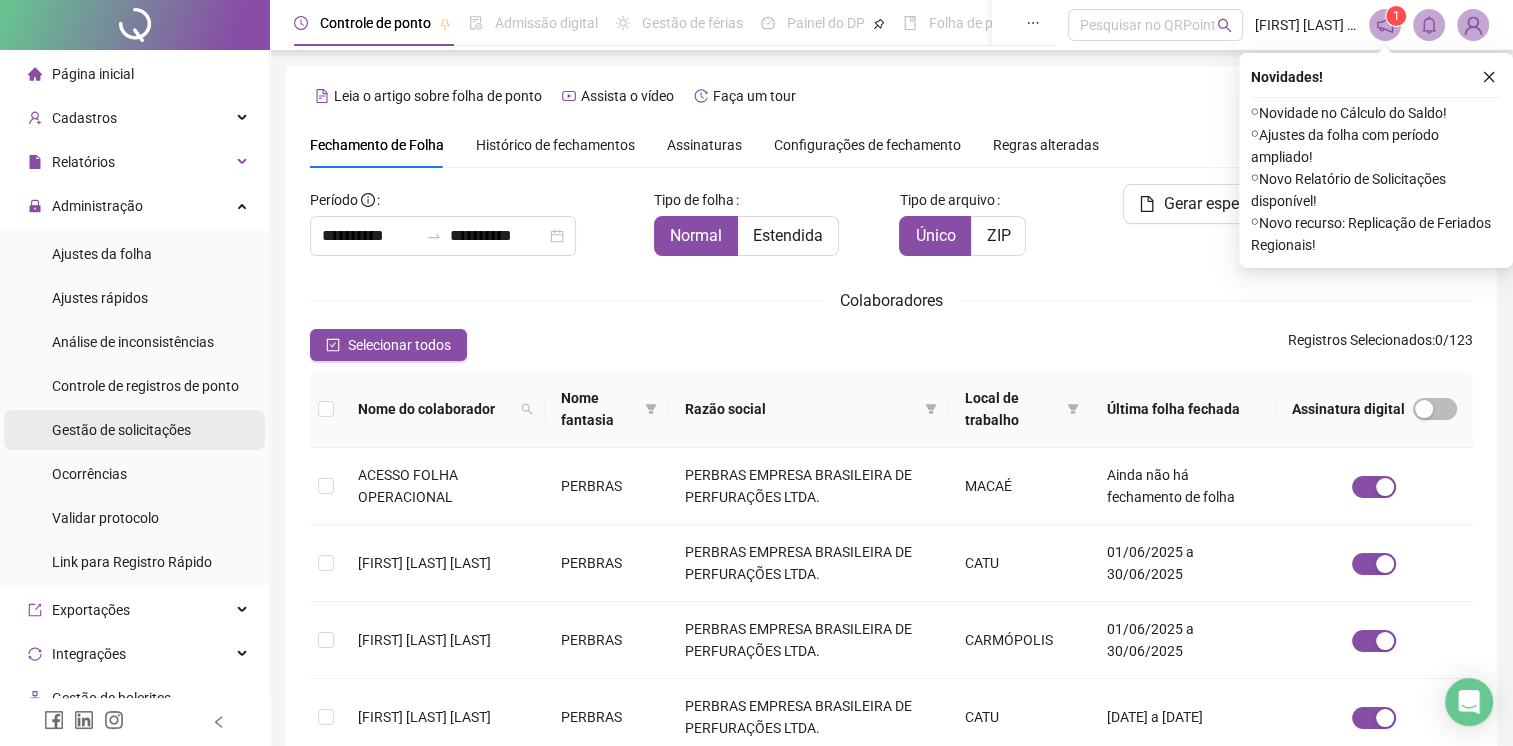 click on "Gestão de solicitações" at bounding box center (121, 430) 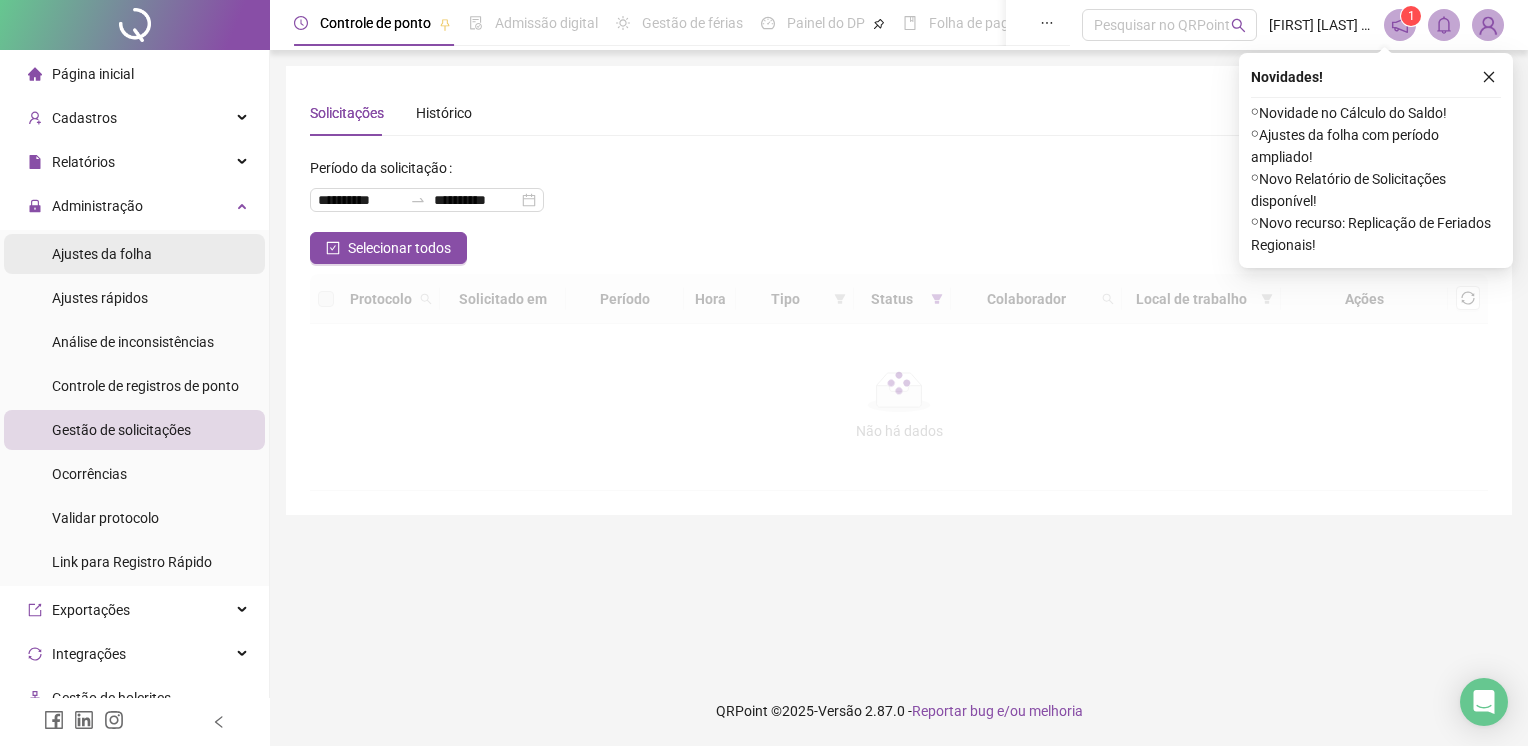 click on "Ajustes da folha" at bounding box center (102, 254) 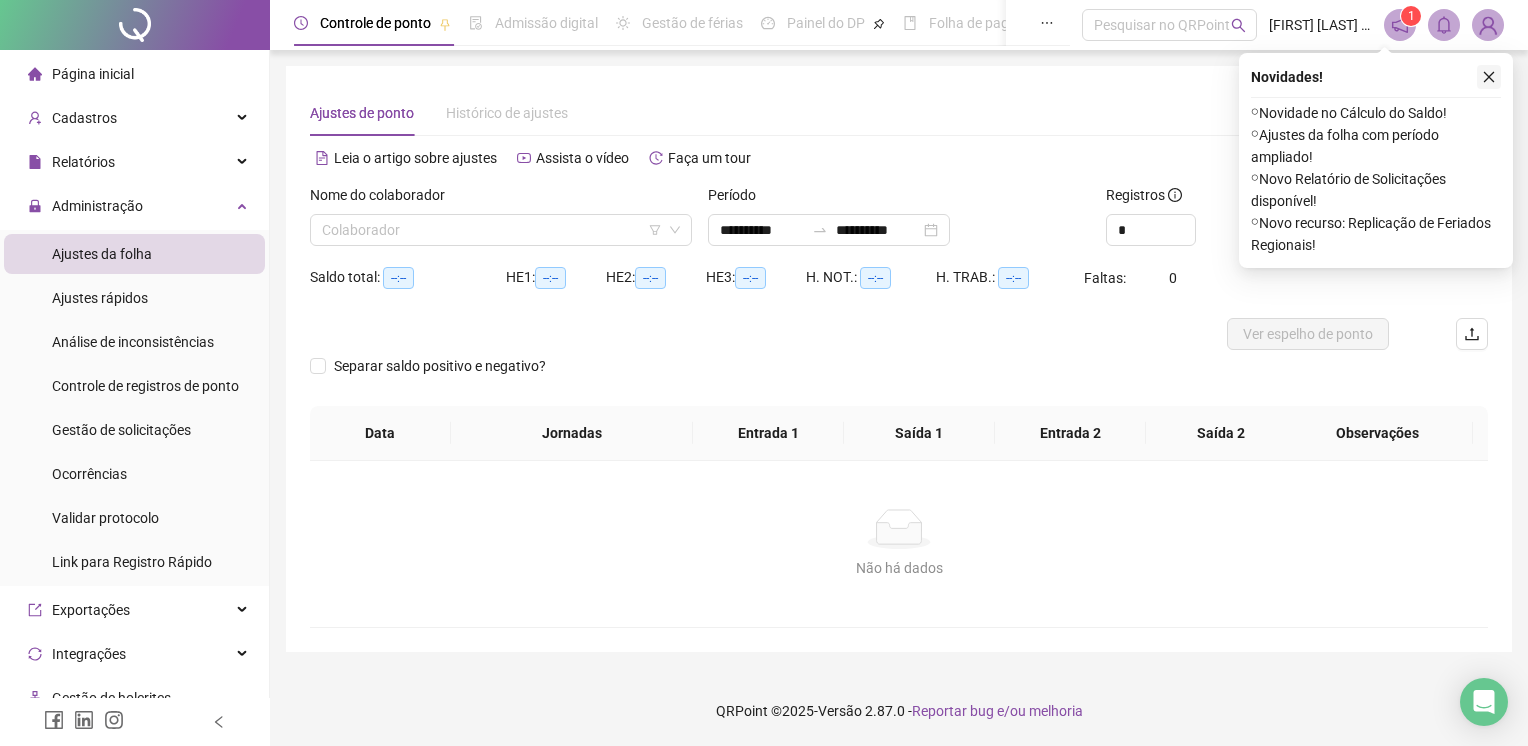 click at bounding box center (1489, 77) 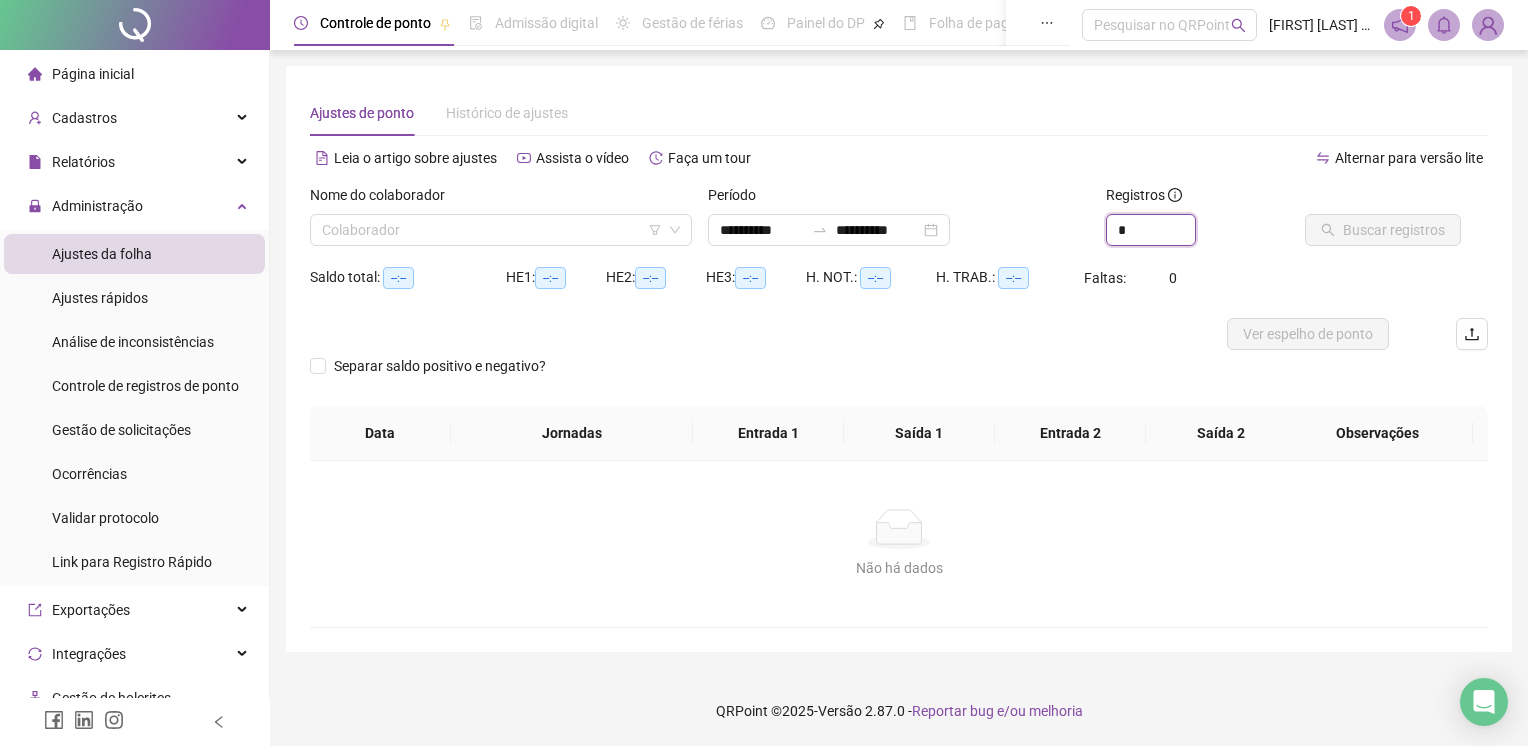 drag, startPoint x: 1140, startPoint y: 230, endPoint x: 1082, endPoint y: 236, distance: 58.30952 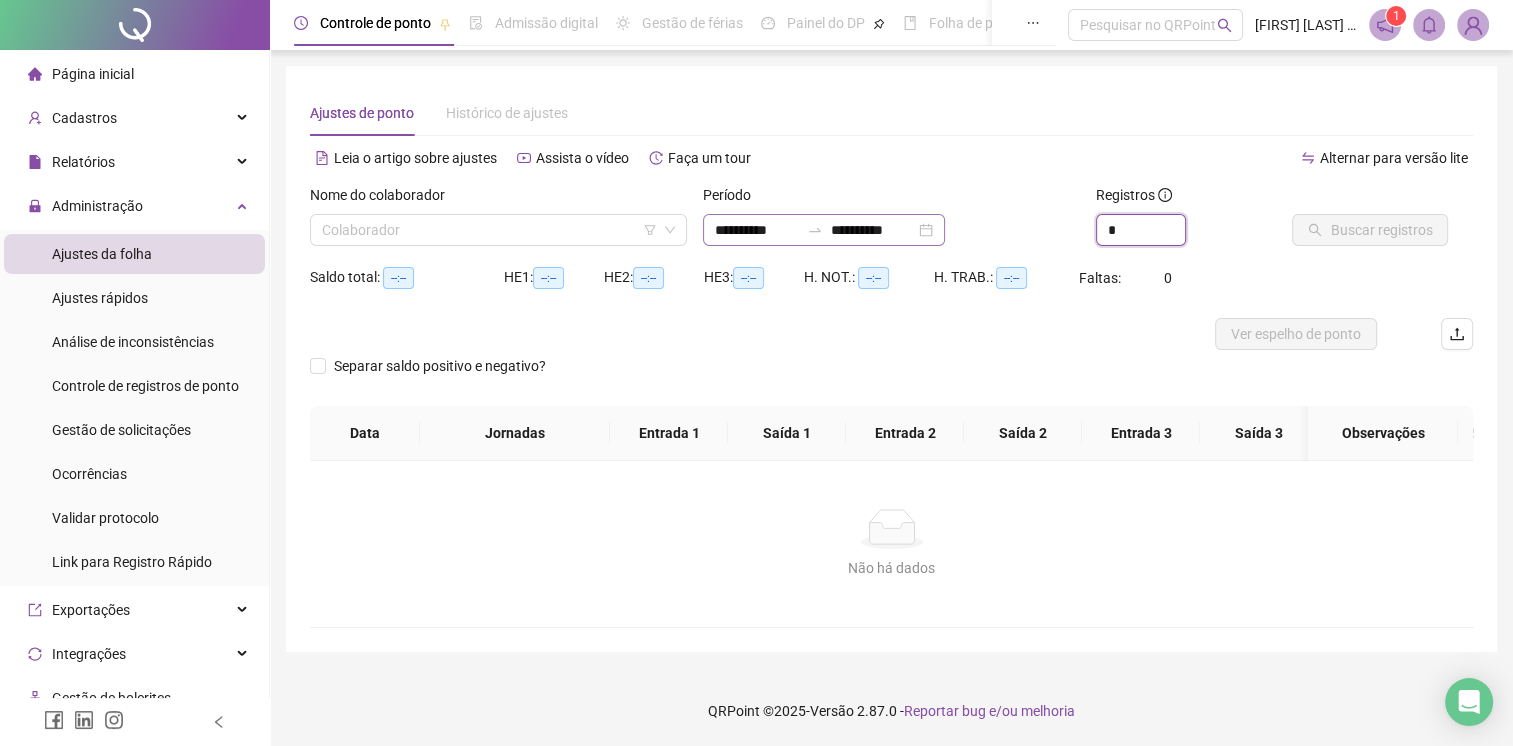 type on "*" 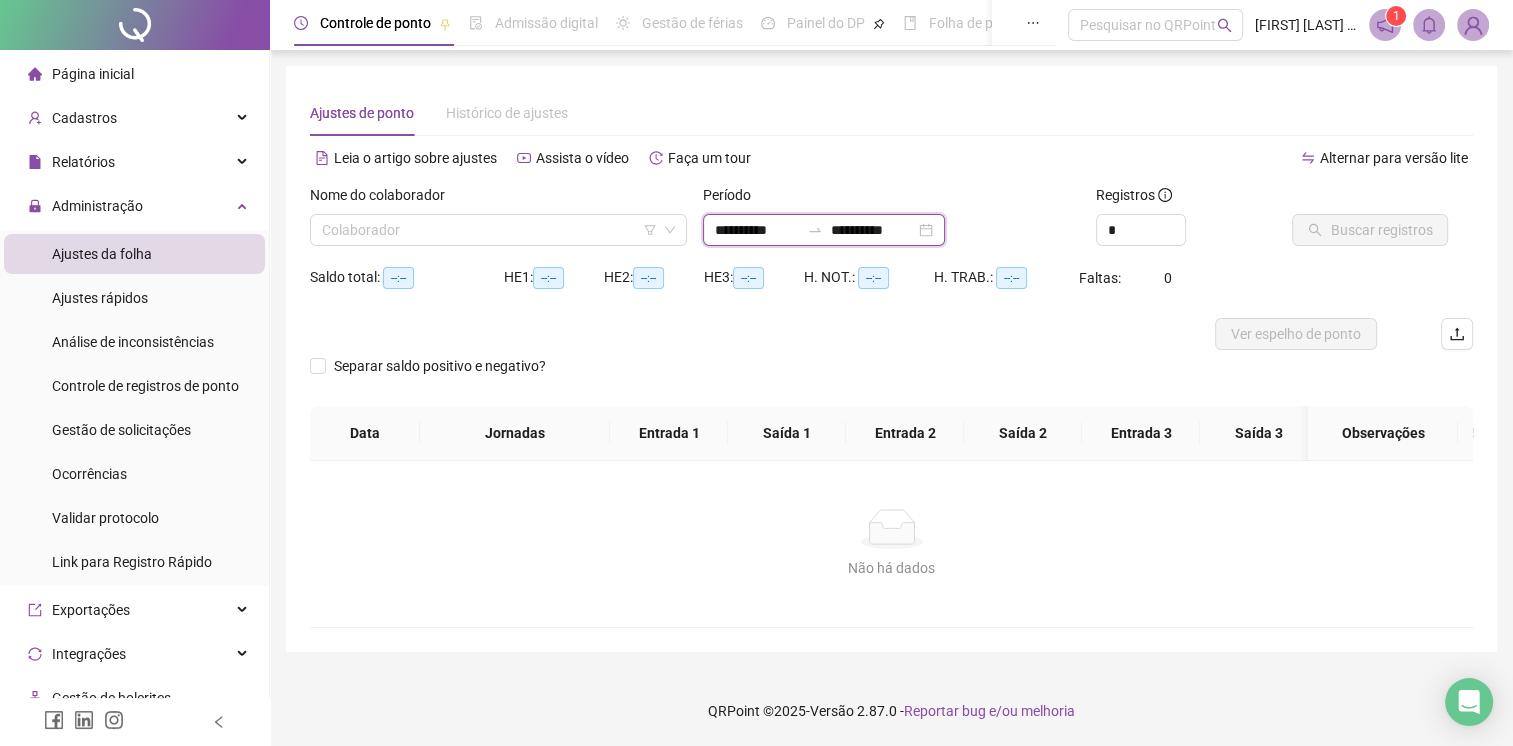 click on "**********" at bounding box center (757, 230) 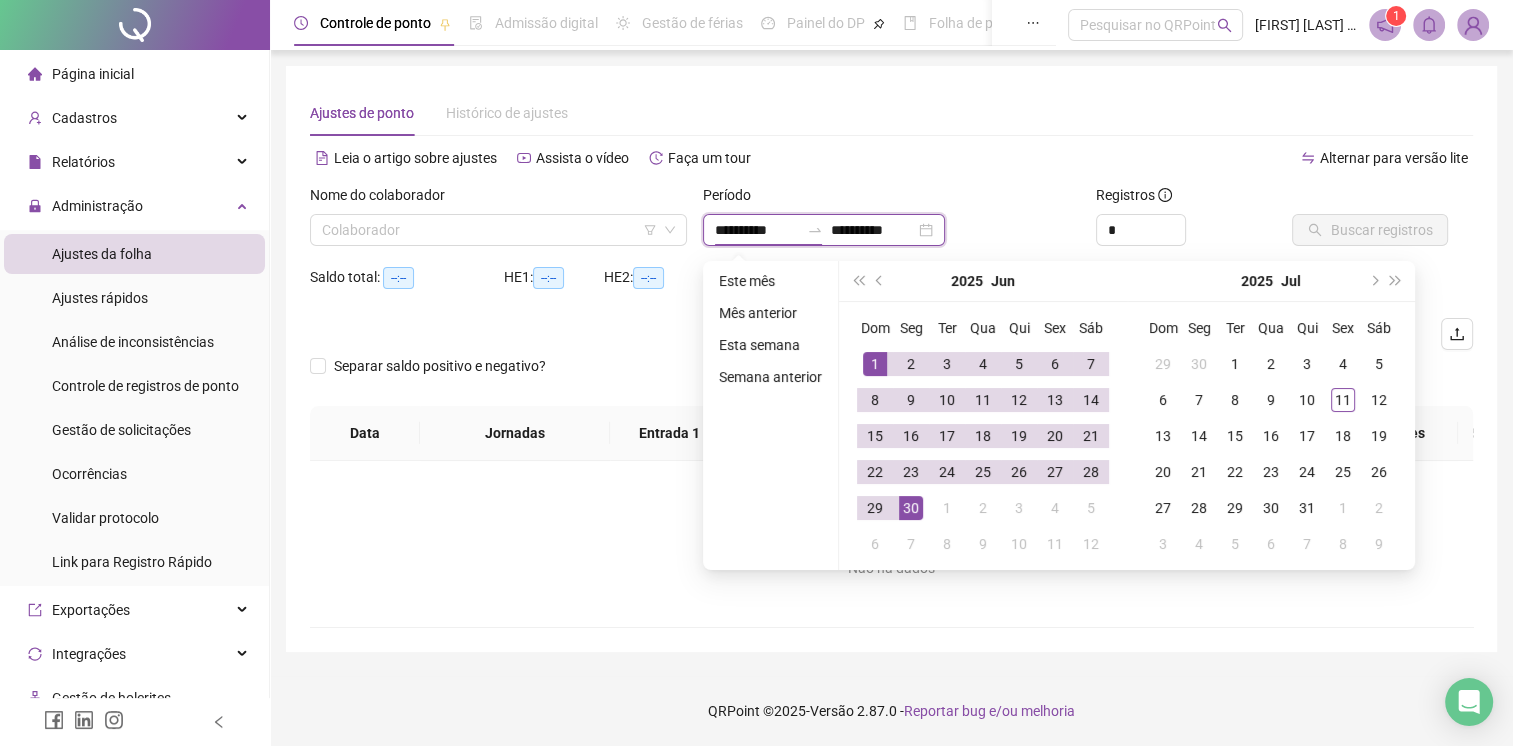 type on "**********" 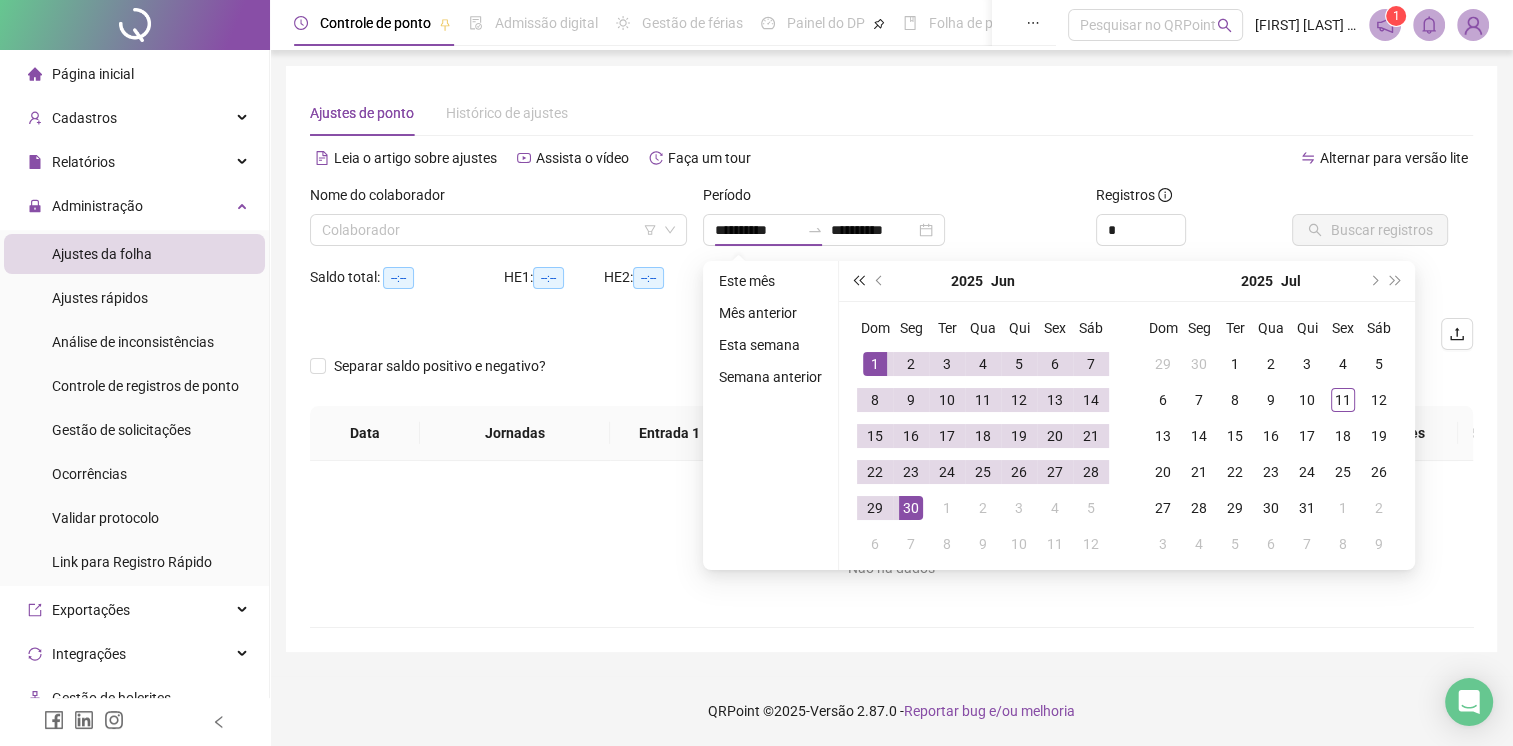 click at bounding box center (858, 281) 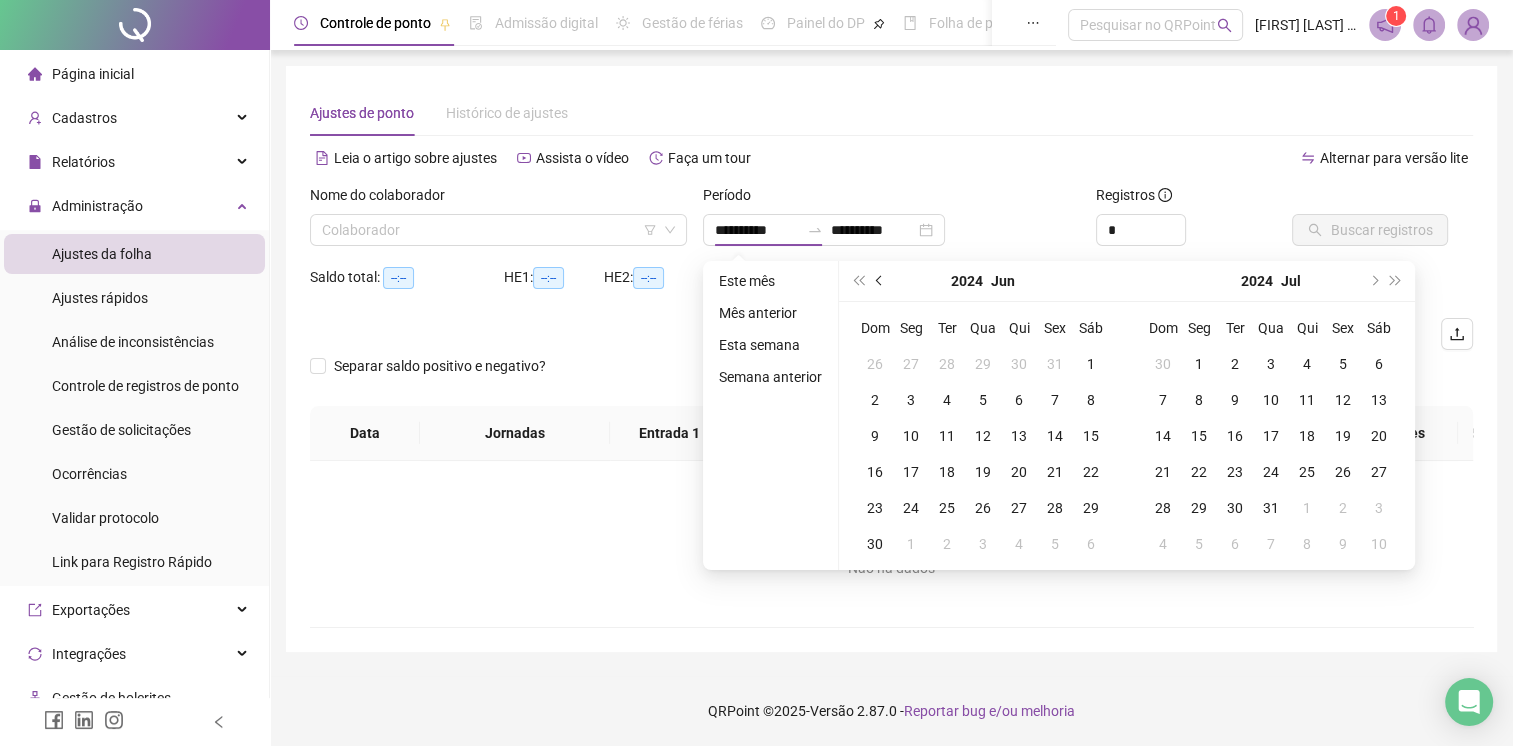 click at bounding box center [880, 281] 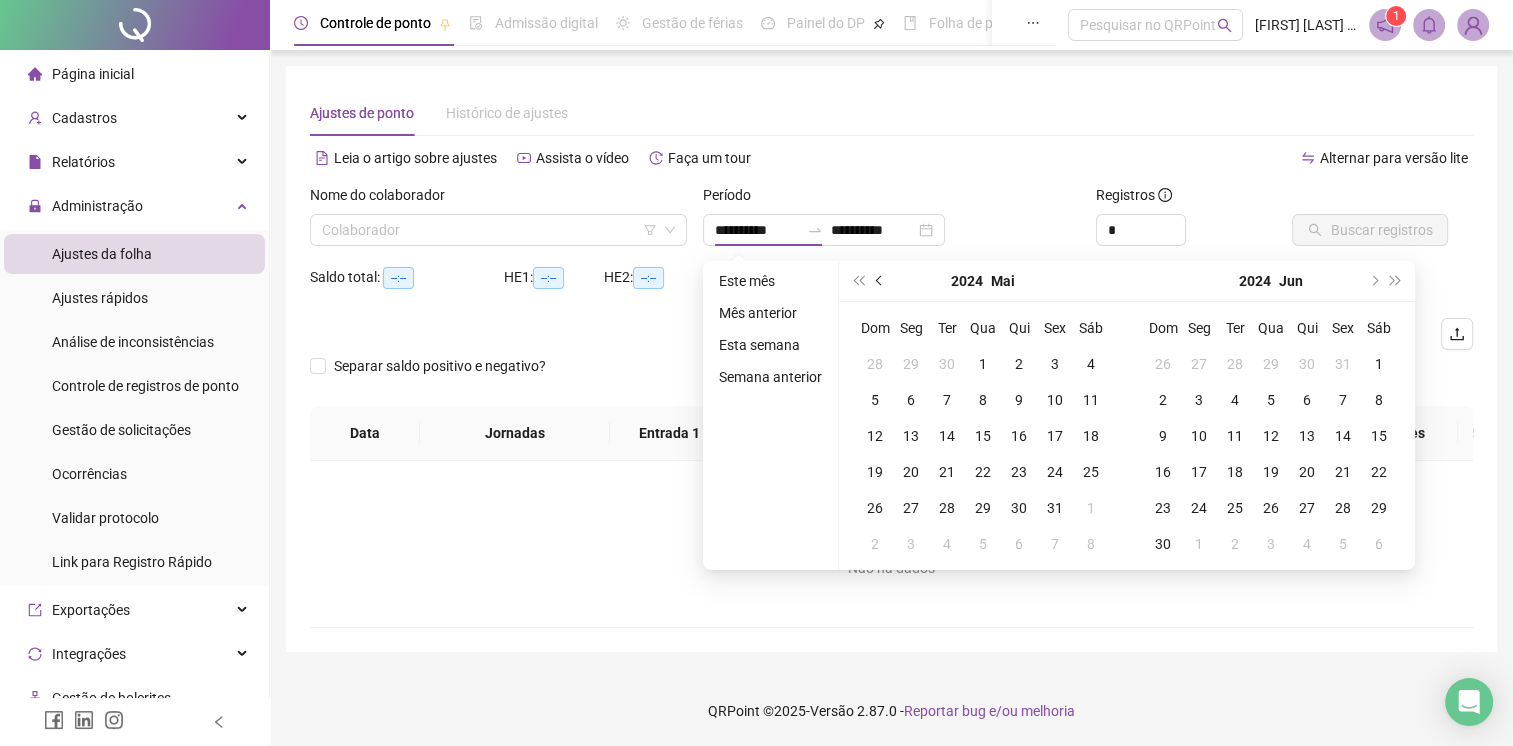 click at bounding box center [880, 281] 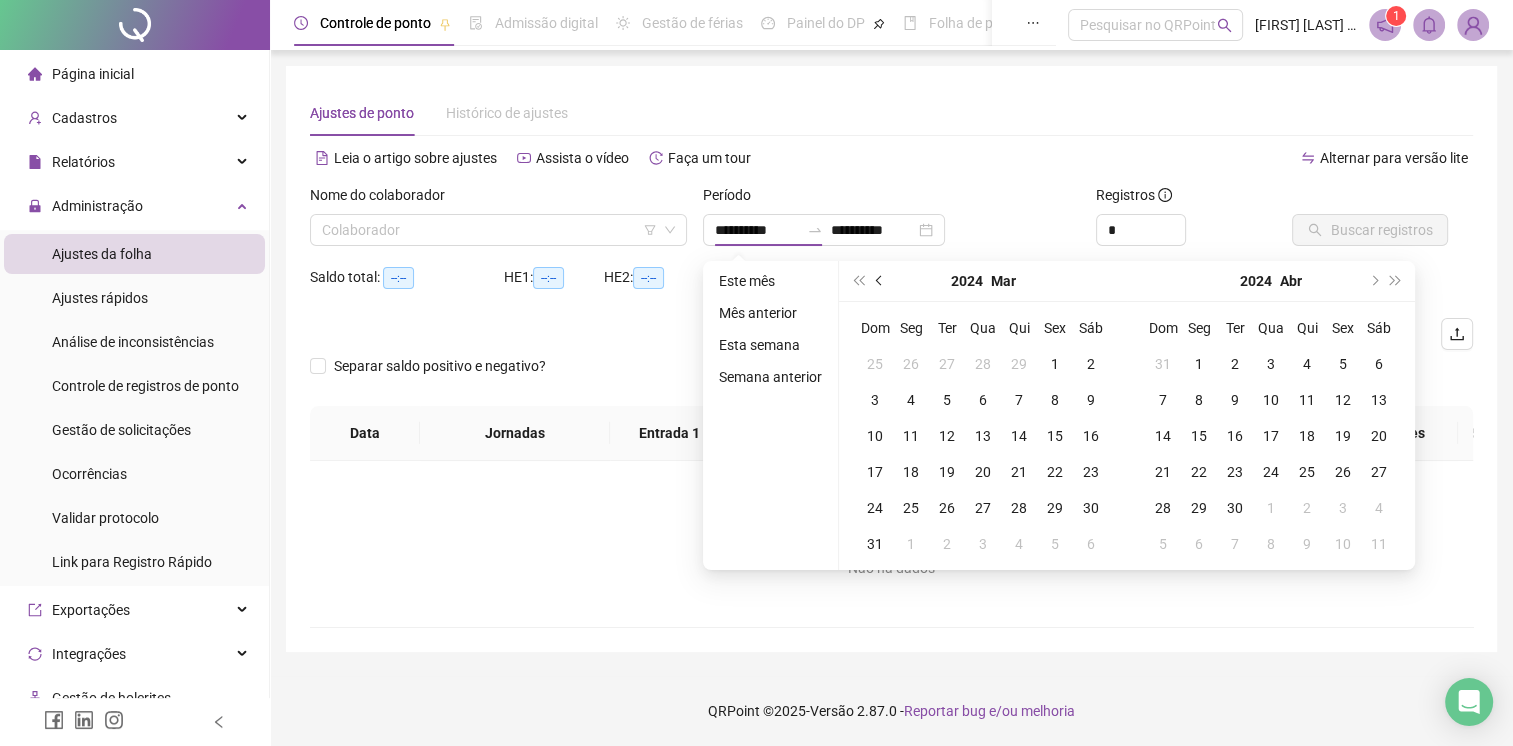 click at bounding box center (880, 281) 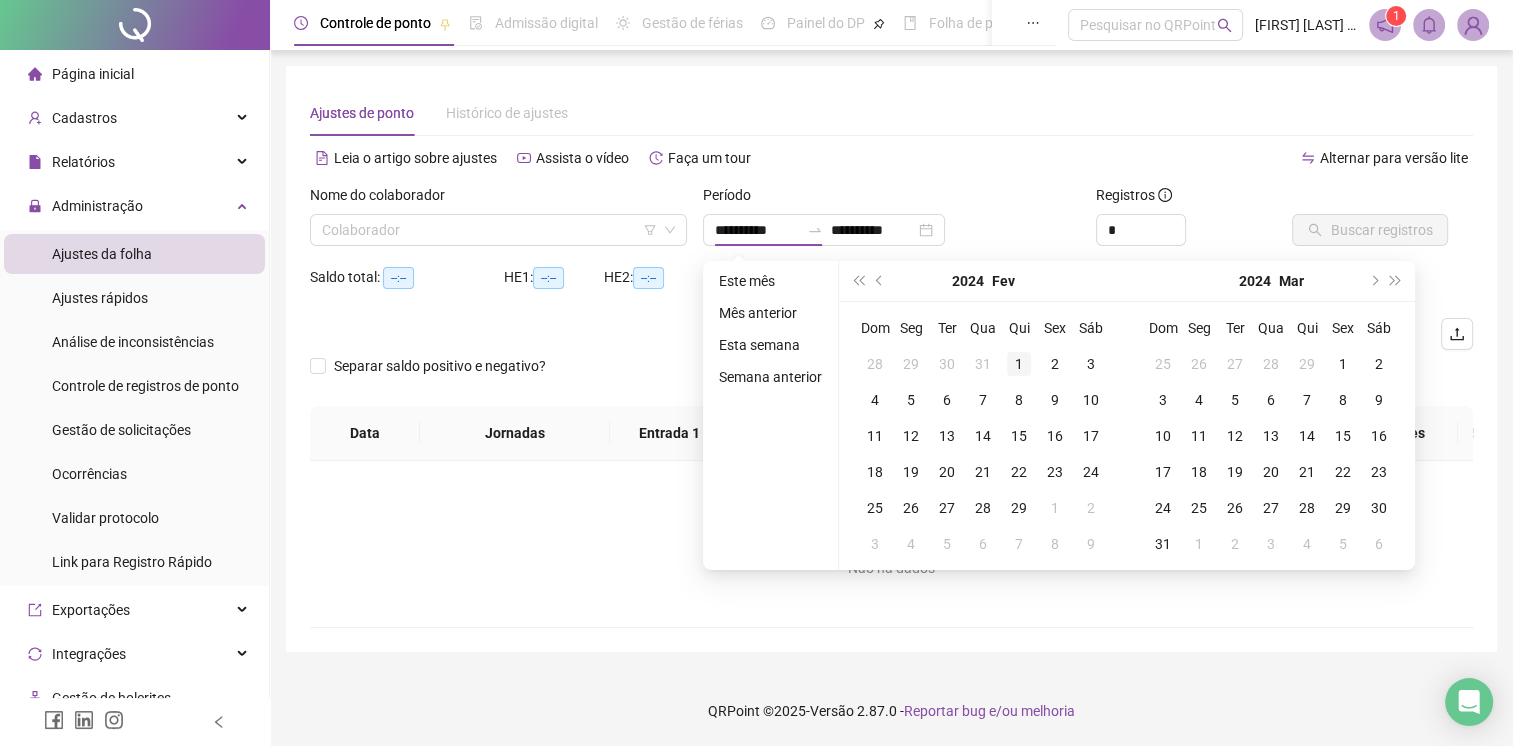 type on "**********" 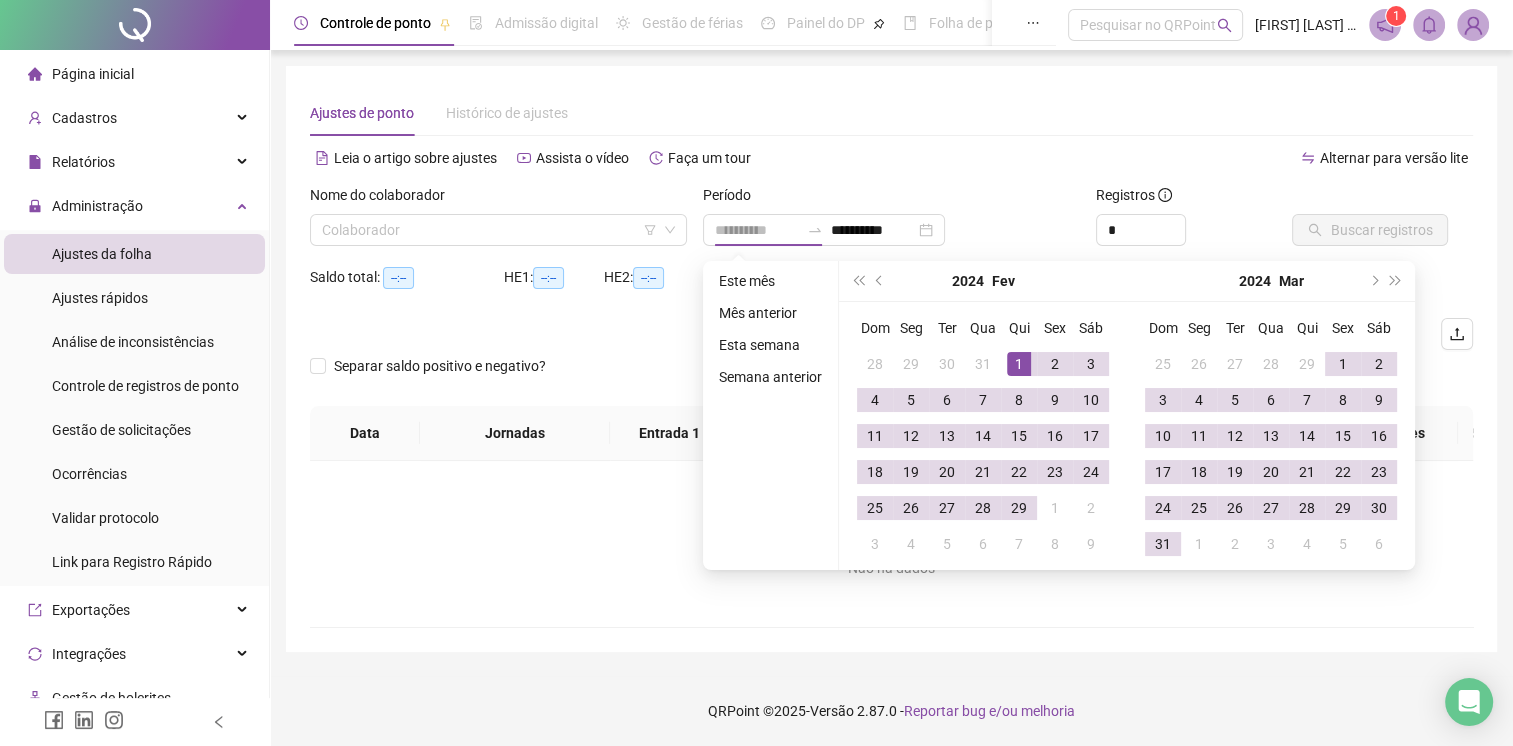 click on "1" at bounding box center (1019, 364) 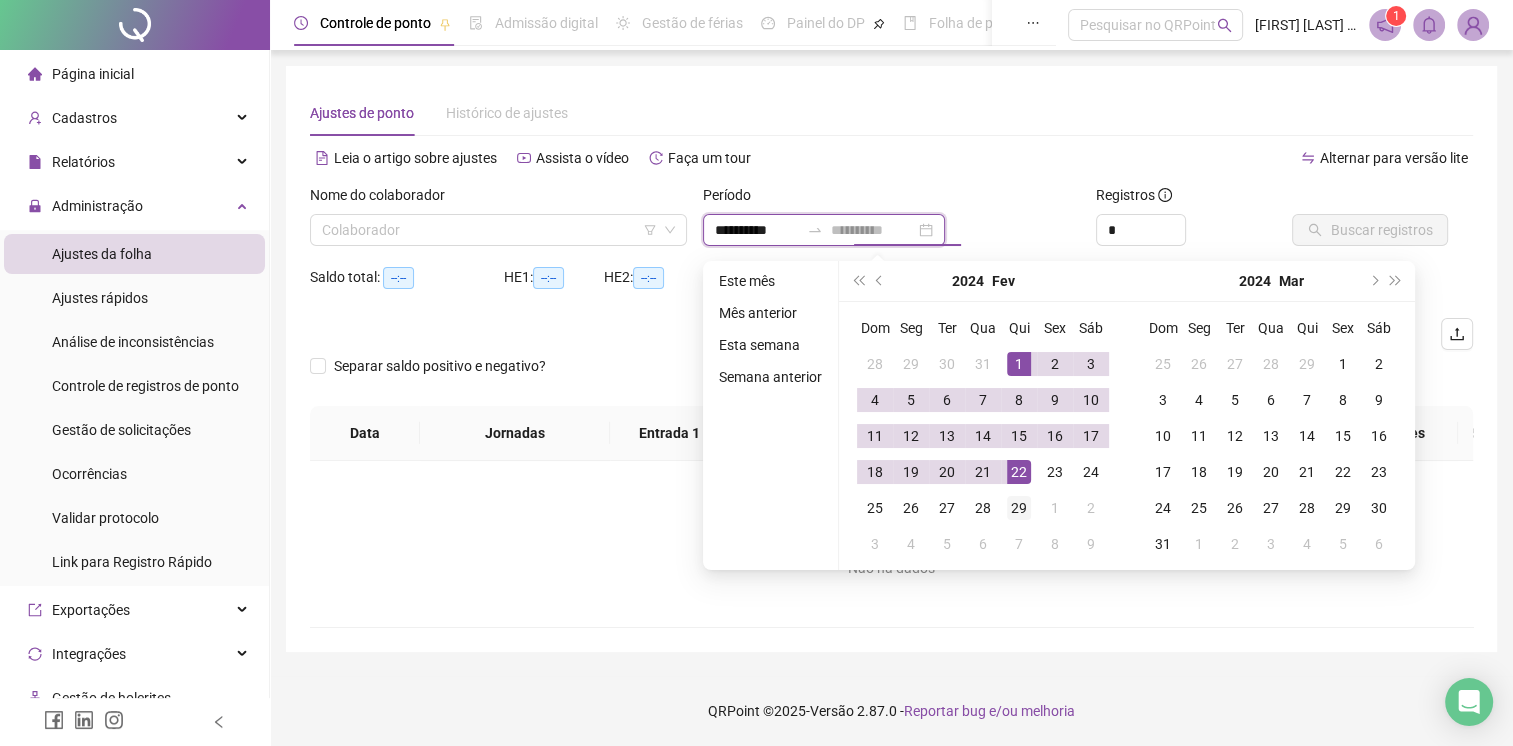 type on "**********" 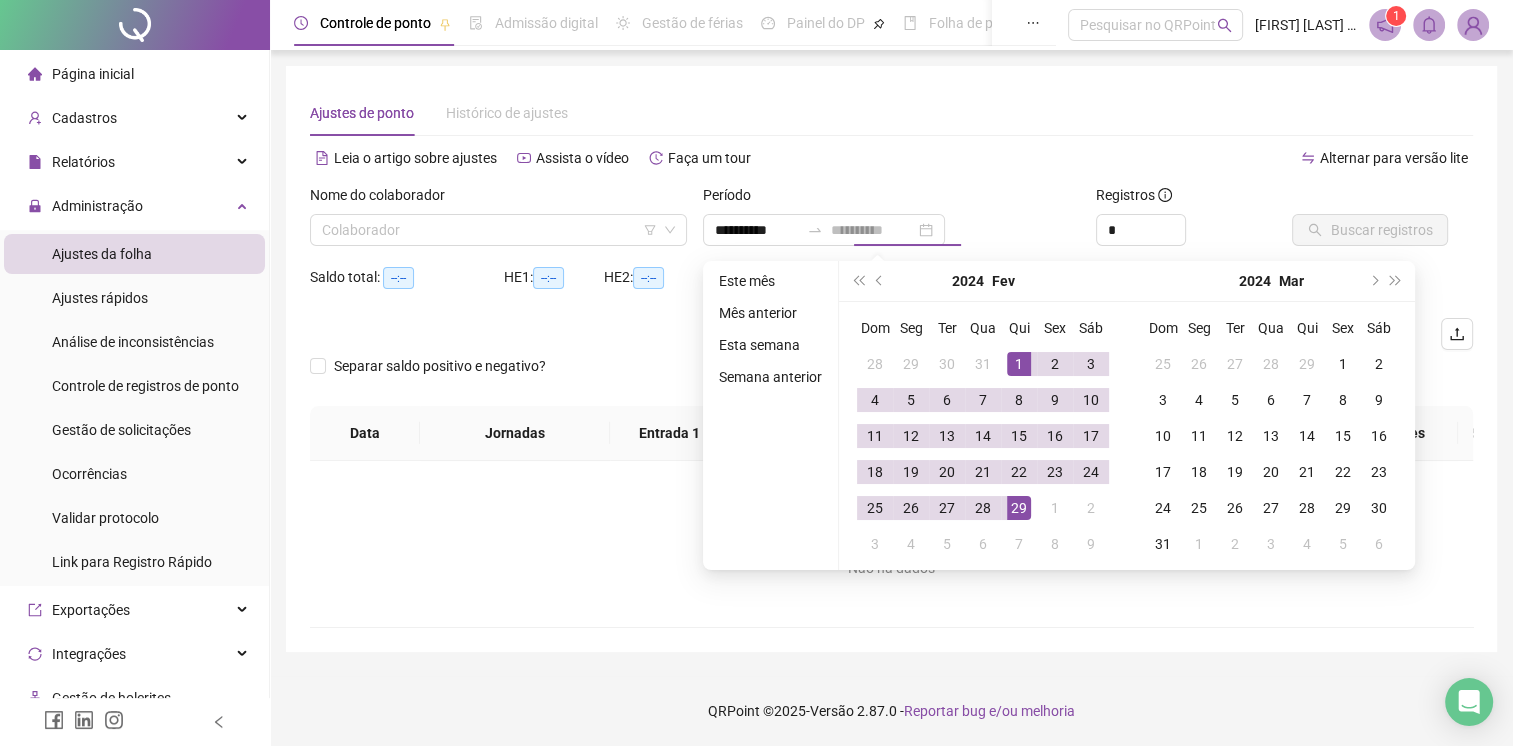 click on "29" at bounding box center [1019, 508] 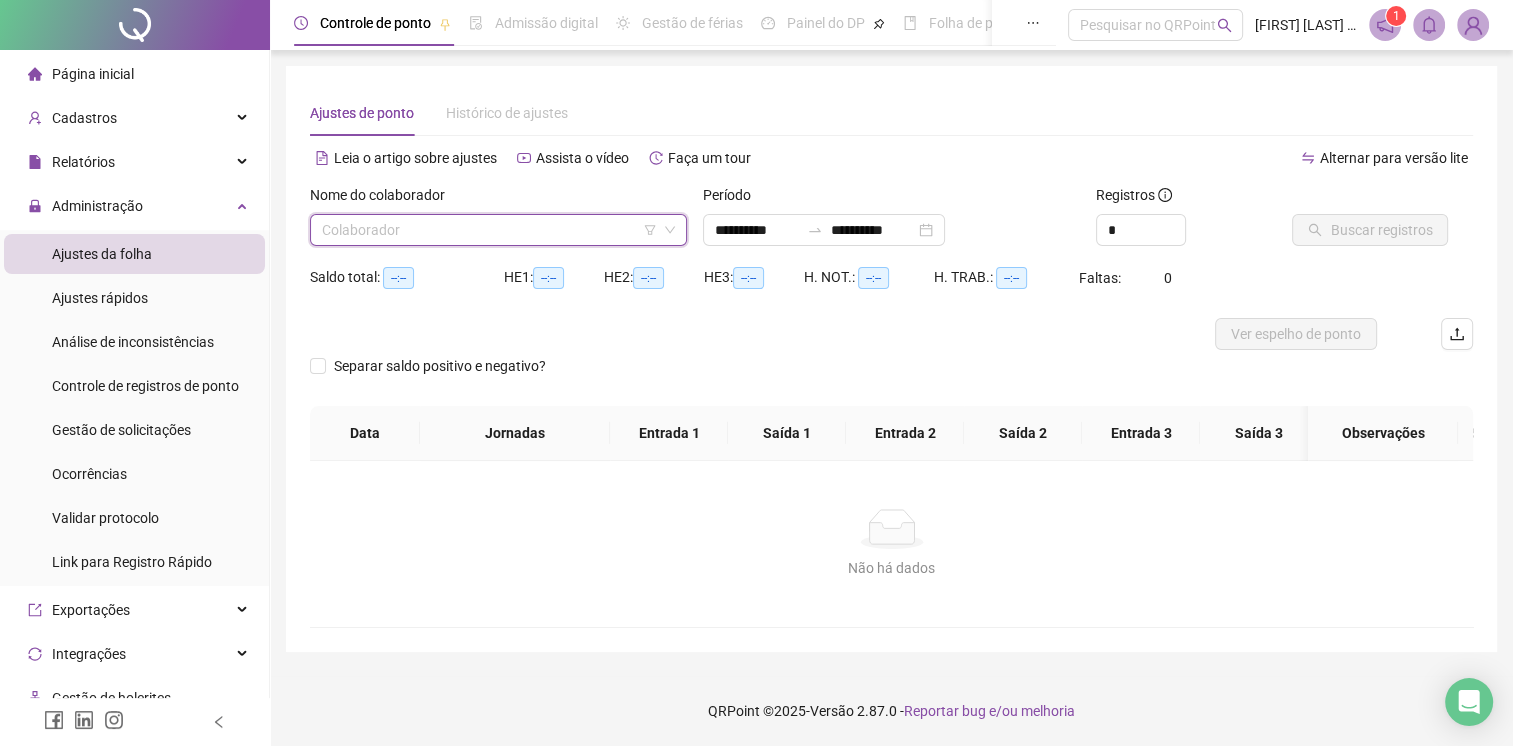 click at bounding box center [492, 230] 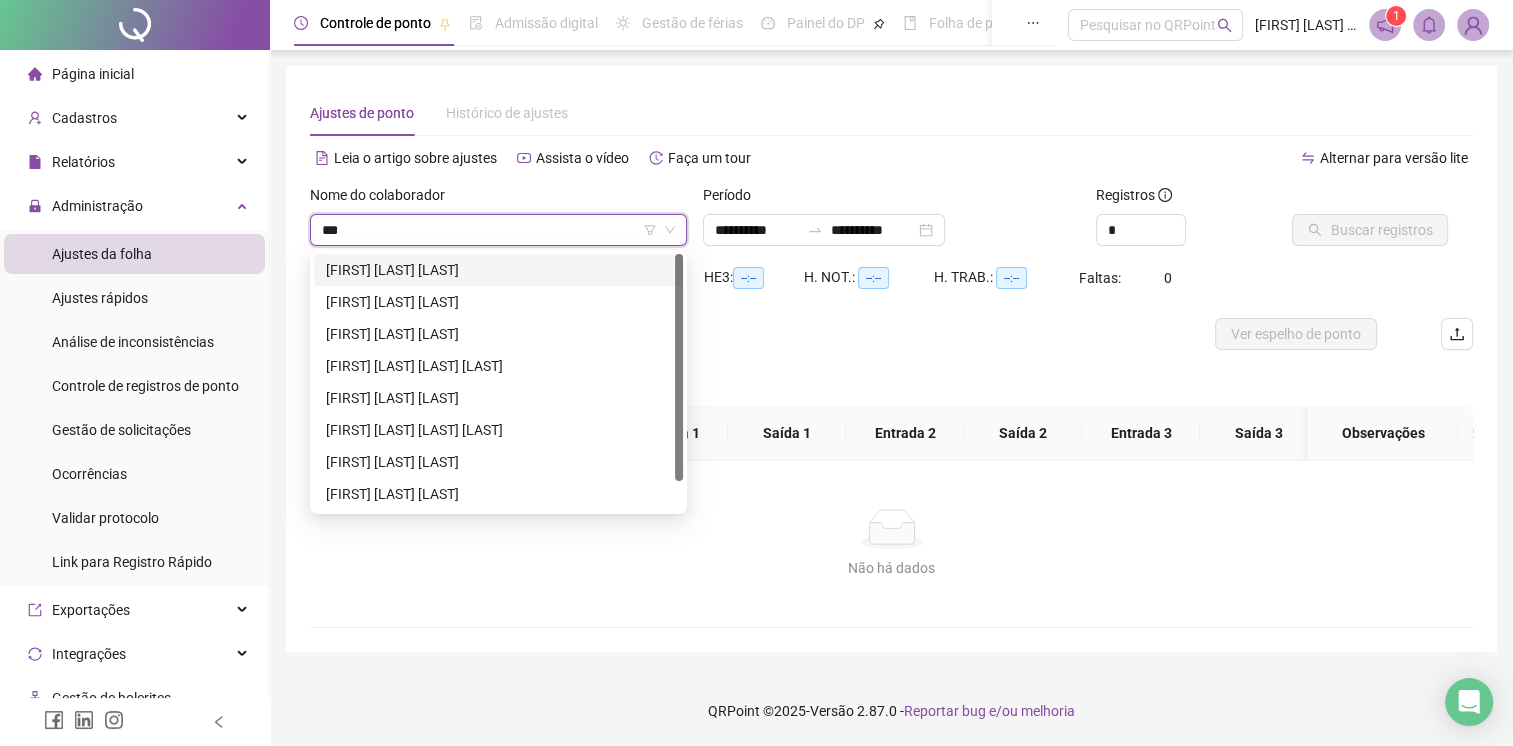 type on "****" 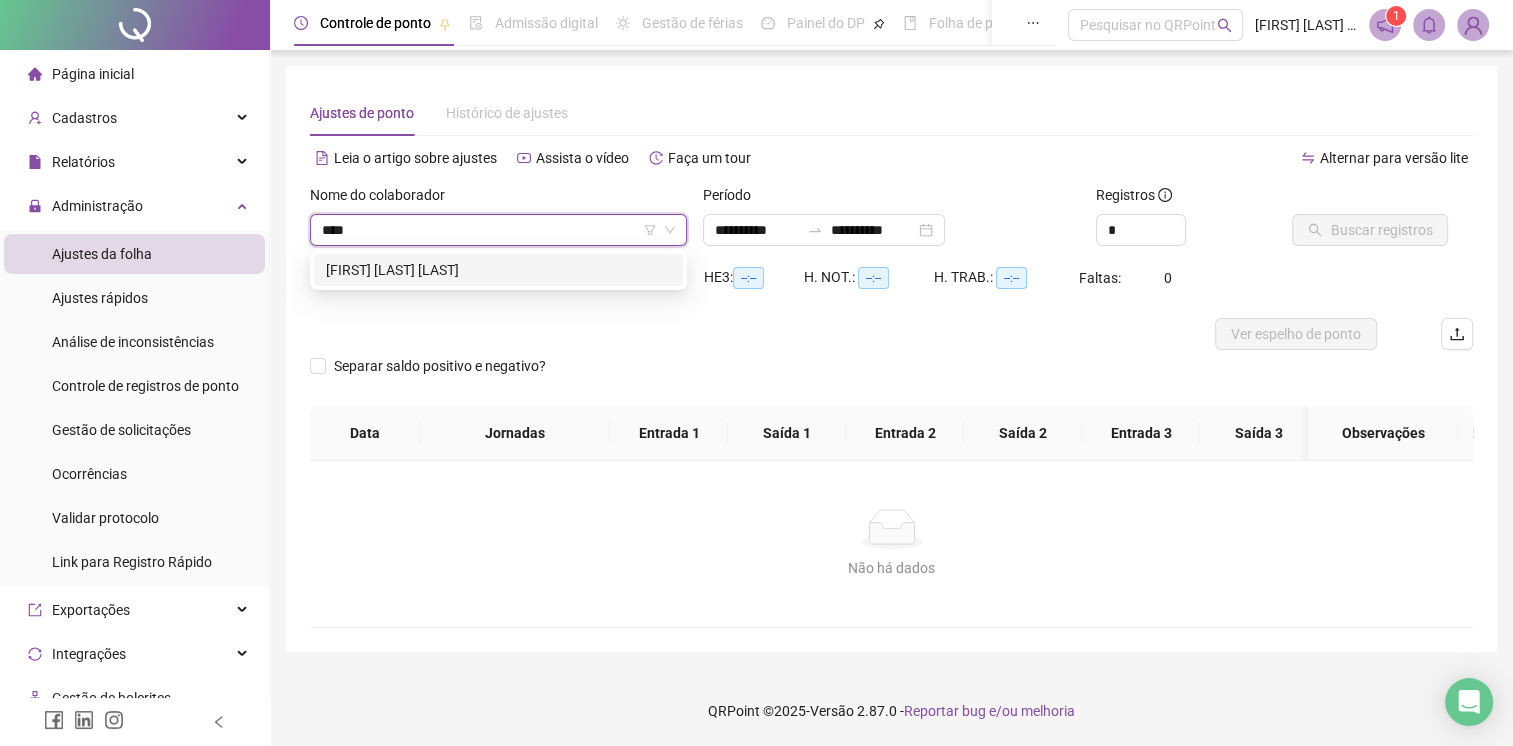 click on "[FIRST] [LAST]" at bounding box center (498, 270) 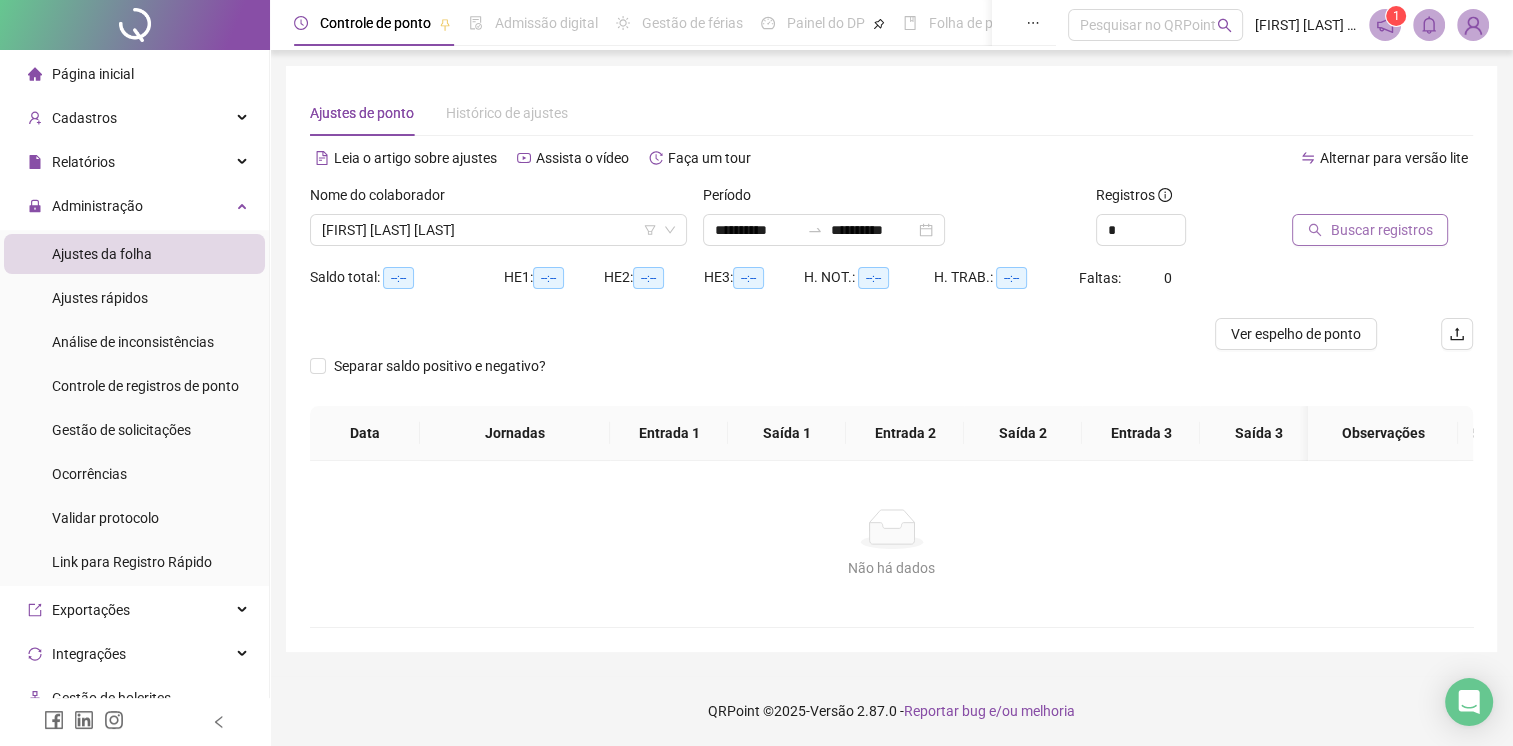 click on "Buscar registros" at bounding box center (1381, 230) 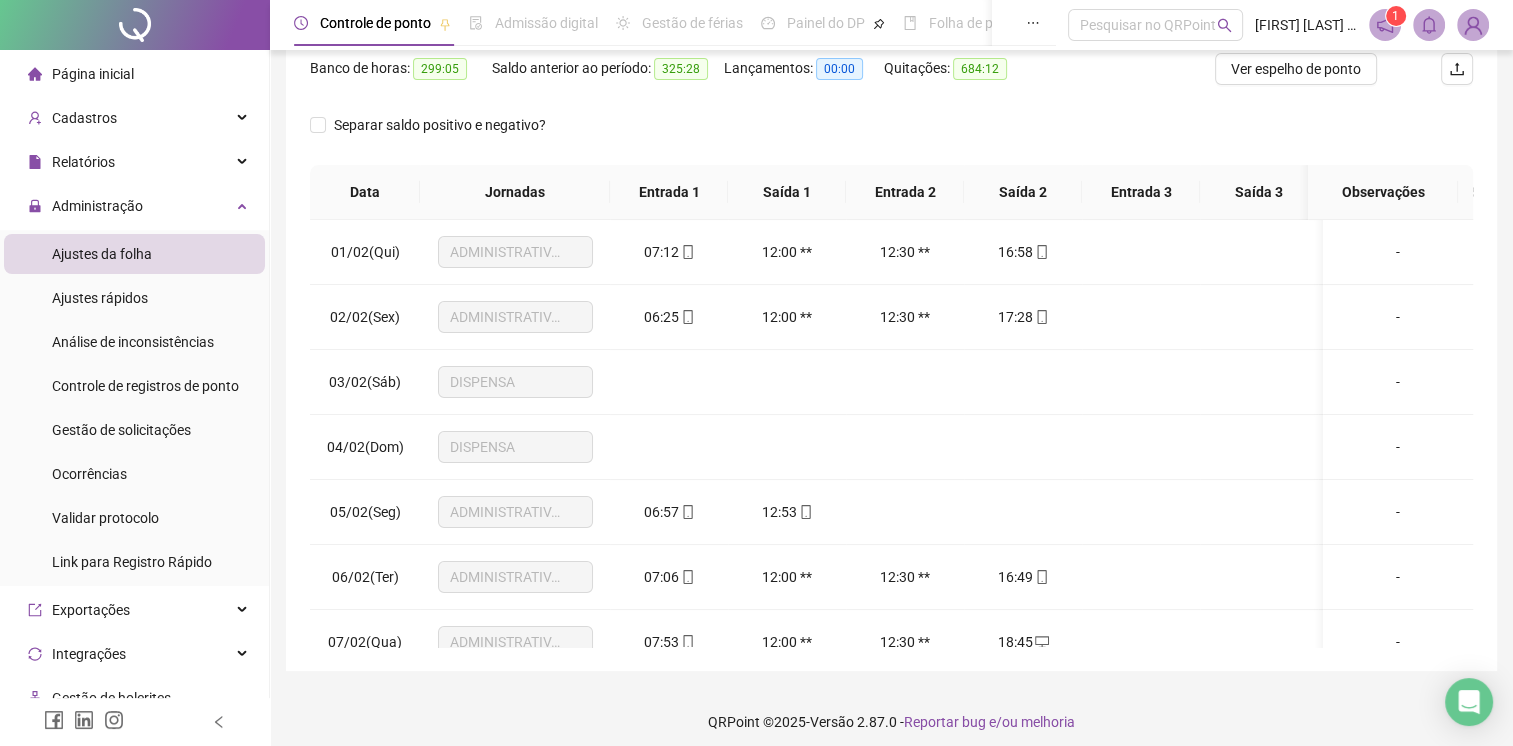 scroll, scrollTop: 275, scrollLeft: 0, axis: vertical 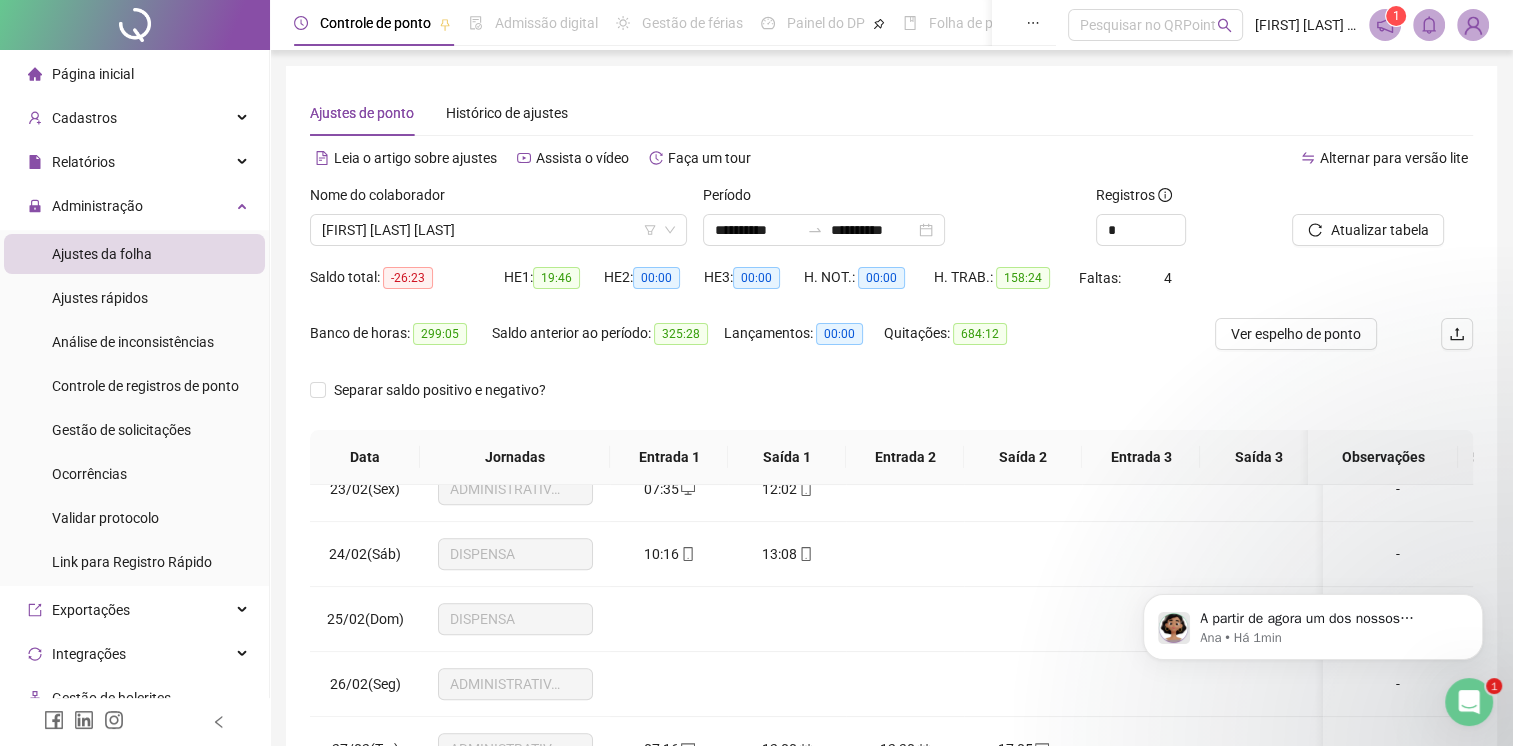 click at bounding box center (1469, 702) 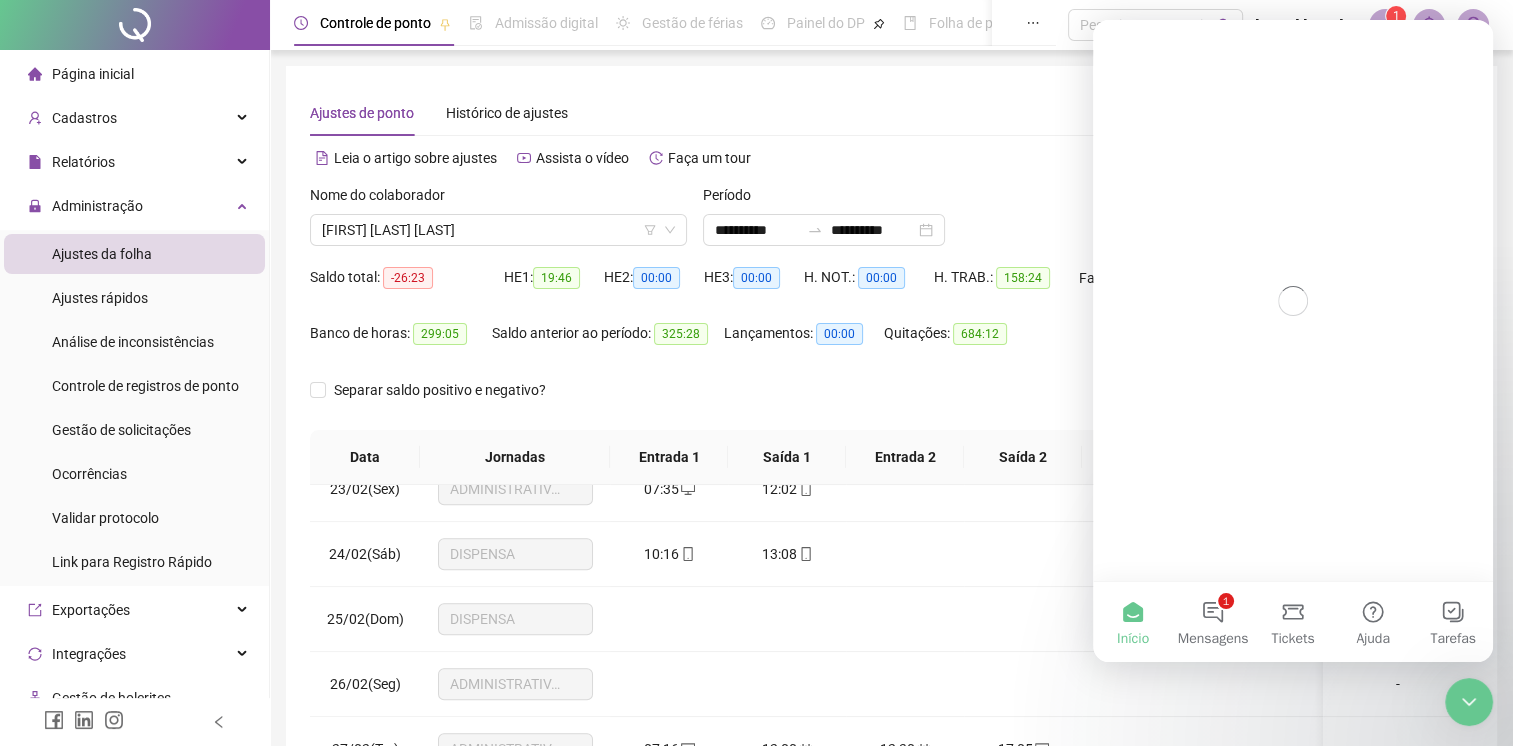 scroll, scrollTop: 0, scrollLeft: 0, axis: both 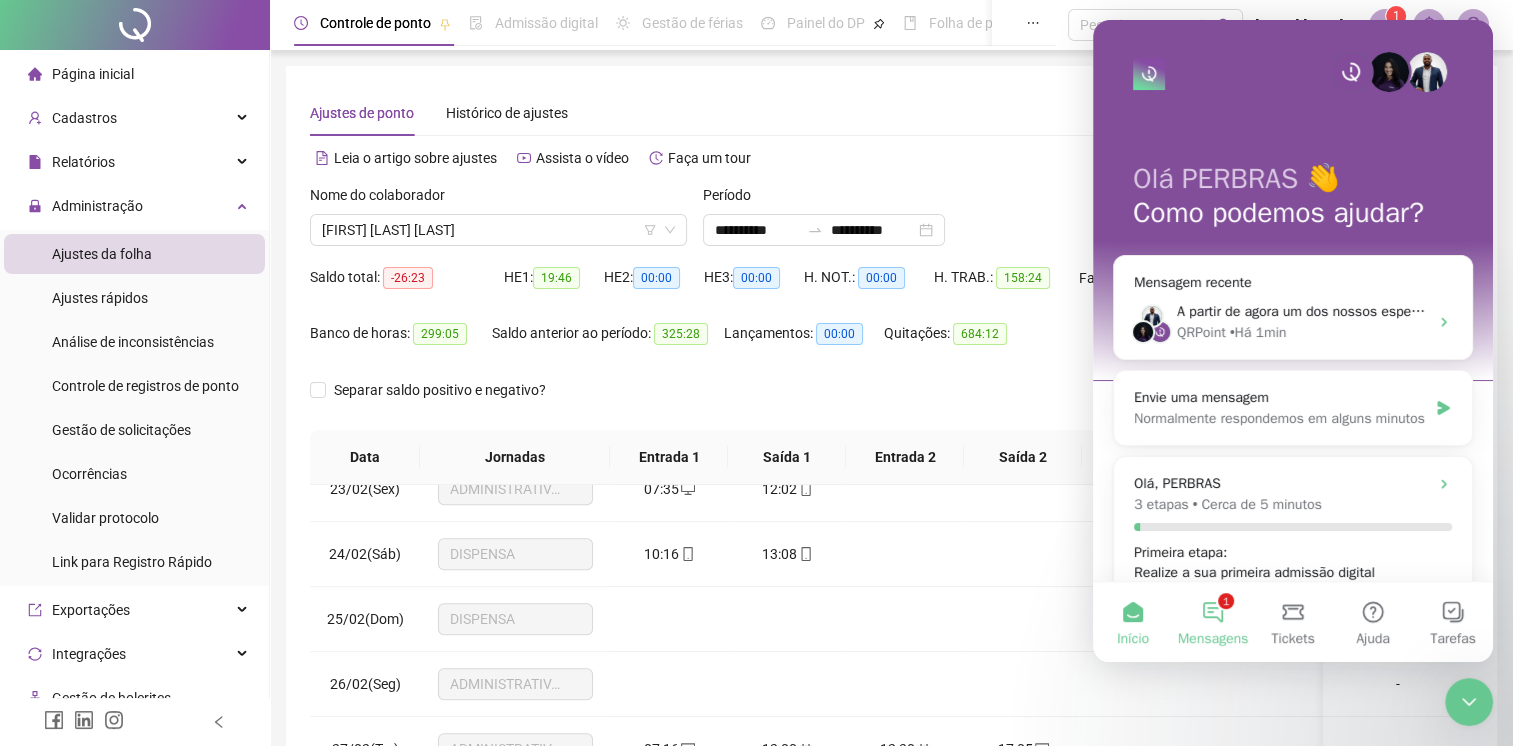 click on "1 Mensagens" at bounding box center (1213, 622) 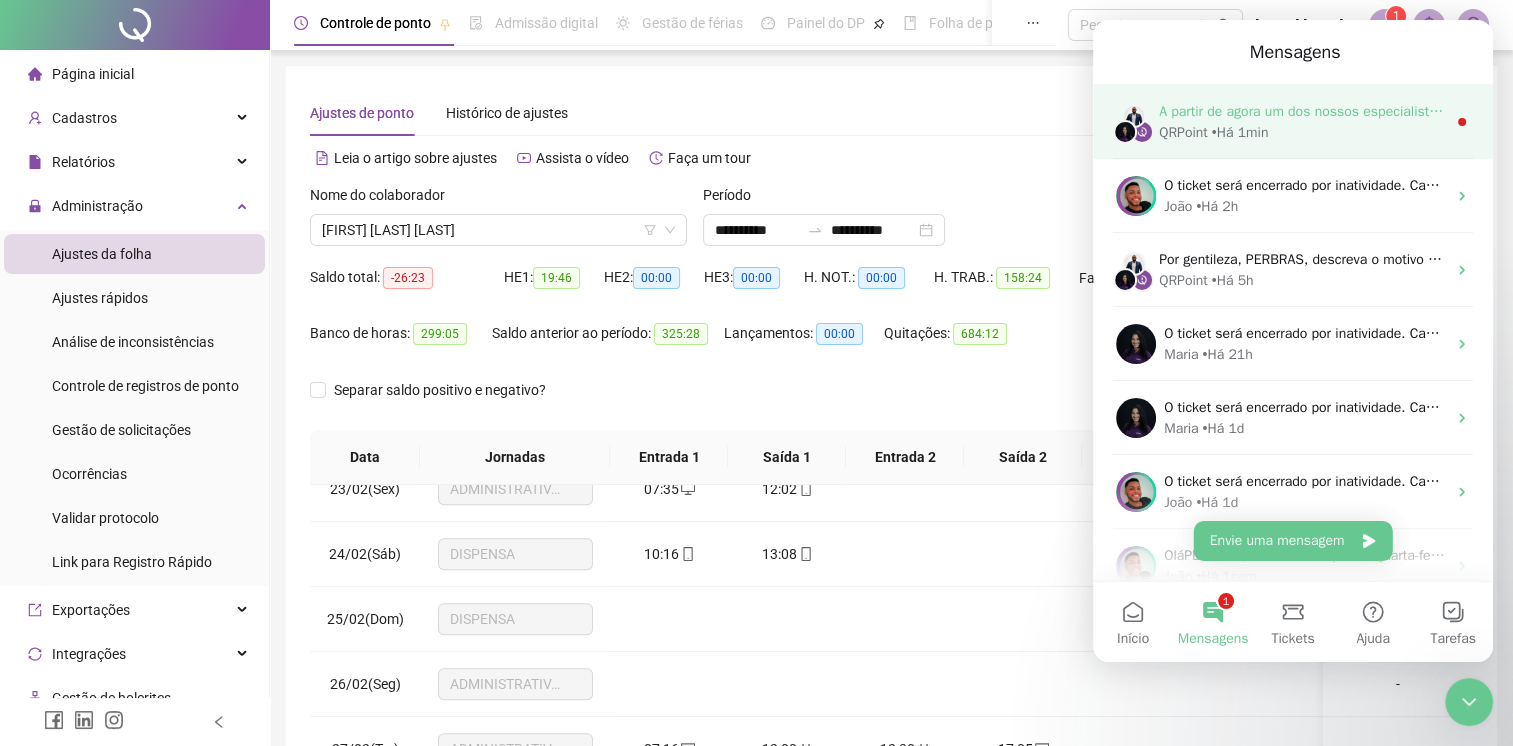 click on "QRPoint •  Há 1min" at bounding box center [1302, 132] 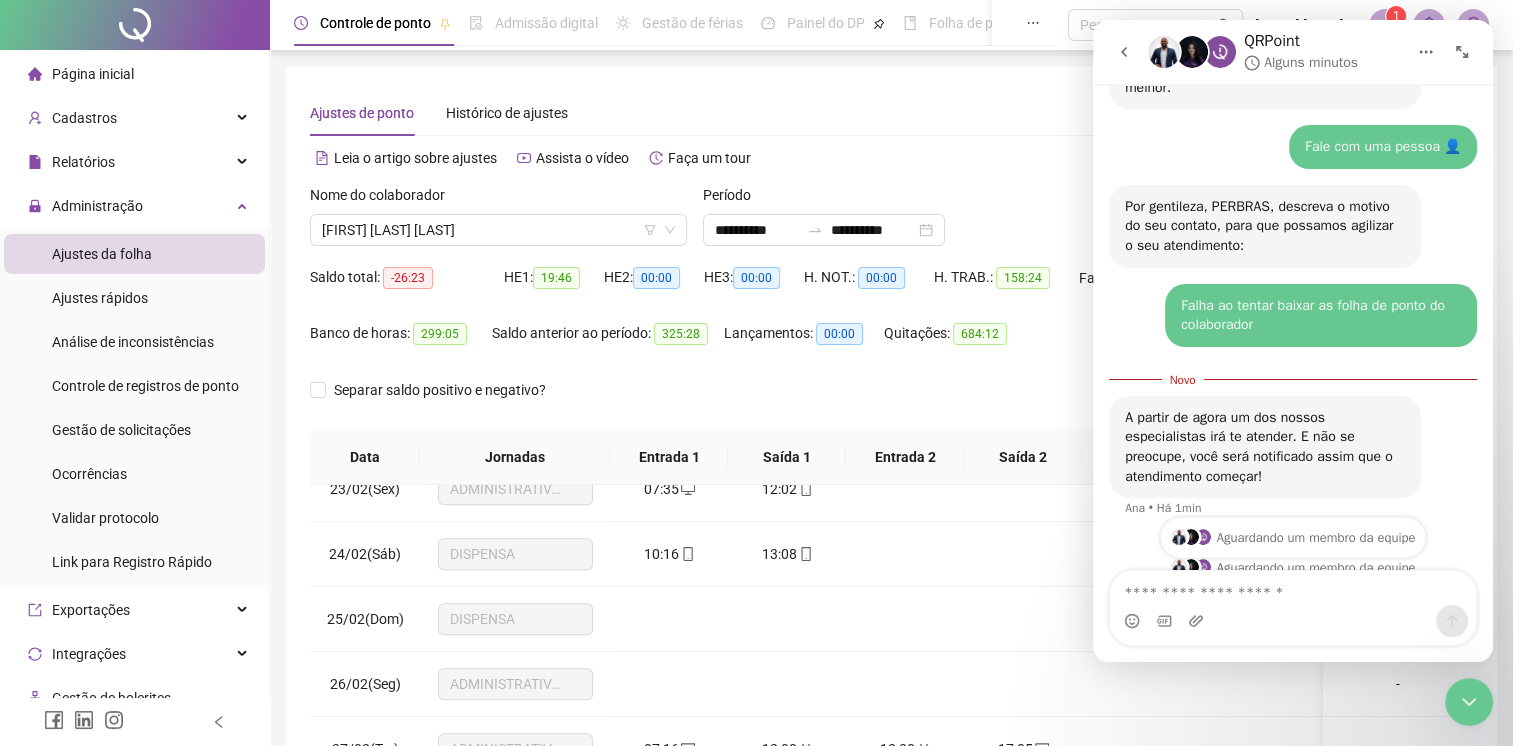 scroll, scrollTop: 1246, scrollLeft: 0, axis: vertical 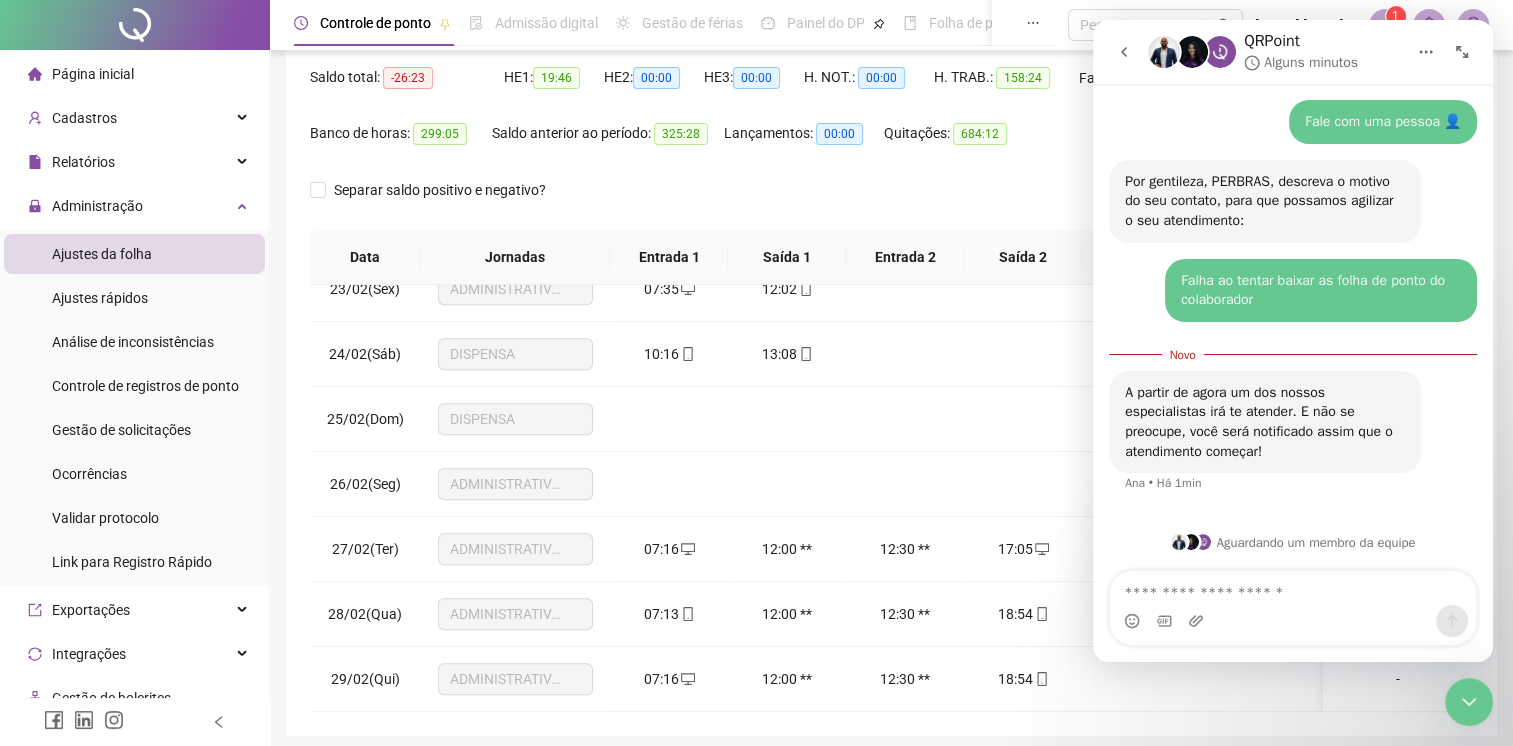 click 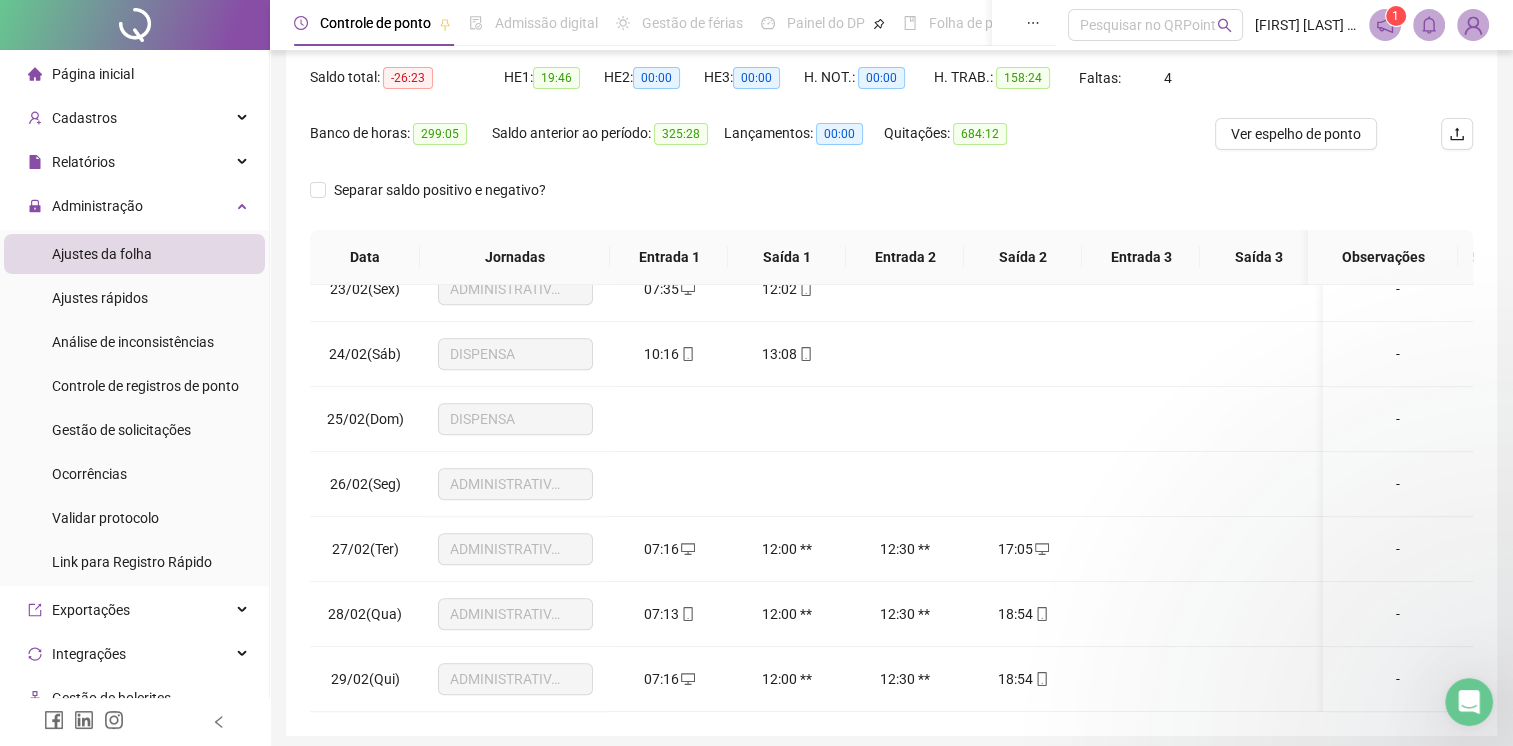 scroll, scrollTop: 0, scrollLeft: 0, axis: both 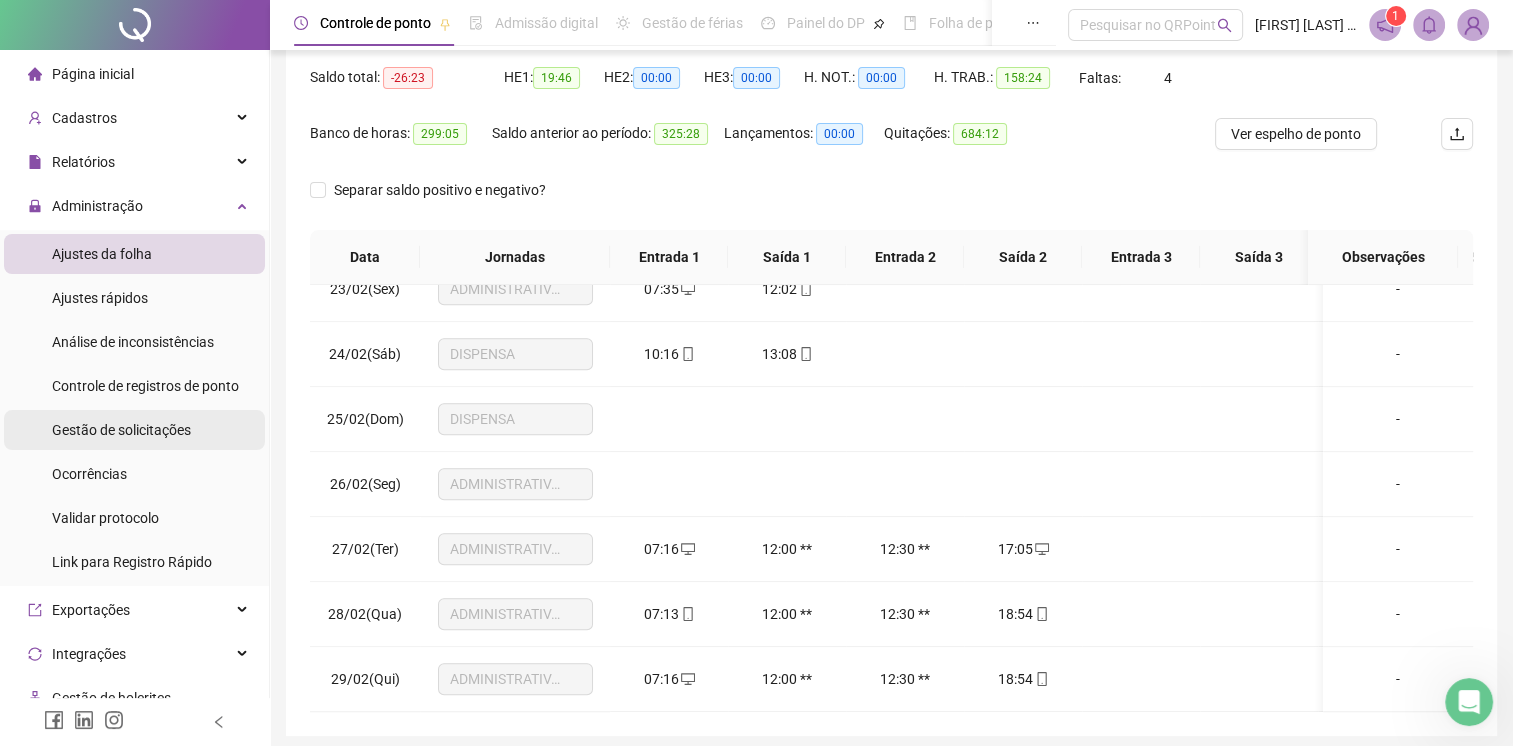 click on "Gestão de solicitações" at bounding box center (134, 430) 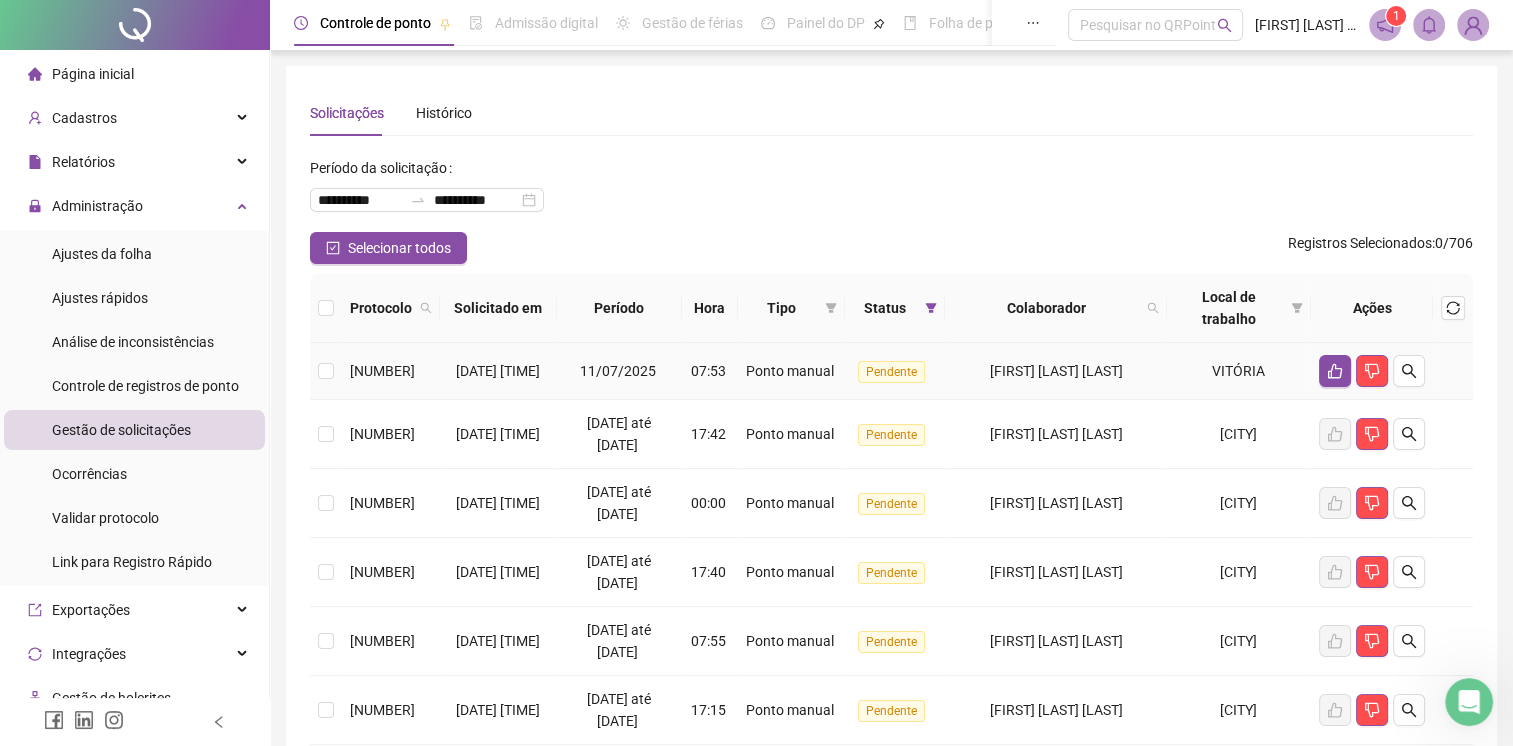 click on "[FIRST] [LAST]" at bounding box center [1055, 371] 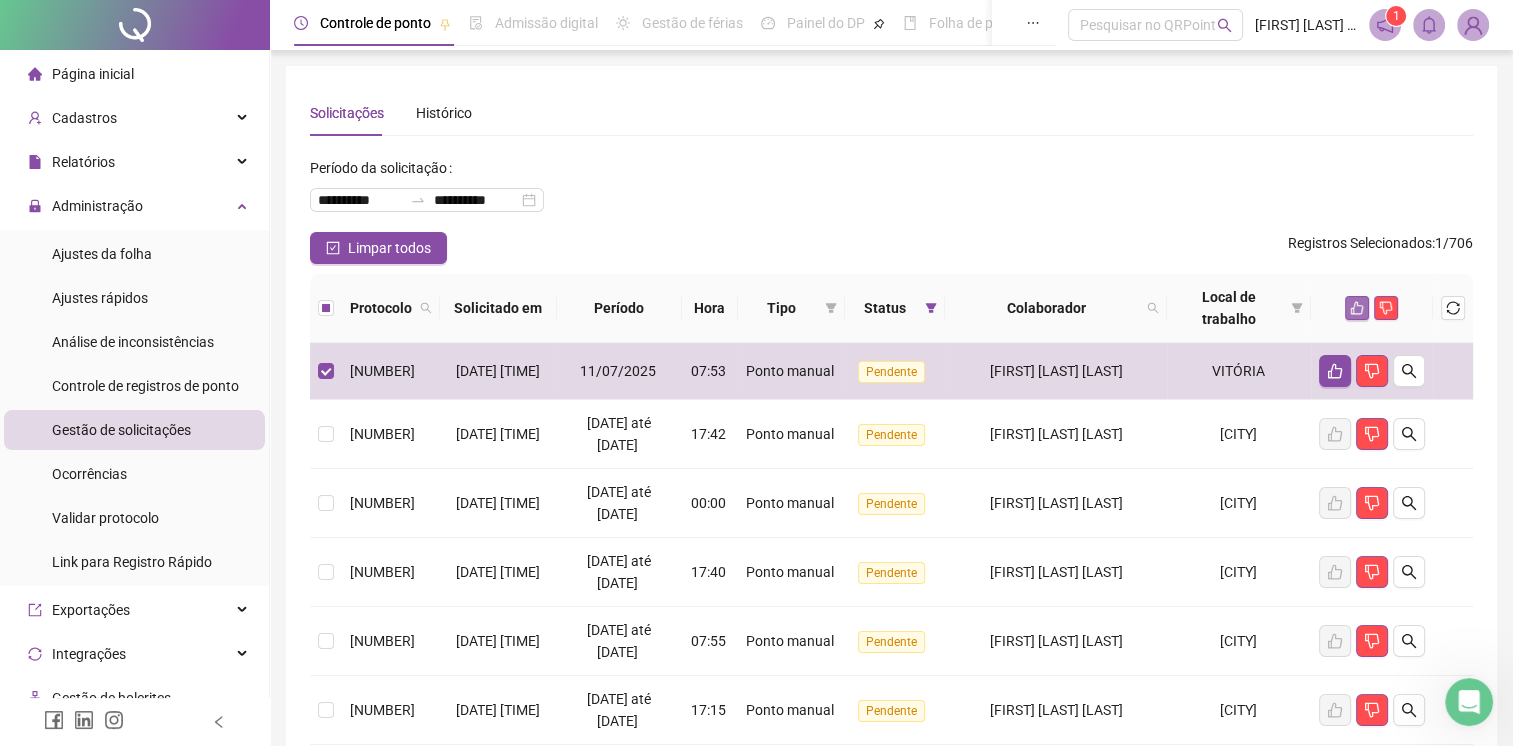 click at bounding box center (1357, 308) 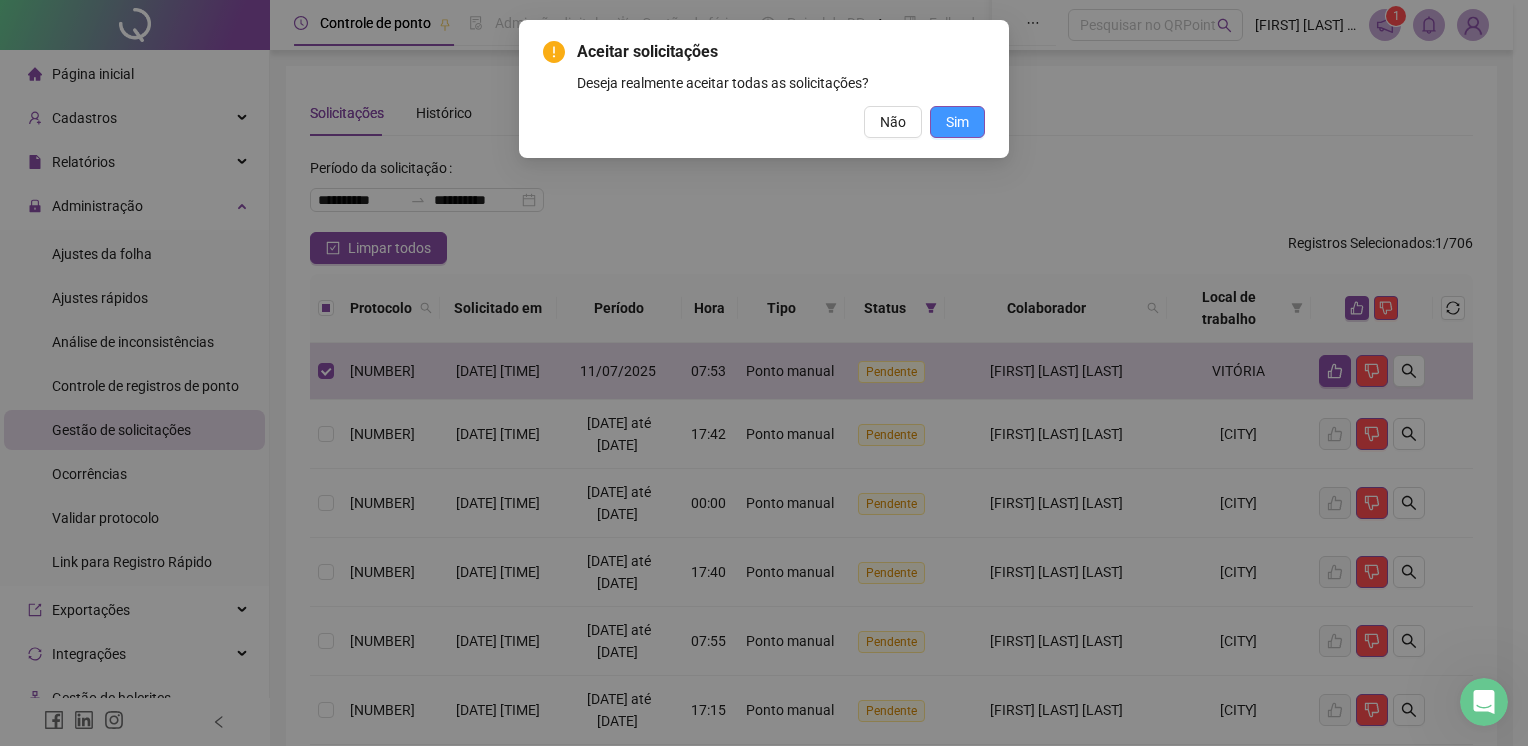click on "Sim" at bounding box center (957, 122) 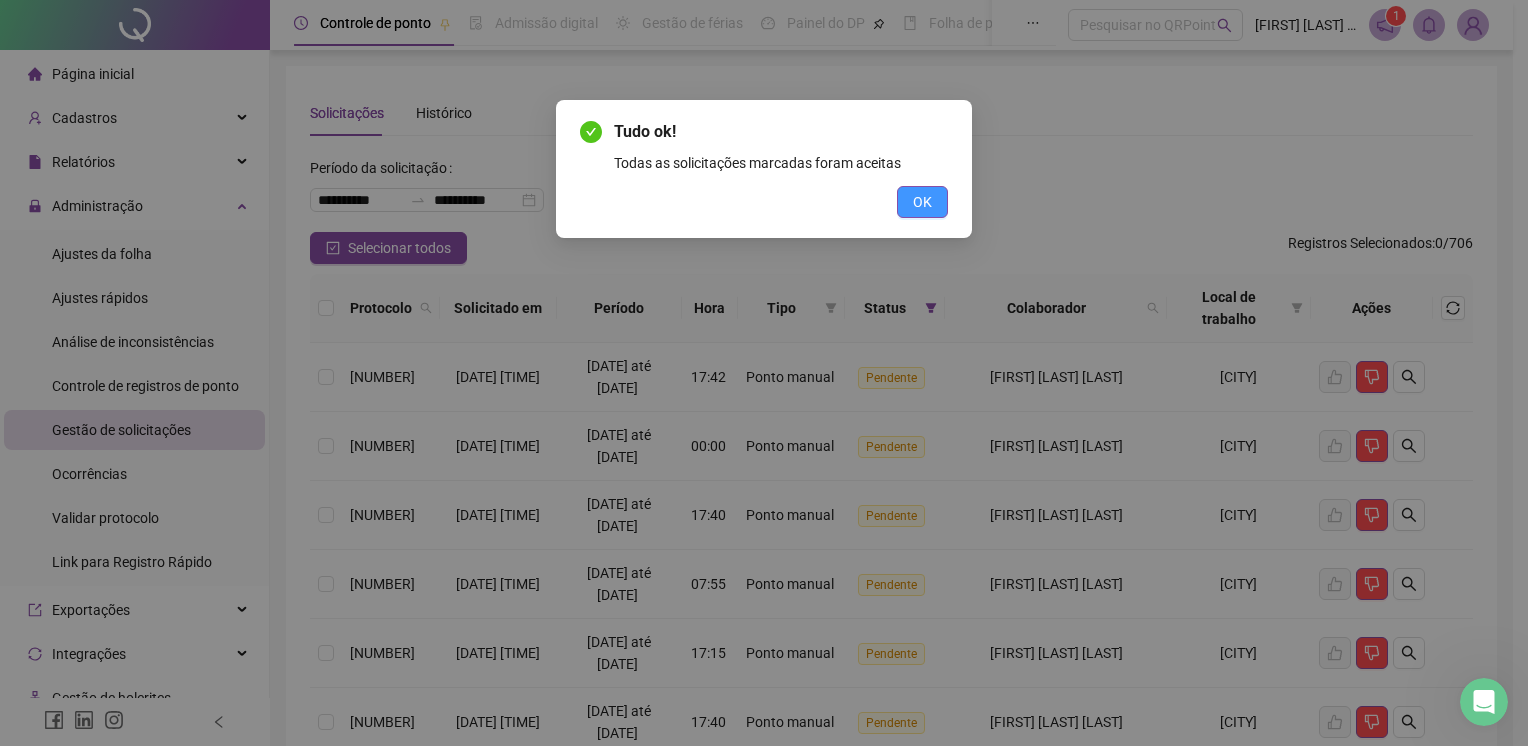 click on "OK" at bounding box center (922, 202) 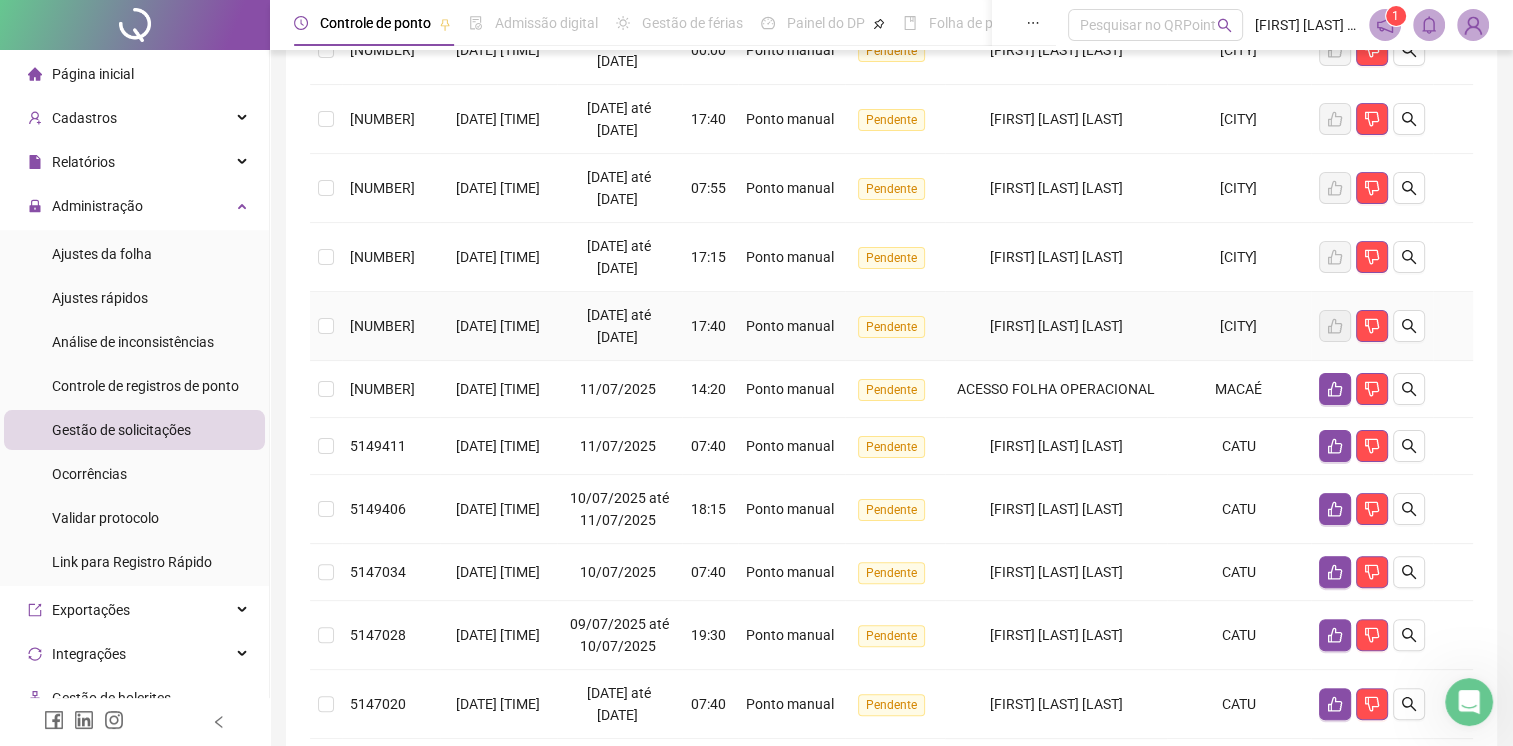 scroll, scrollTop: 400, scrollLeft: 0, axis: vertical 